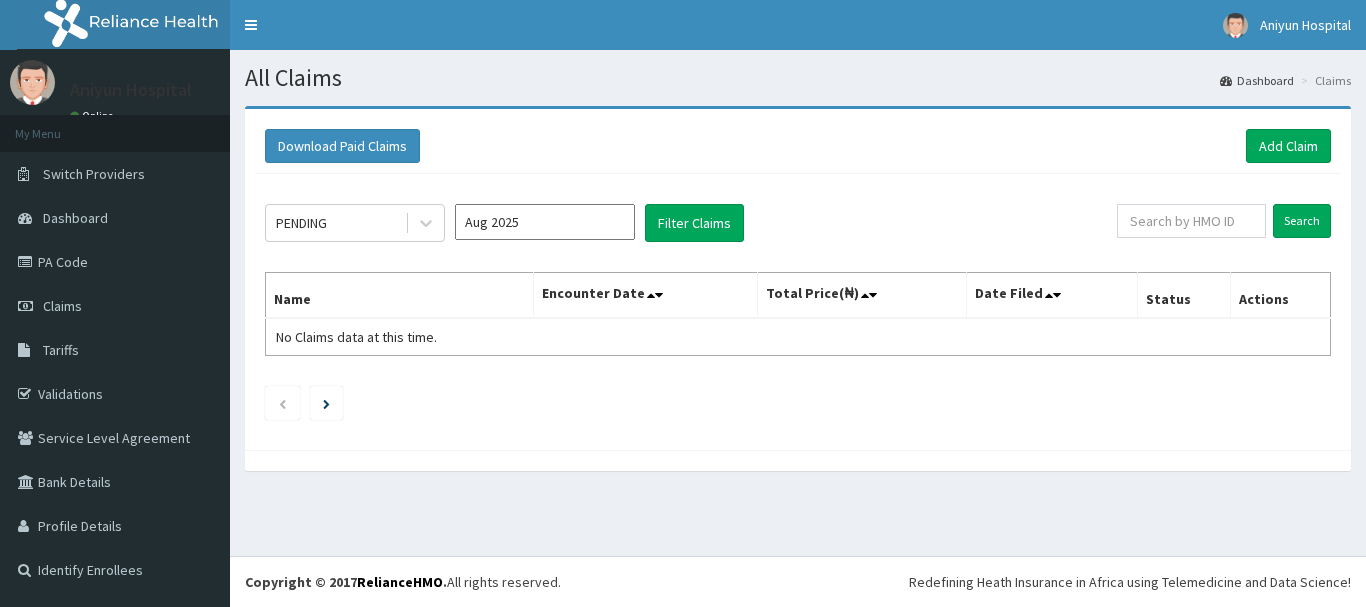 scroll, scrollTop: 0, scrollLeft: 0, axis: both 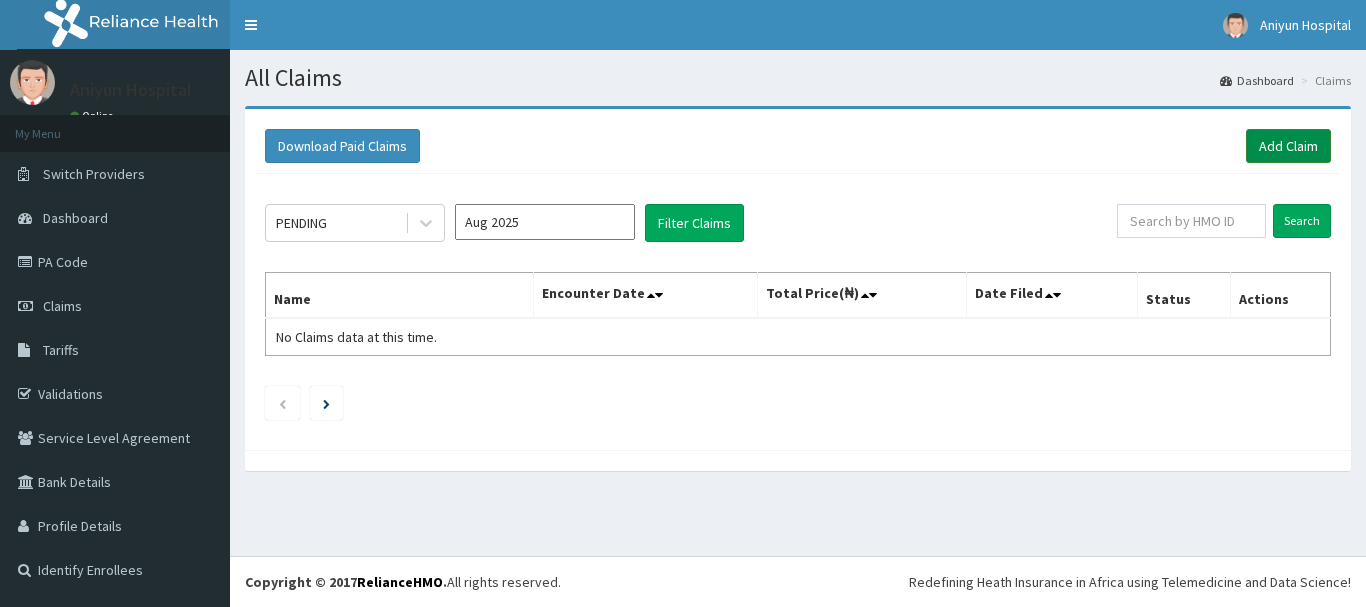 click on "Add Claim" at bounding box center [1288, 146] 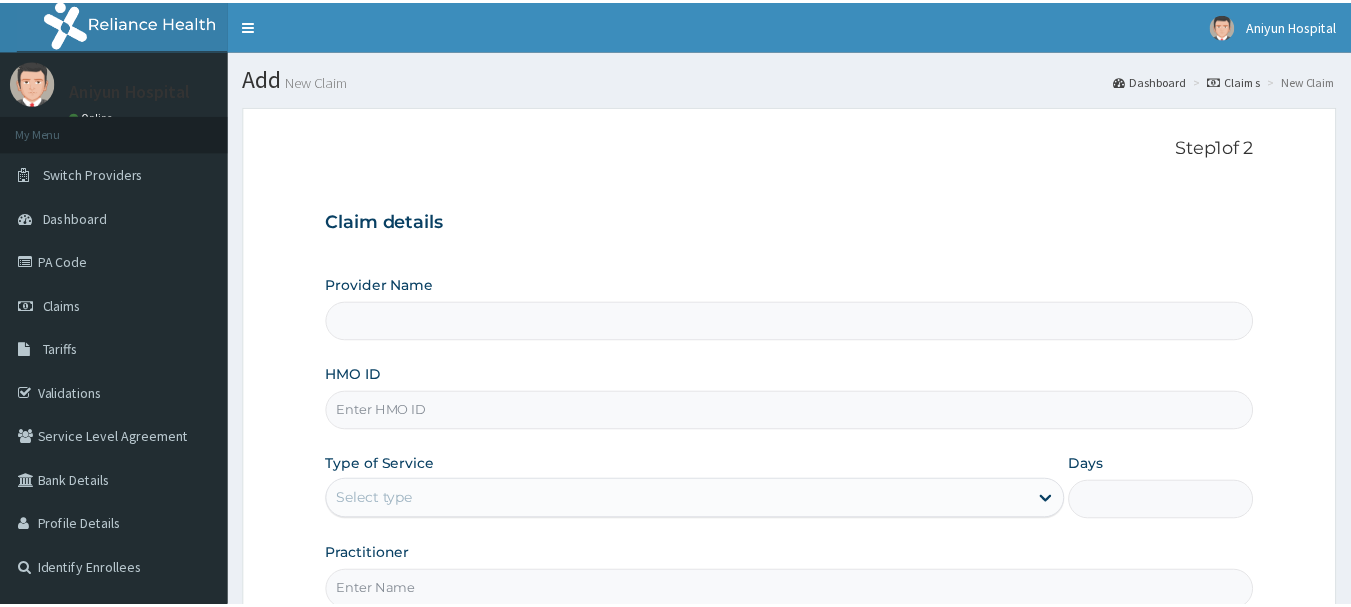 scroll, scrollTop: 0, scrollLeft: 0, axis: both 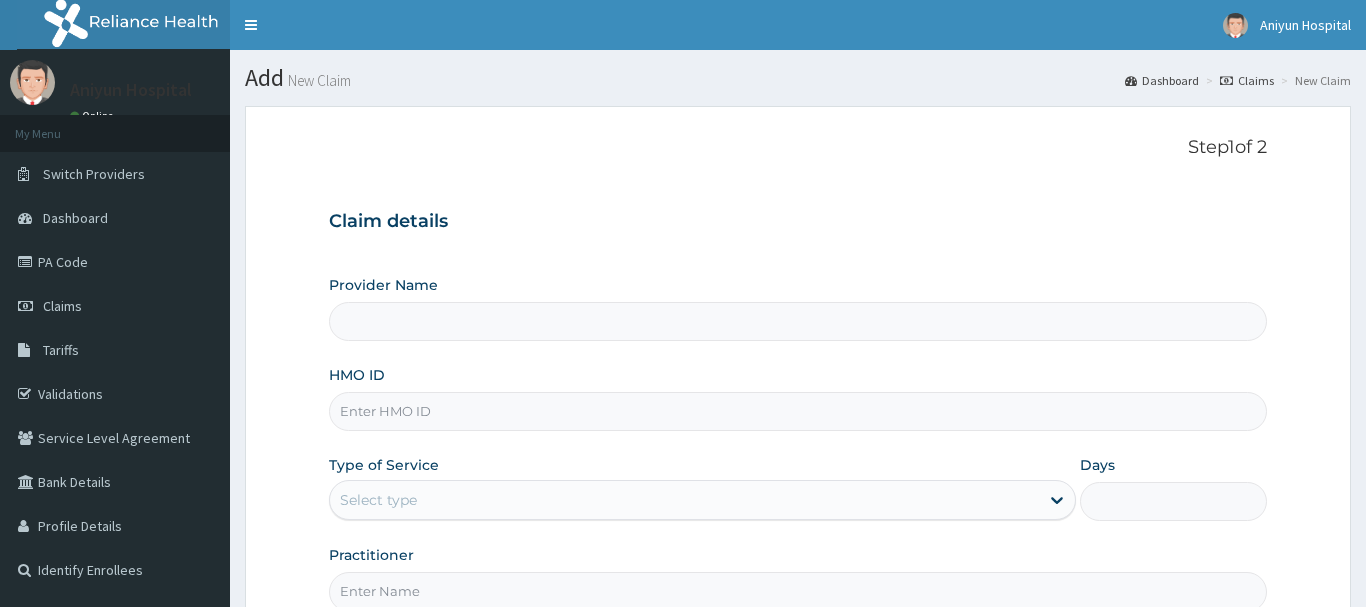 type on "Aniyun Hospital Ltd" 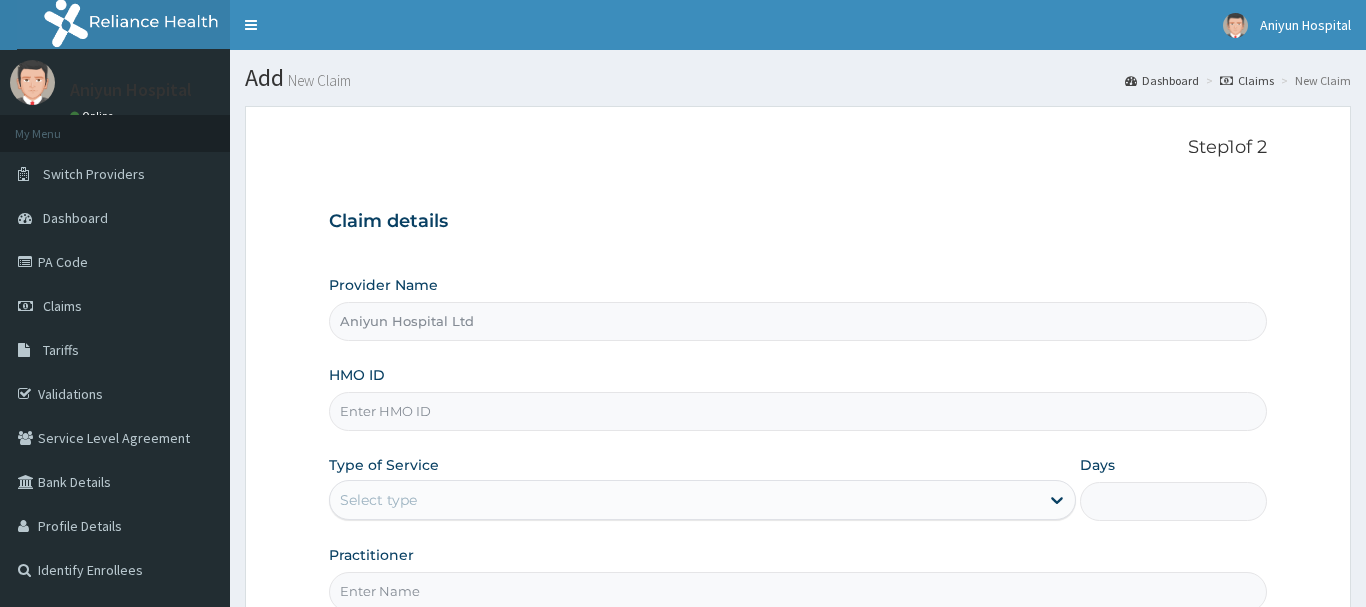 click on "Step  1  of 2 Claim details Provider Name Aniyun Hospital Ltd HMO ID Type of Service Select type Days Practitioner     Previous   Next" at bounding box center [798, 430] 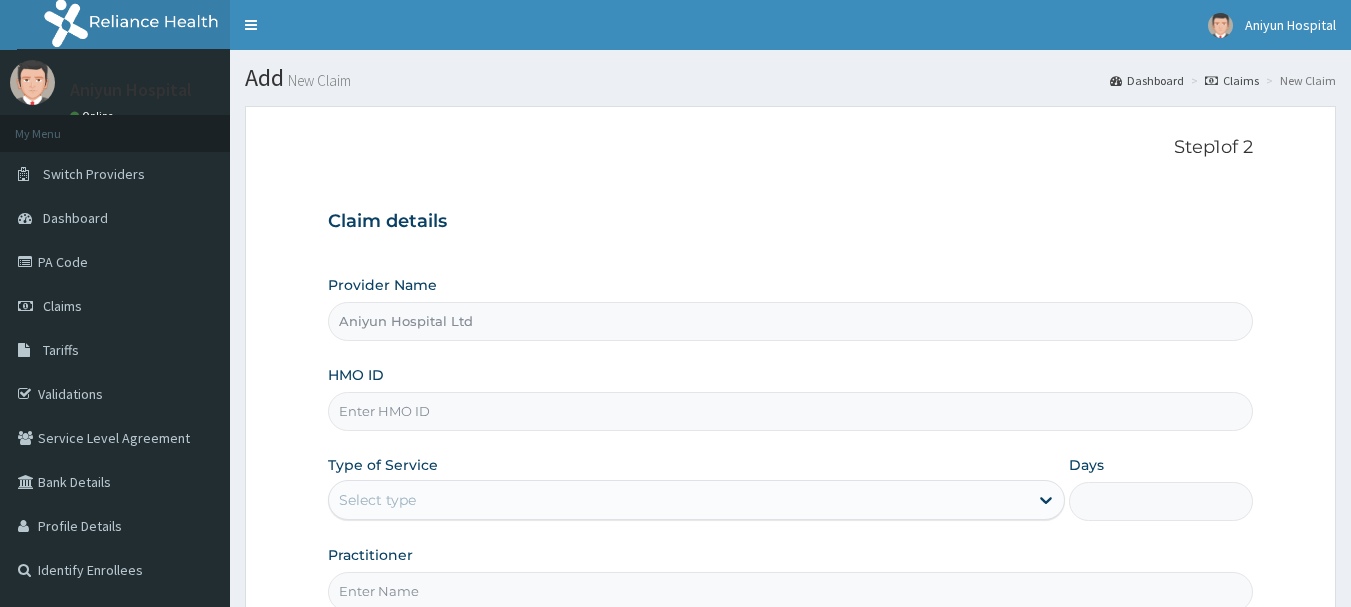 scroll, scrollTop: 0, scrollLeft: 0, axis: both 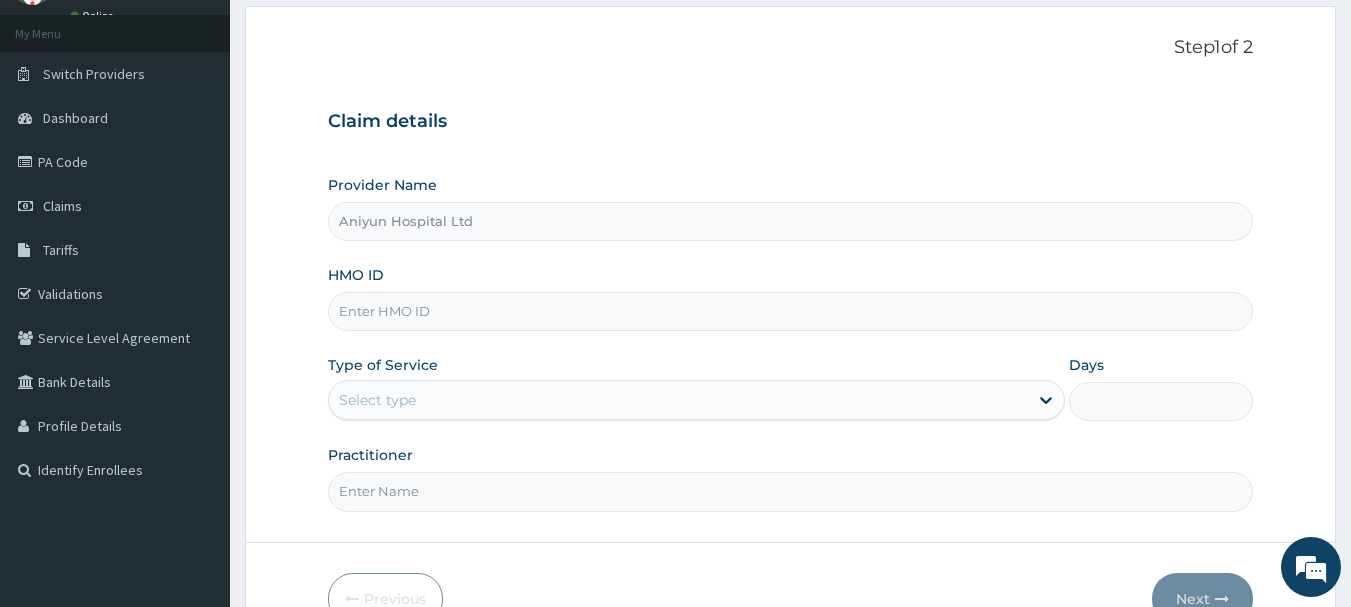 click on "HMO ID" at bounding box center (791, 311) 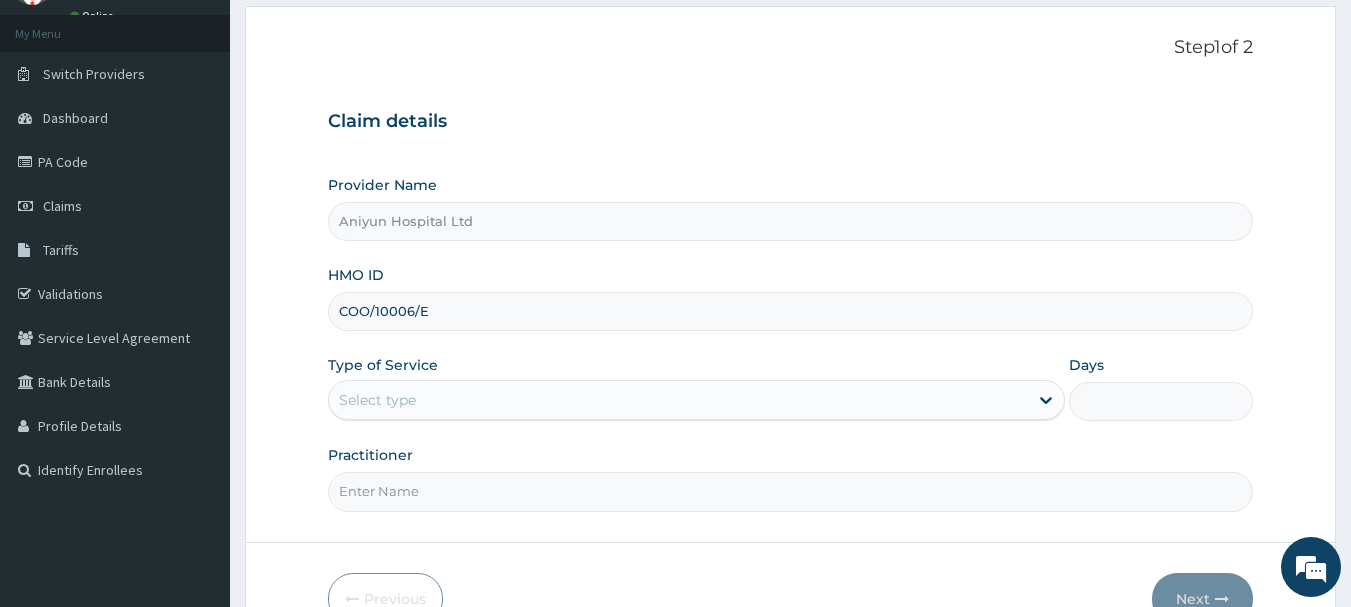 type on "COO/10006/E" 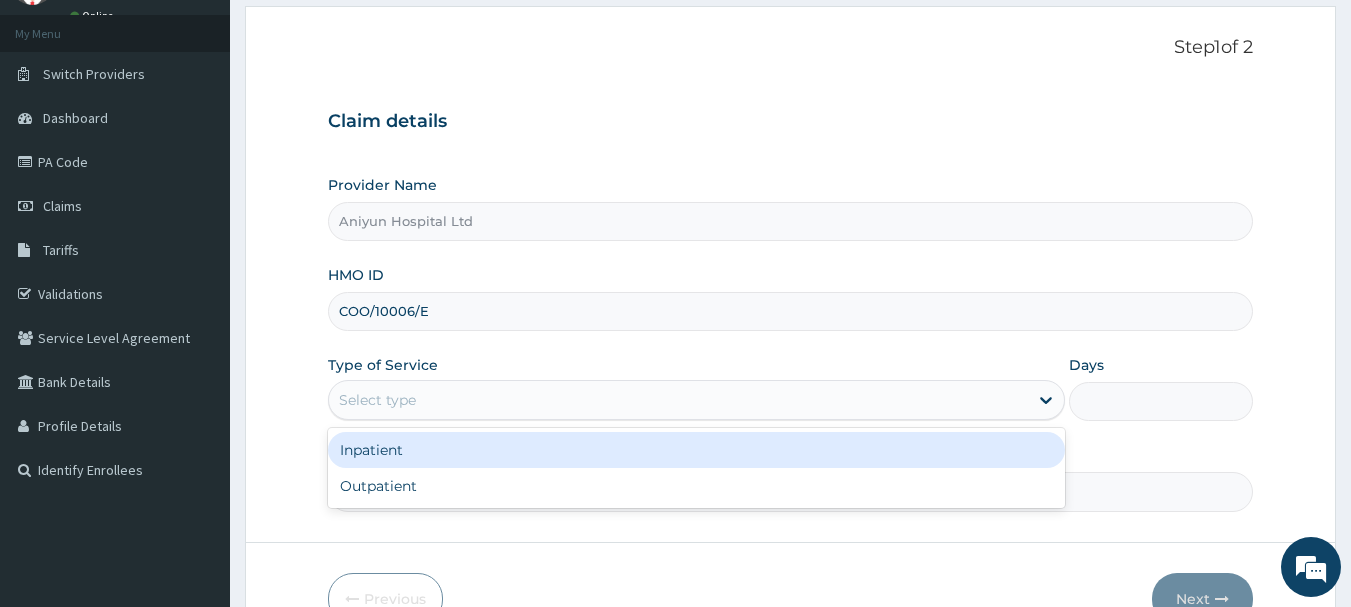 click on "Select type" at bounding box center [678, 400] 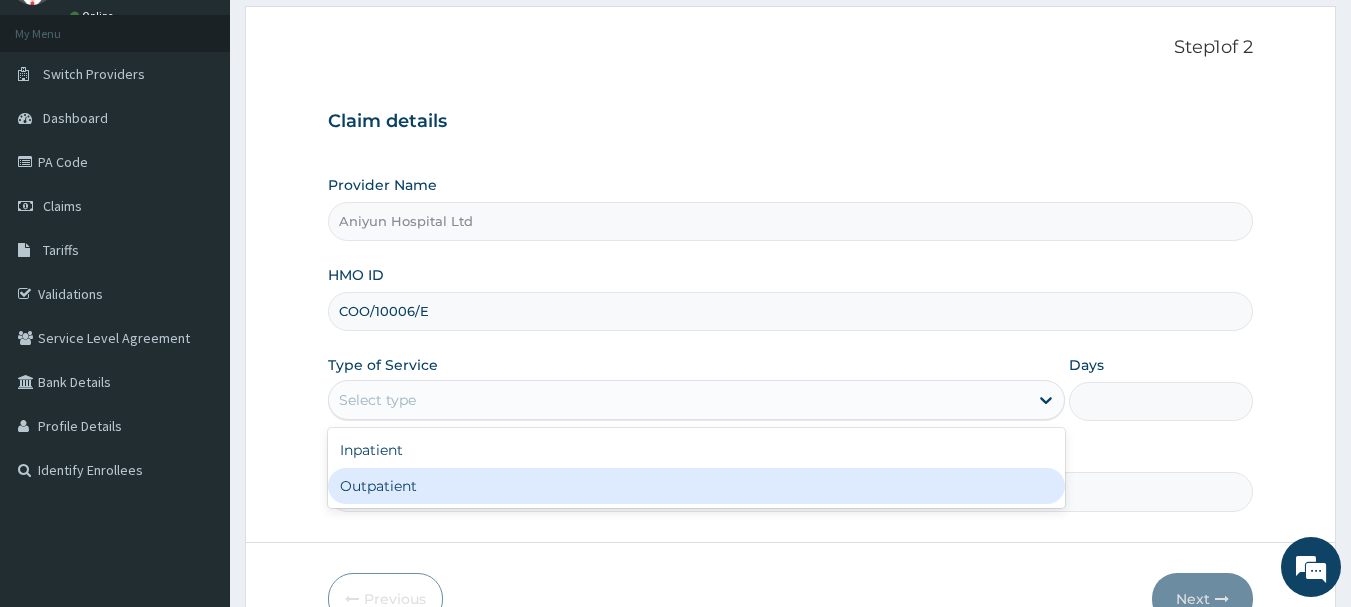 click on "Outpatient" at bounding box center [696, 486] 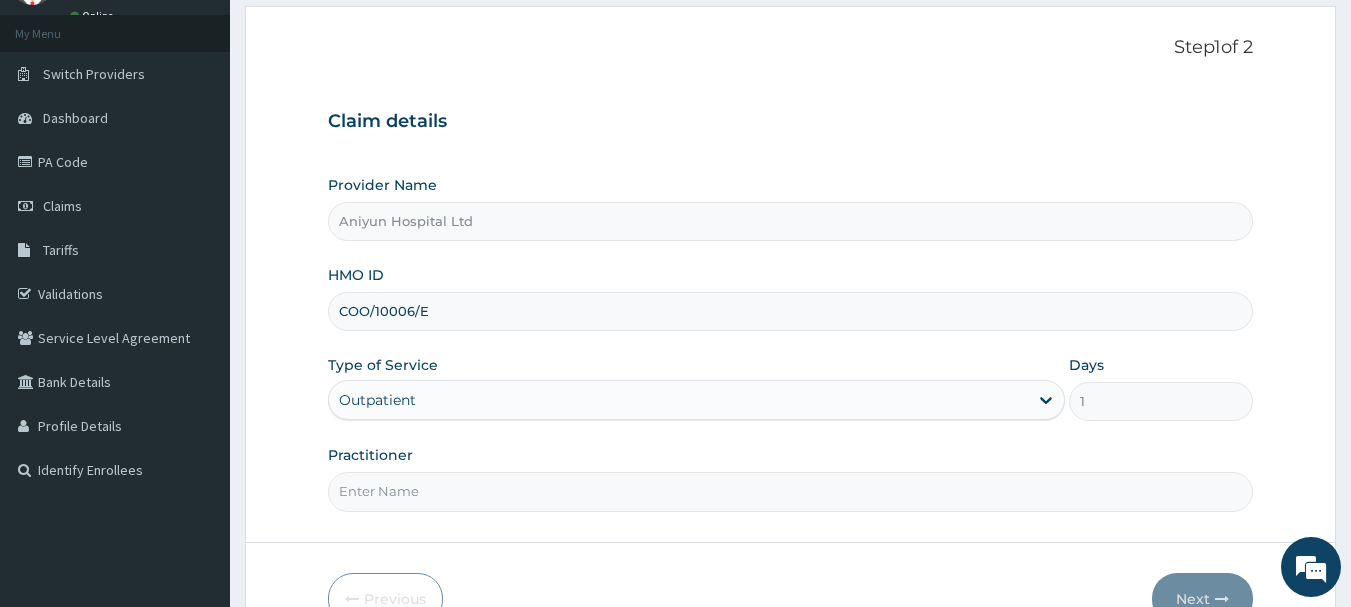click on "Practitioner" at bounding box center [791, 491] 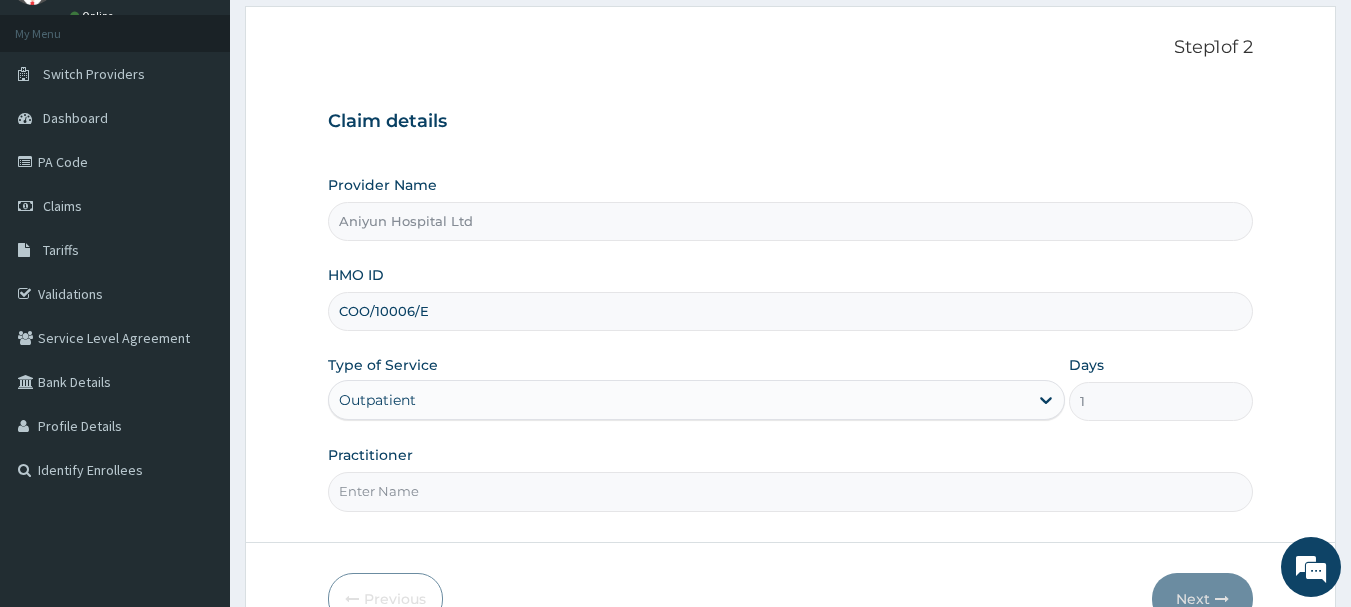type on "DR AKINKUNMI" 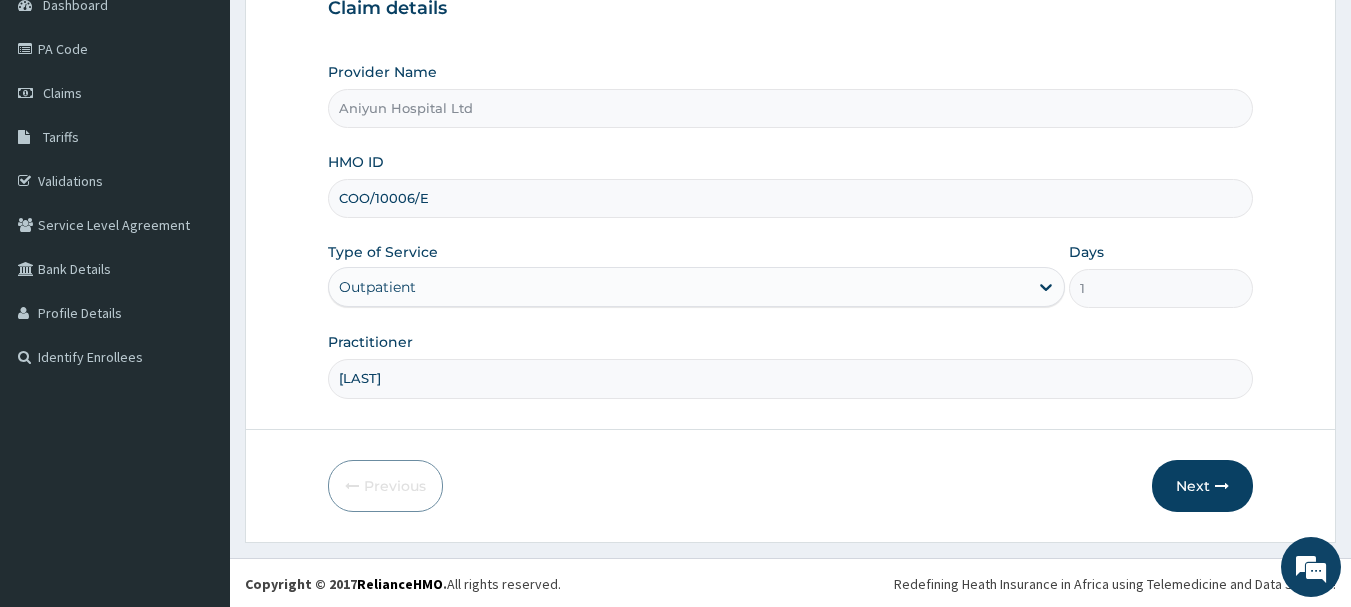 scroll, scrollTop: 215, scrollLeft: 0, axis: vertical 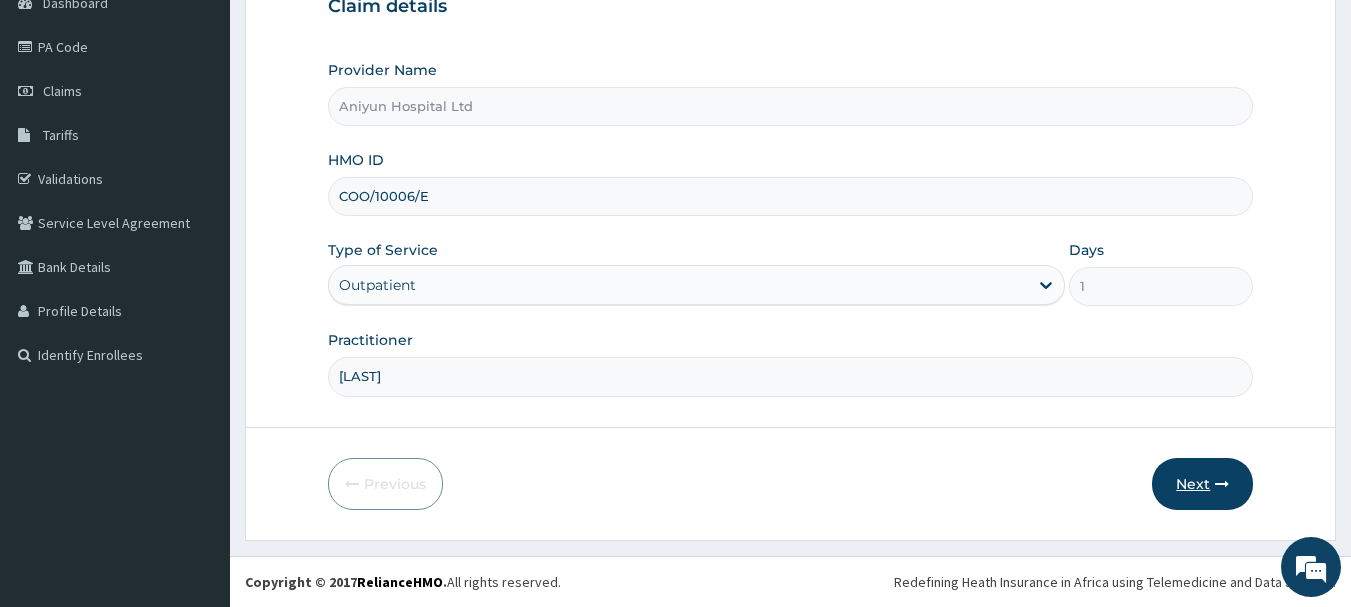 click at bounding box center [1222, 484] 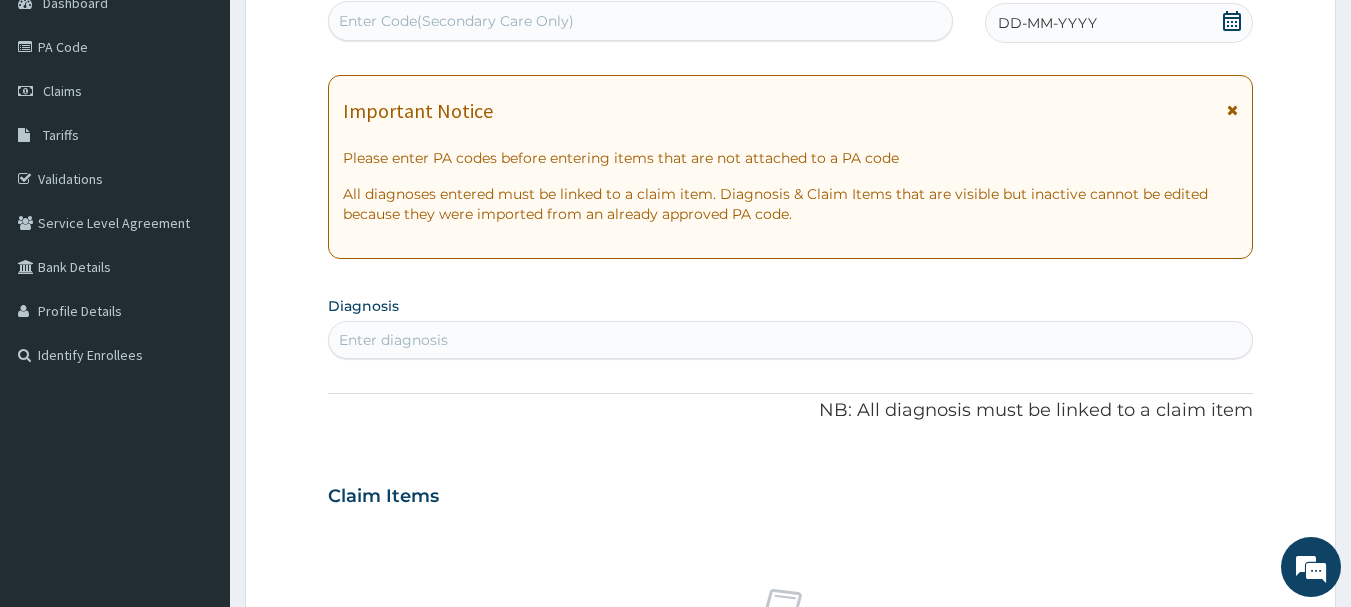 click 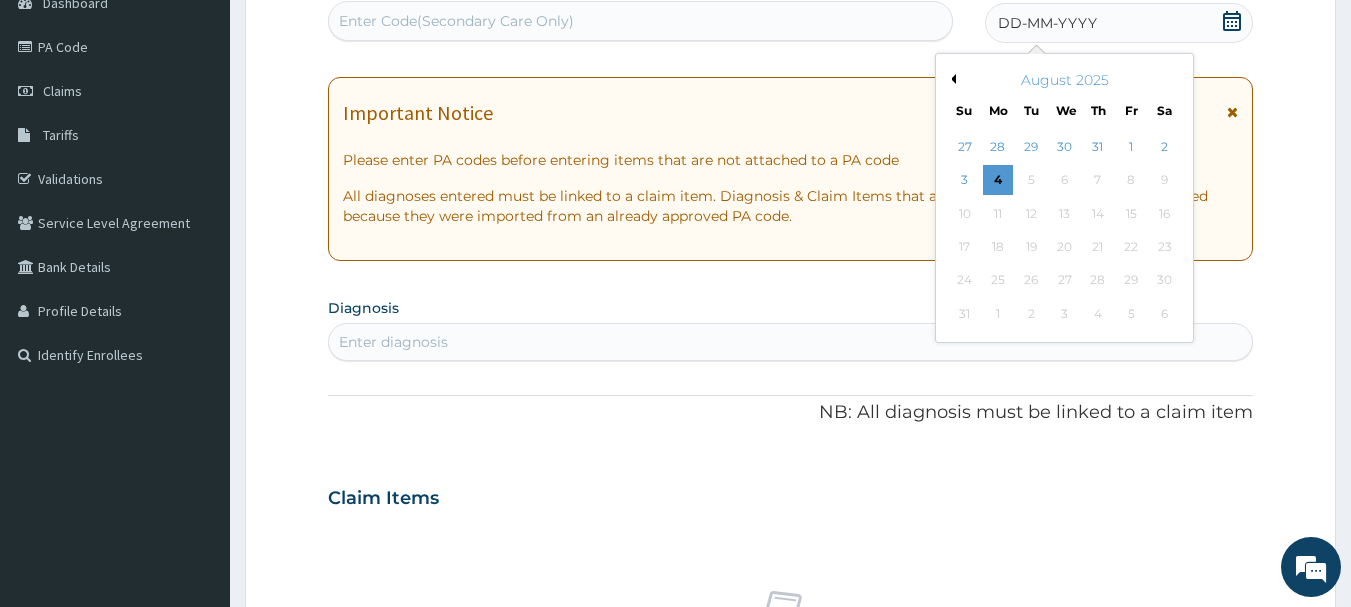 click on "Previous Month" at bounding box center (951, 79) 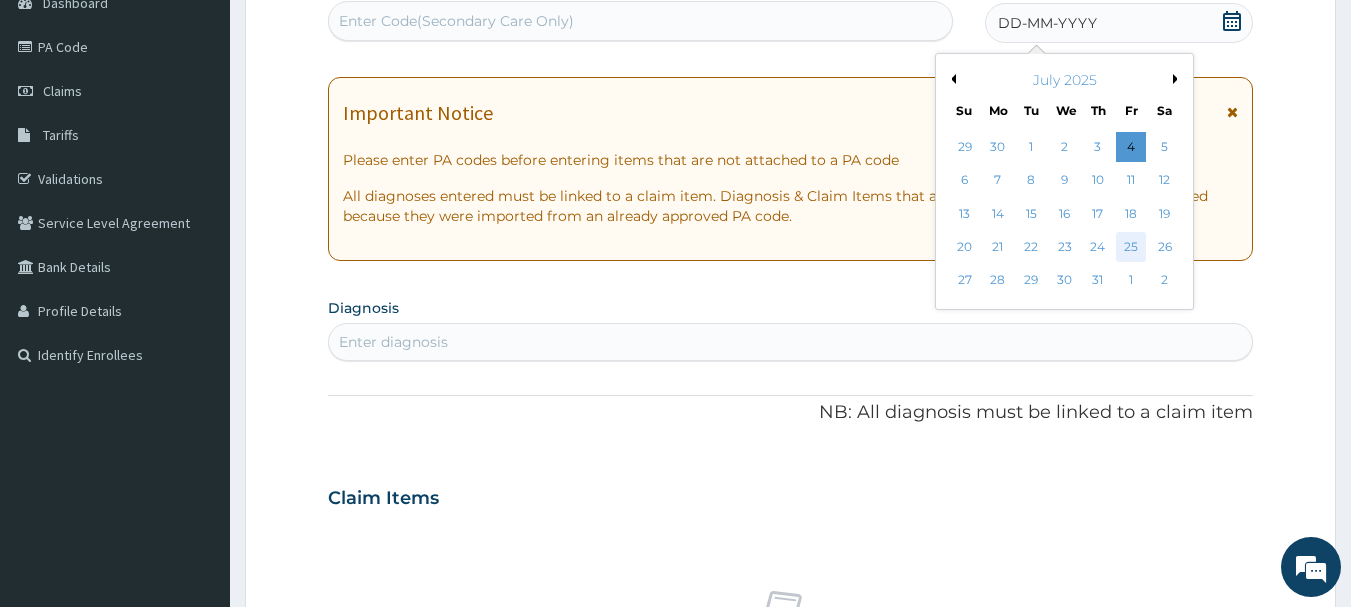 click on "25" at bounding box center [1131, 247] 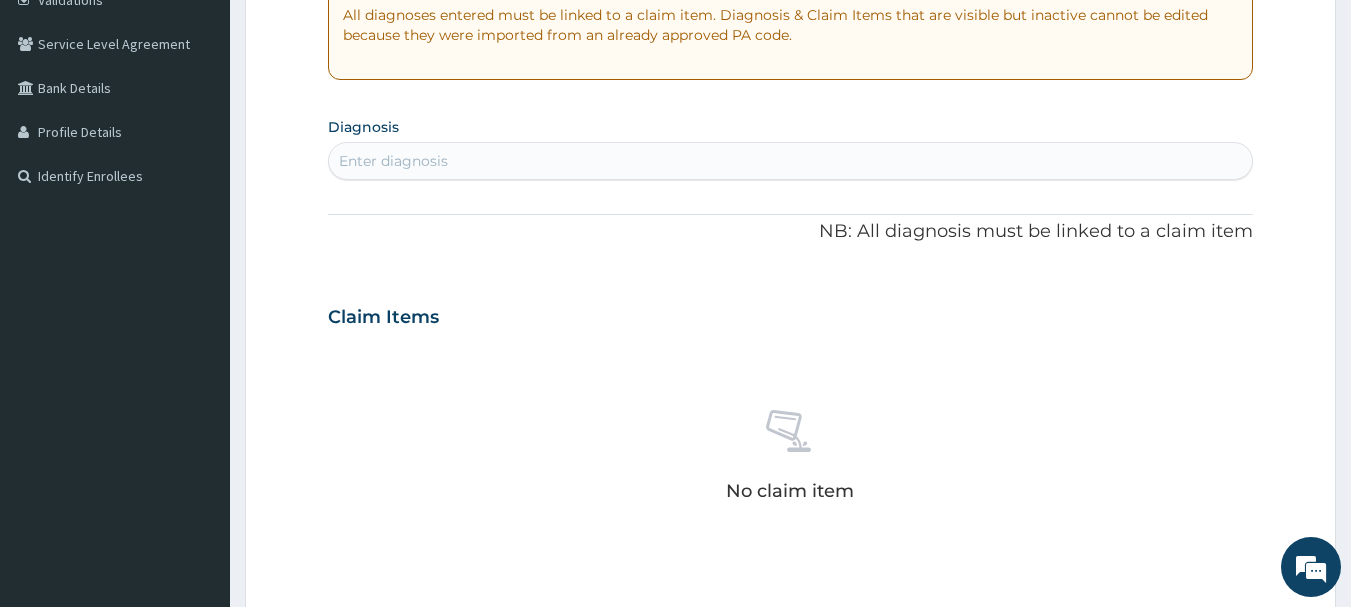 scroll, scrollTop: 415, scrollLeft: 0, axis: vertical 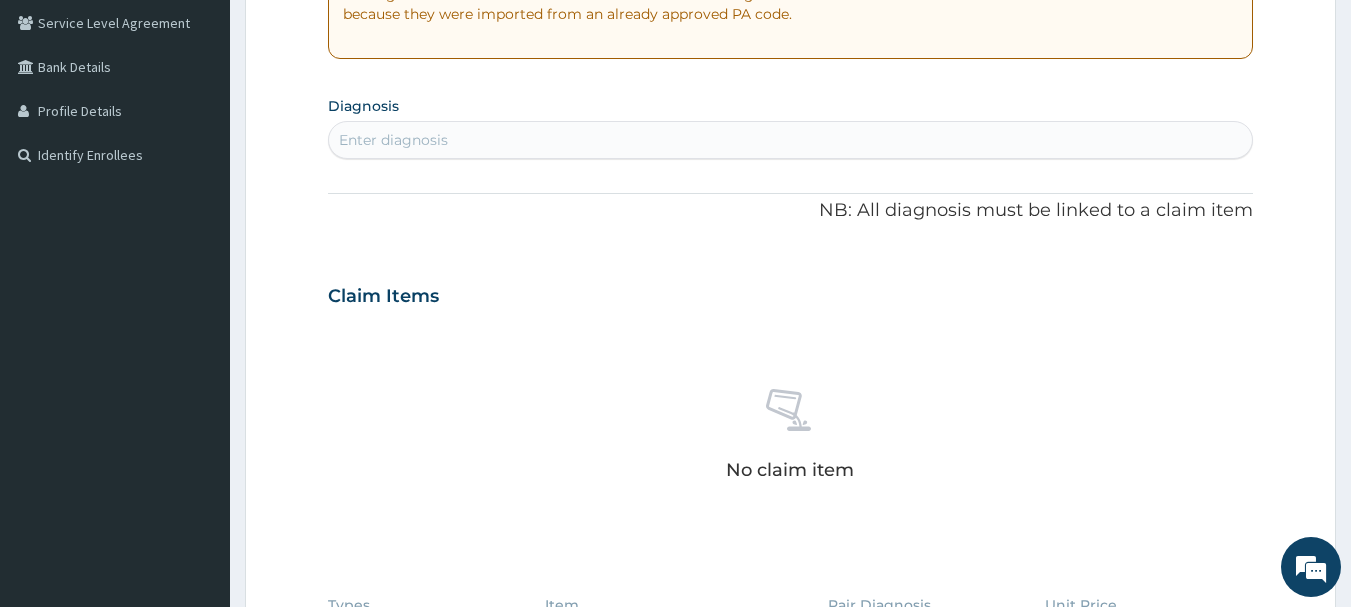 click on "Enter diagnosis" at bounding box center (791, 140) 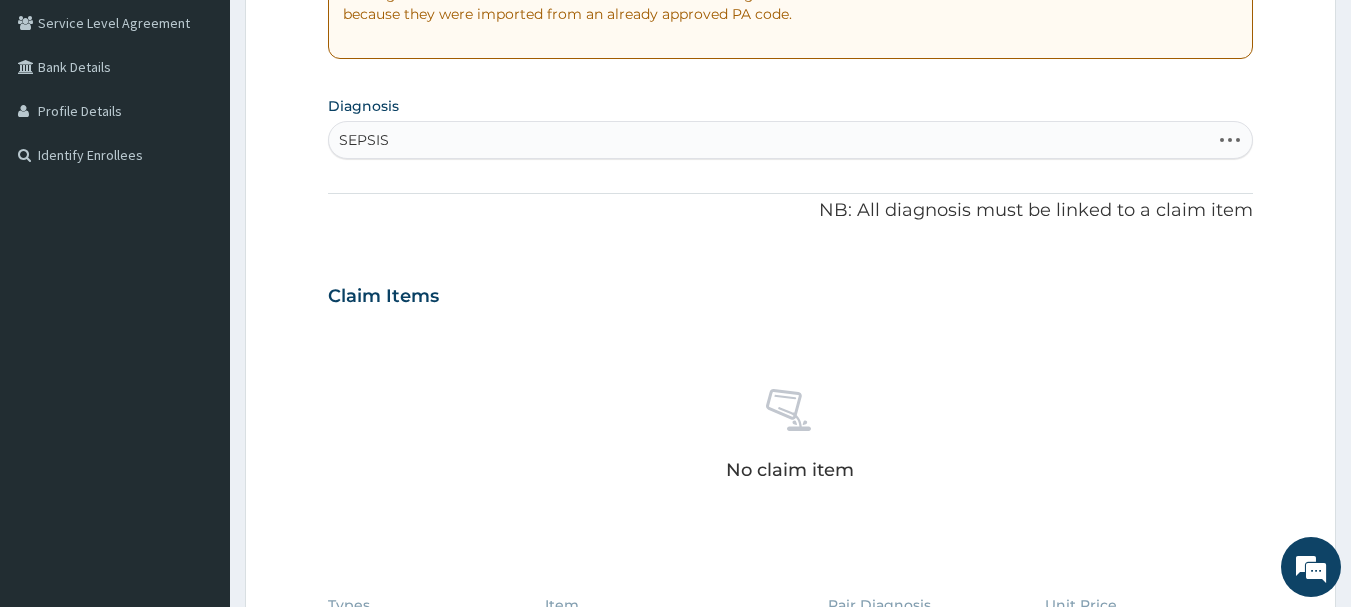 type on "SEPSI" 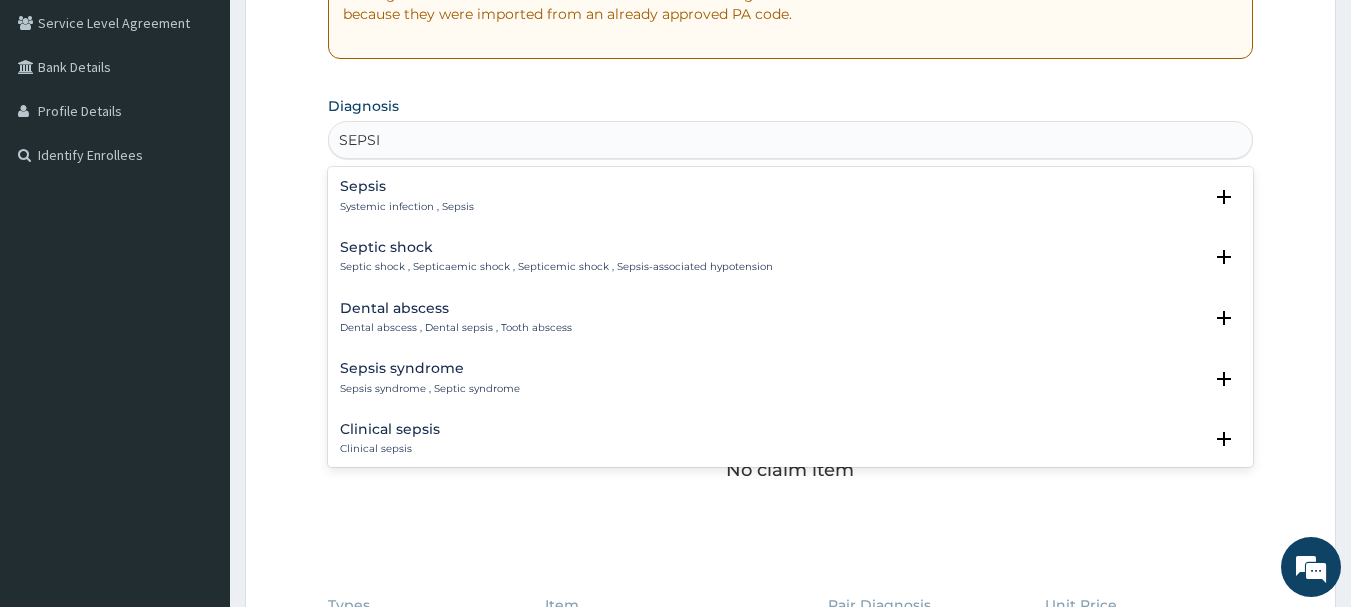 click on "Sepsis" at bounding box center [407, 186] 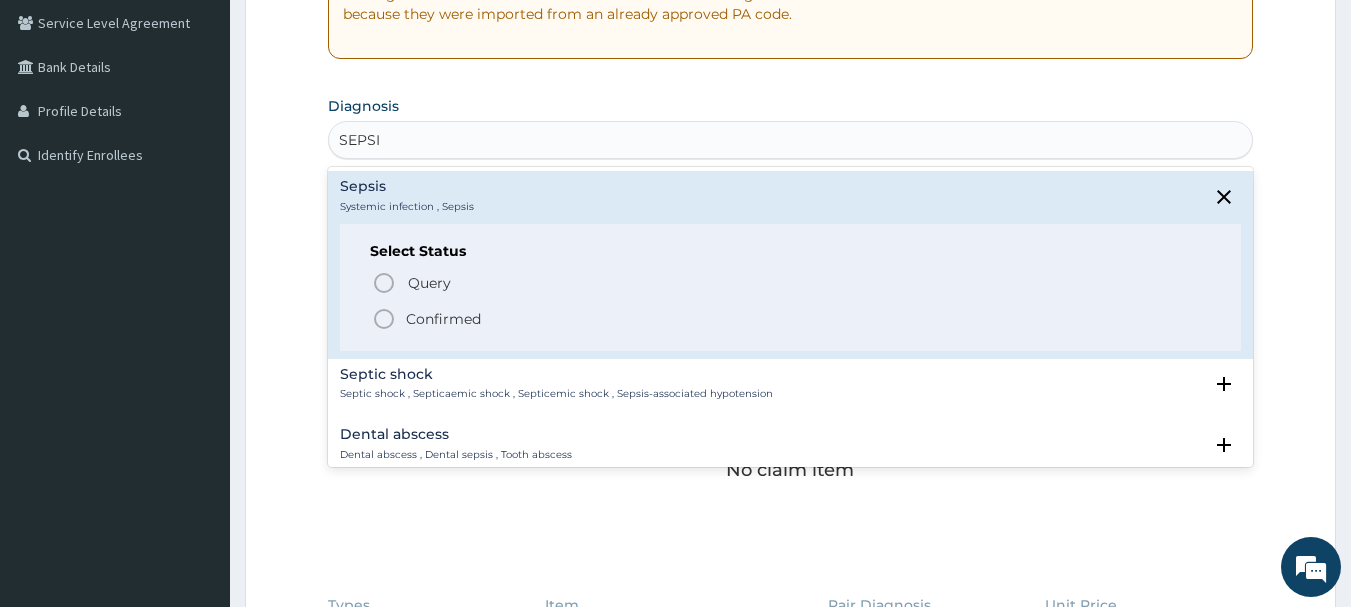 click on "Confirmed" at bounding box center [443, 319] 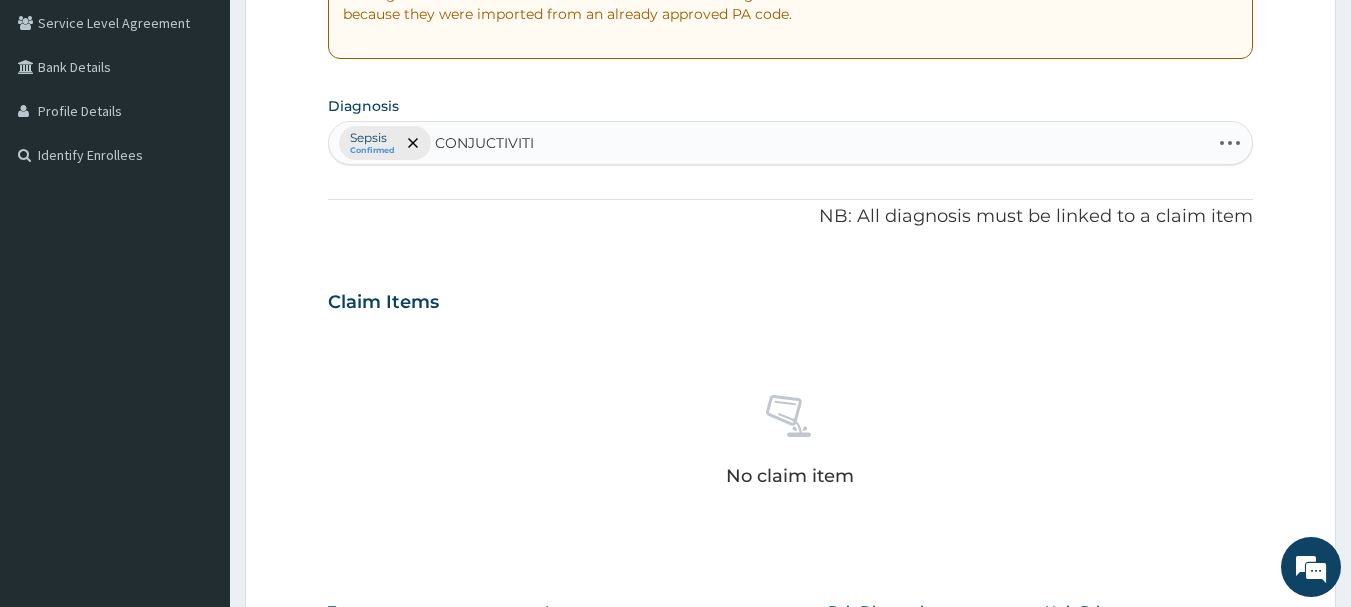 type on "CONJUCTIVITIS" 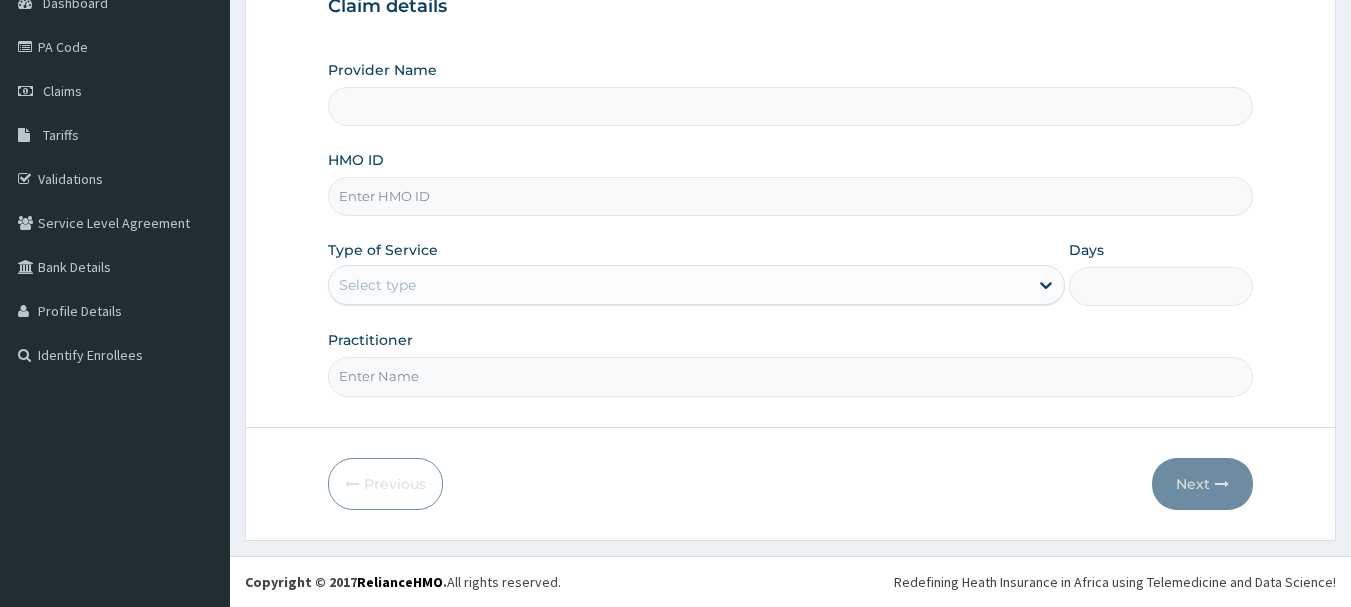 scroll, scrollTop: 215, scrollLeft: 0, axis: vertical 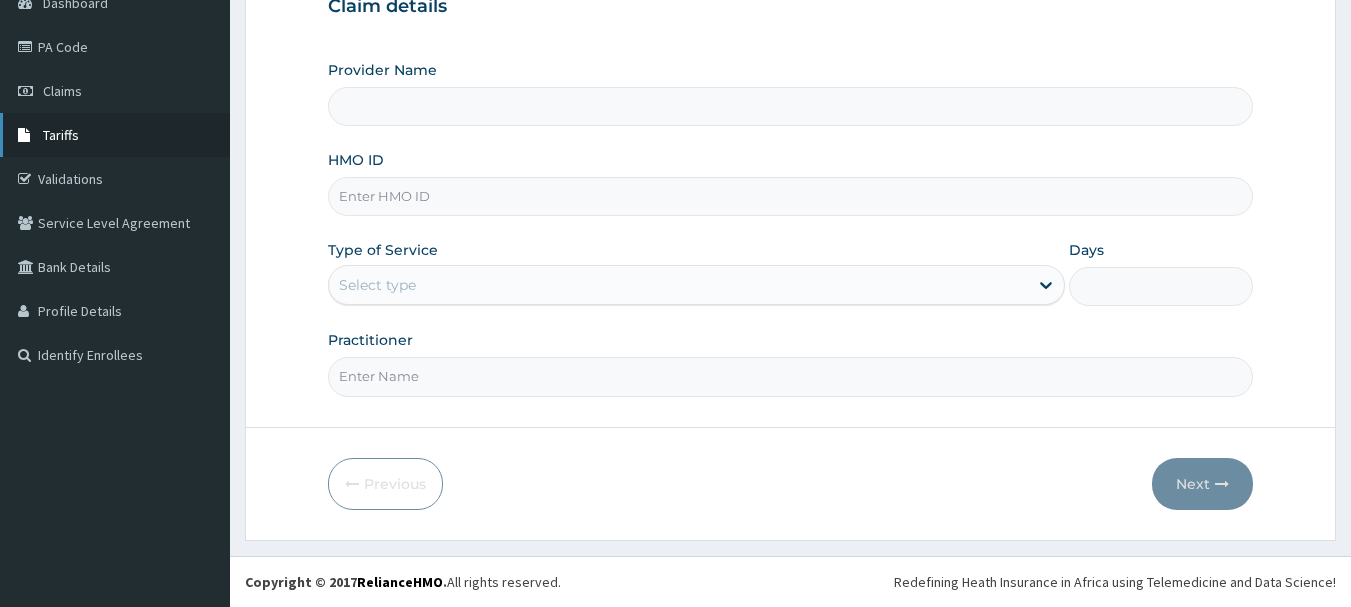 type on "Aniyun Hospital Ltd" 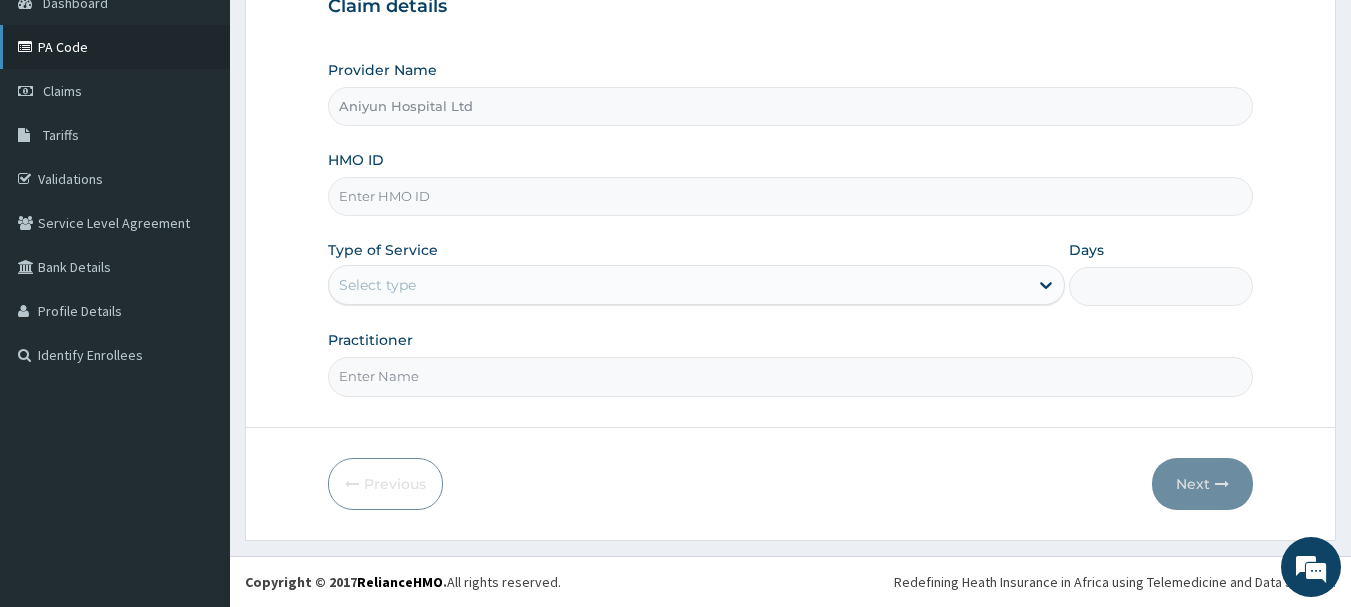 click on "PA Code" at bounding box center [115, 47] 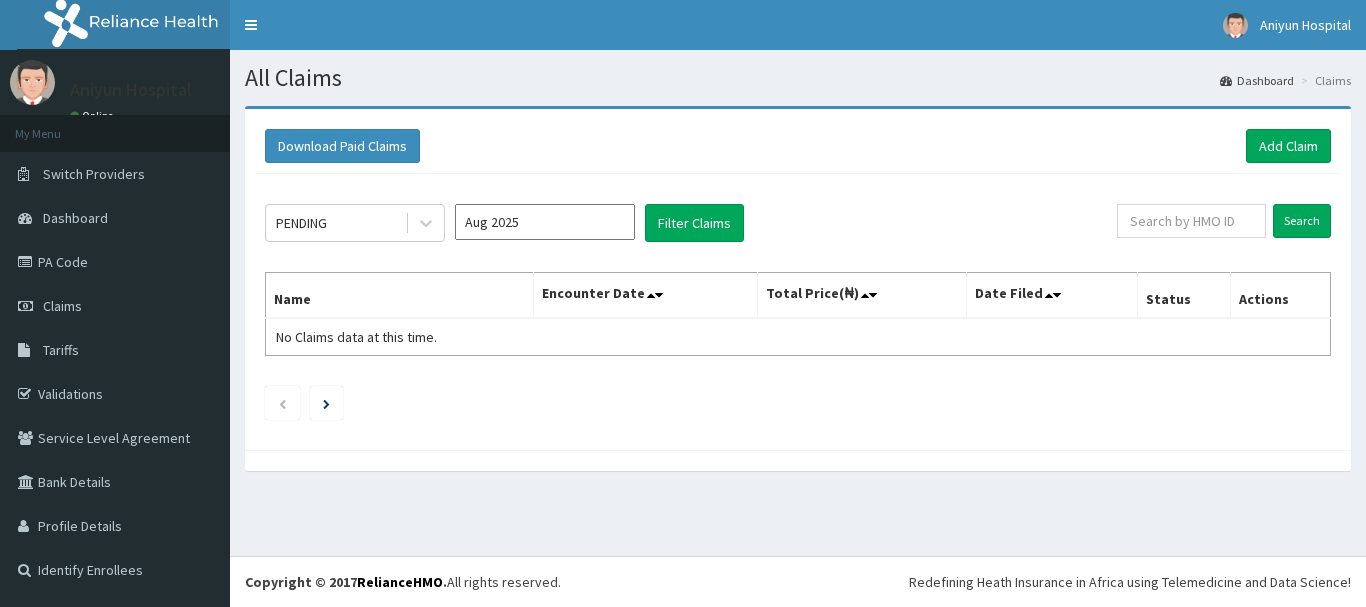 scroll, scrollTop: 0, scrollLeft: 0, axis: both 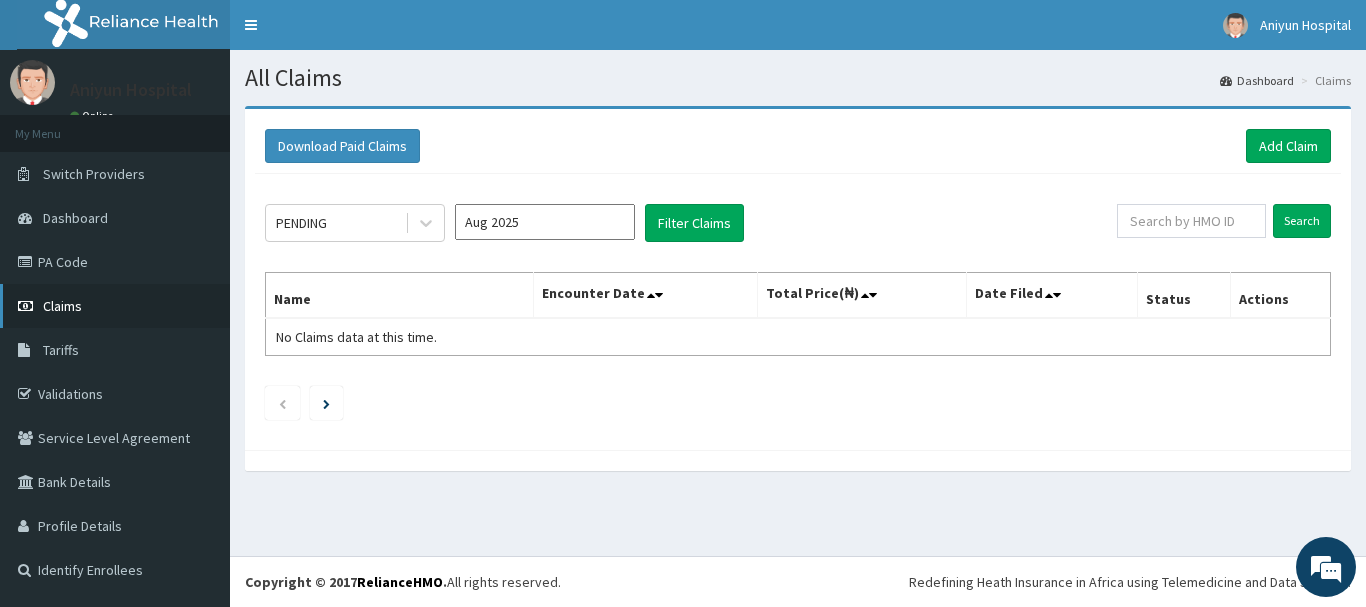 click on "Claims" at bounding box center (115, 306) 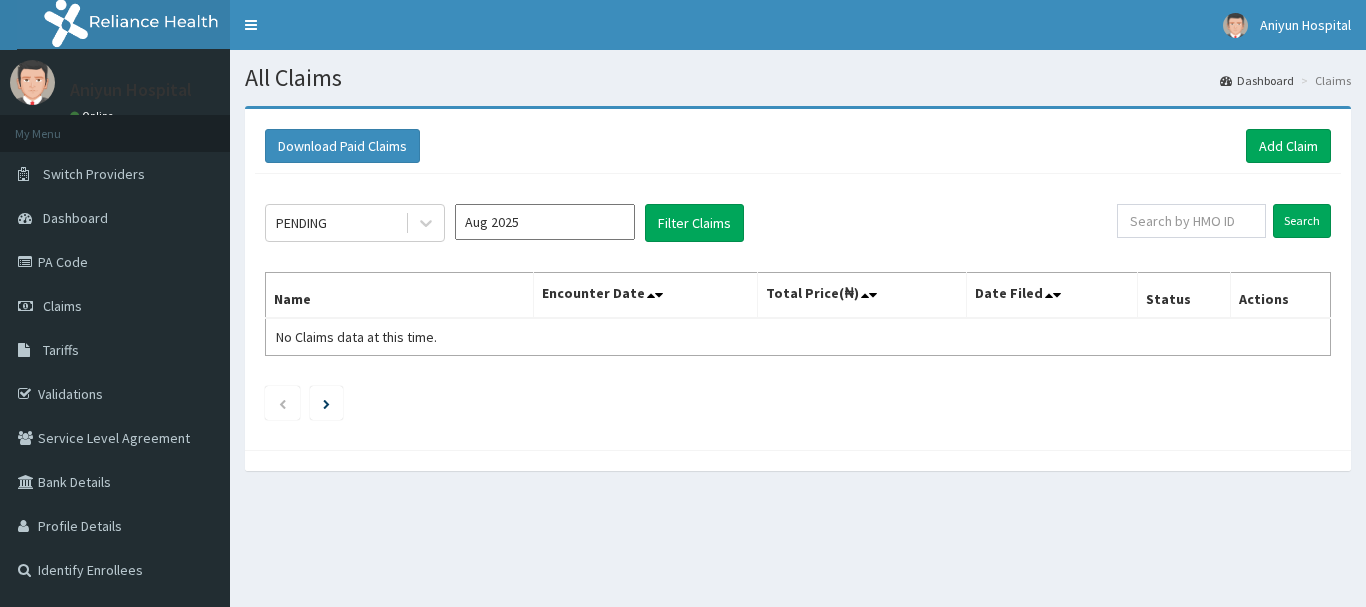 scroll, scrollTop: 0, scrollLeft: 0, axis: both 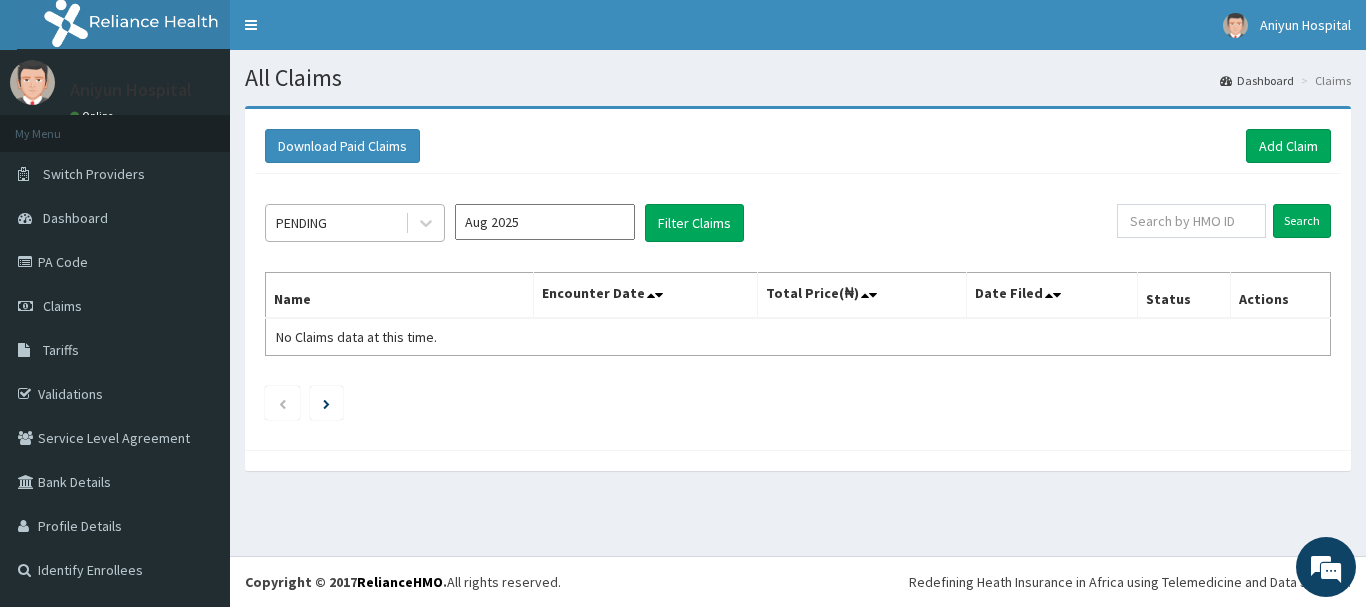 click on "PENDING" at bounding box center [335, 223] 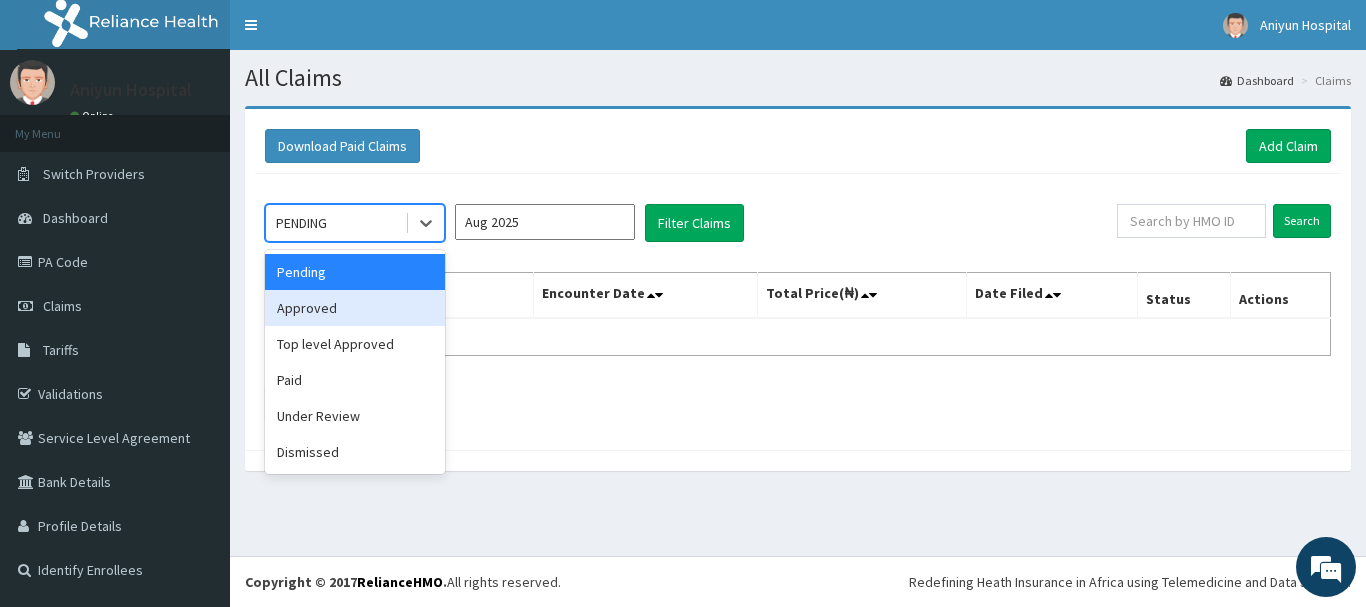 drag, startPoint x: 398, startPoint y: 312, endPoint x: 449, endPoint y: 296, distance: 53.450912 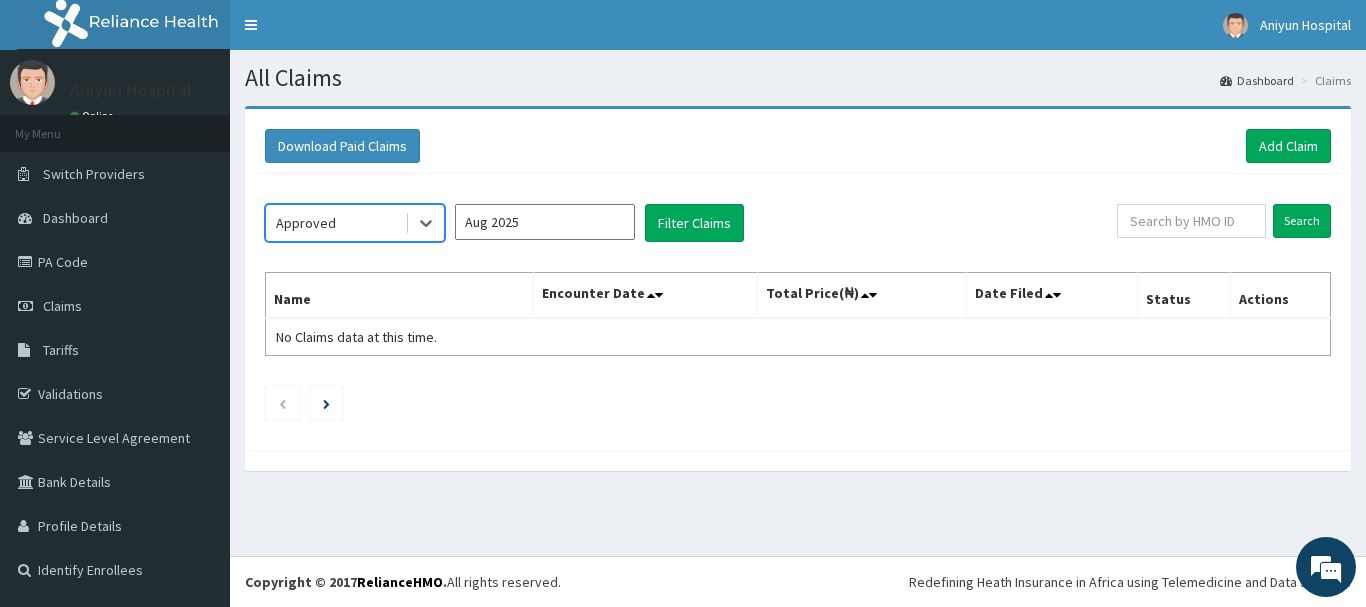 scroll, scrollTop: 0, scrollLeft: 0, axis: both 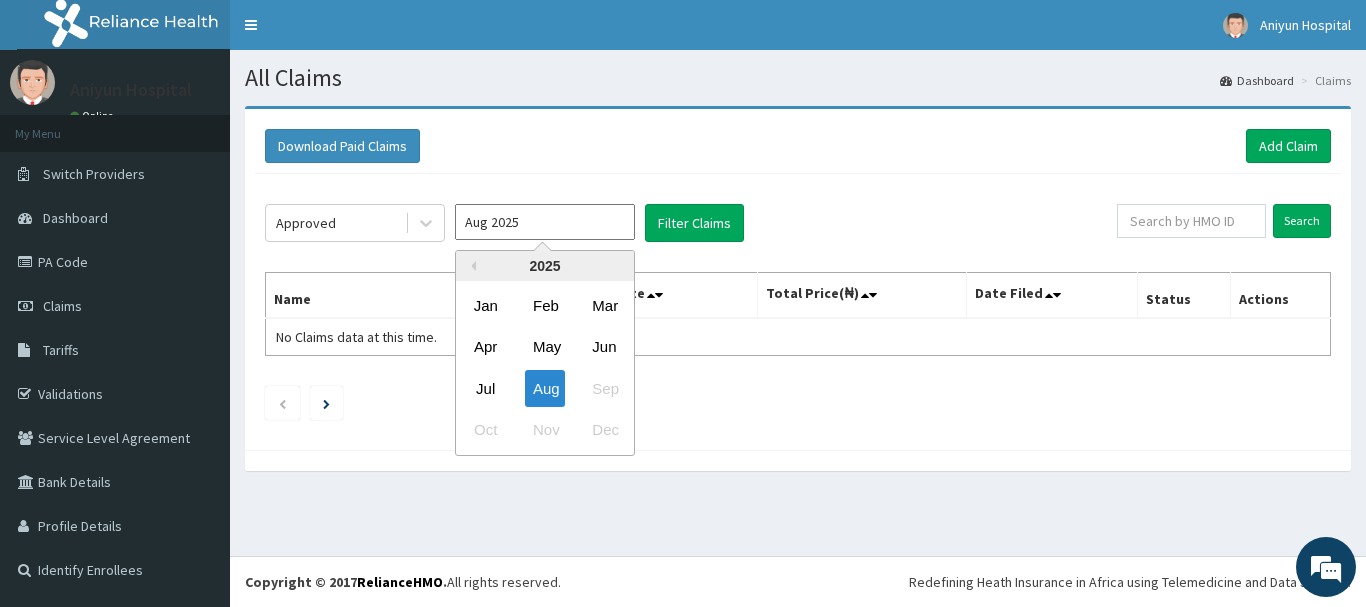 click on "Aug 2025" at bounding box center [545, 222] 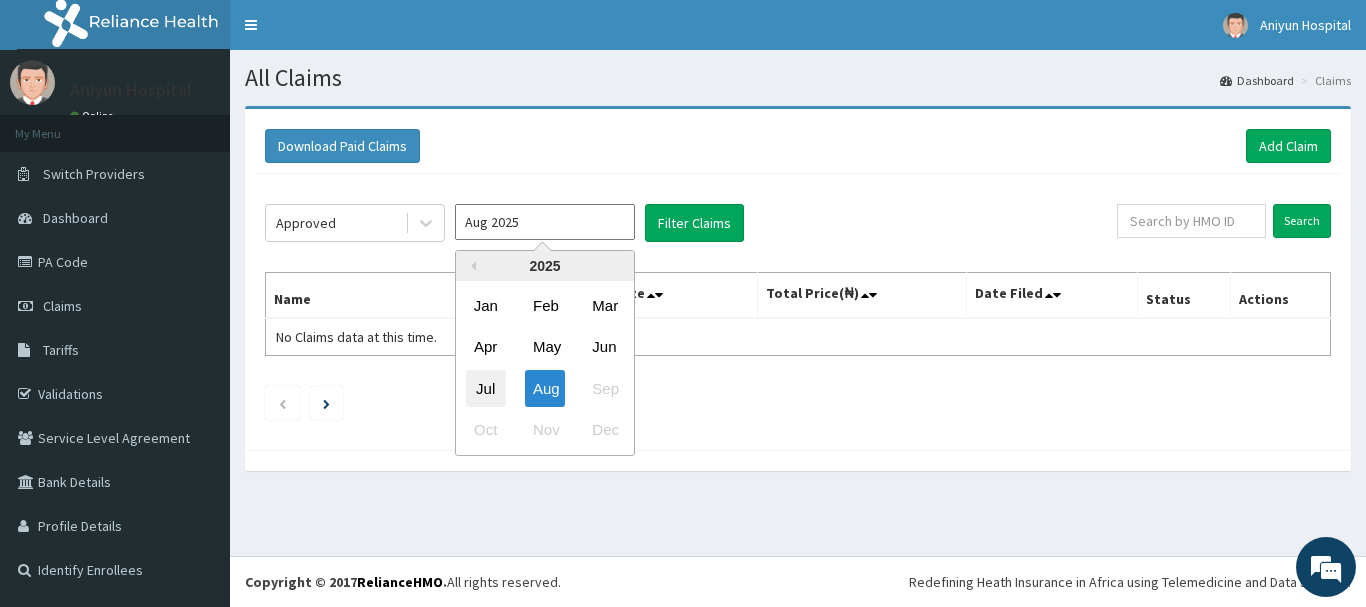 click on "Jul" at bounding box center [486, 388] 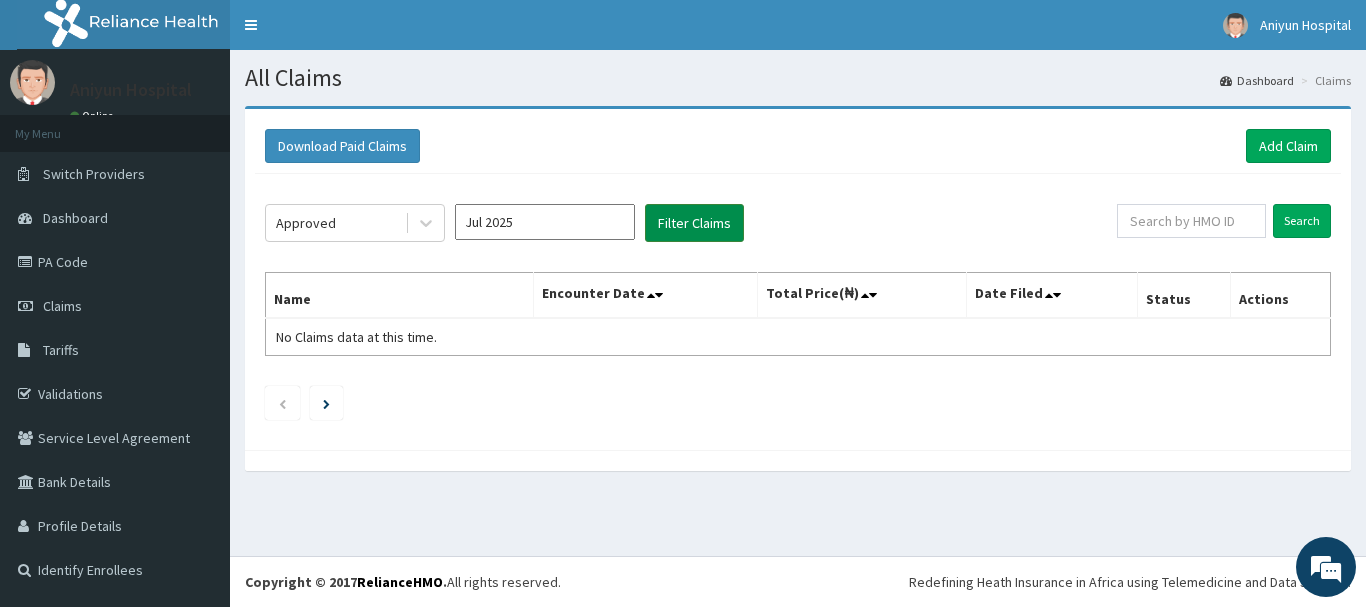 click on "Filter Claims" at bounding box center (694, 223) 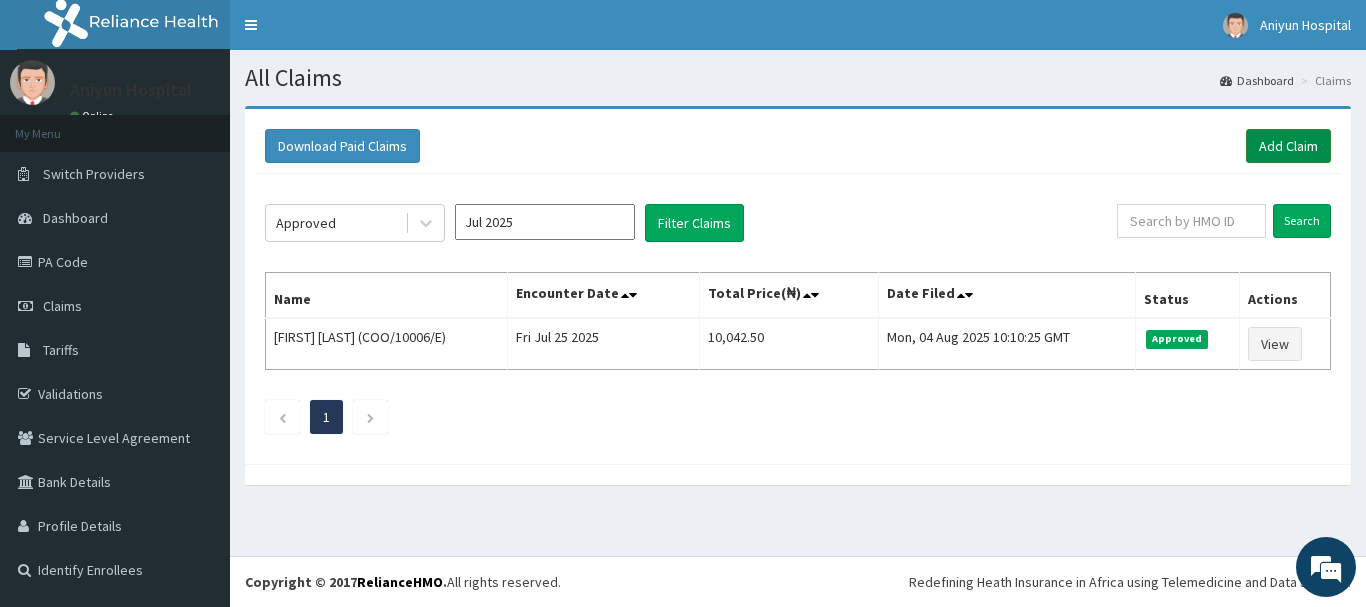 click on "Add Claim" at bounding box center (1288, 146) 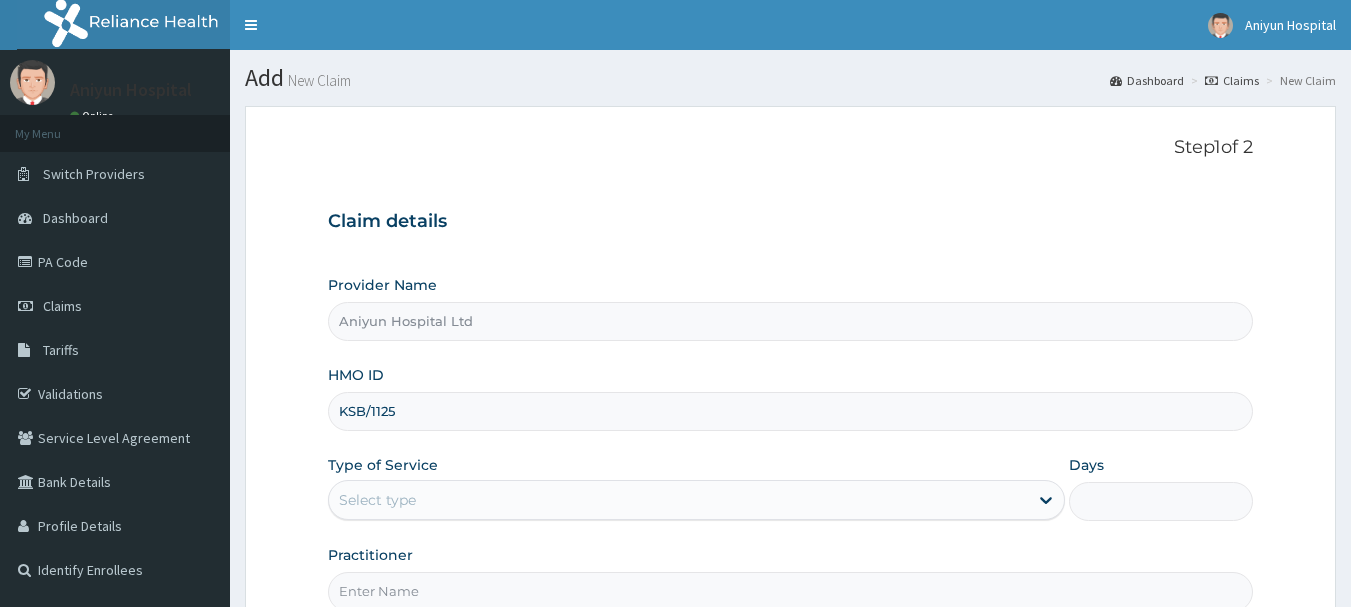 scroll, scrollTop: 0, scrollLeft: 0, axis: both 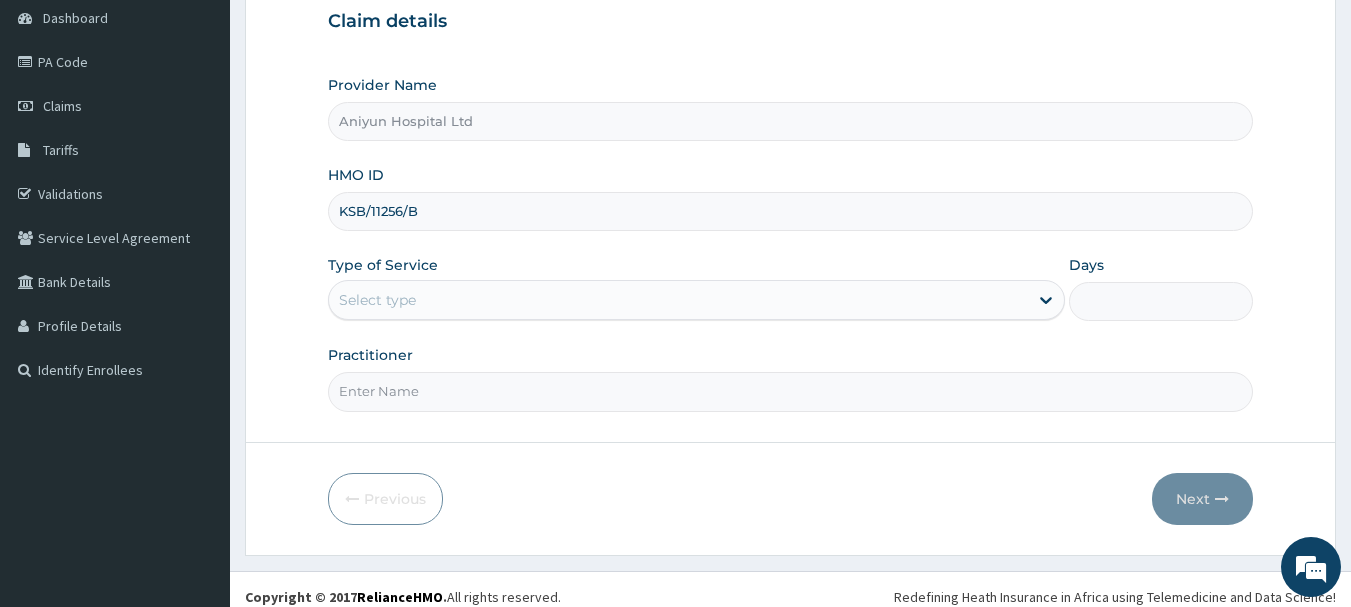 type on "KSB/11256/B" 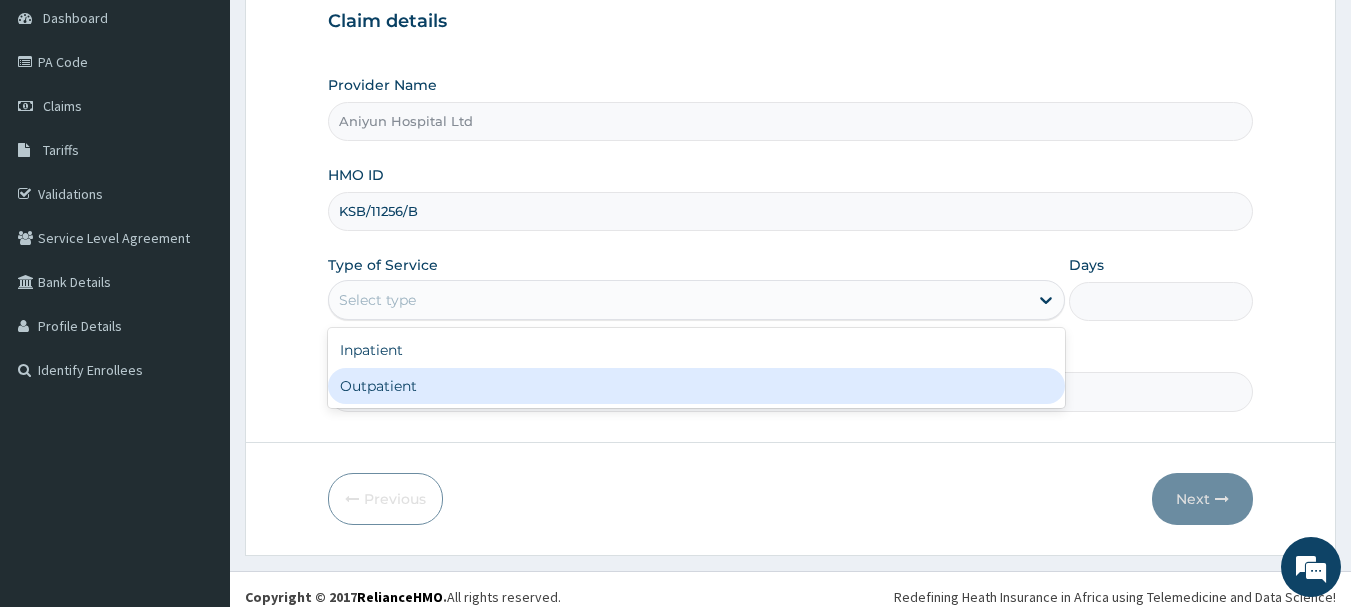 click on "Outpatient" at bounding box center [696, 386] 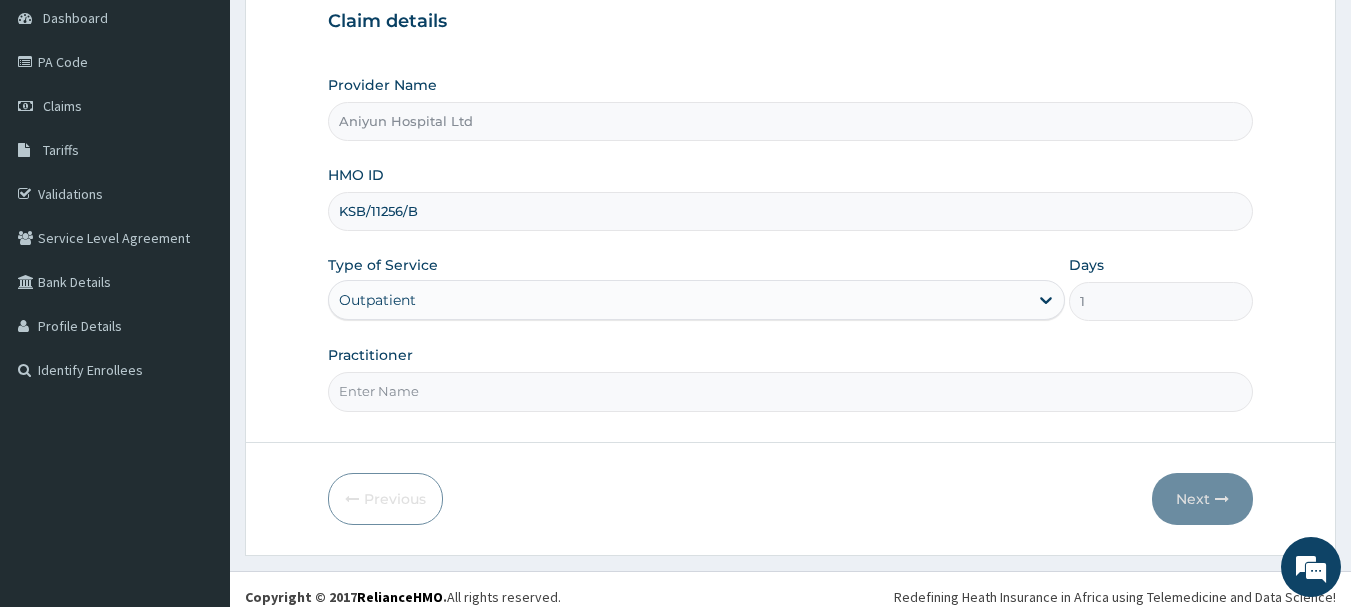 click on "Practitioner" at bounding box center (791, 391) 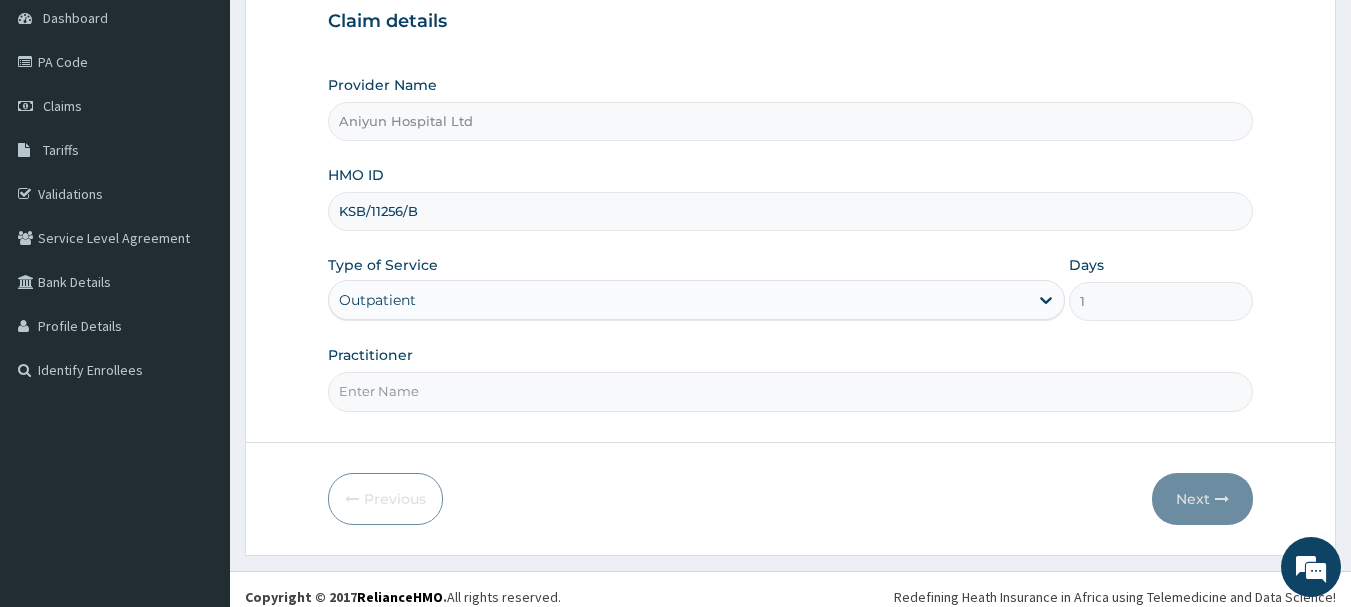 type on "DR OKE" 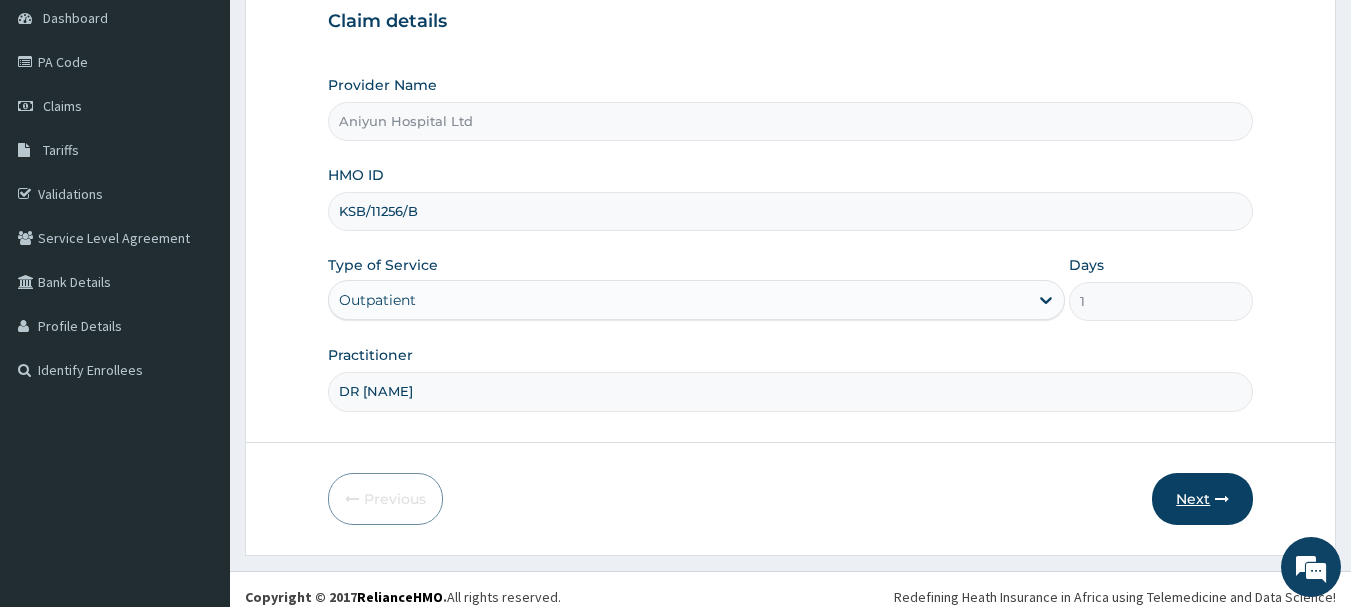 click on "Next" at bounding box center [1202, 499] 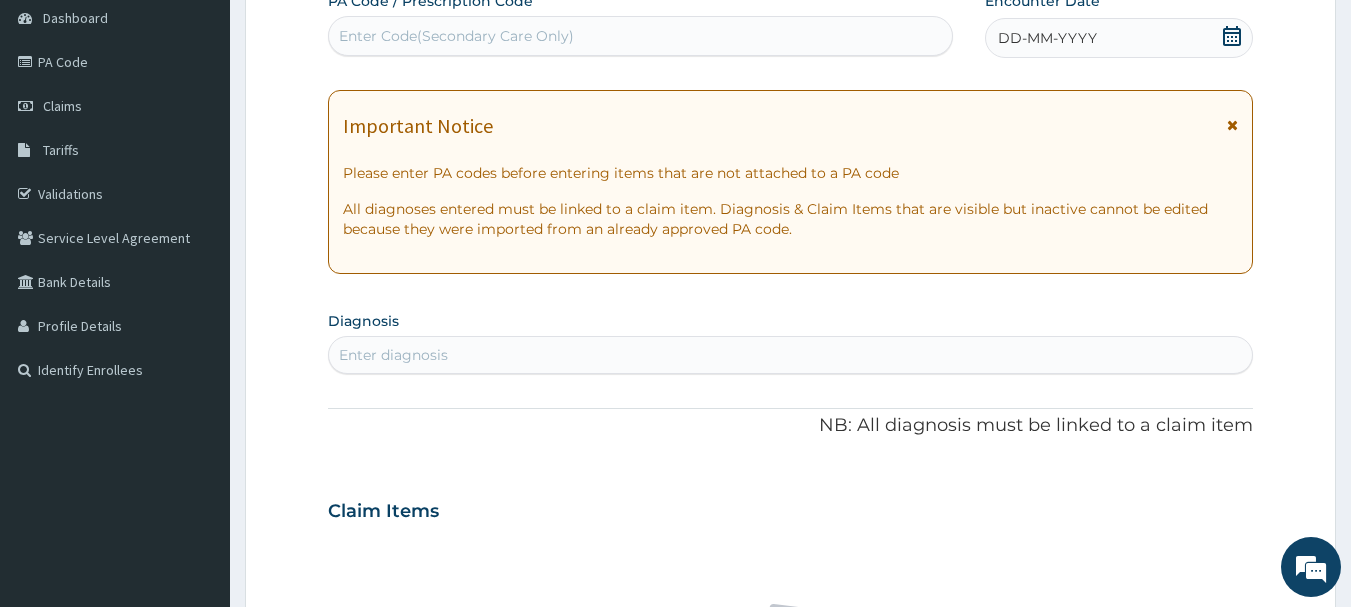 scroll, scrollTop: 0, scrollLeft: 0, axis: both 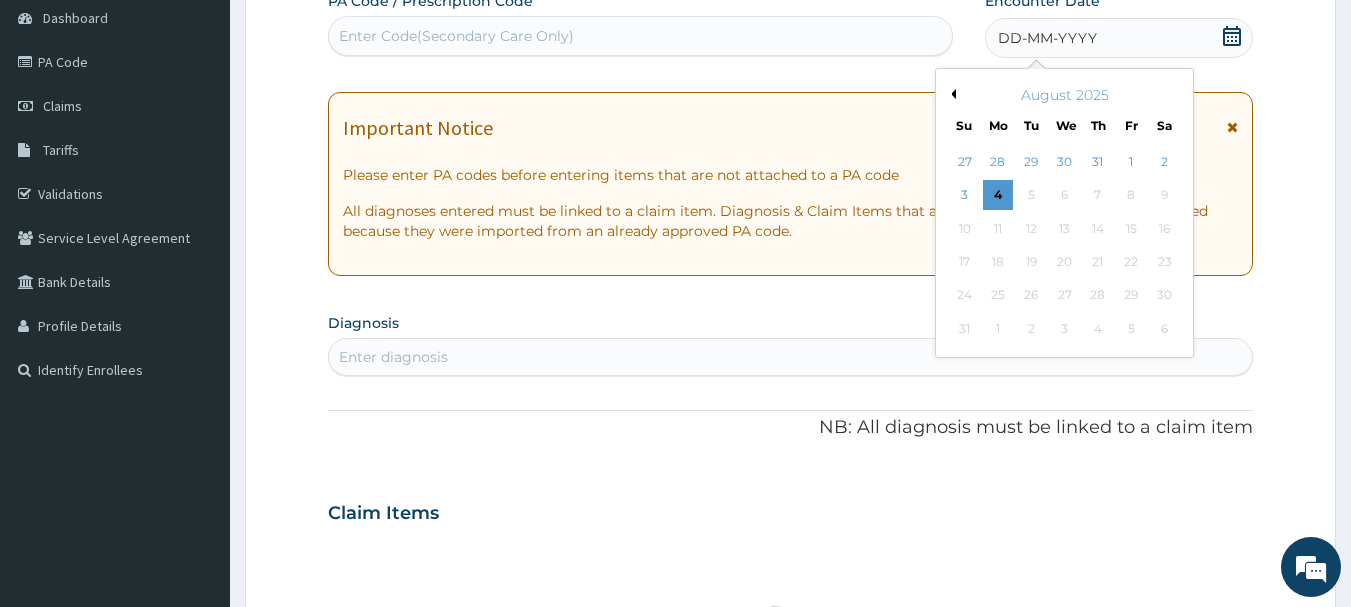click on "August 2025" at bounding box center [1064, 95] 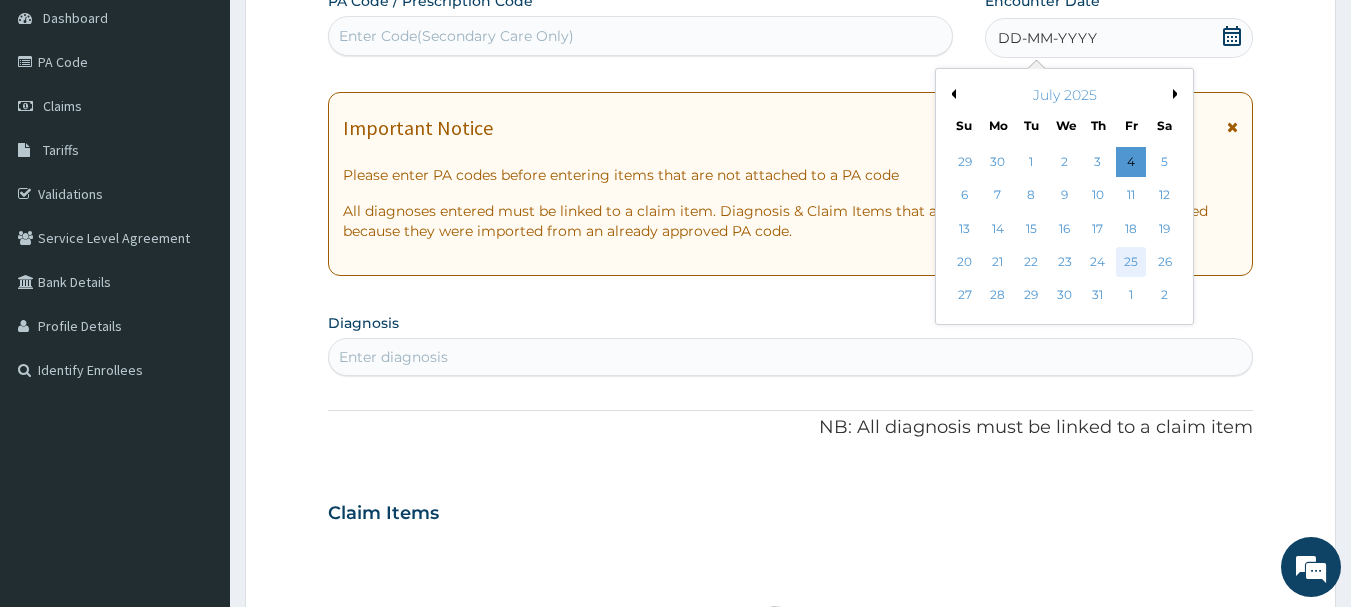 click on "25" at bounding box center [1131, 262] 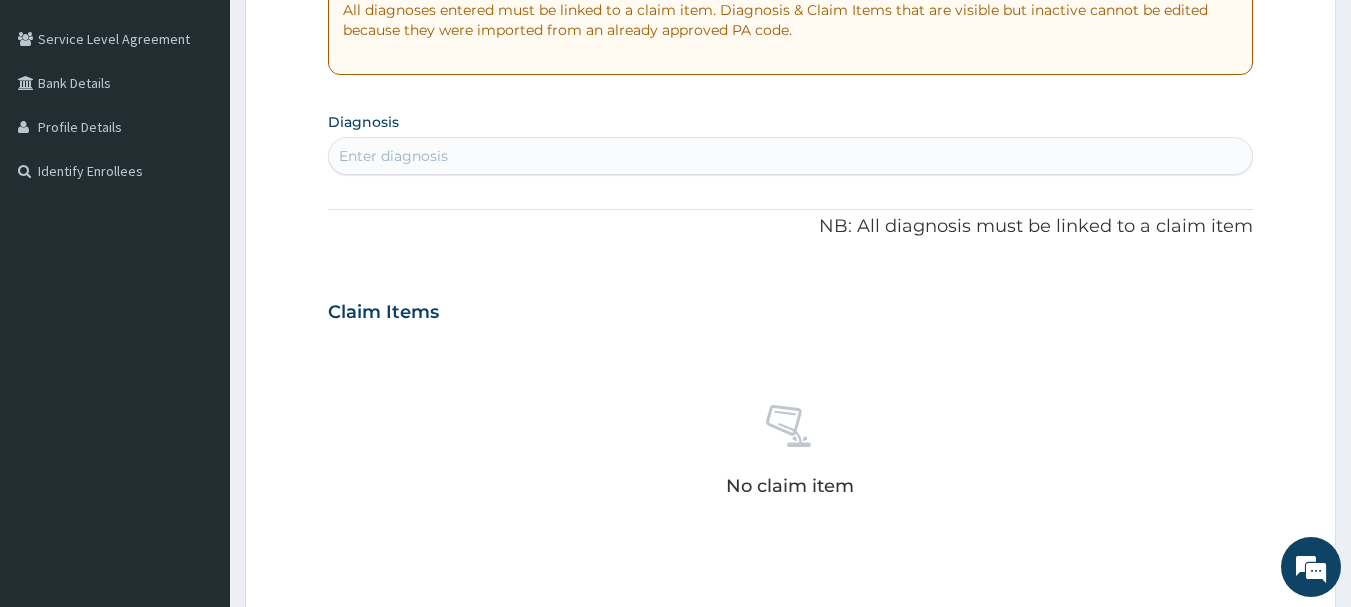 scroll, scrollTop: 400, scrollLeft: 0, axis: vertical 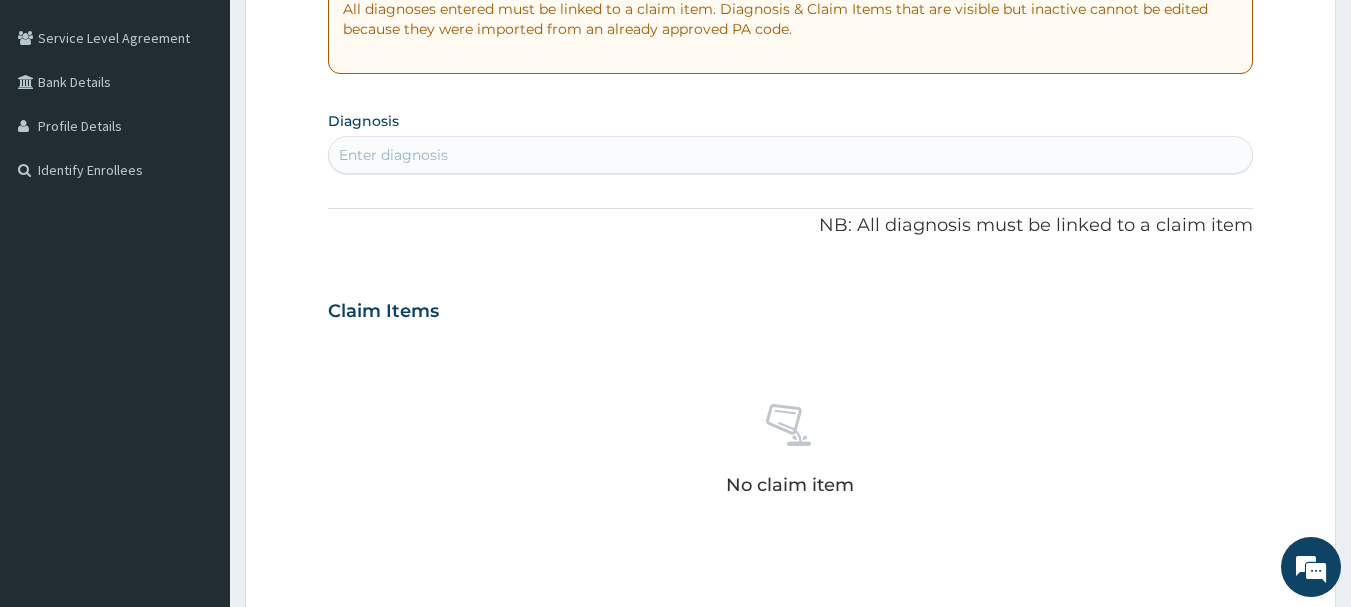 click on "Enter diagnosis" at bounding box center (791, 155) 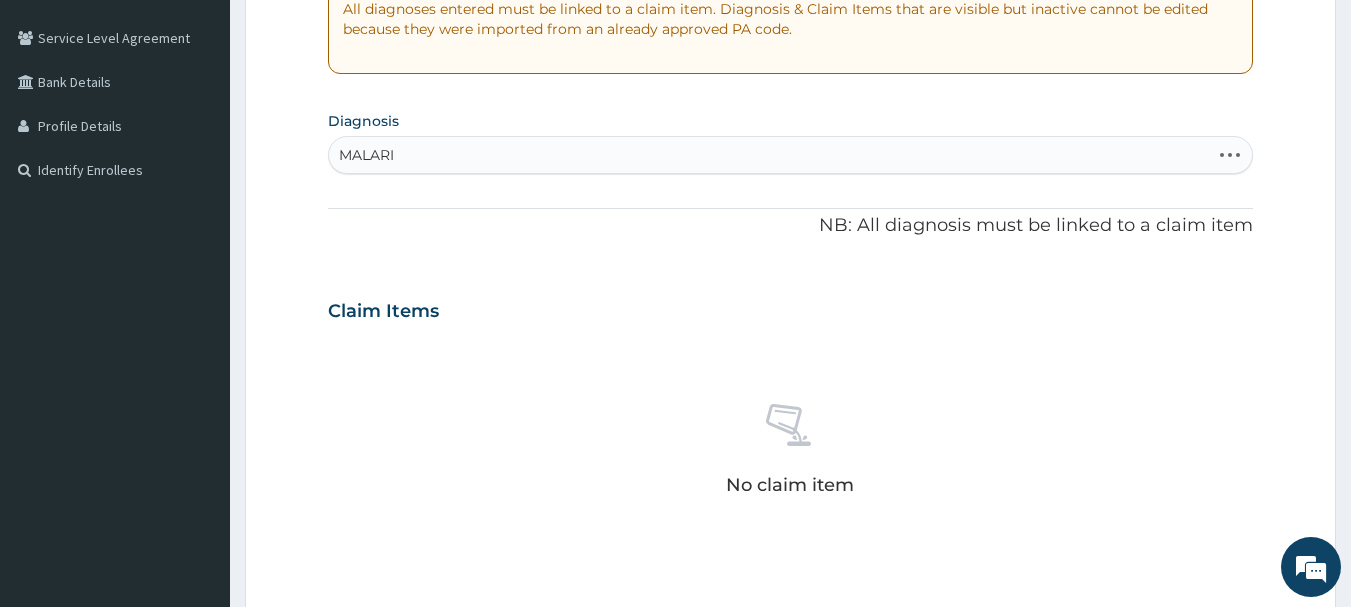 type on "MALARIA" 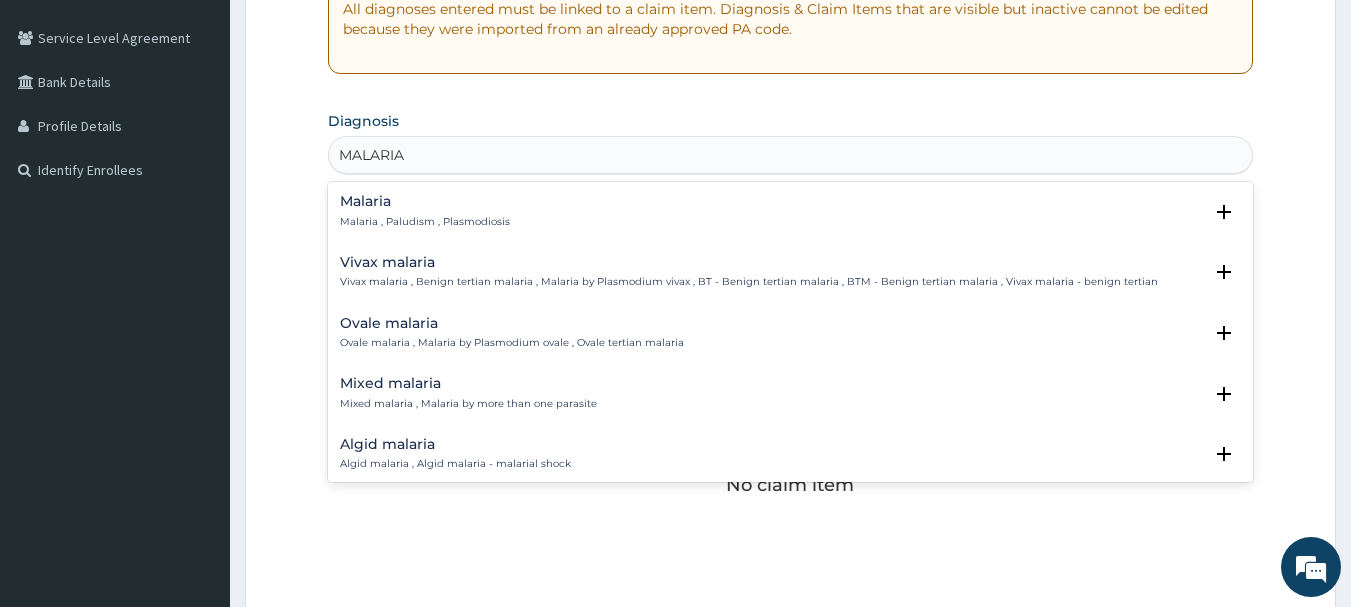drag, startPoint x: 516, startPoint y: 199, endPoint x: 514, endPoint y: 209, distance: 10.198039 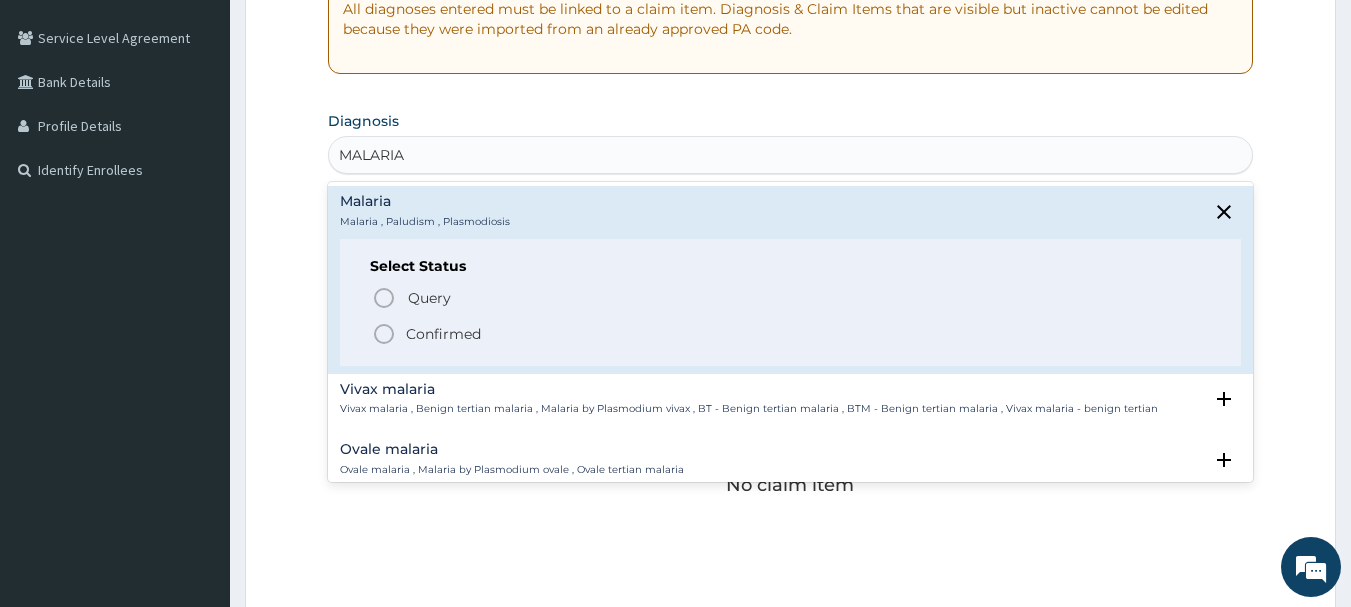 click on "Confirmed" at bounding box center (792, 334) 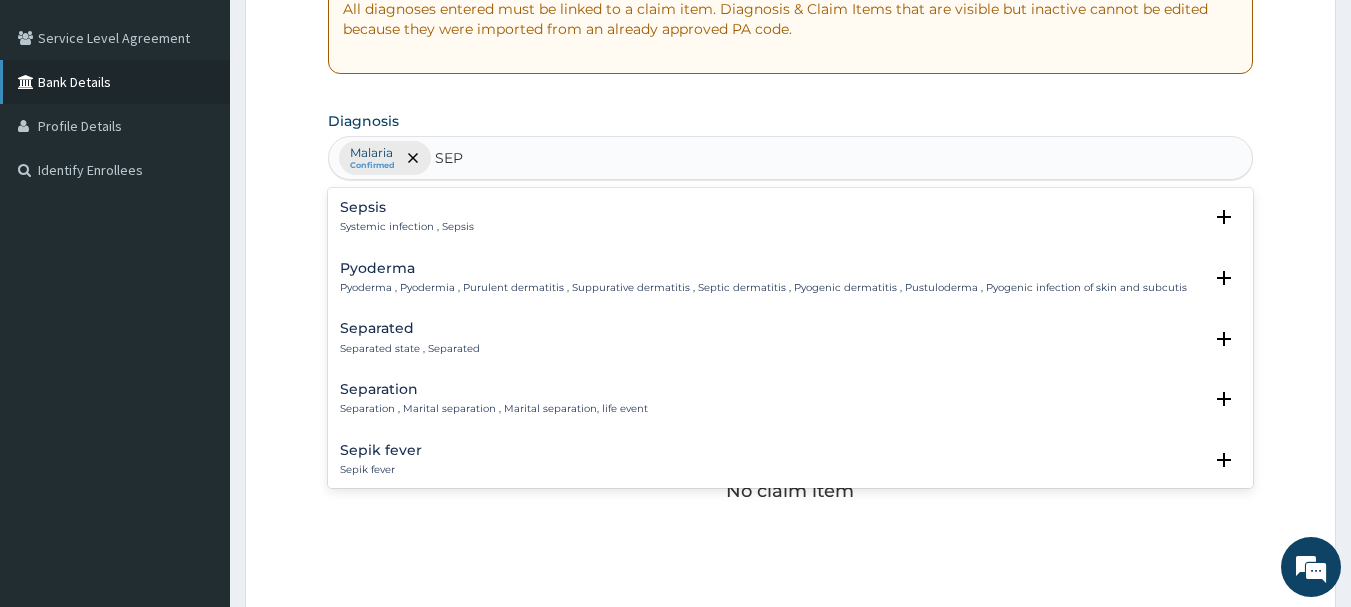 type on "SEPS" 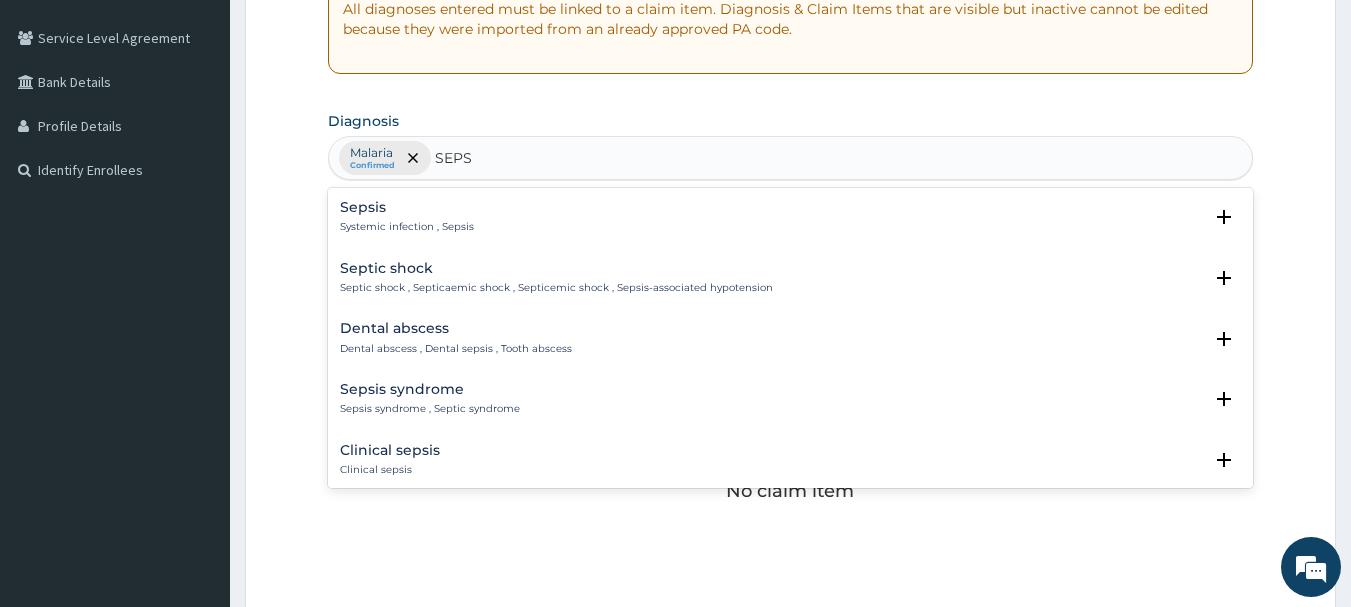 click on "Sepsis Systemic infection , Sepsis" at bounding box center (791, 217) 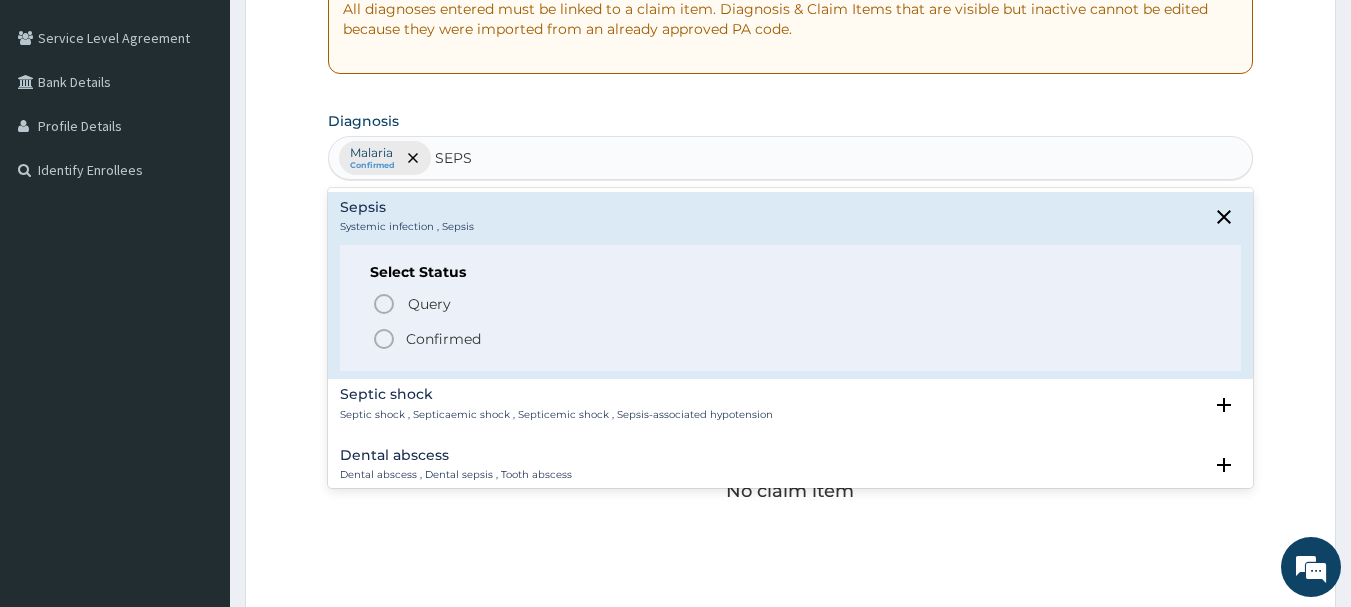 drag, startPoint x: 353, startPoint y: 330, endPoint x: 339, endPoint y: 318, distance: 18.439089 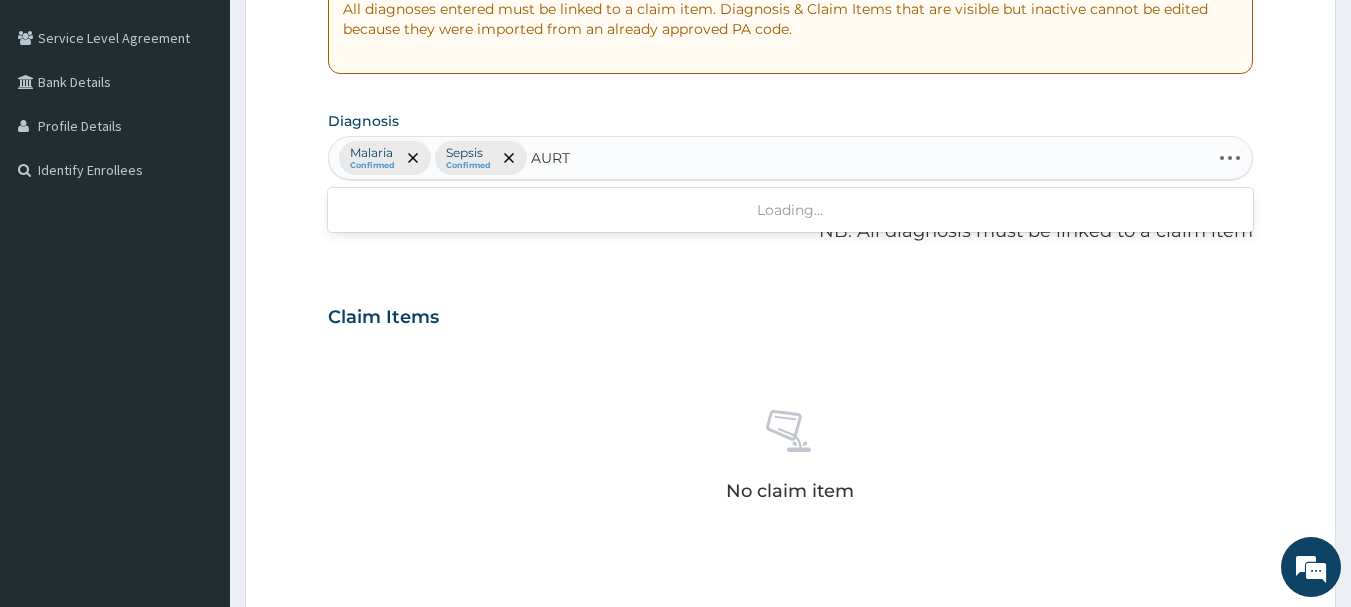 type on "AURTI" 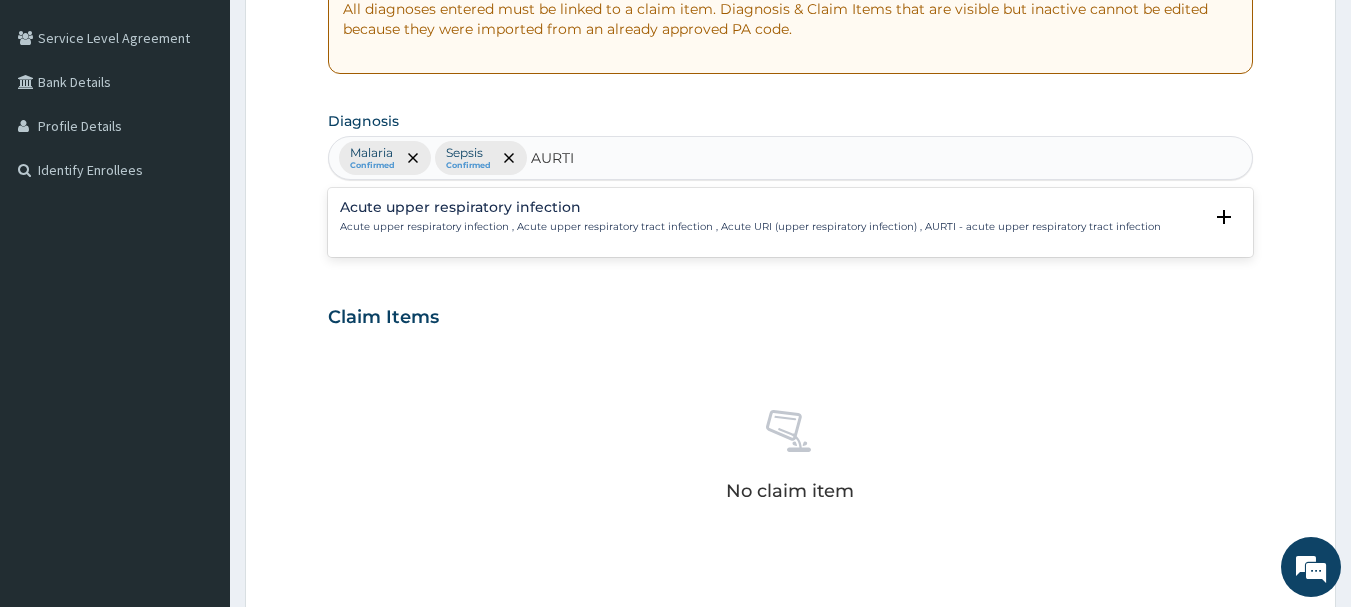 click on "Acute upper respiratory infection , Acute upper respiratory tract infection , Acute URI (upper respiratory infection) , AURTI - acute upper respiratory tract infection" at bounding box center (750, 227) 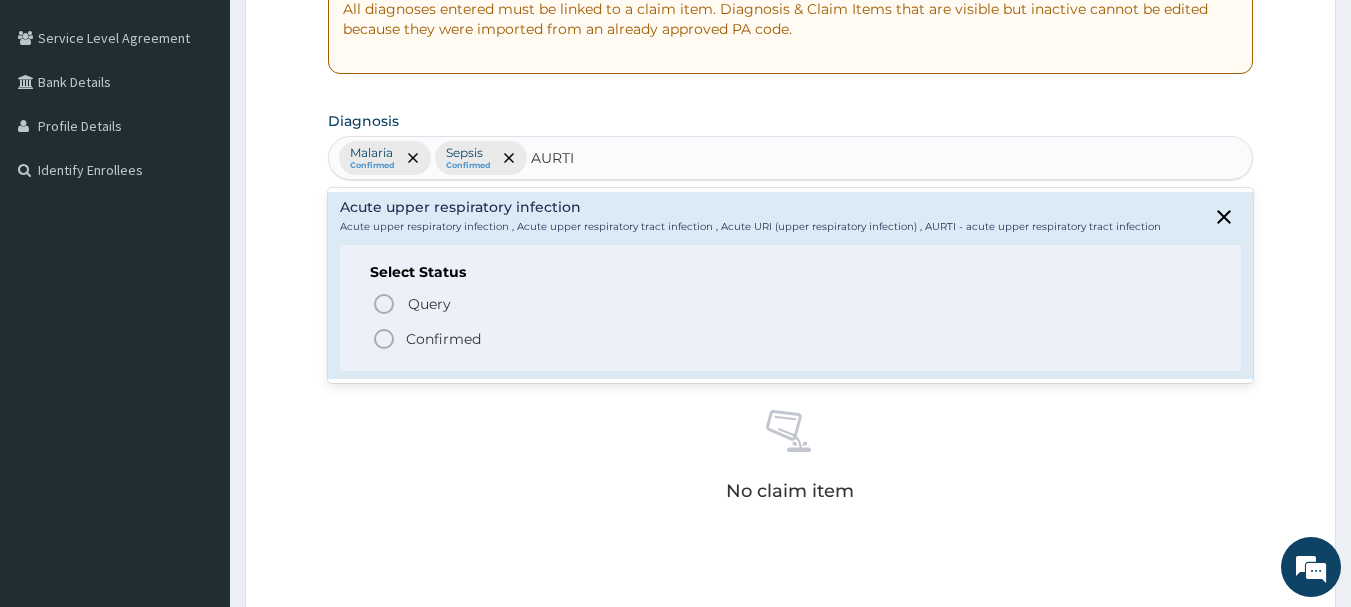 click on "Confirmed" at bounding box center (443, 339) 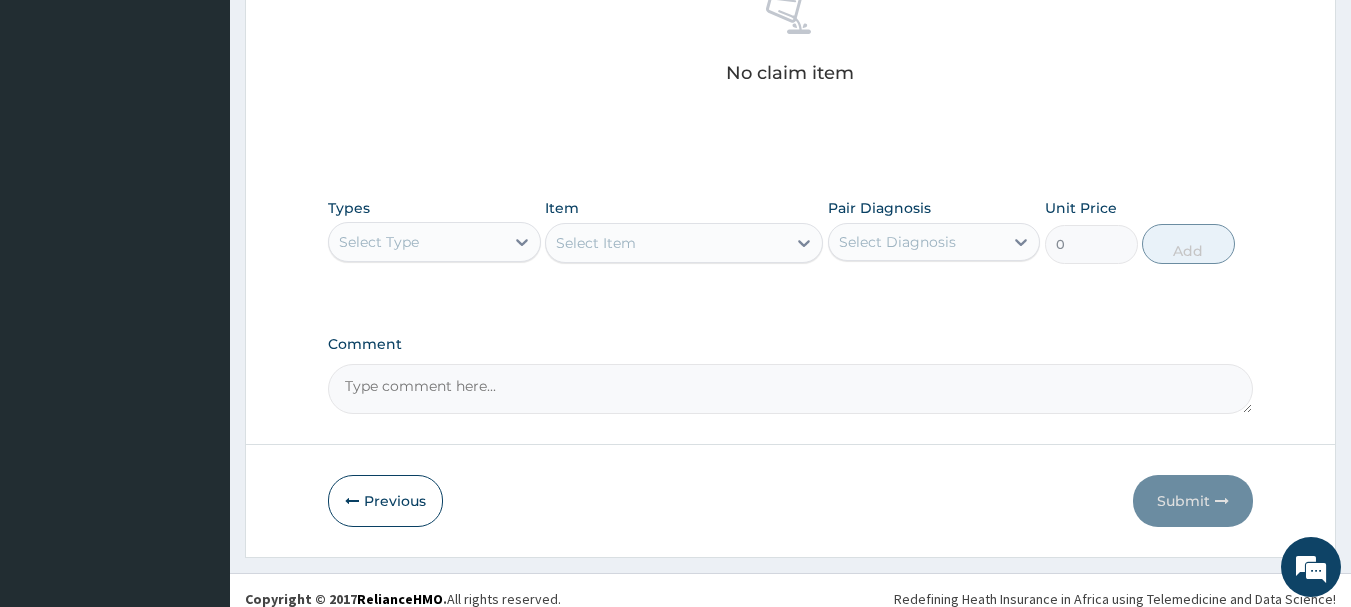 scroll, scrollTop: 835, scrollLeft: 0, axis: vertical 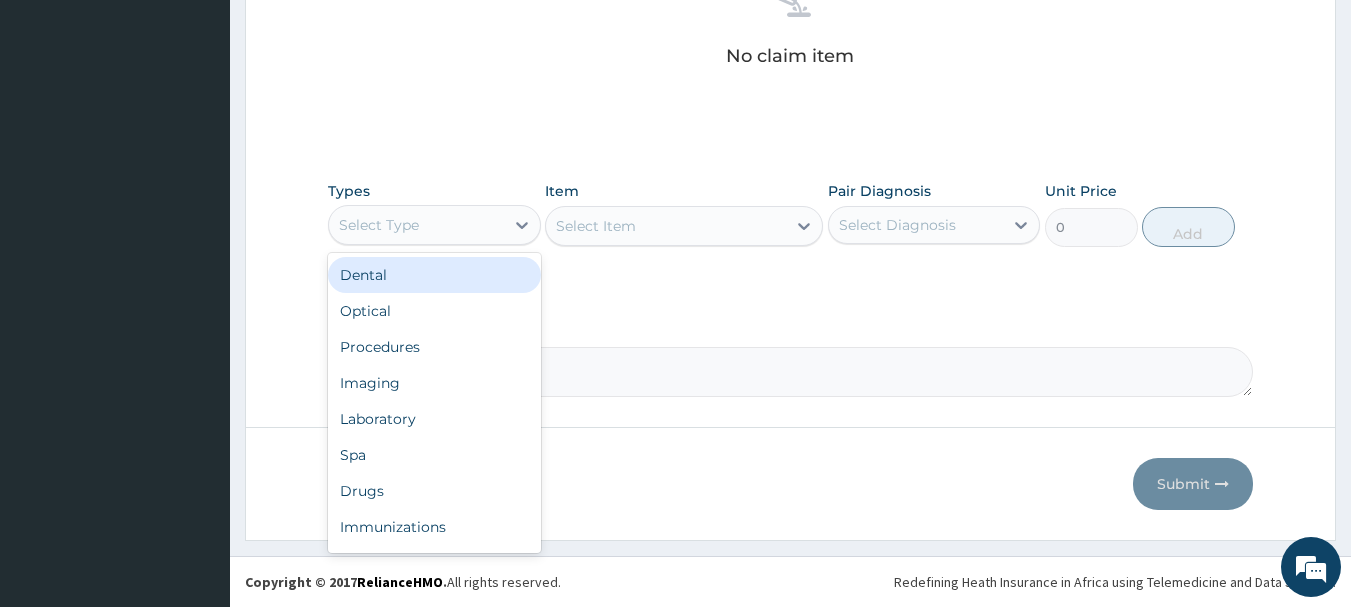 click on "Select Type" at bounding box center (416, 225) 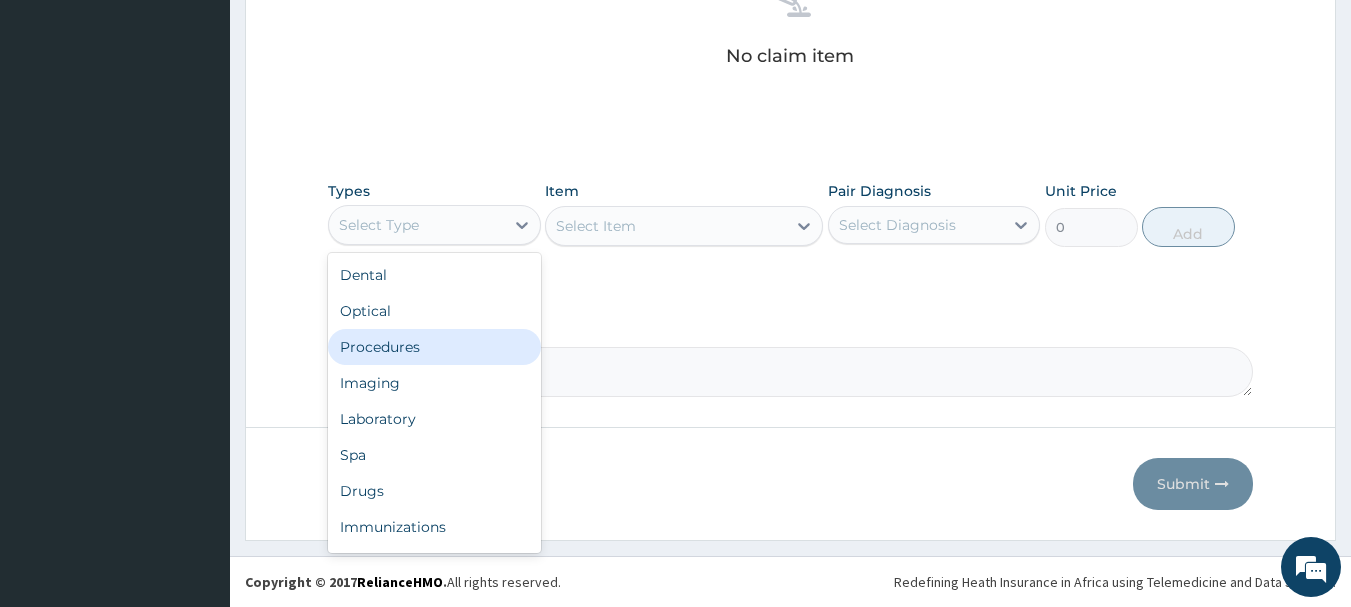 click on "Procedures" at bounding box center (434, 347) 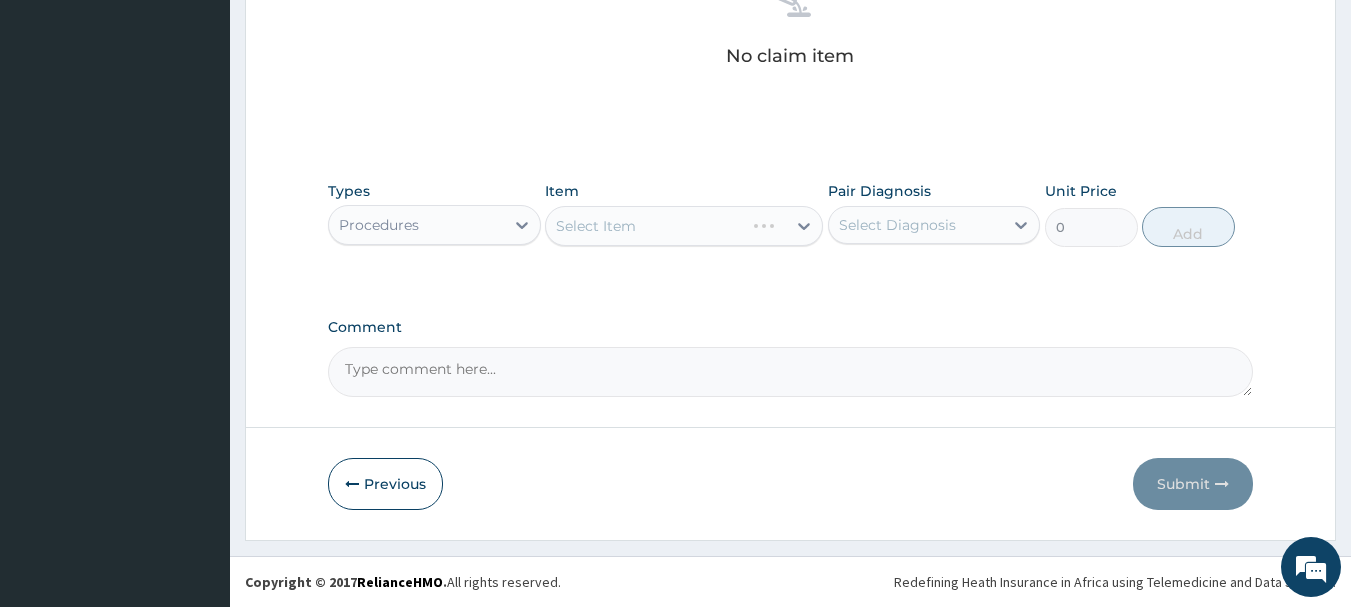 click on "Select Item" at bounding box center (684, 226) 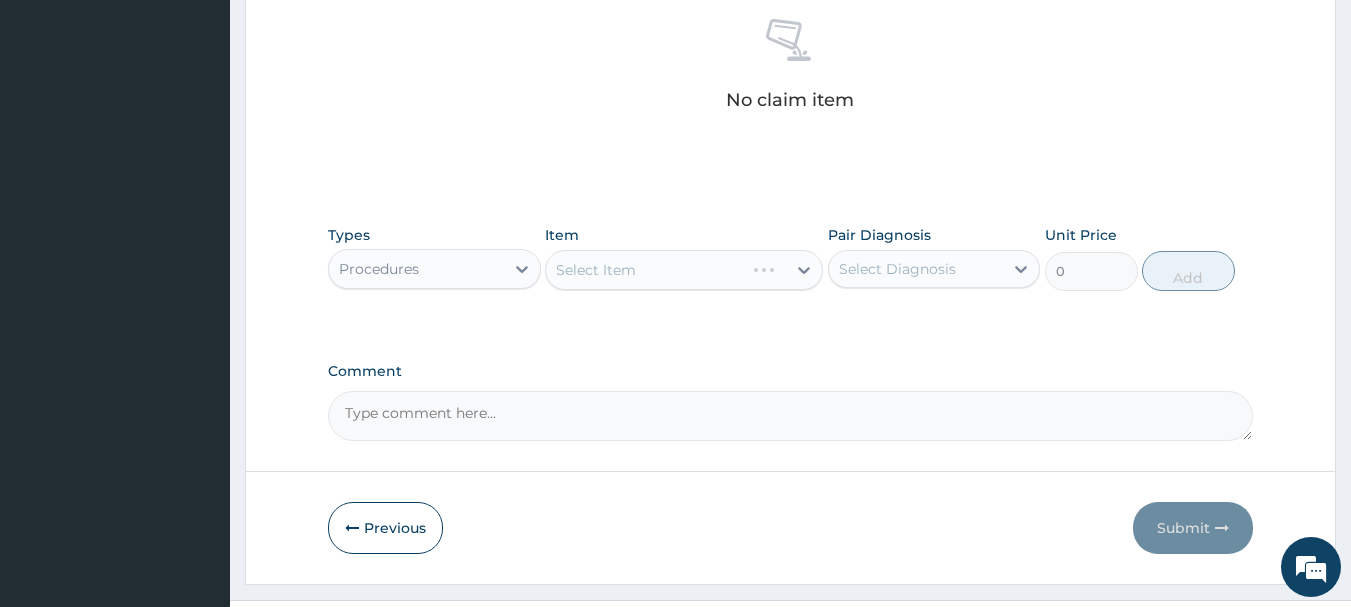 scroll, scrollTop: 835, scrollLeft: 0, axis: vertical 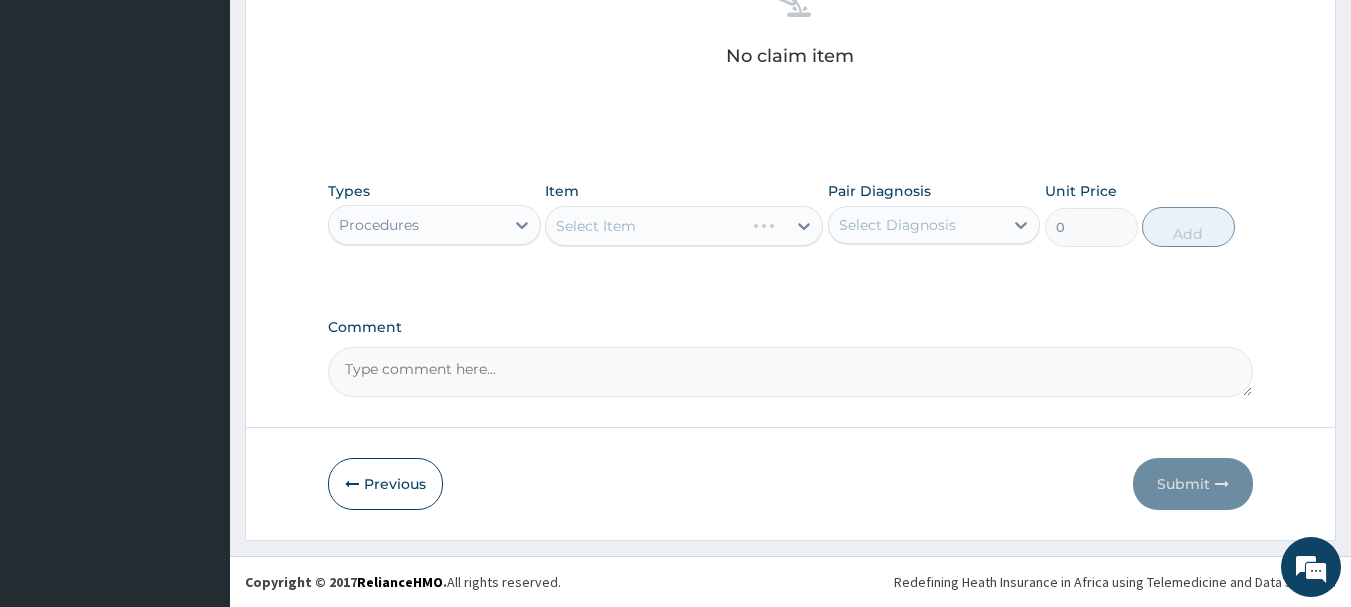 click on "Select Item" at bounding box center (684, 226) 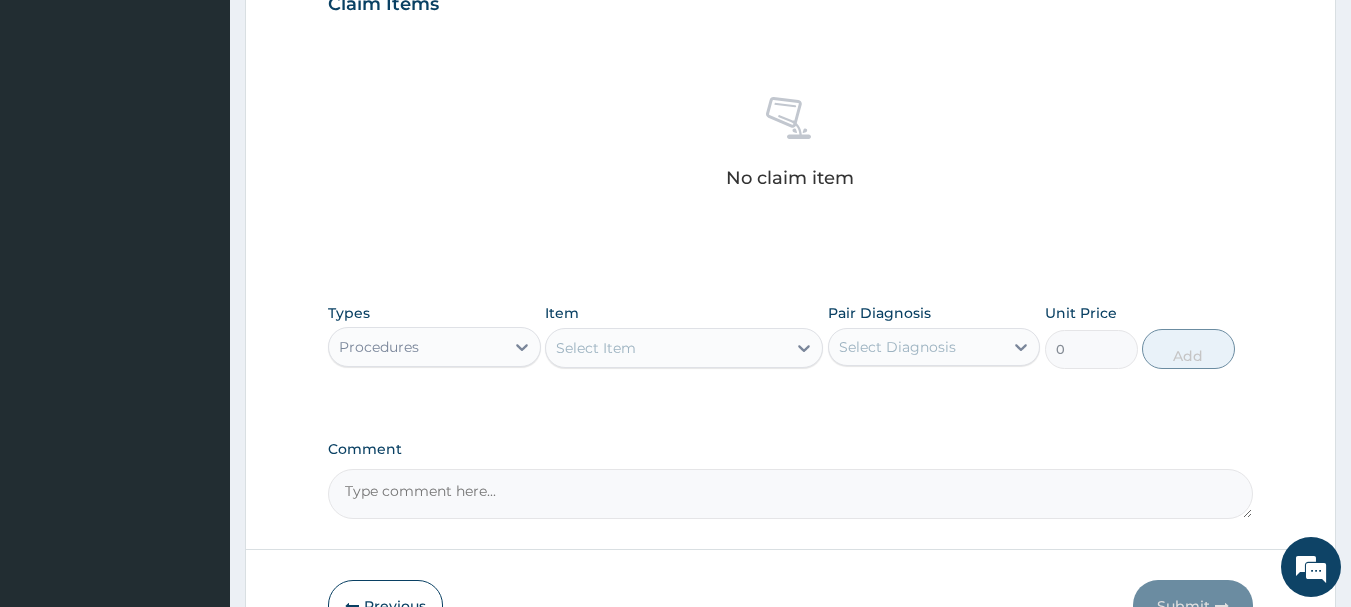 scroll, scrollTop: 735, scrollLeft: 0, axis: vertical 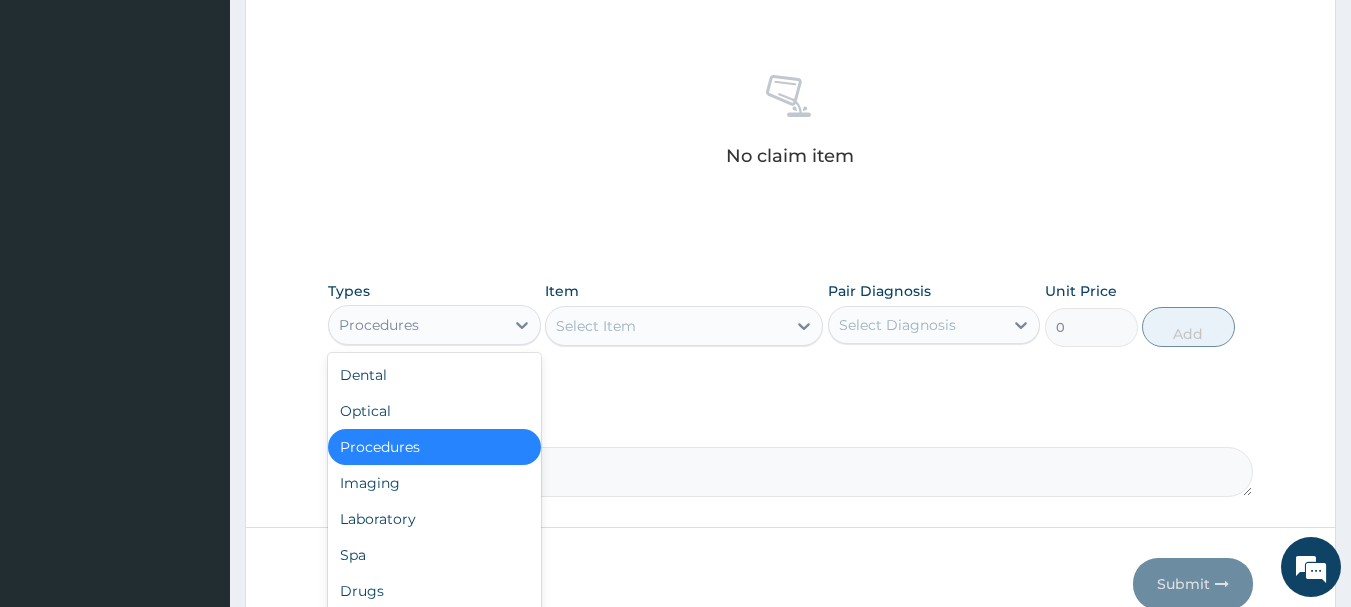 click on "Procedures" at bounding box center [416, 325] 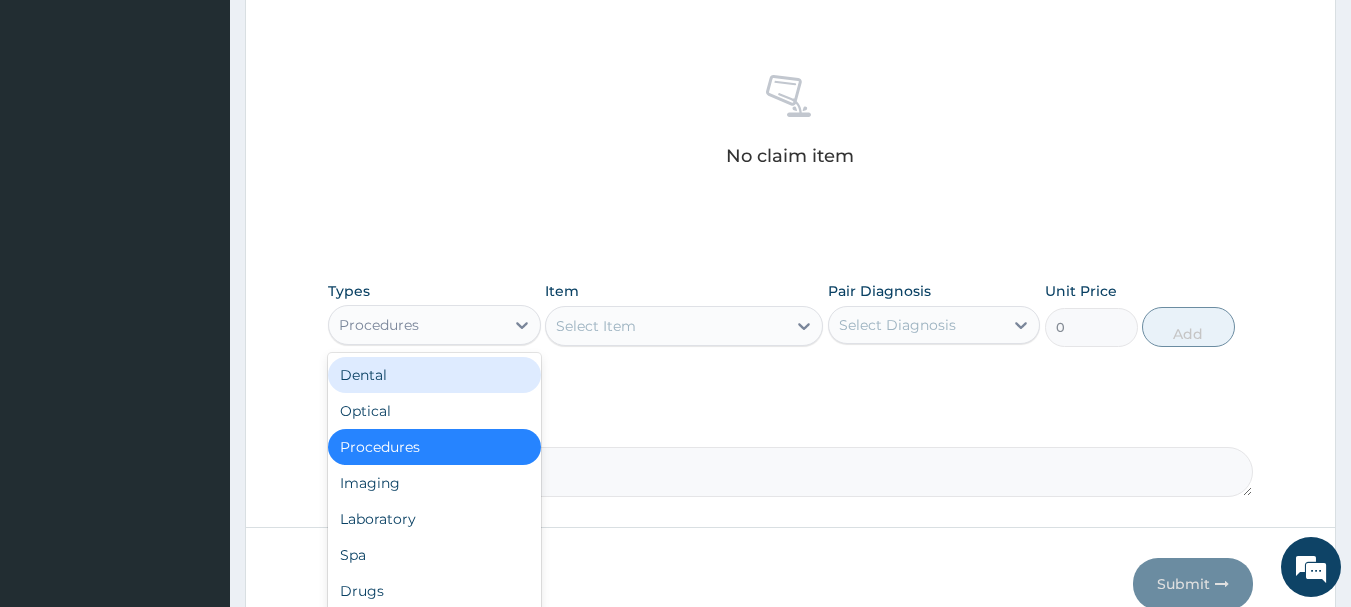 click on "Select Item" at bounding box center [596, 326] 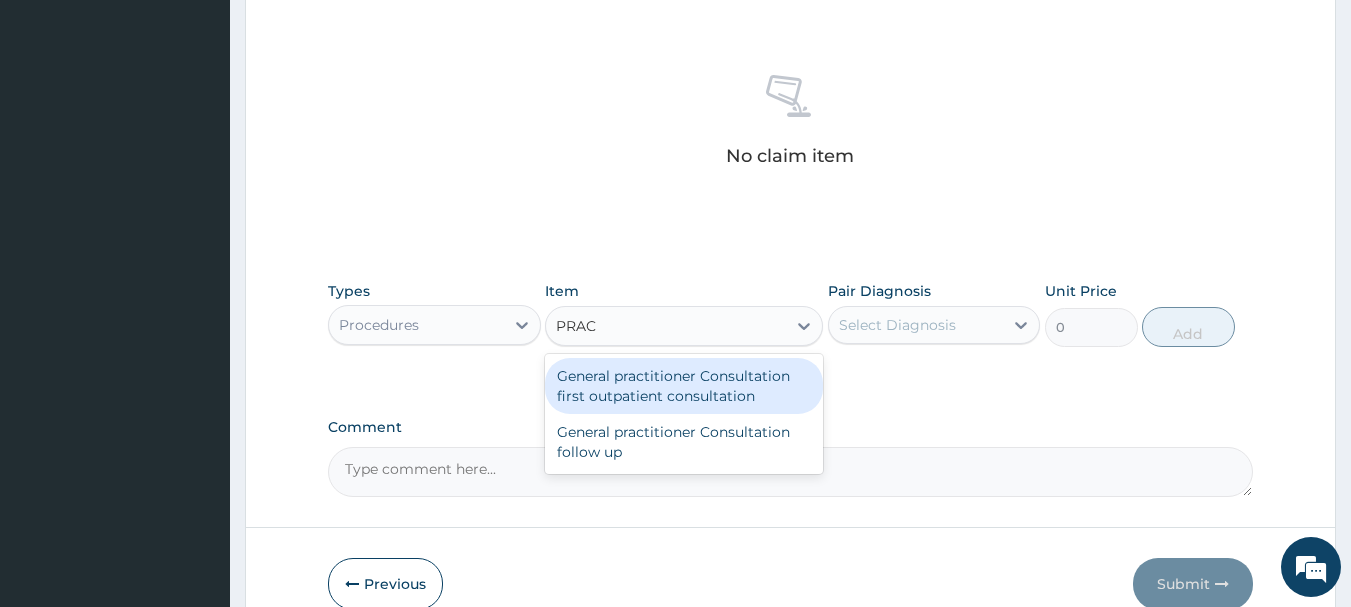 type on "PRACT" 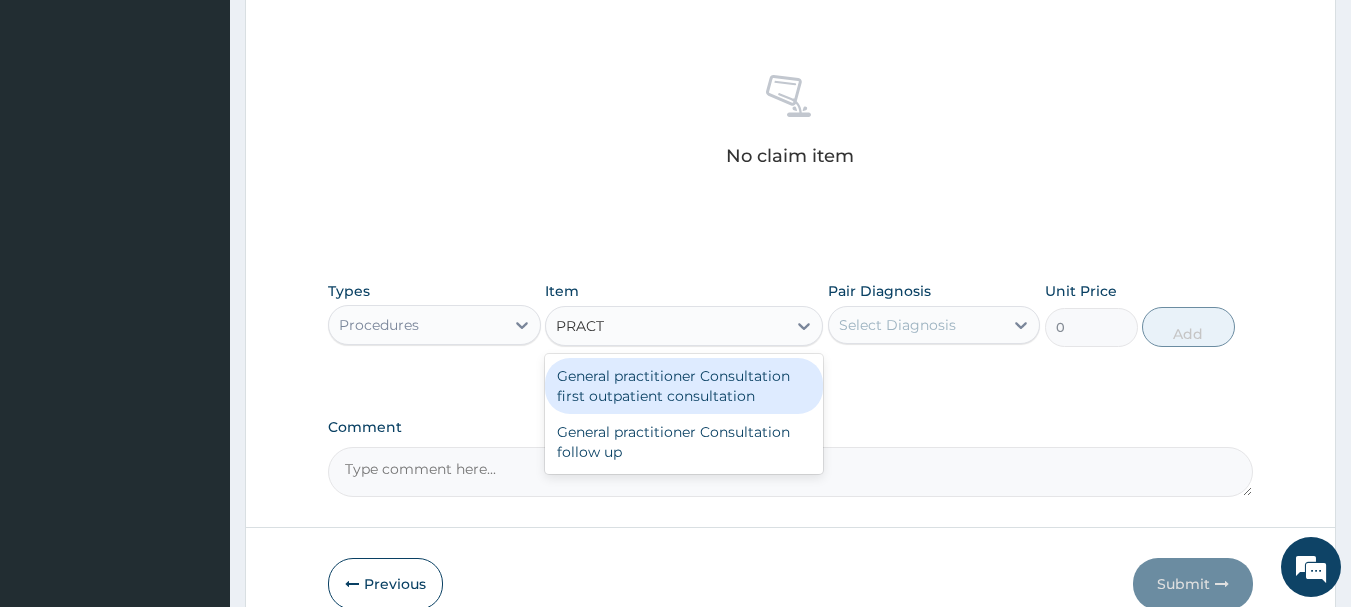 click on "General practitioner Consultation first outpatient consultation" at bounding box center [684, 386] 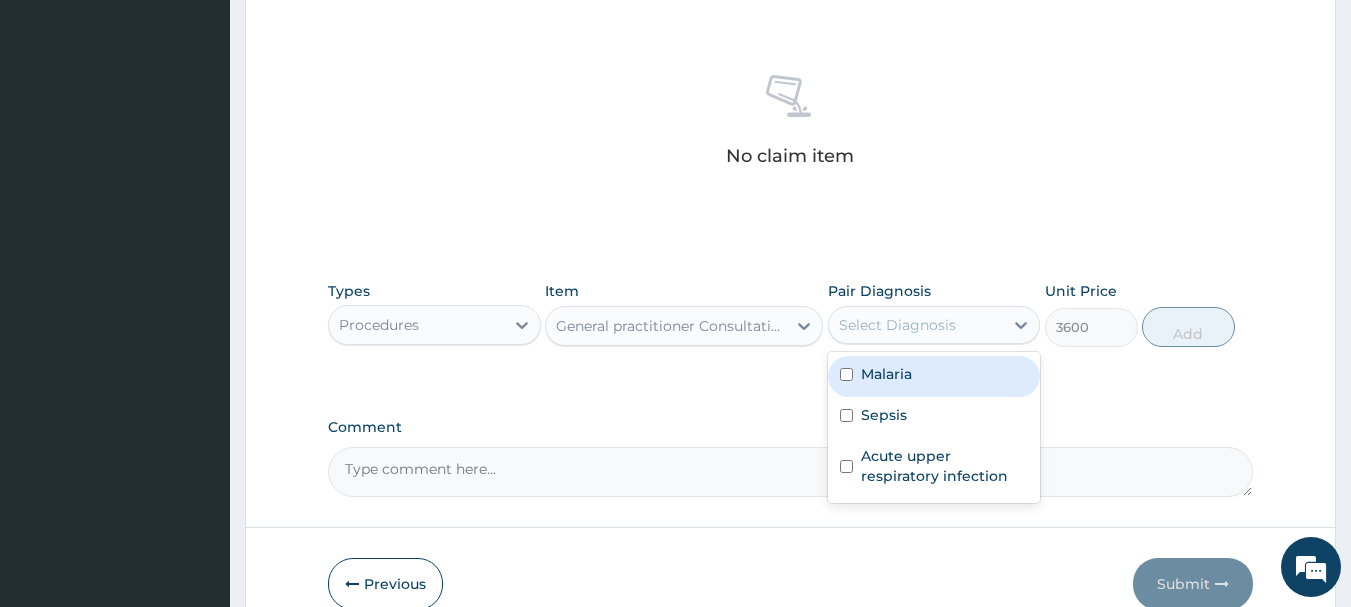 click on "Select Diagnosis" at bounding box center (897, 325) 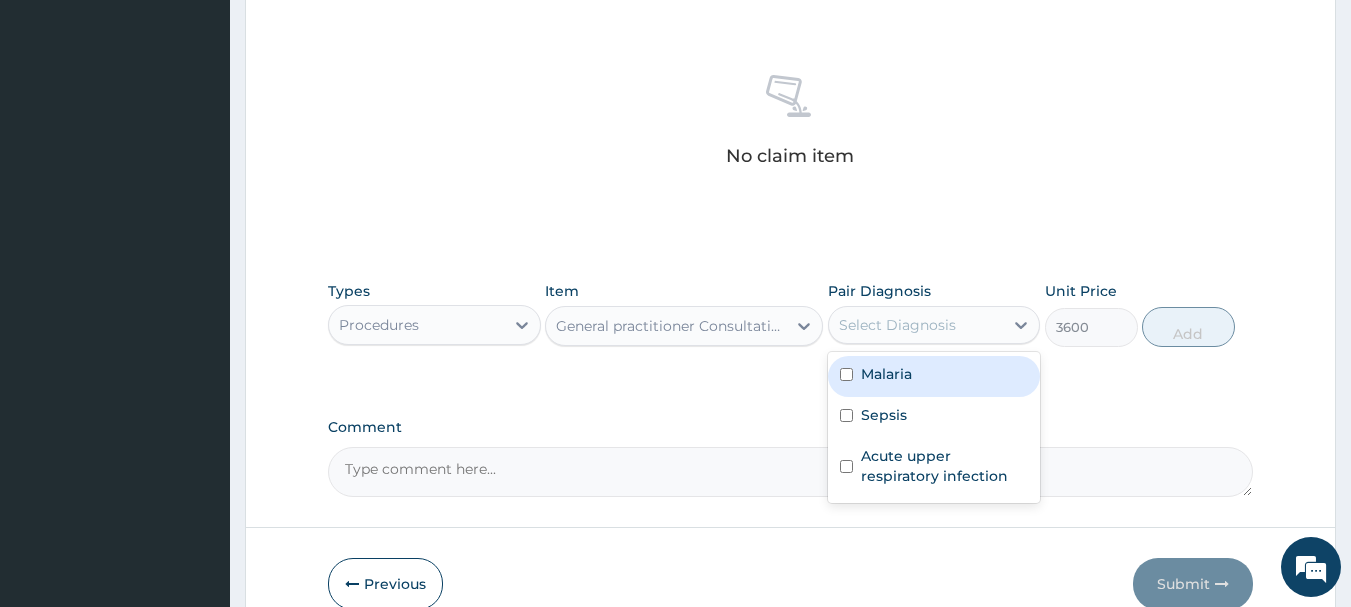 drag, startPoint x: 907, startPoint y: 385, endPoint x: 910, endPoint y: 416, distance: 31.144823 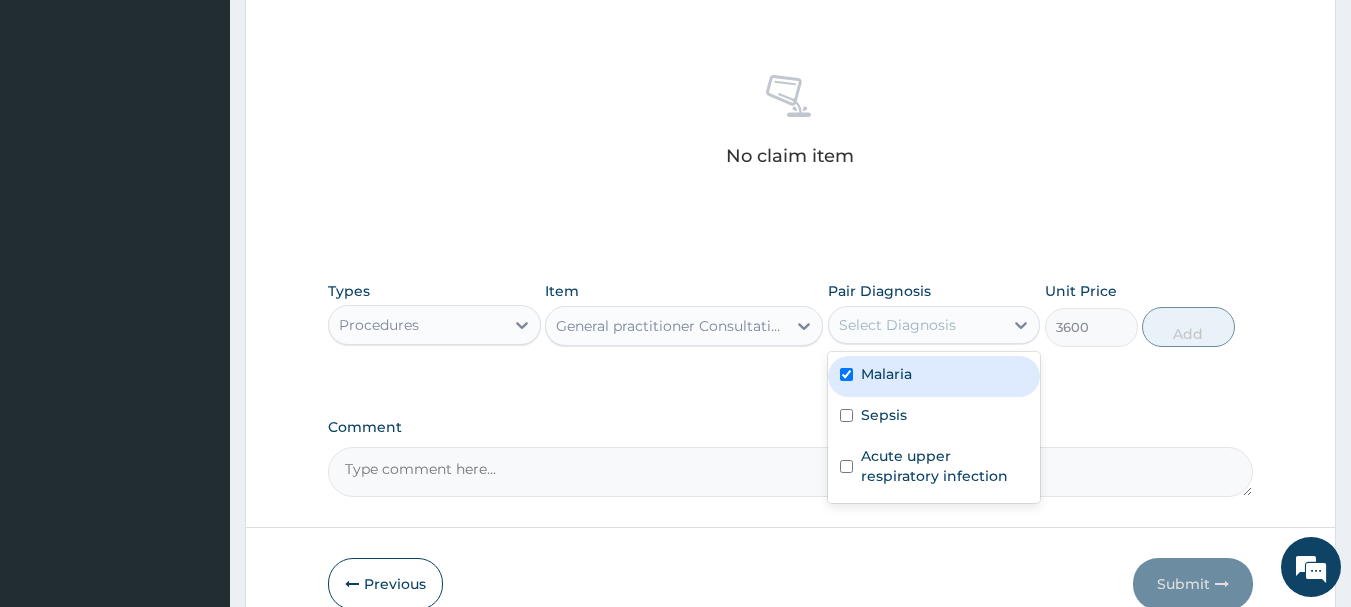 checkbox on "true" 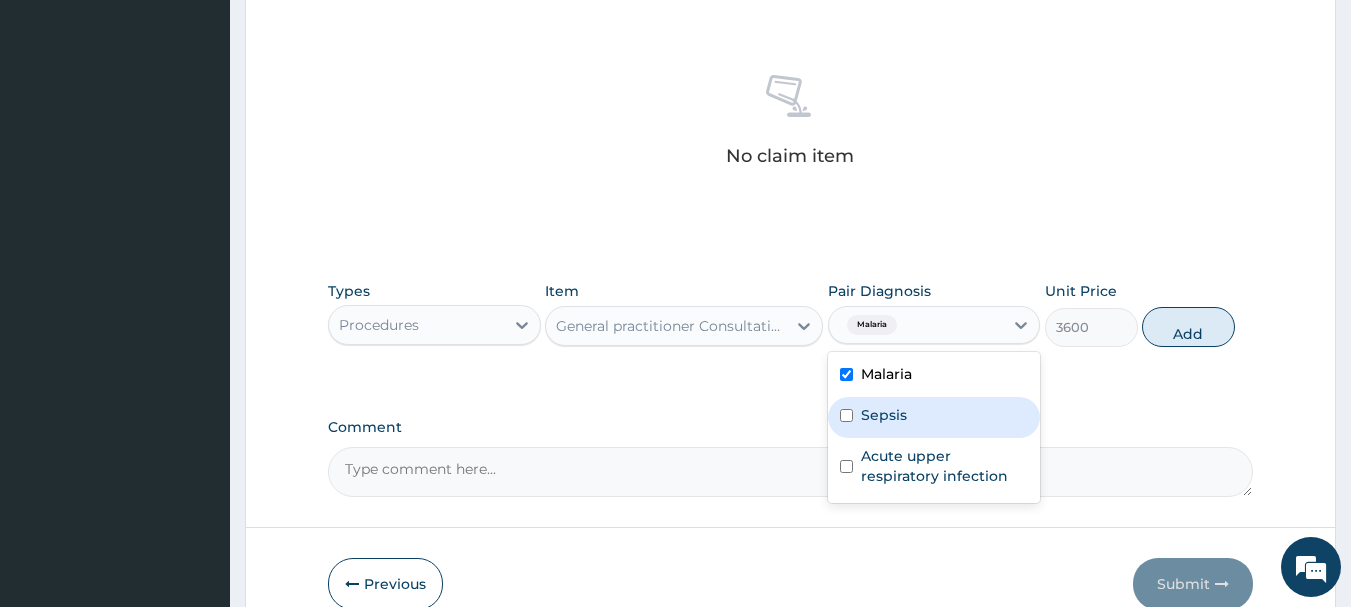 click on "Sepsis" at bounding box center (934, 417) 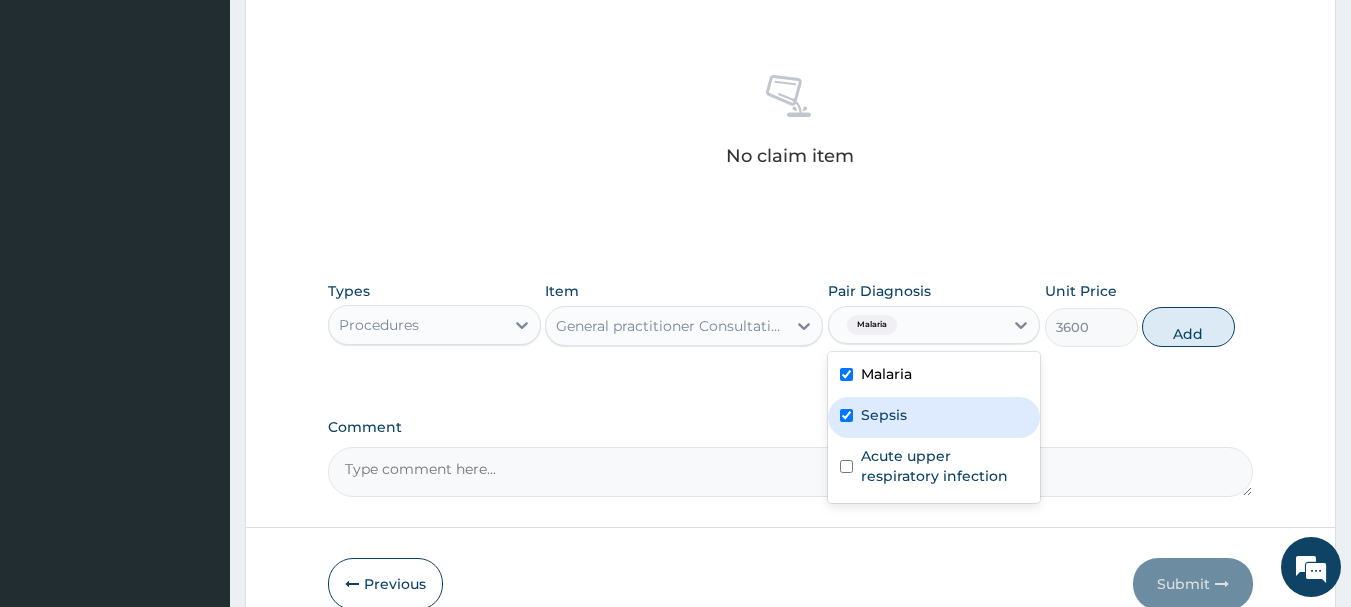 checkbox on "true" 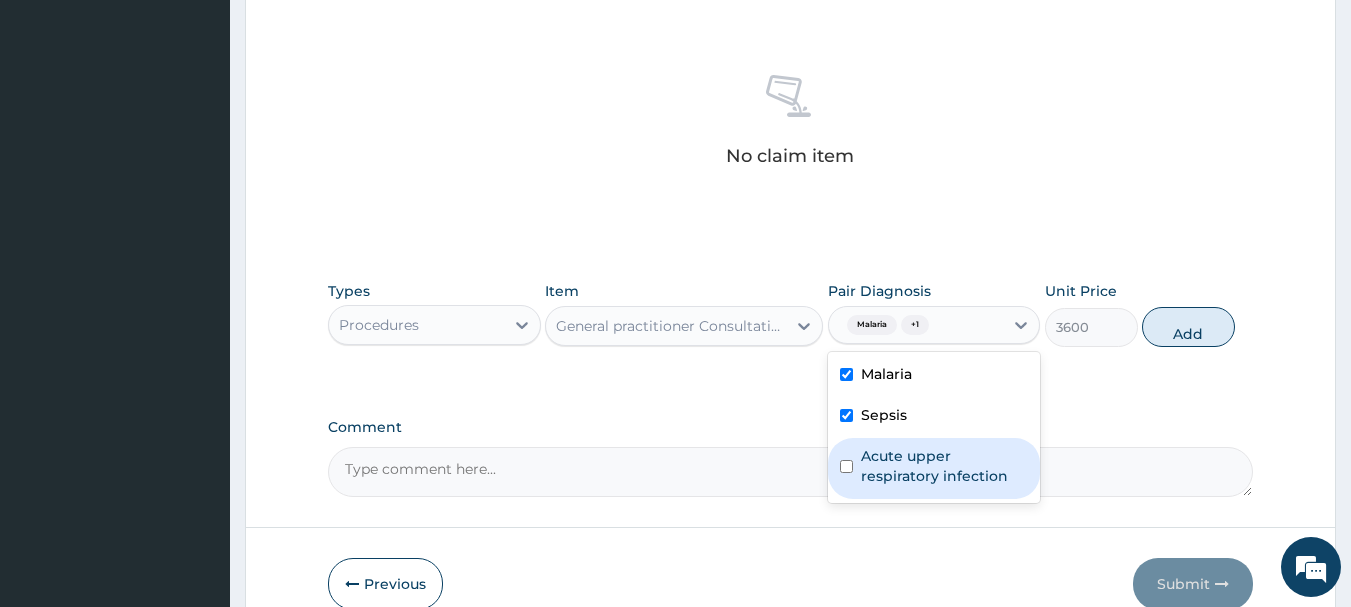 click on "Acute upper respiratory infection" at bounding box center [945, 466] 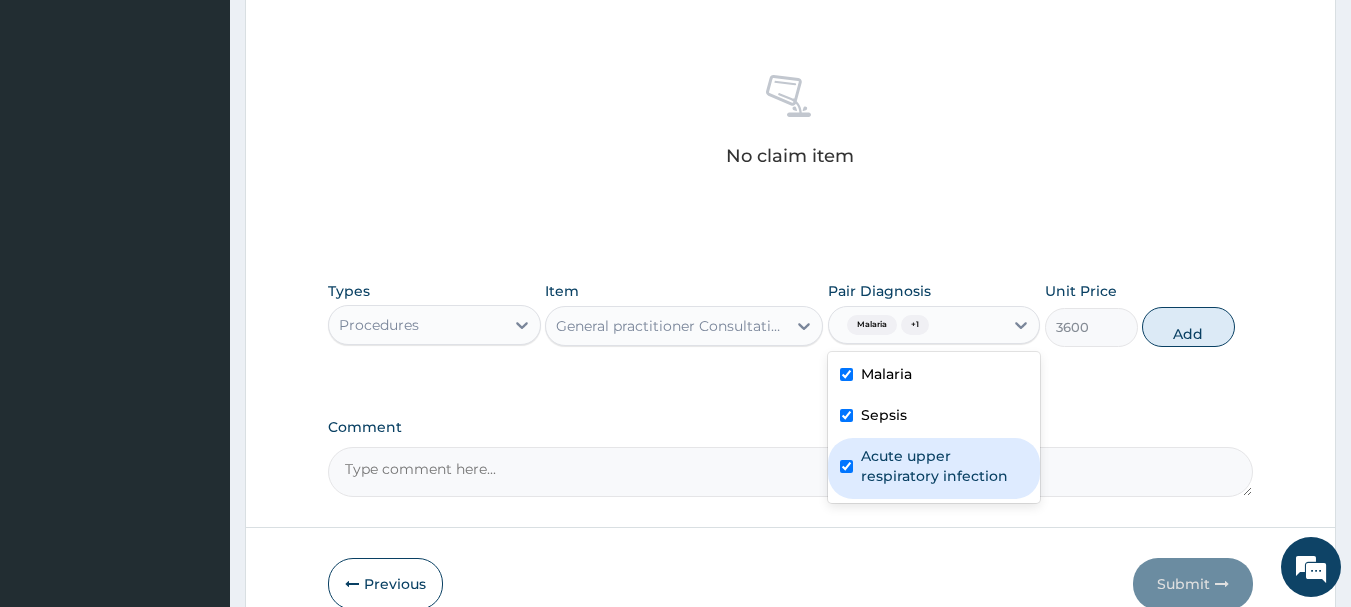 checkbox on "true" 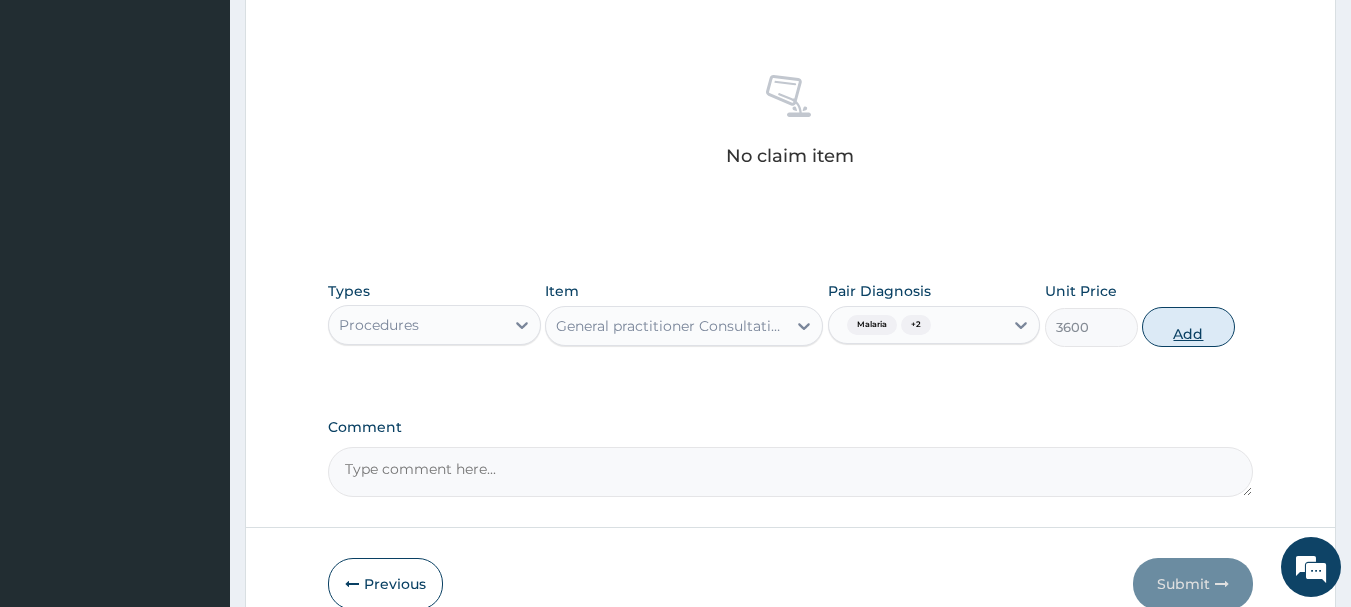 click on "Add" at bounding box center [1188, 327] 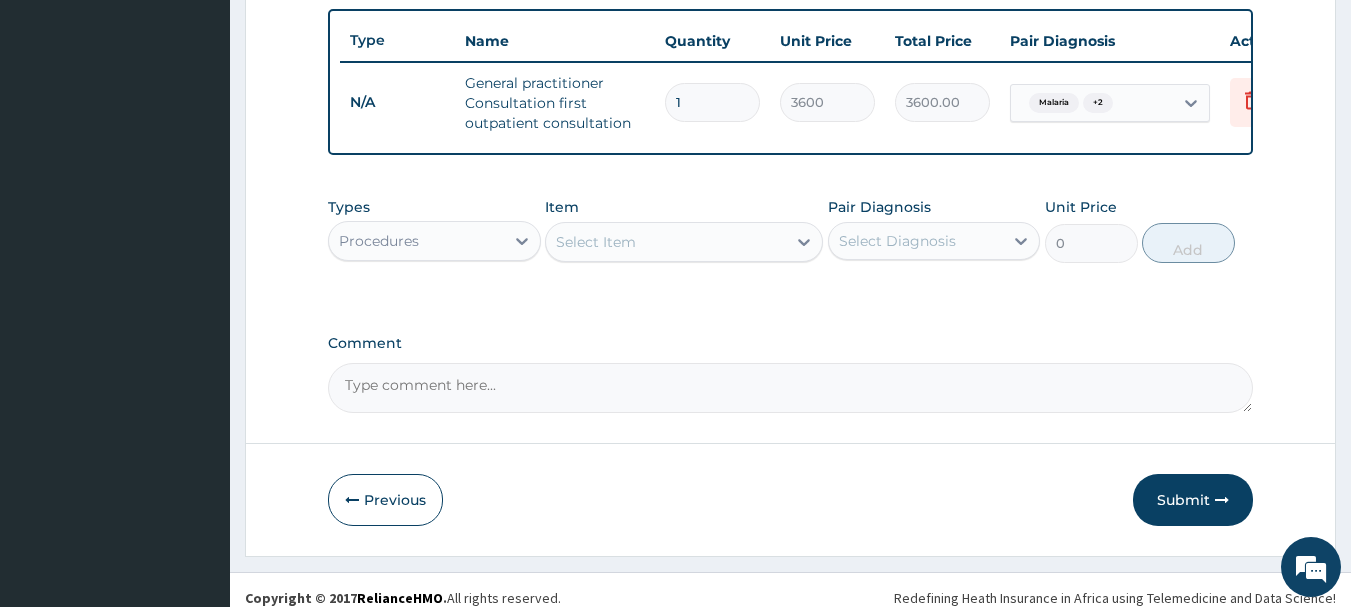 click on "Procedures" at bounding box center [416, 241] 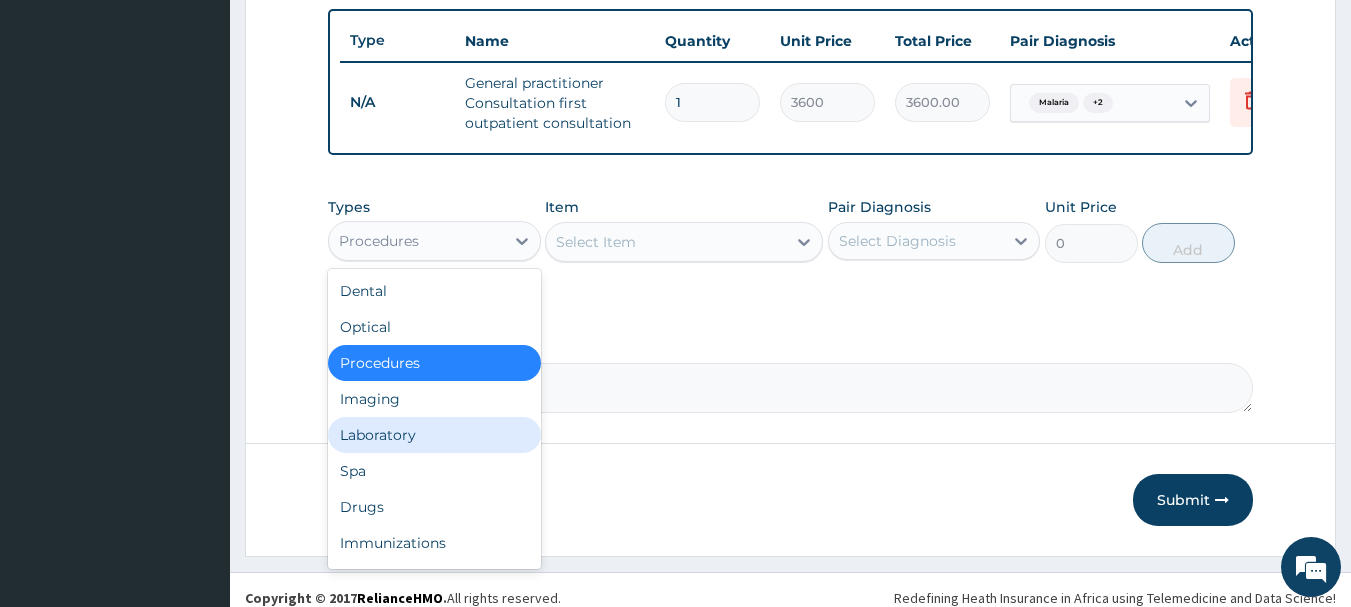 click on "Laboratory" at bounding box center [434, 435] 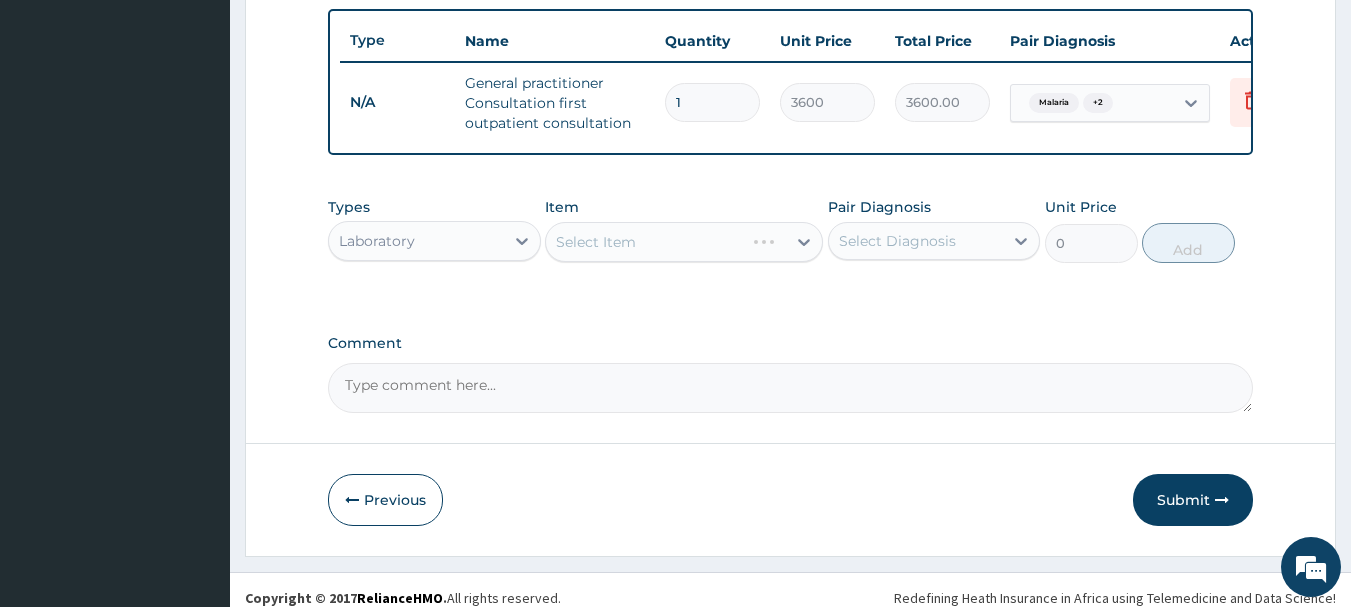 click on "Select Item" at bounding box center (684, 242) 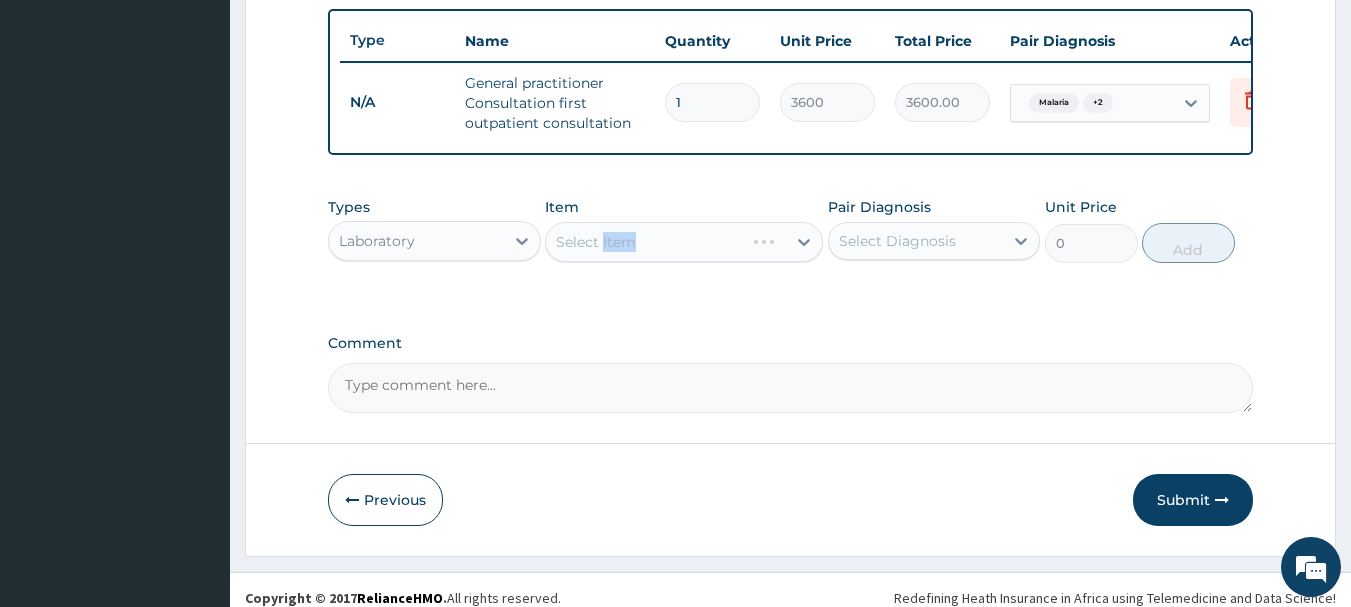 click on "Select Item" at bounding box center (684, 242) 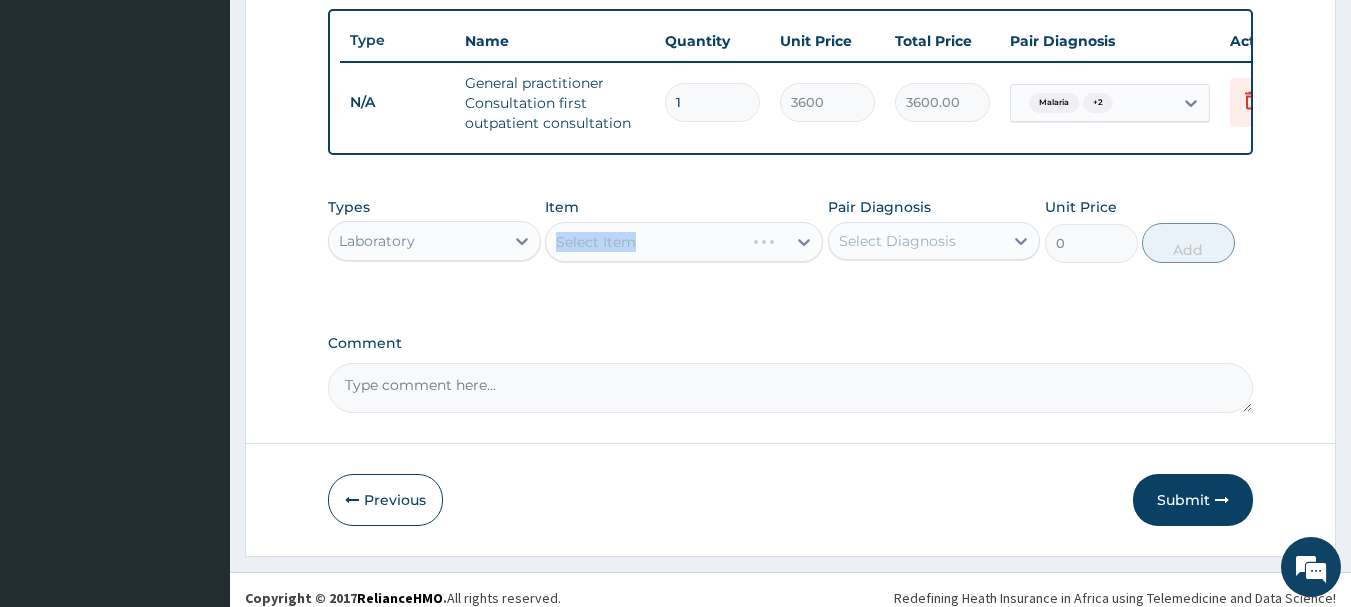click on "Select Item" at bounding box center [684, 242] 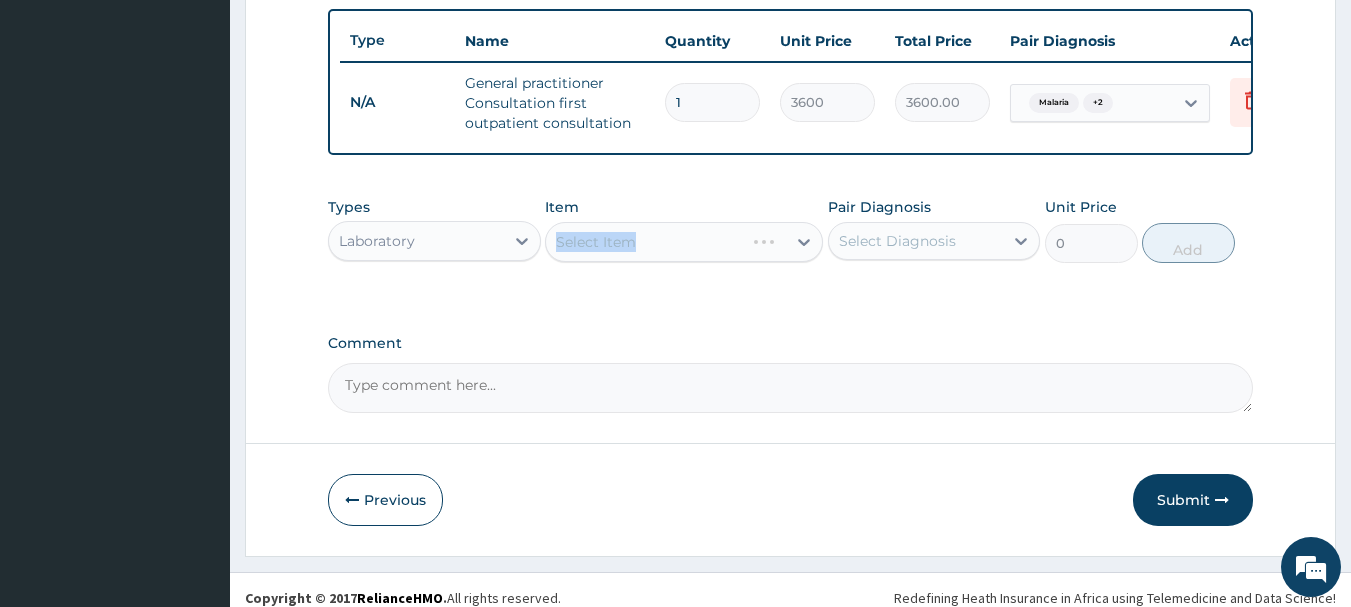 click on "Select Item" at bounding box center (684, 242) 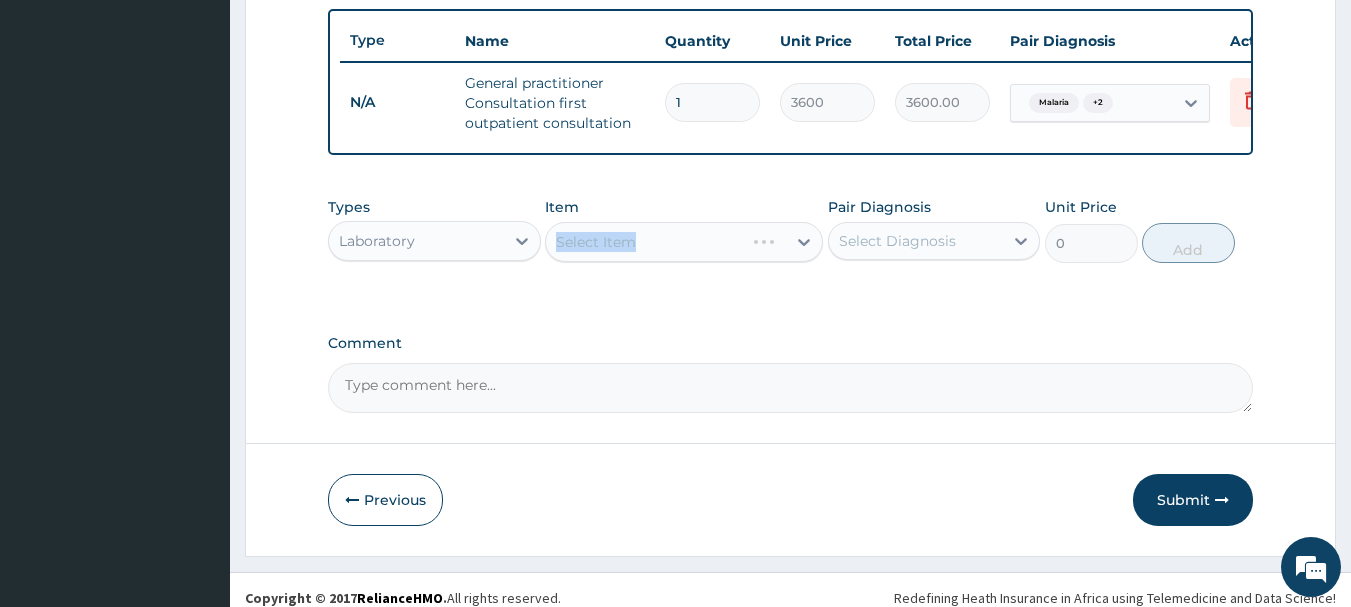 click on "Select Item" at bounding box center [684, 242] 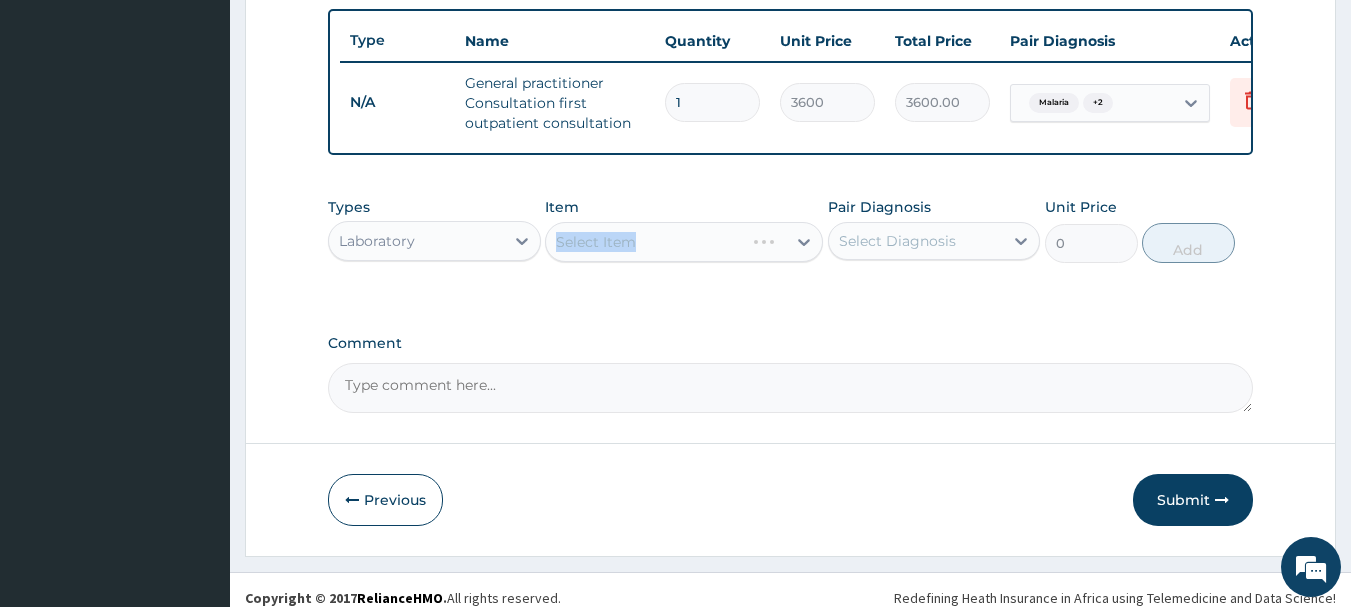 click on "Select Item" at bounding box center [684, 242] 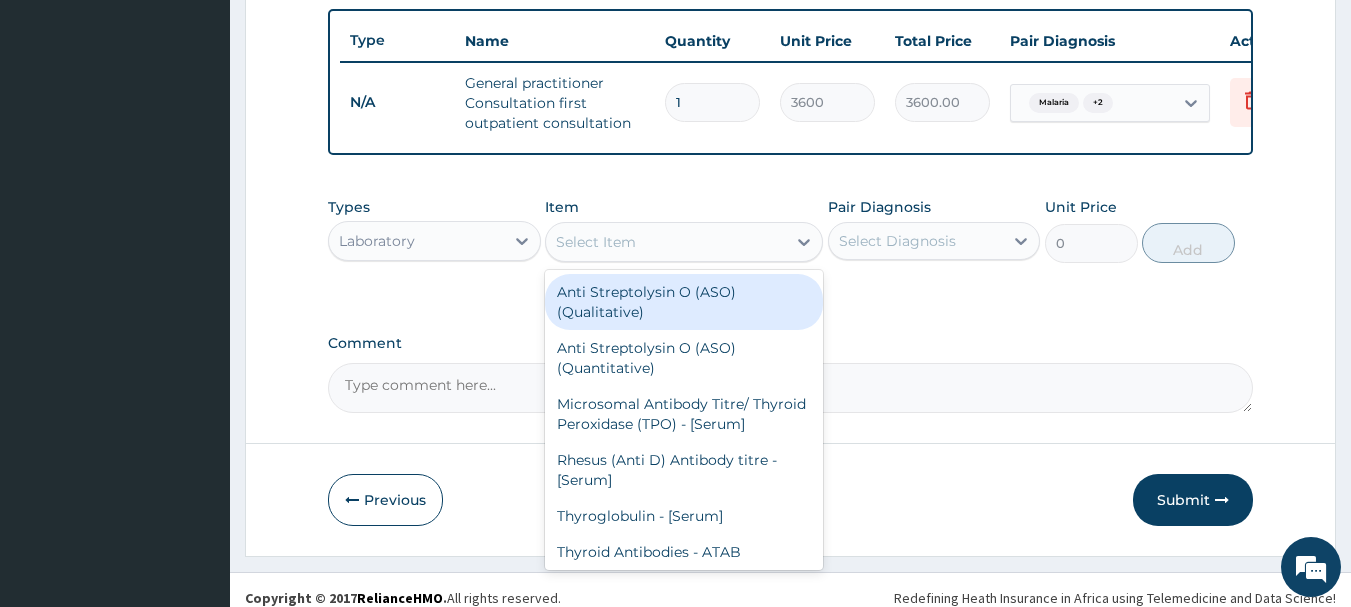 drag, startPoint x: 656, startPoint y: 264, endPoint x: 633, endPoint y: 272, distance: 24.351591 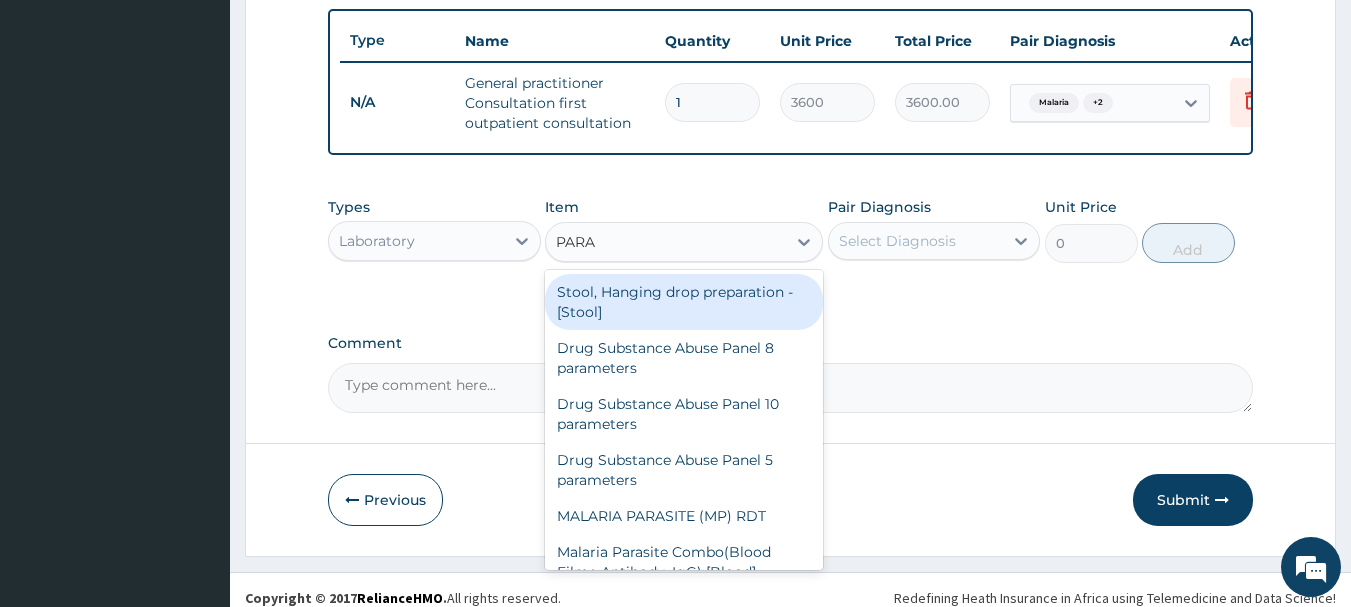 type on "PARAS" 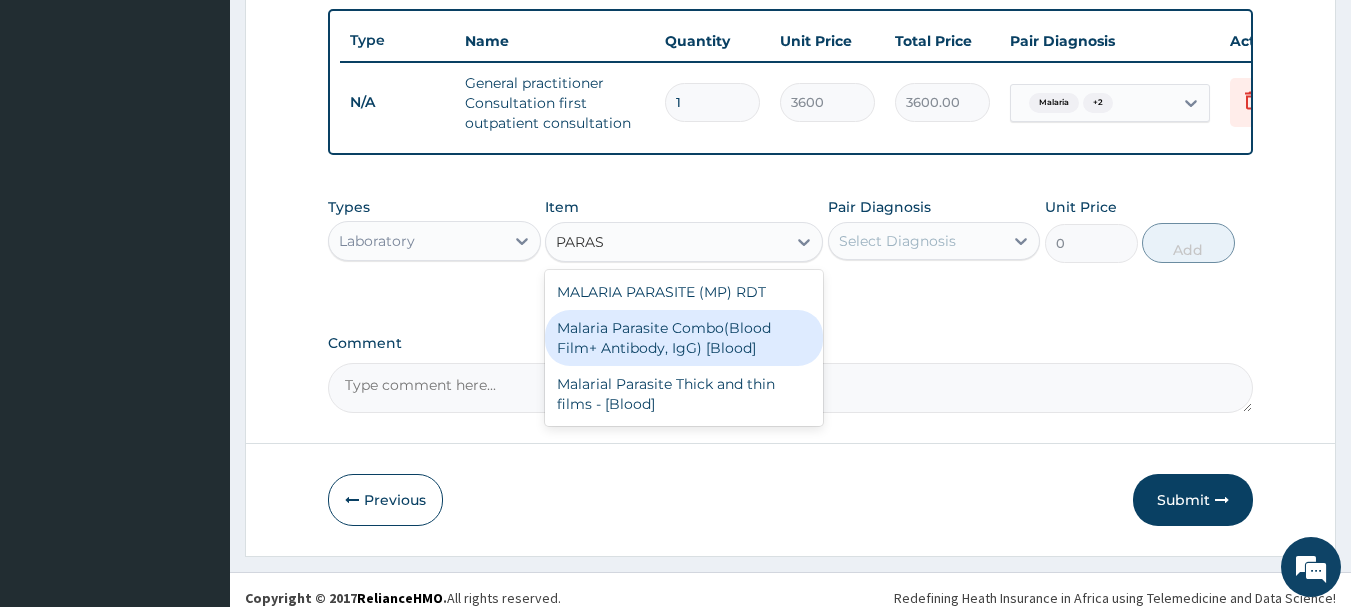 click on "Malaria Parasite Combo(Blood Film+ Antibody, IgG) [Blood]" at bounding box center [684, 338] 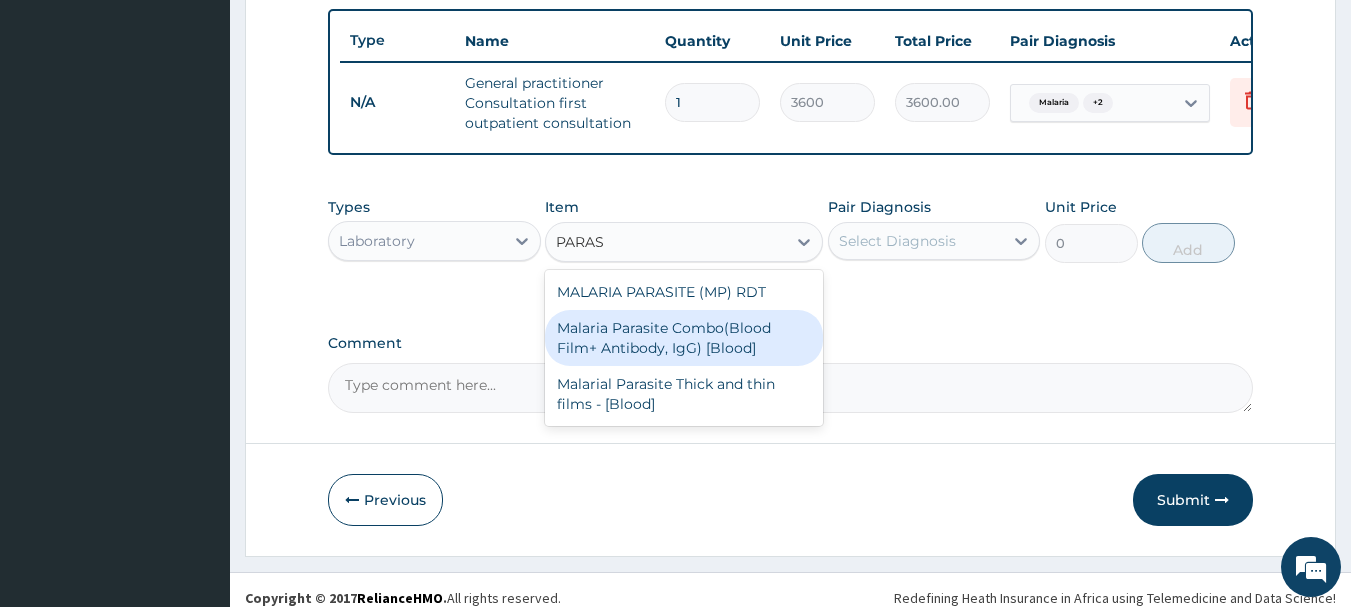 type 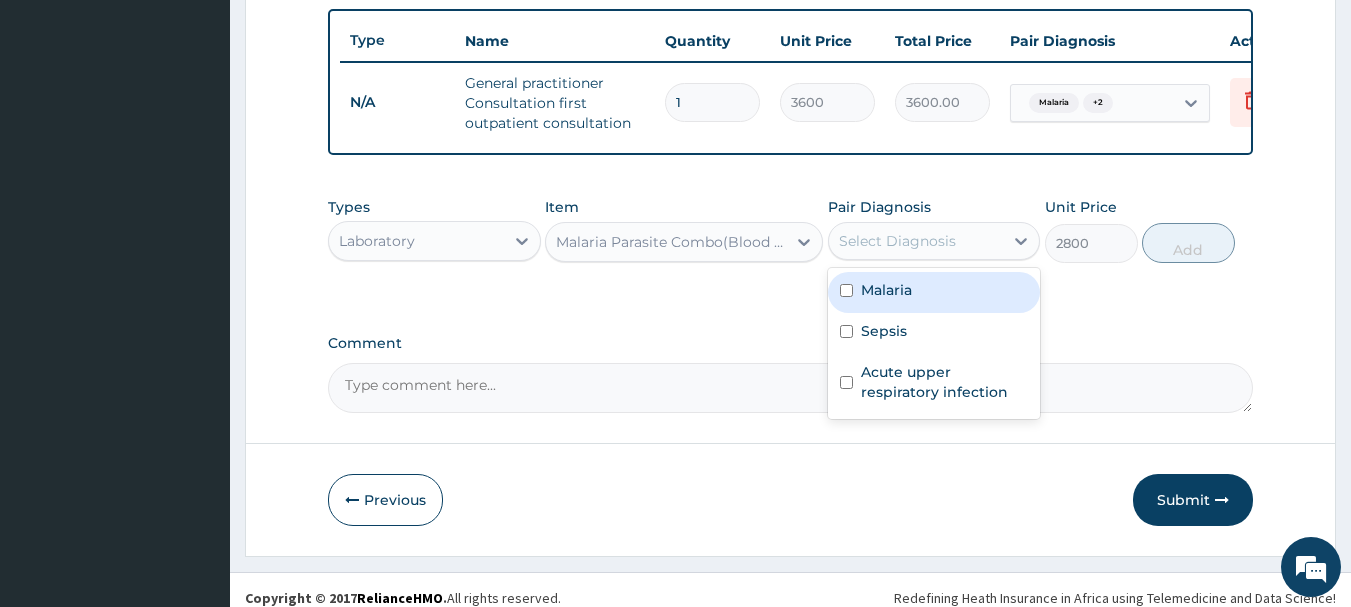 click on "Select Diagnosis" at bounding box center (897, 241) 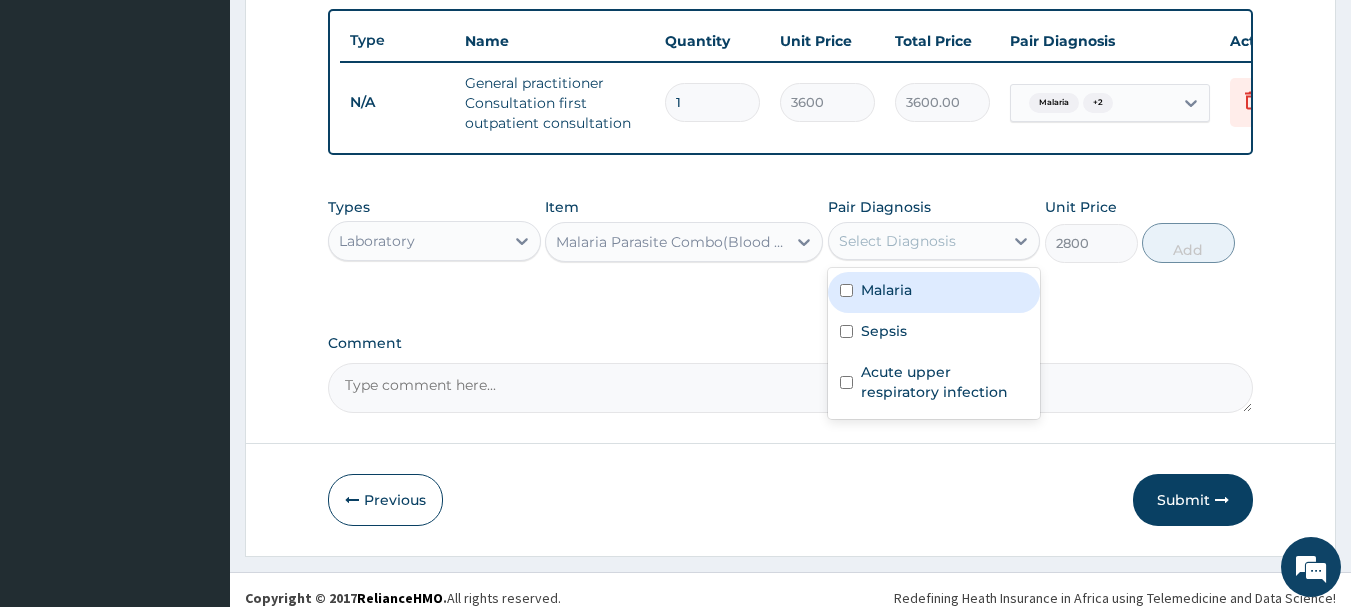 click on "Malaria" at bounding box center [934, 292] 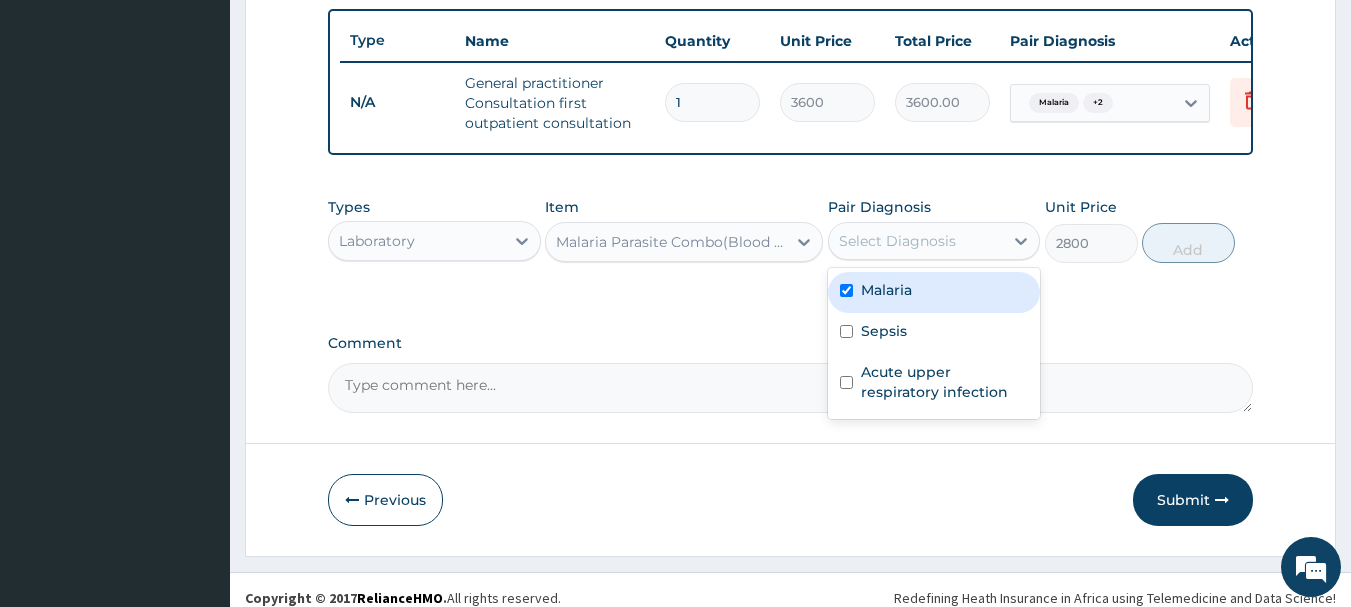 checkbox on "true" 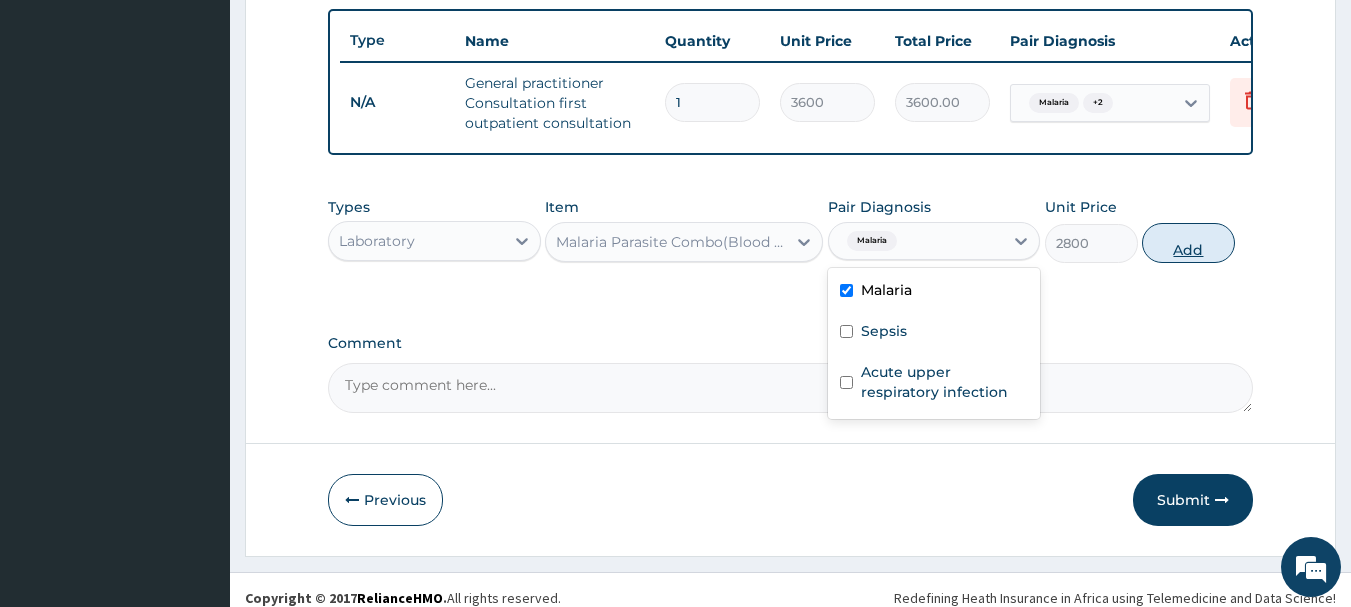 click on "Add" at bounding box center (1188, 243) 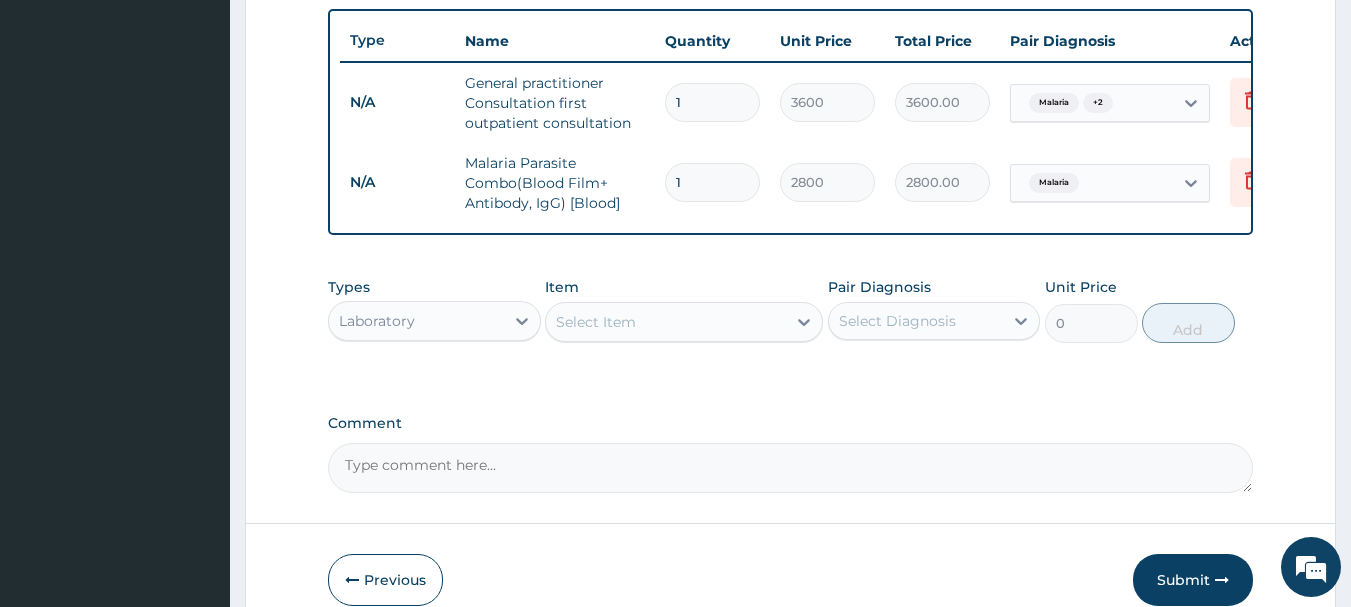 click on "Select Item" at bounding box center [666, 322] 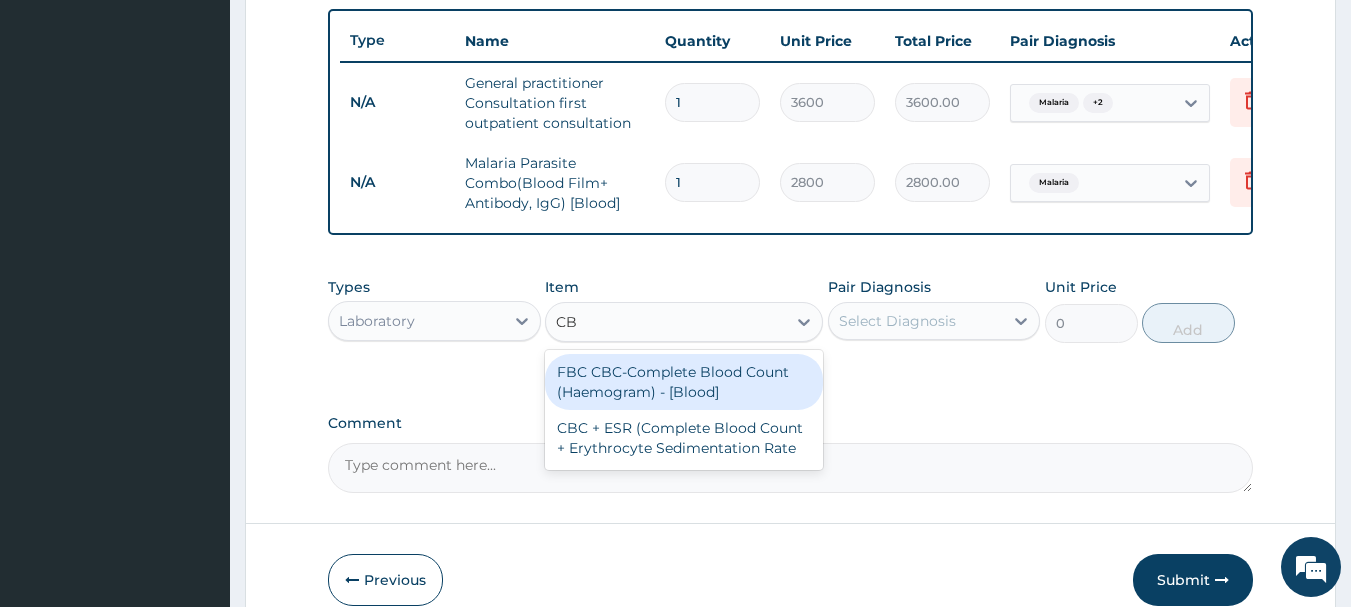 type on "CBC" 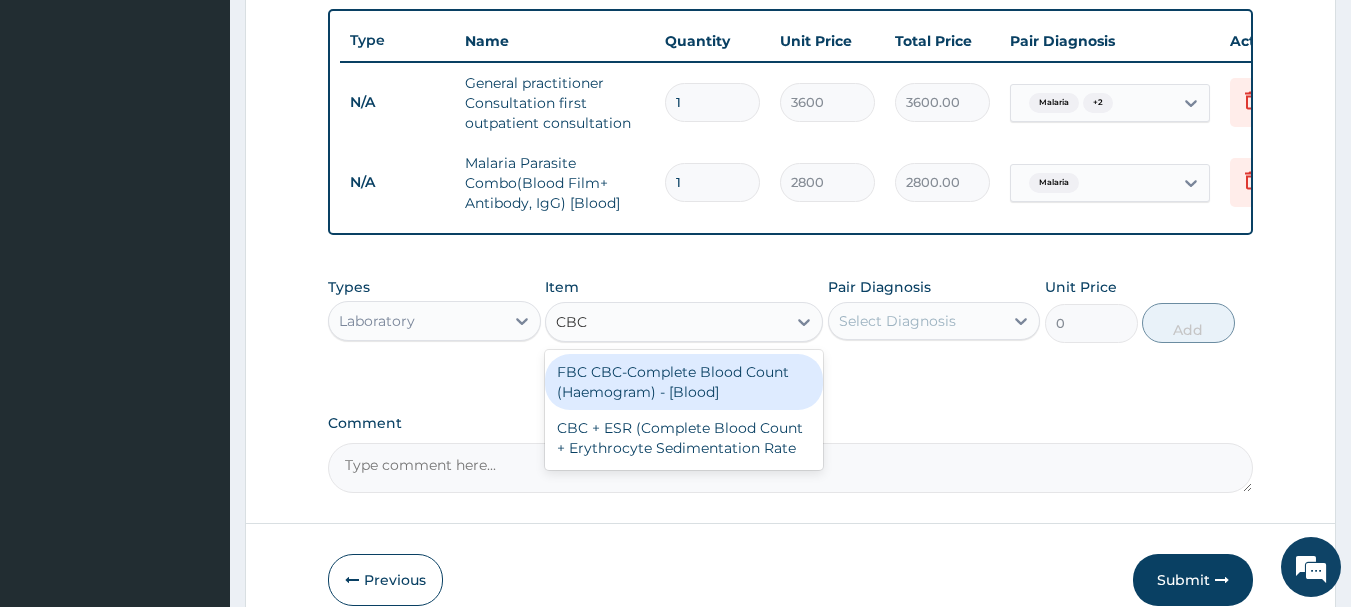 drag, startPoint x: 711, startPoint y: 414, endPoint x: 726, endPoint y: 401, distance: 19.849434 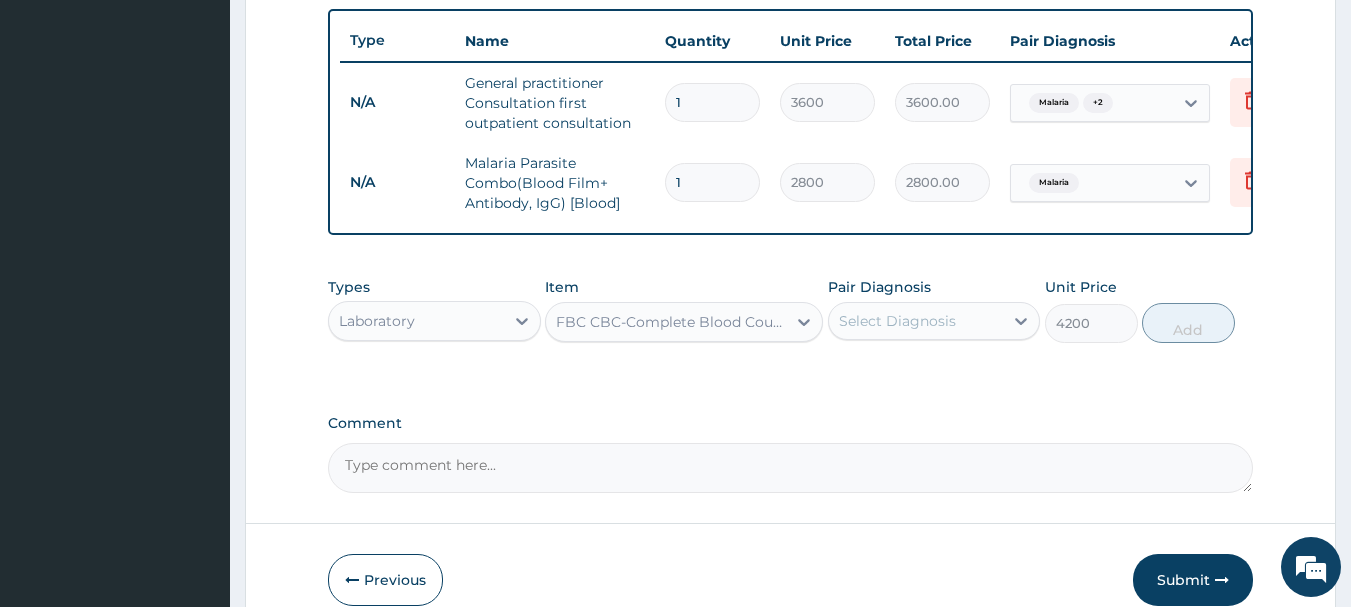 click on "Select Diagnosis" at bounding box center [897, 321] 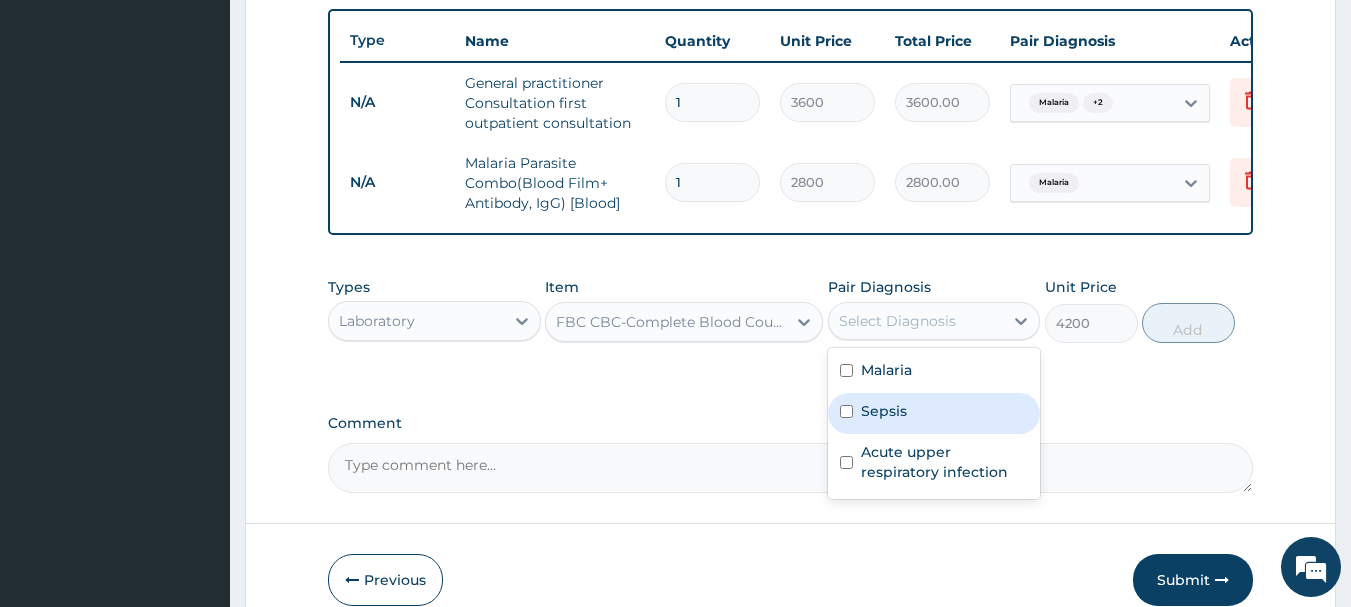 drag, startPoint x: 880, startPoint y: 425, endPoint x: 914, endPoint y: 414, distance: 35.735138 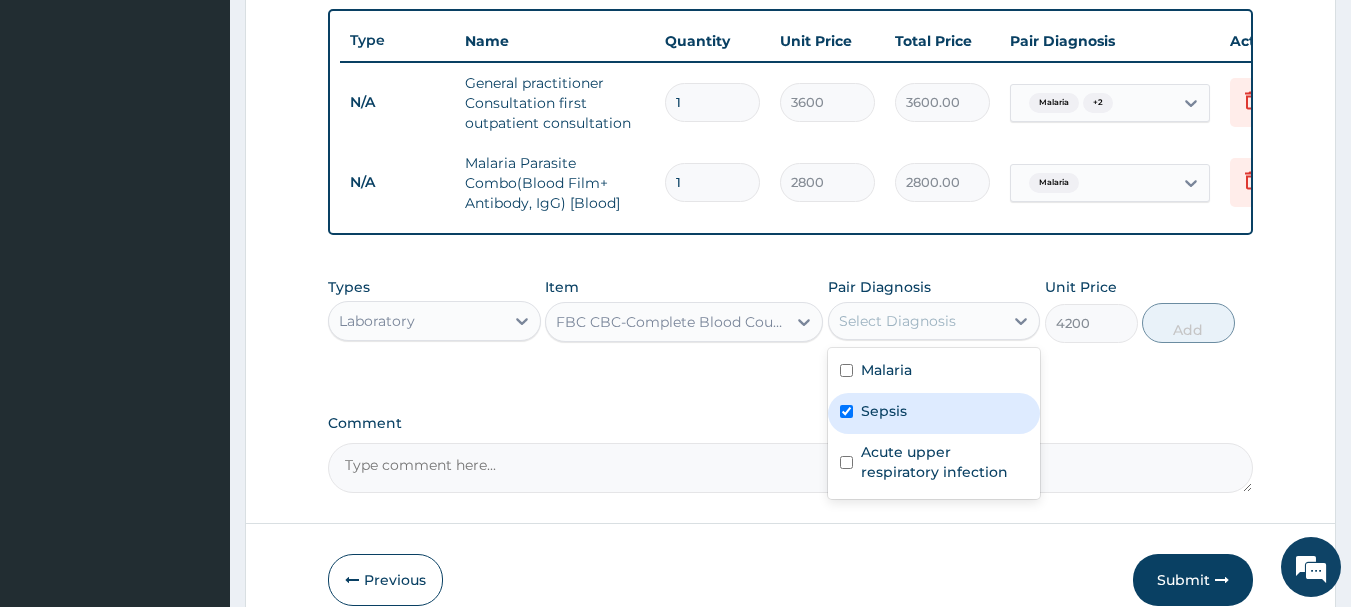 checkbox on "true" 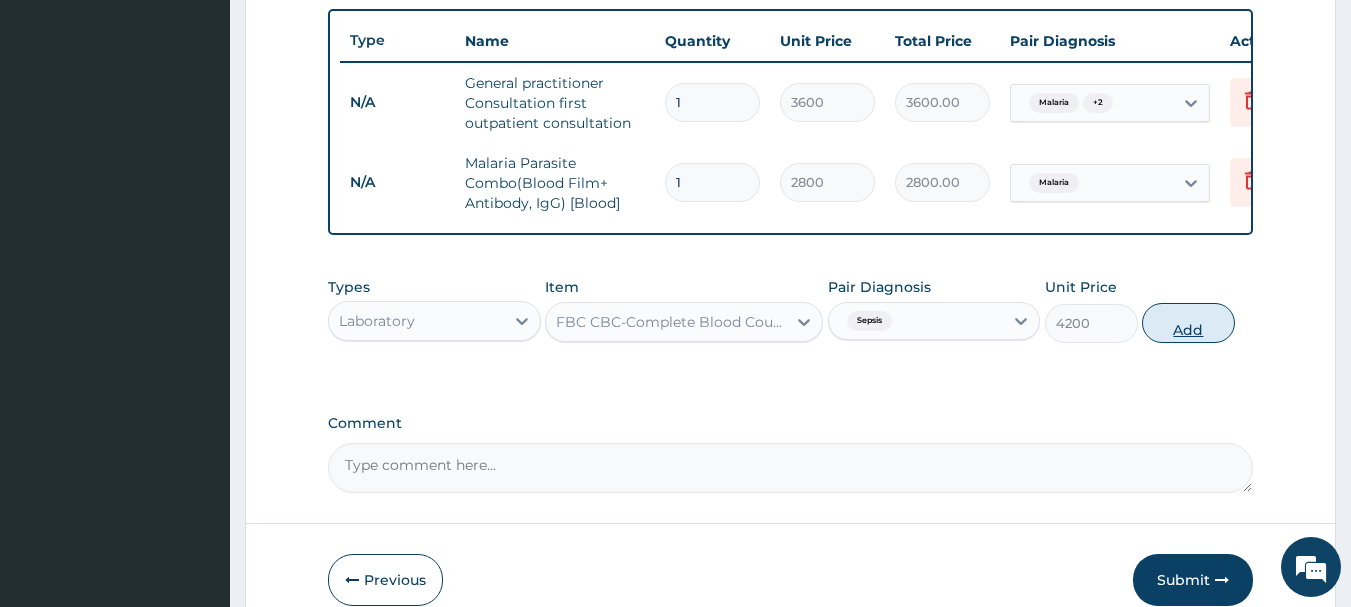 click on "Add" at bounding box center (1188, 323) 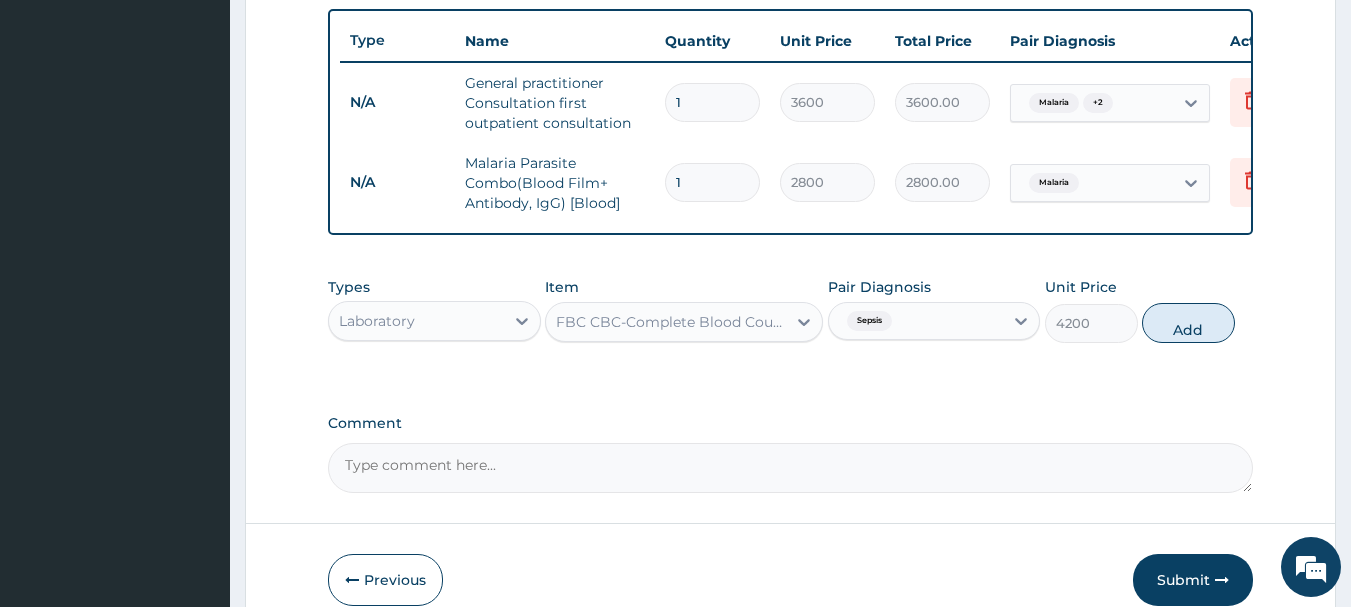 type on "0" 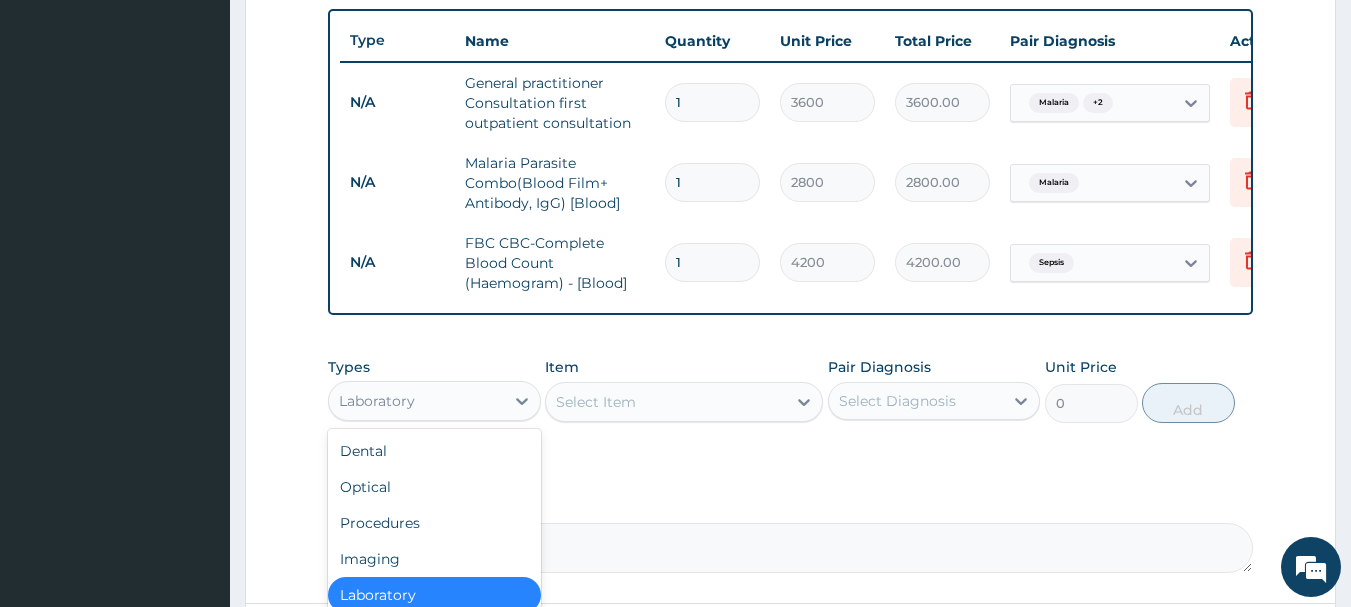 click on "Laboratory" at bounding box center [416, 401] 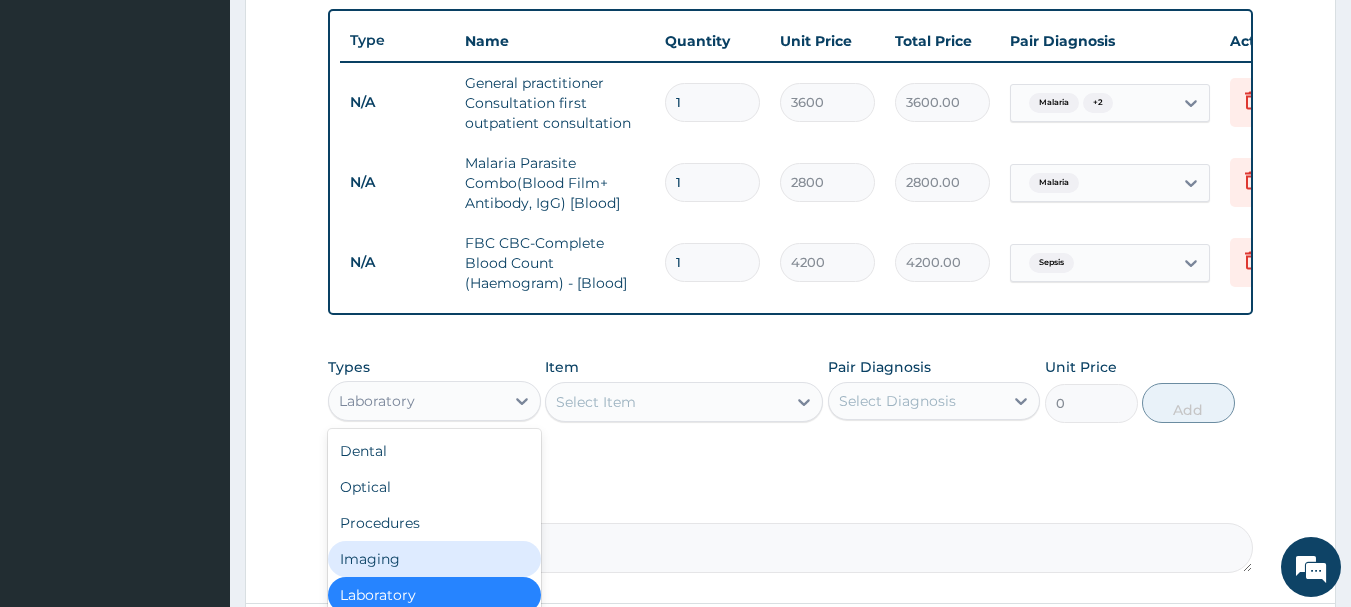scroll, scrollTop: 68, scrollLeft: 0, axis: vertical 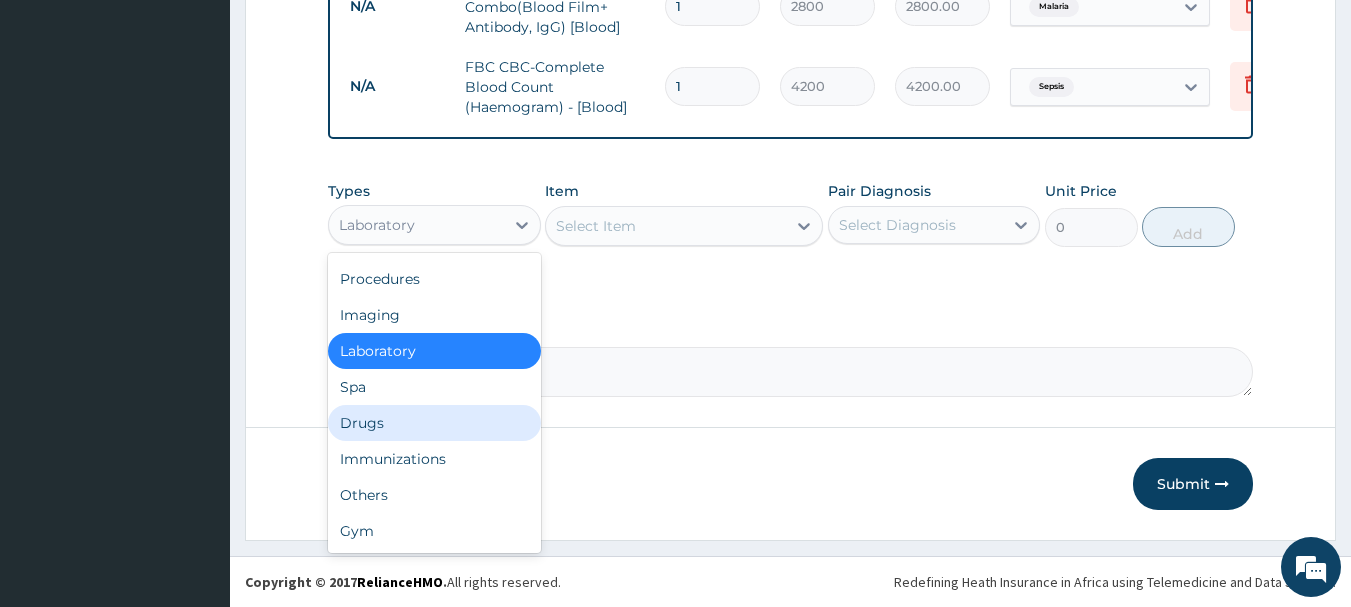 click on "Drugs" at bounding box center (434, 423) 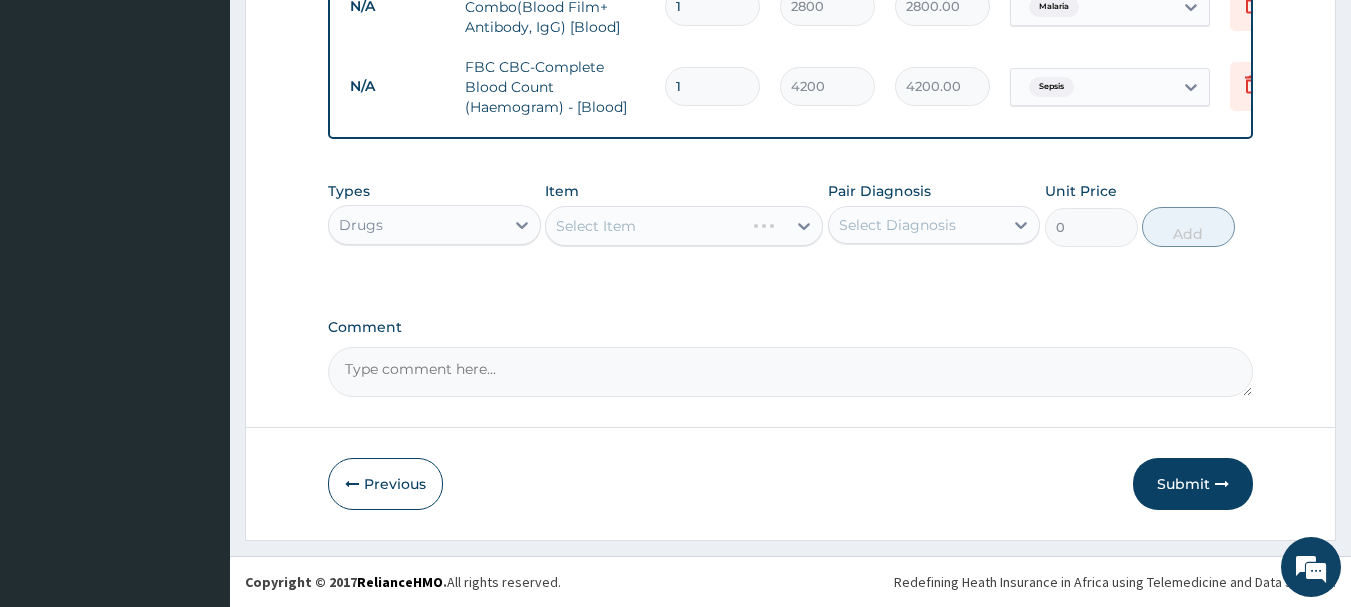 click on "Select Item" at bounding box center [684, 226] 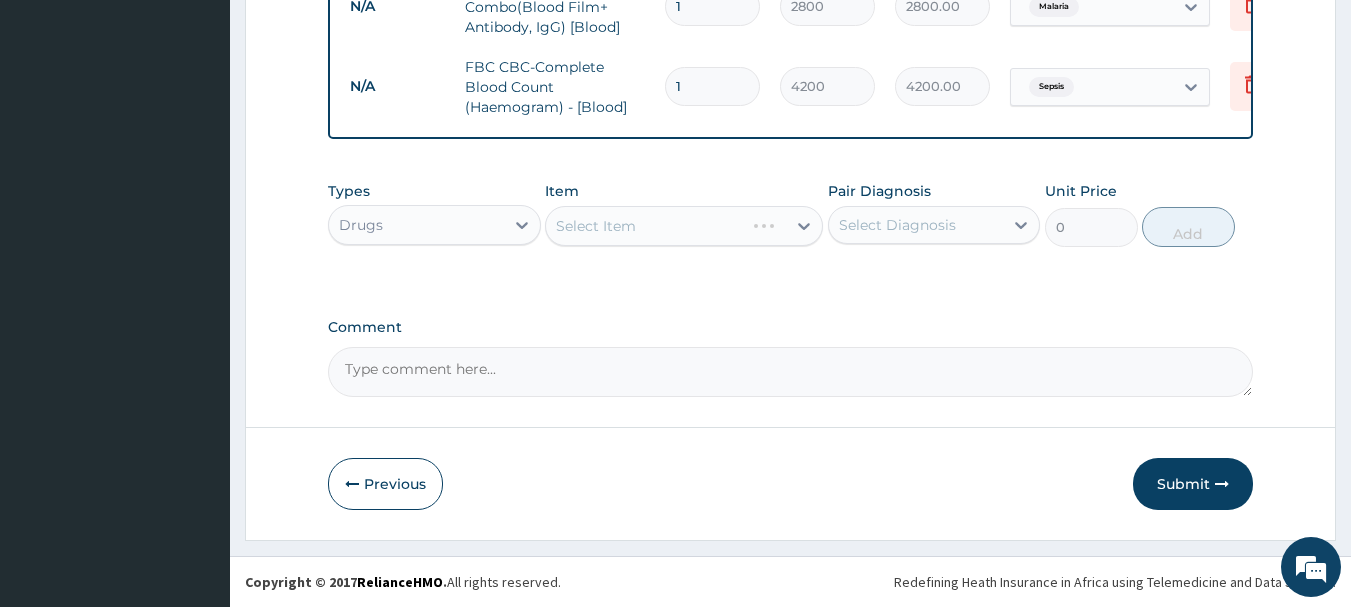 click on "Select Item" at bounding box center (684, 226) 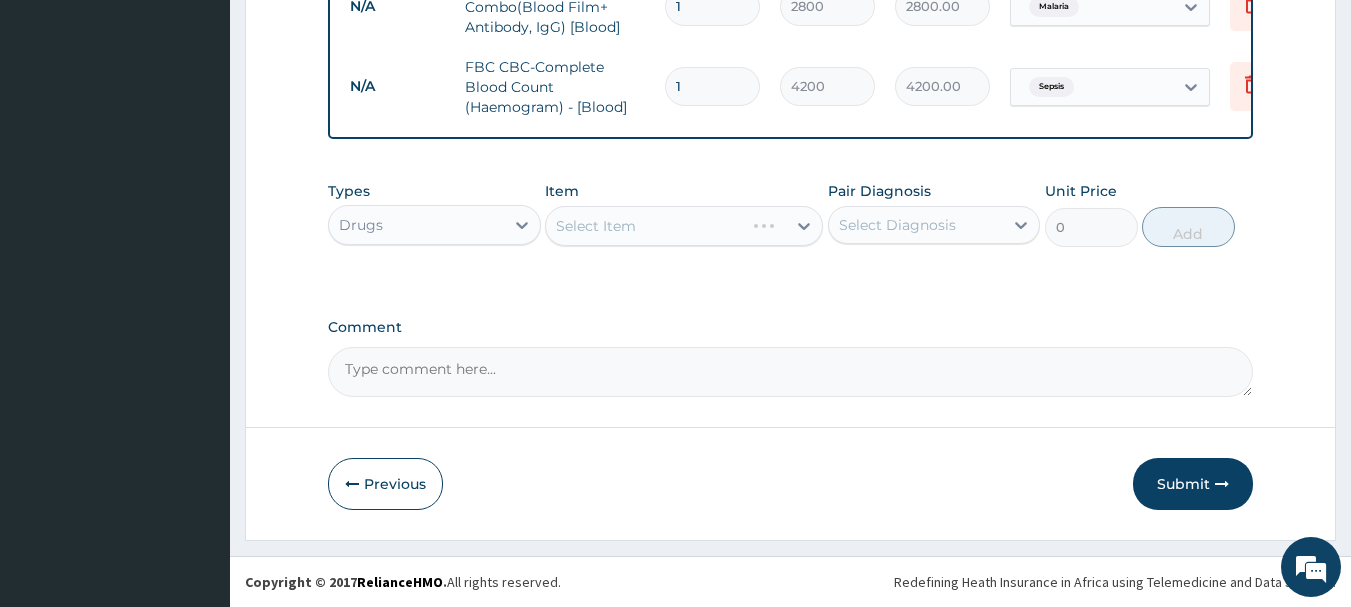 click on "Select Item" at bounding box center (684, 226) 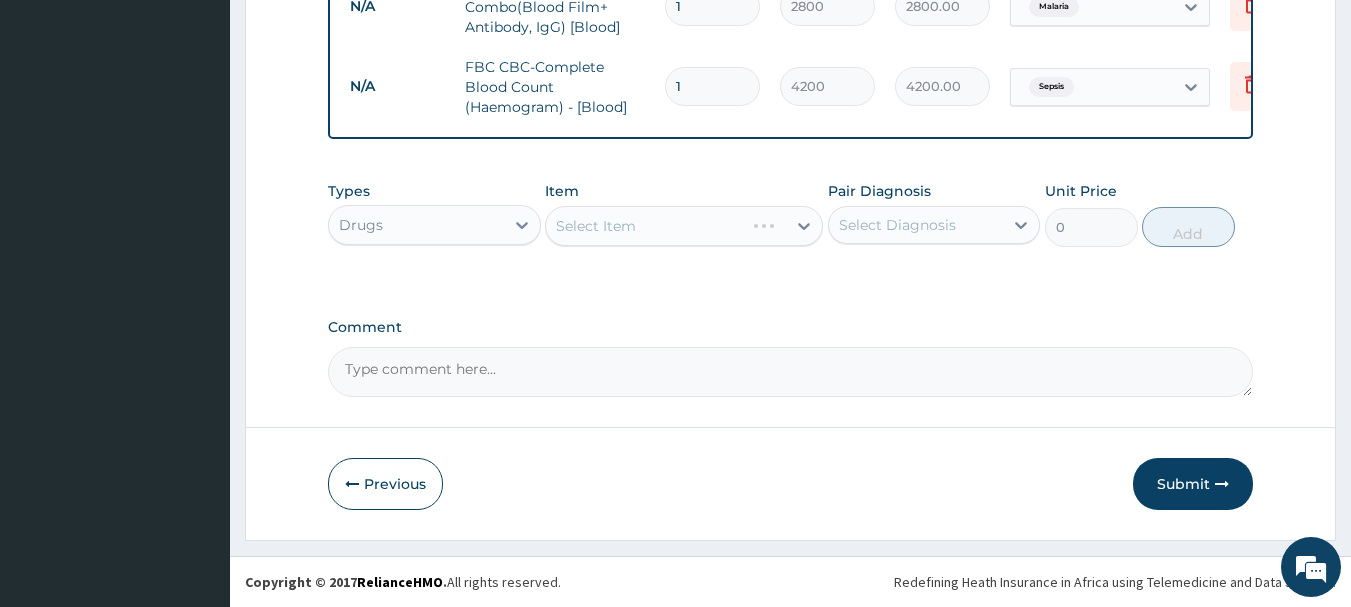 click on "Select Item" at bounding box center [684, 226] 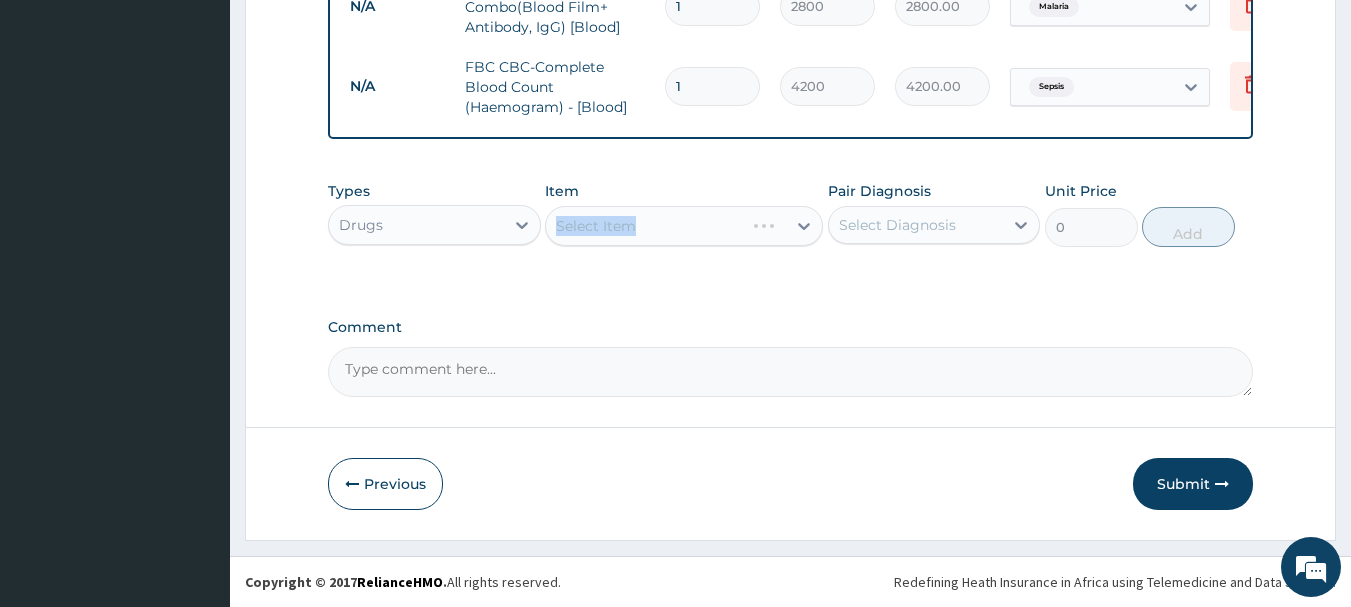 click on "Select Item" at bounding box center (684, 226) 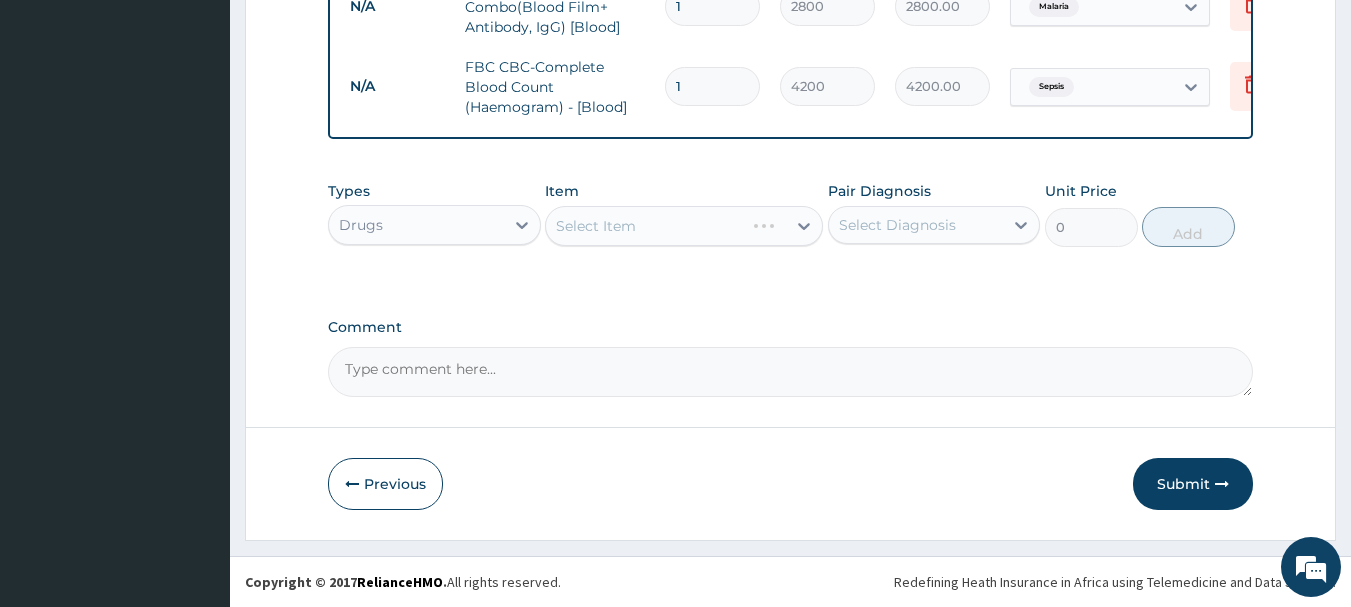 click on "Select Item" at bounding box center [684, 226] 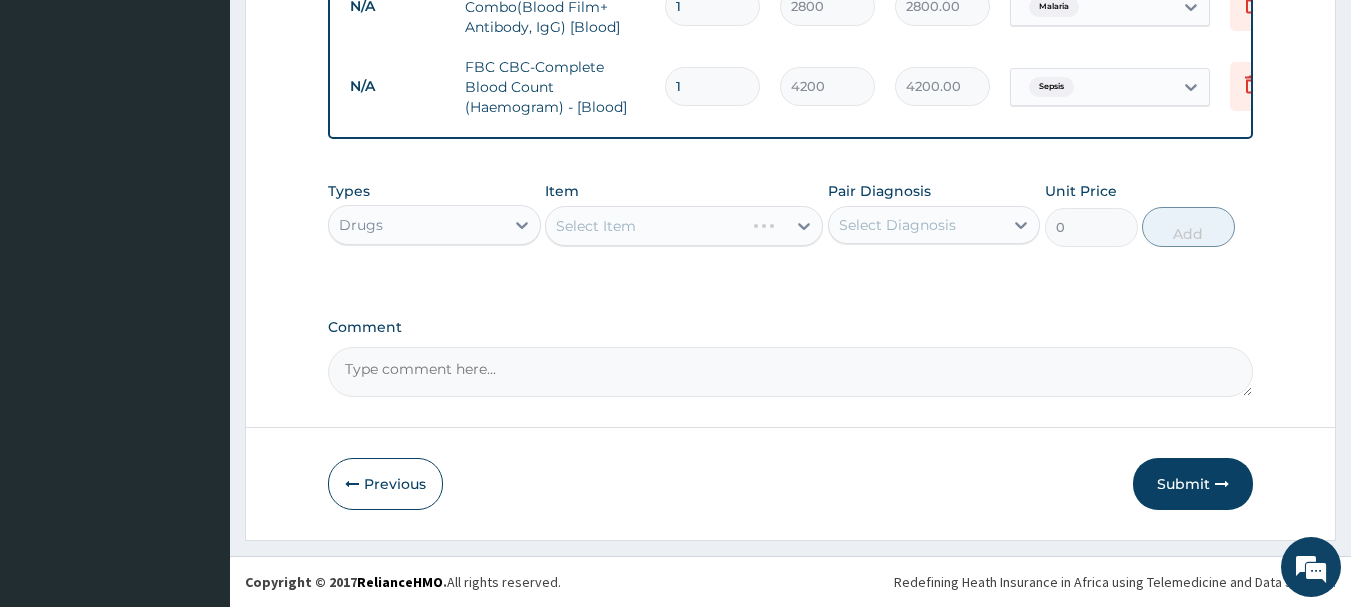 click on "Select Item" at bounding box center (684, 226) 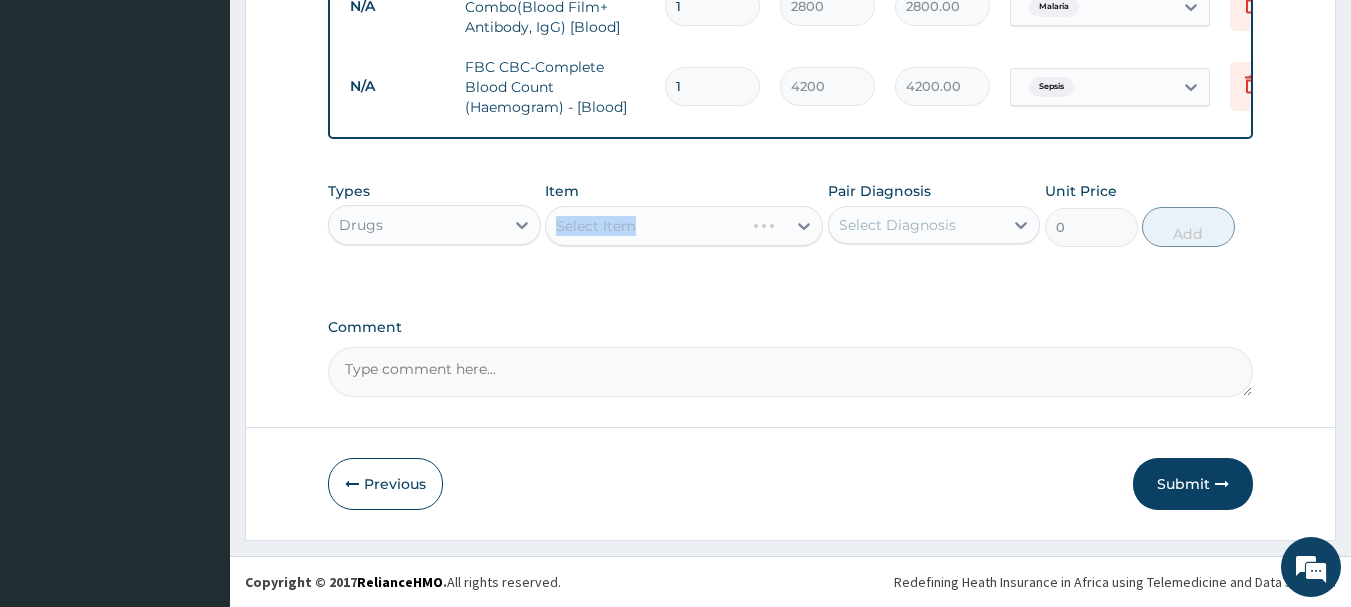 click on "Select Item" at bounding box center [684, 226] 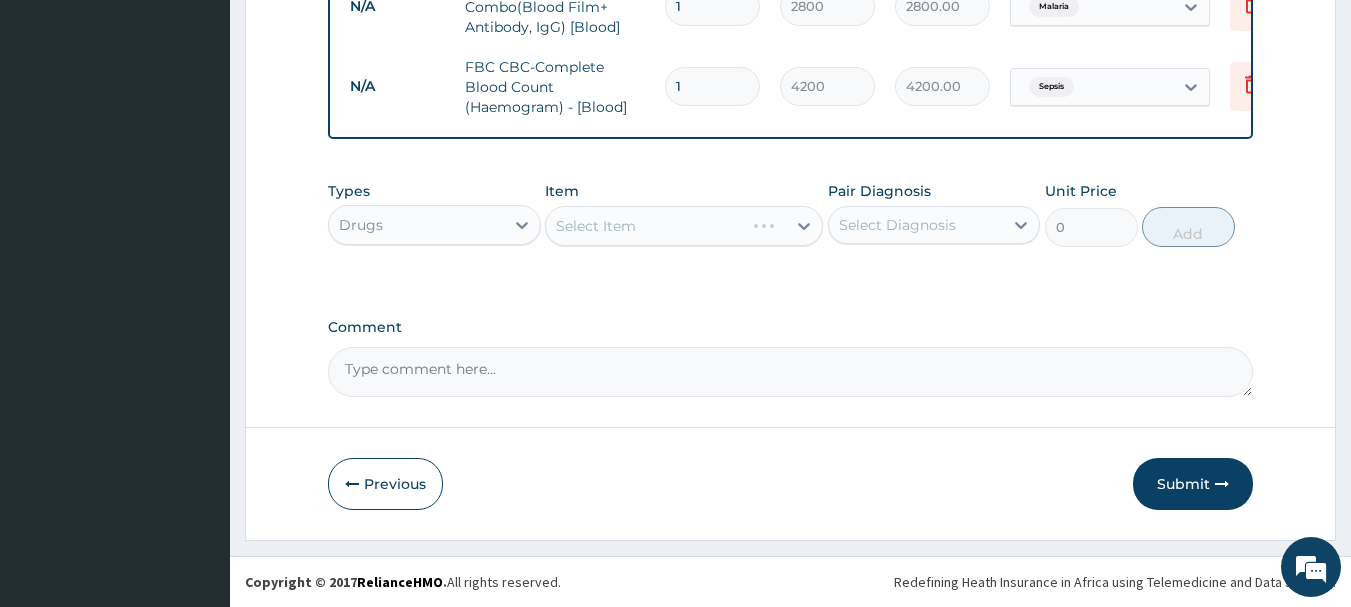 click on "Types Drugs Item Select Item Pair Diagnosis Select Diagnosis Unit Price 0 Add" at bounding box center [791, 214] 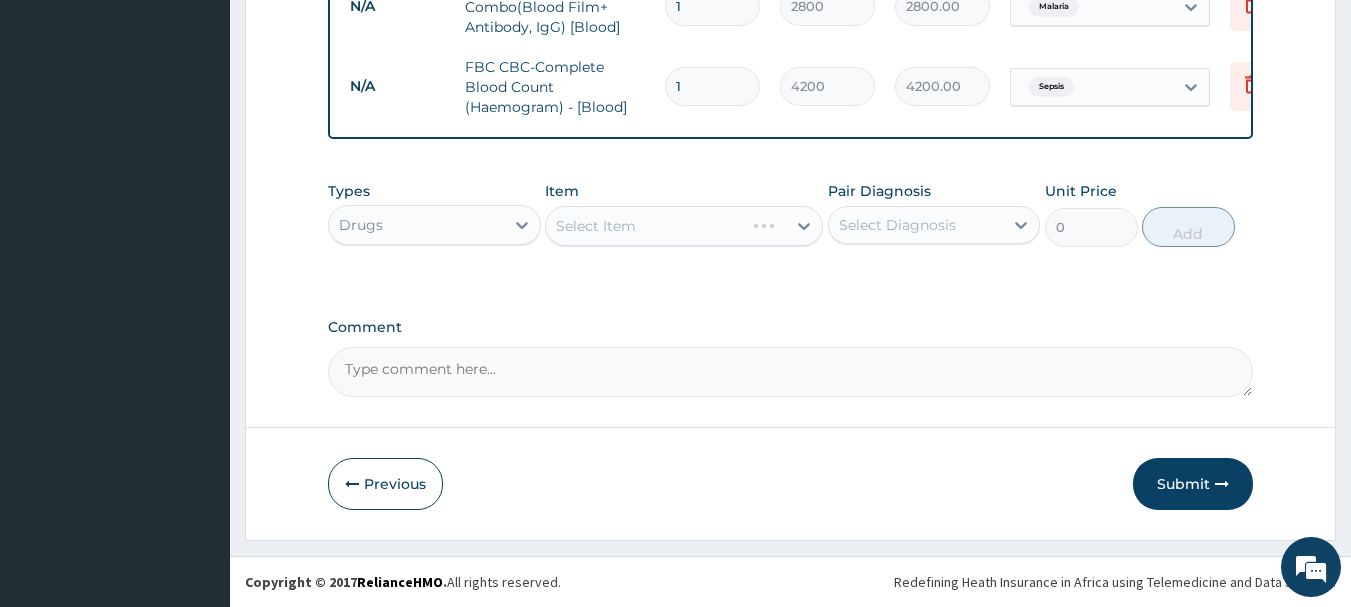 click on "Select Item" at bounding box center [684, 226] 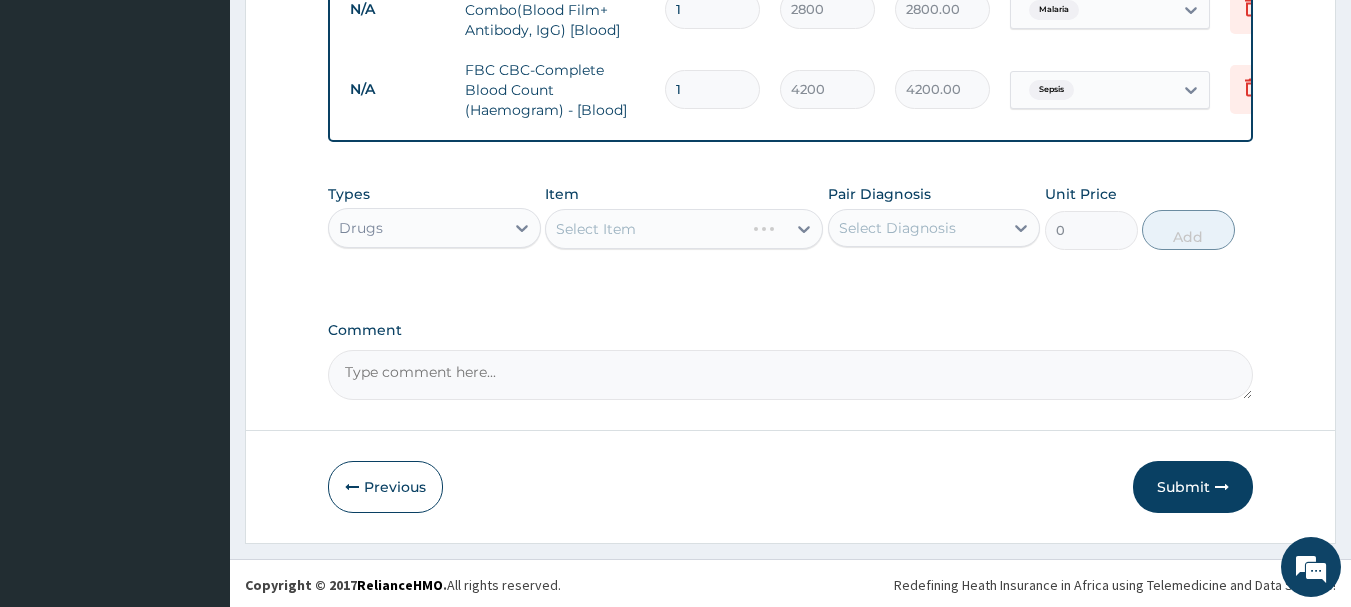 scroll, scrollTop: 926, scrollLeft: 0, axis: vertical 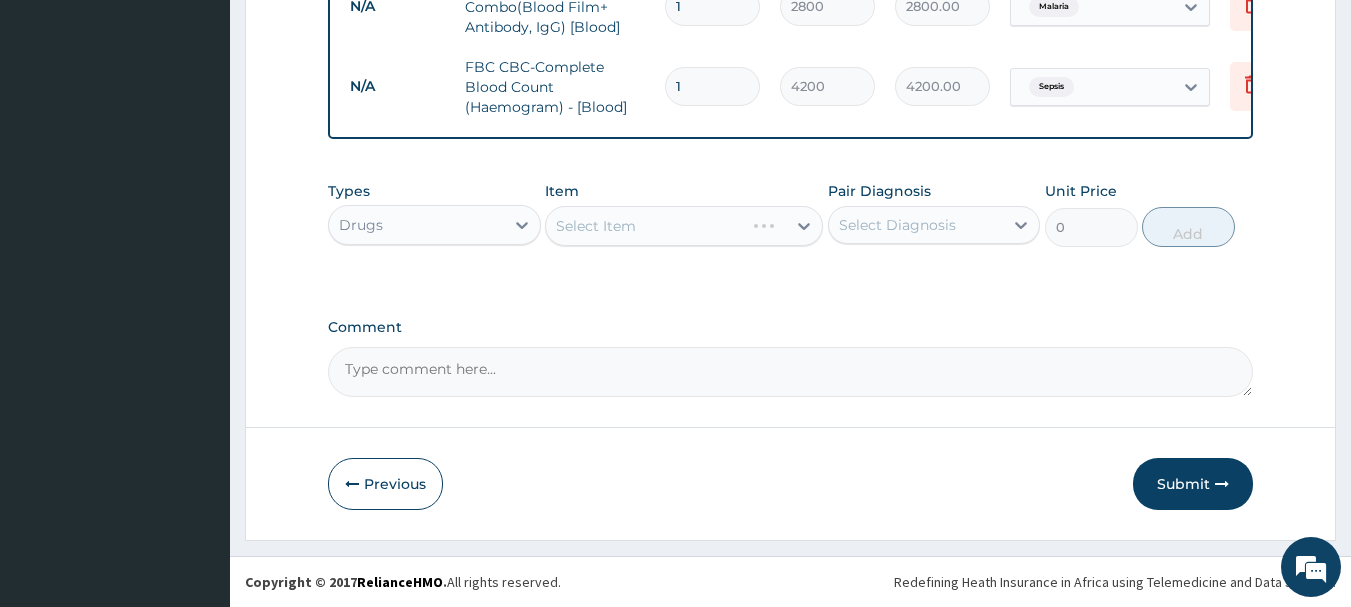 click on "Select Item" at bounding box center (684, 226) 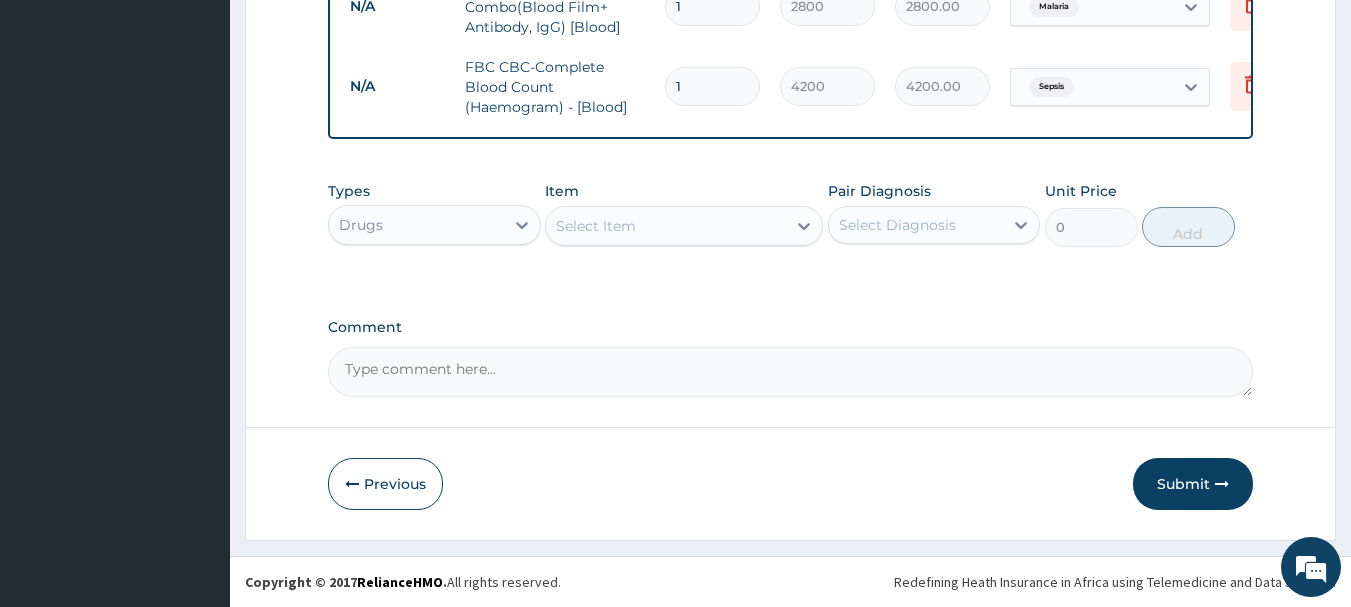 click on "Select Item" at bounding box center [666, 226] 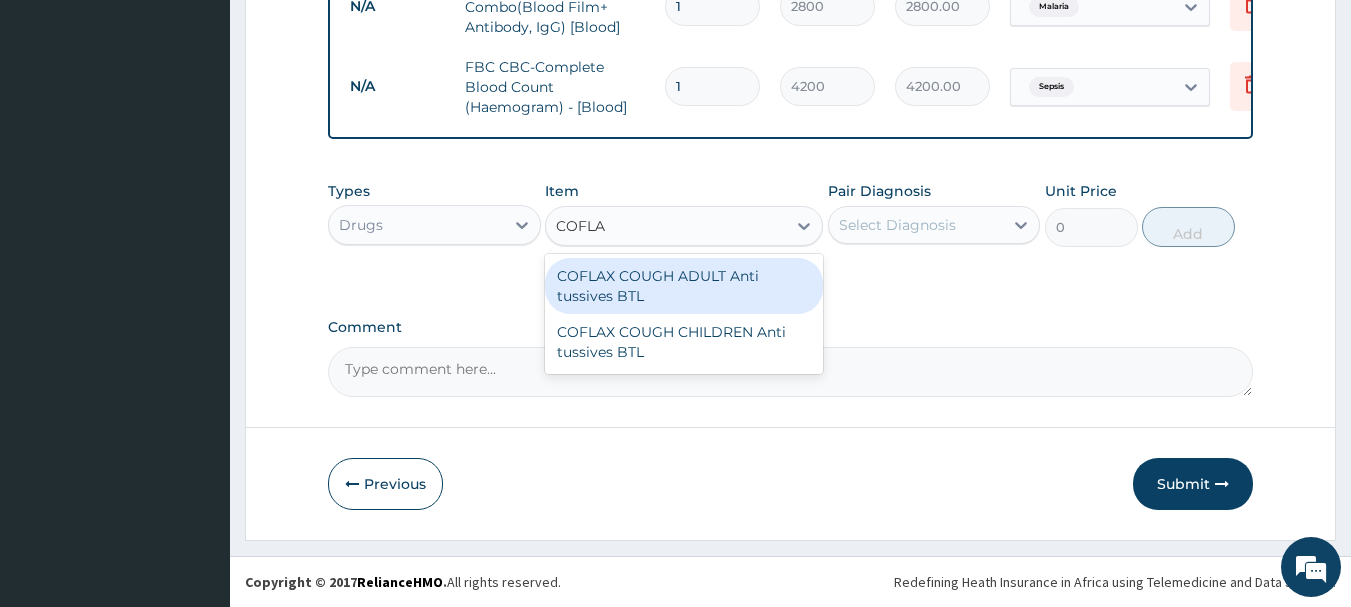 type on "COFLAX" 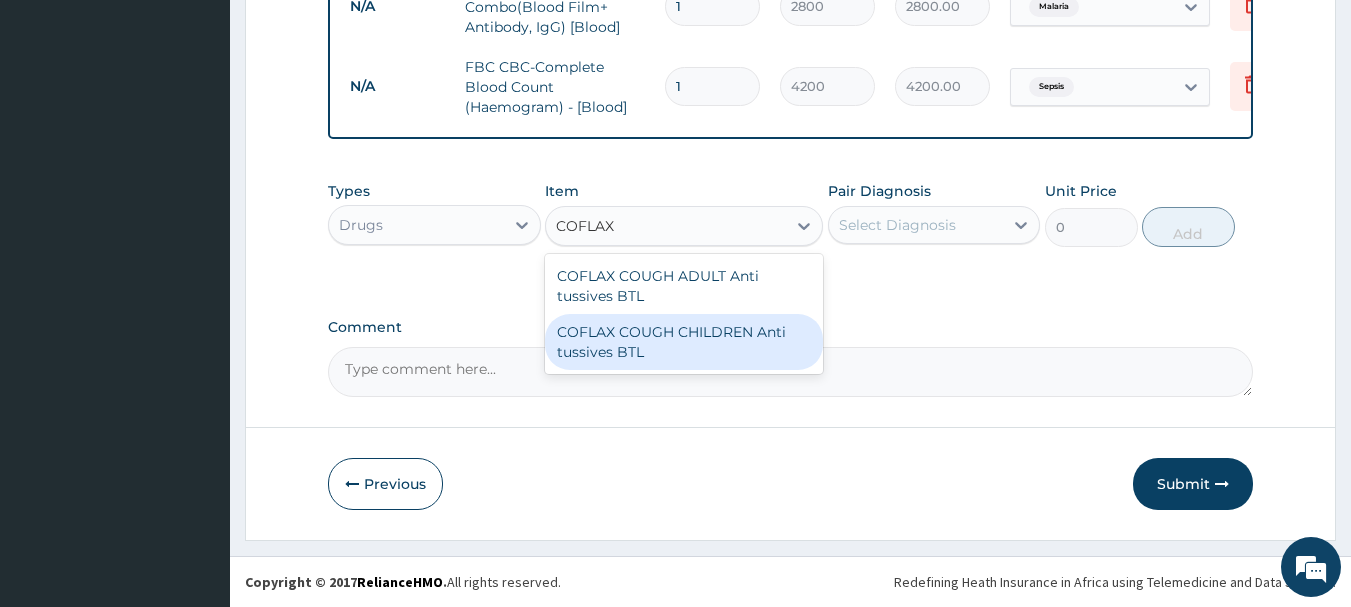 drag, startPoint x: 606, startPoint y: 327, endPoint x: 779, endPoint y: 243, distance: 192.31485 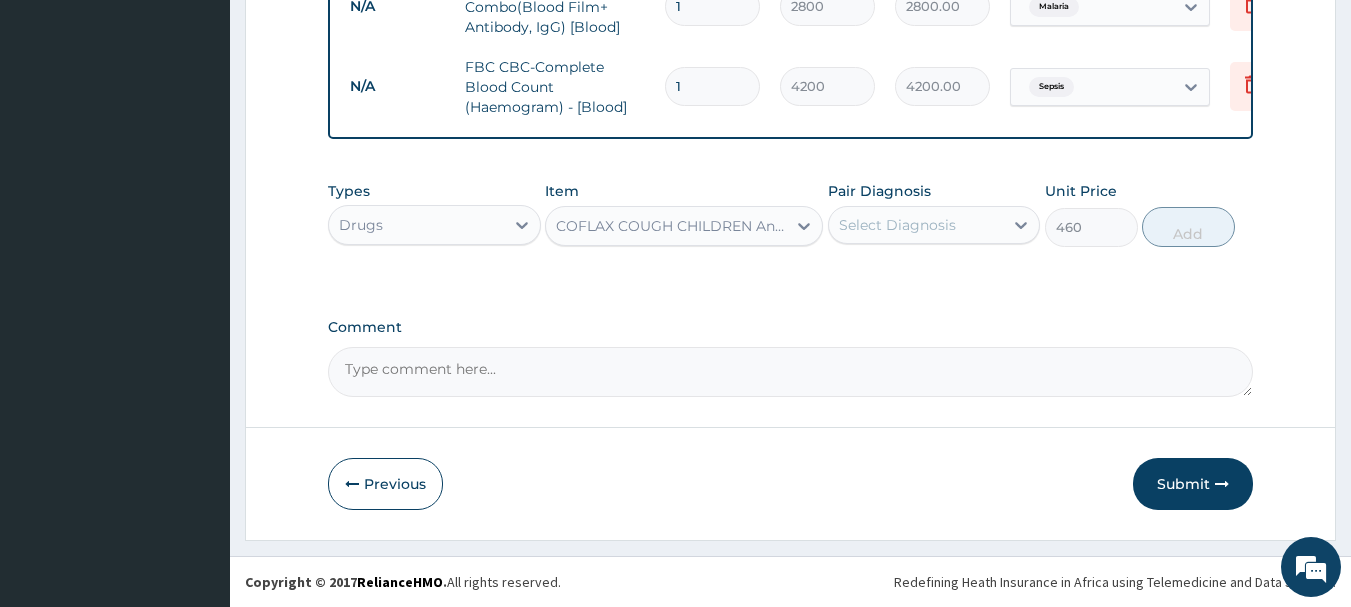 click on "Select Diagnosis" at bounding box center (897, 225) 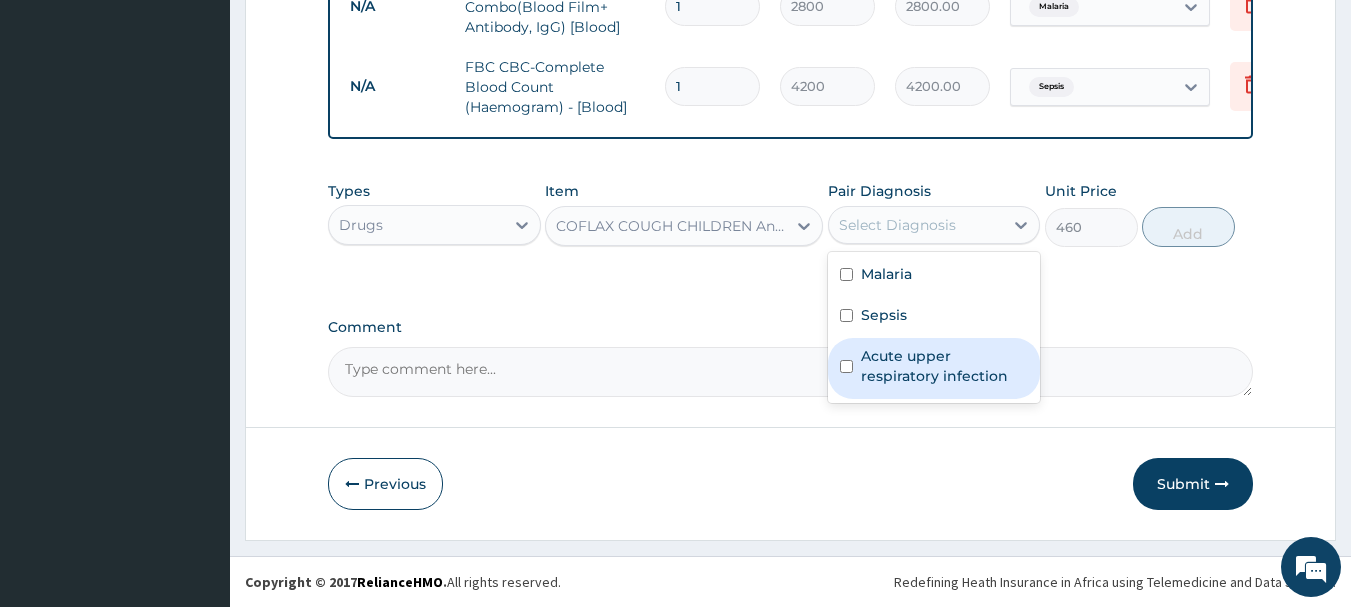 click on "Acute upper respiratory infection" at bounding box center [945, 366] 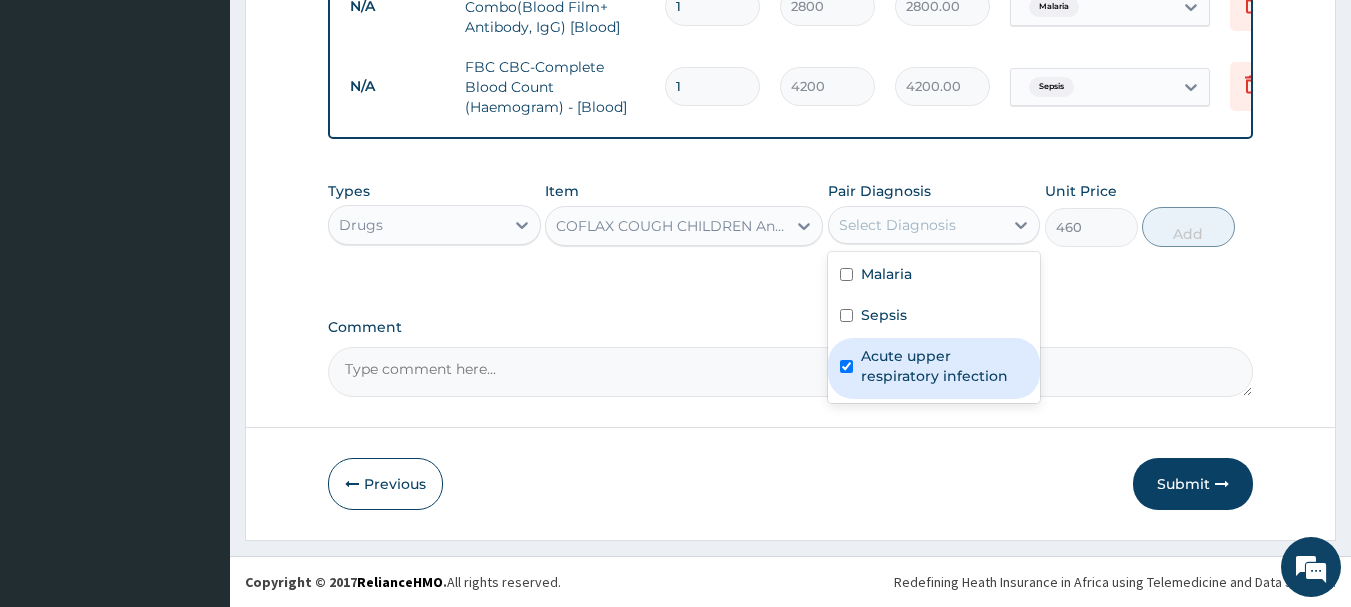 checkbox on "true" 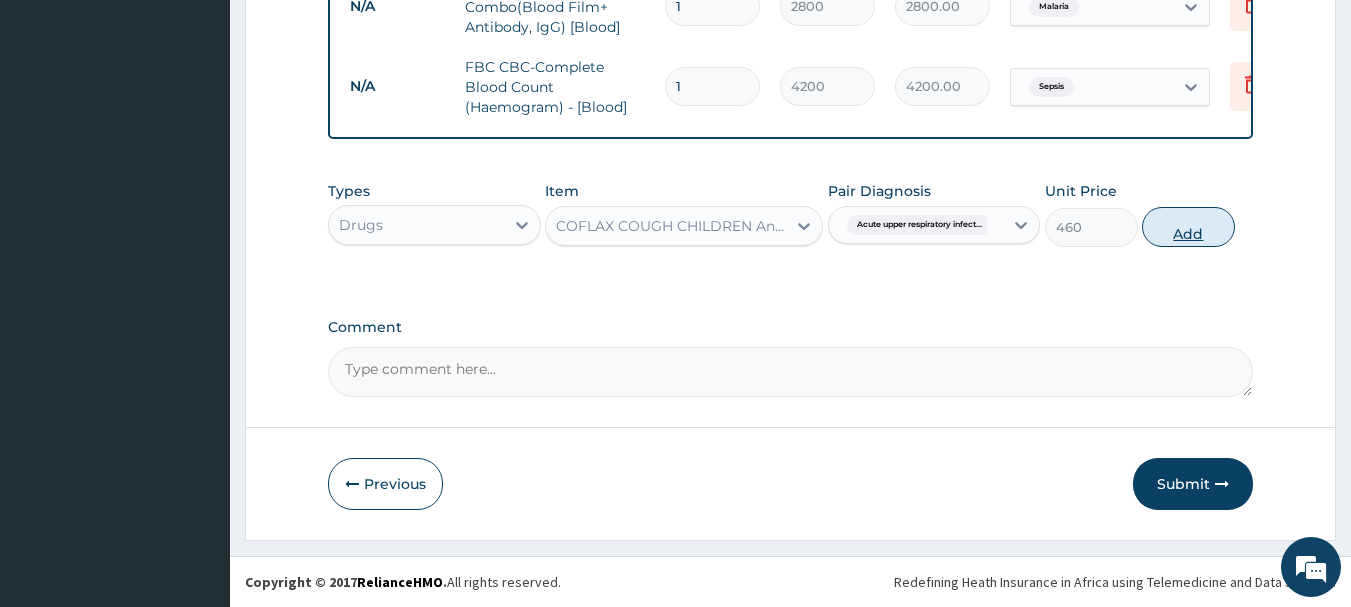 click on "Add" at bounding box center [1188, 227] 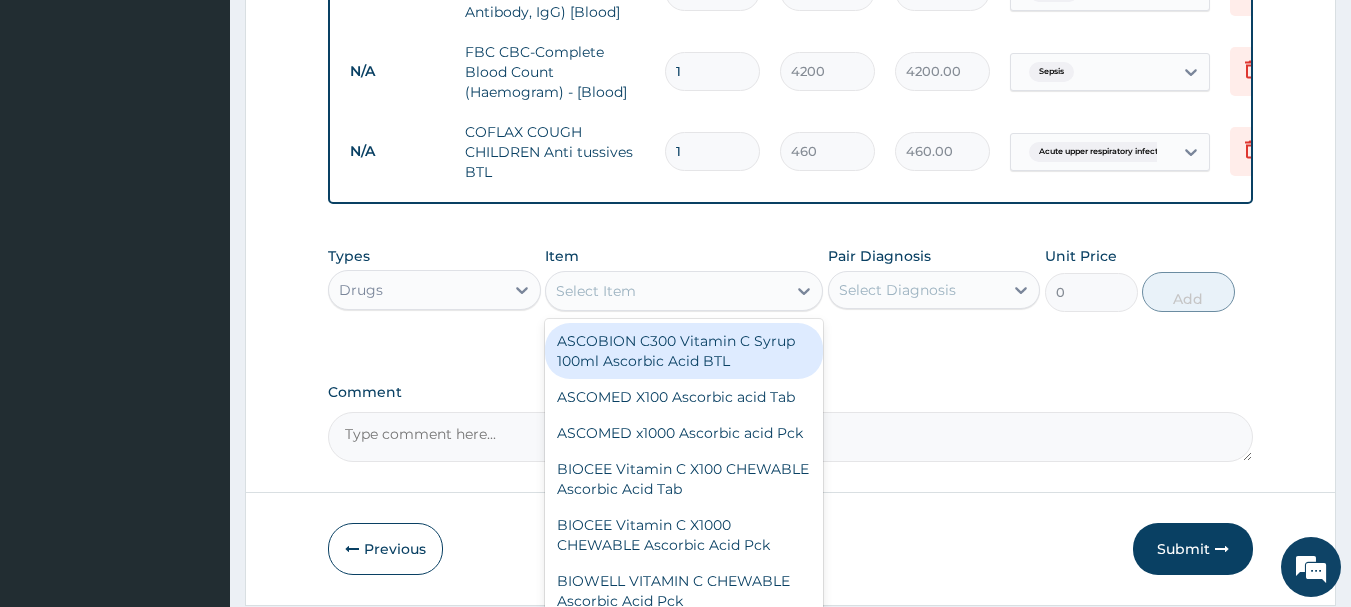 click on "Select Item" at bounding box center (666, 291) 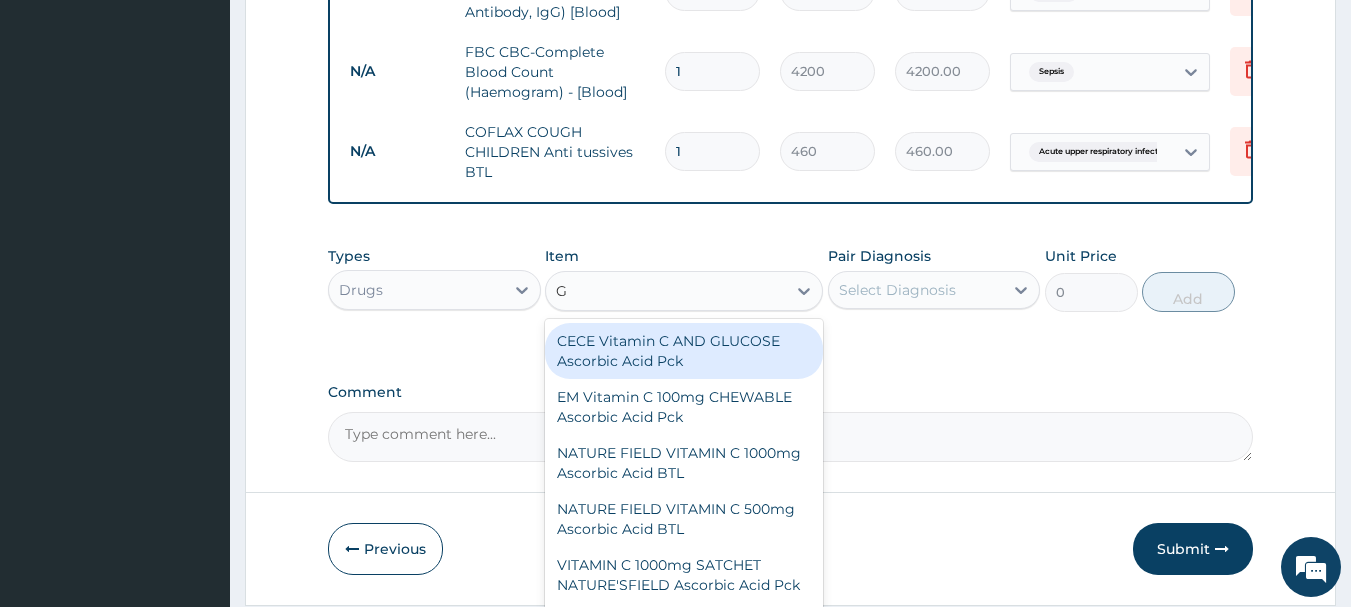 type on "GS" 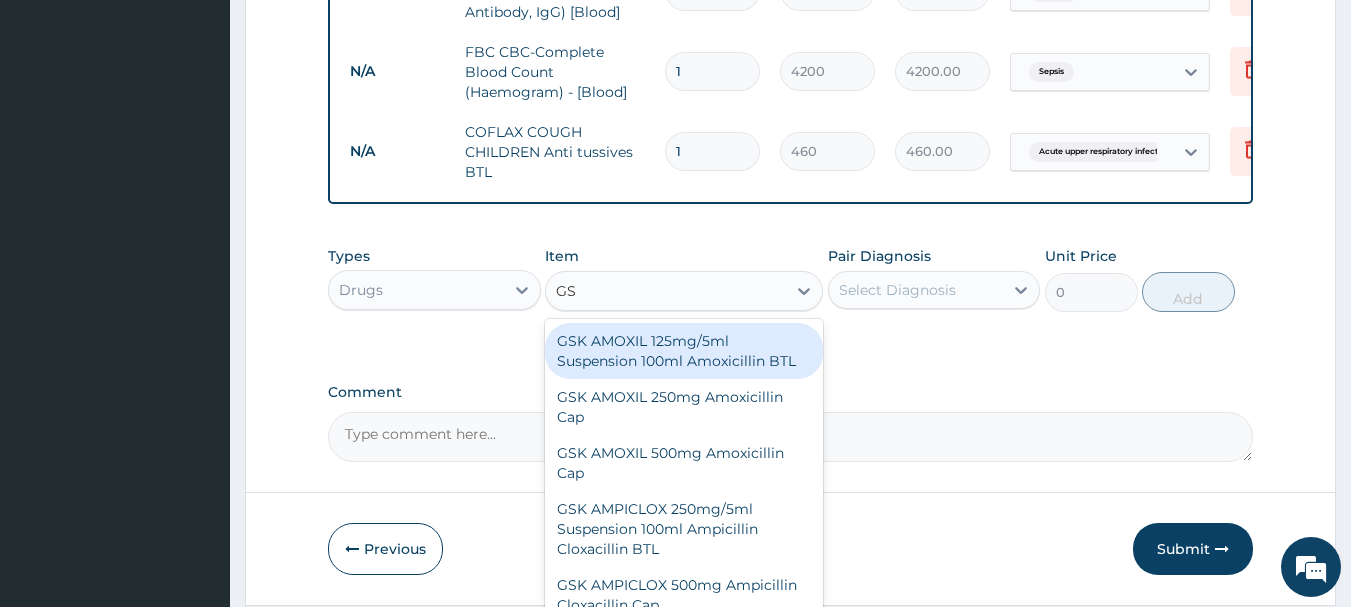 click on "GSK AMOXIL 125mg/5ml Suspension 100ml Amoxicillin BTL" at bounding box center [684, 351] 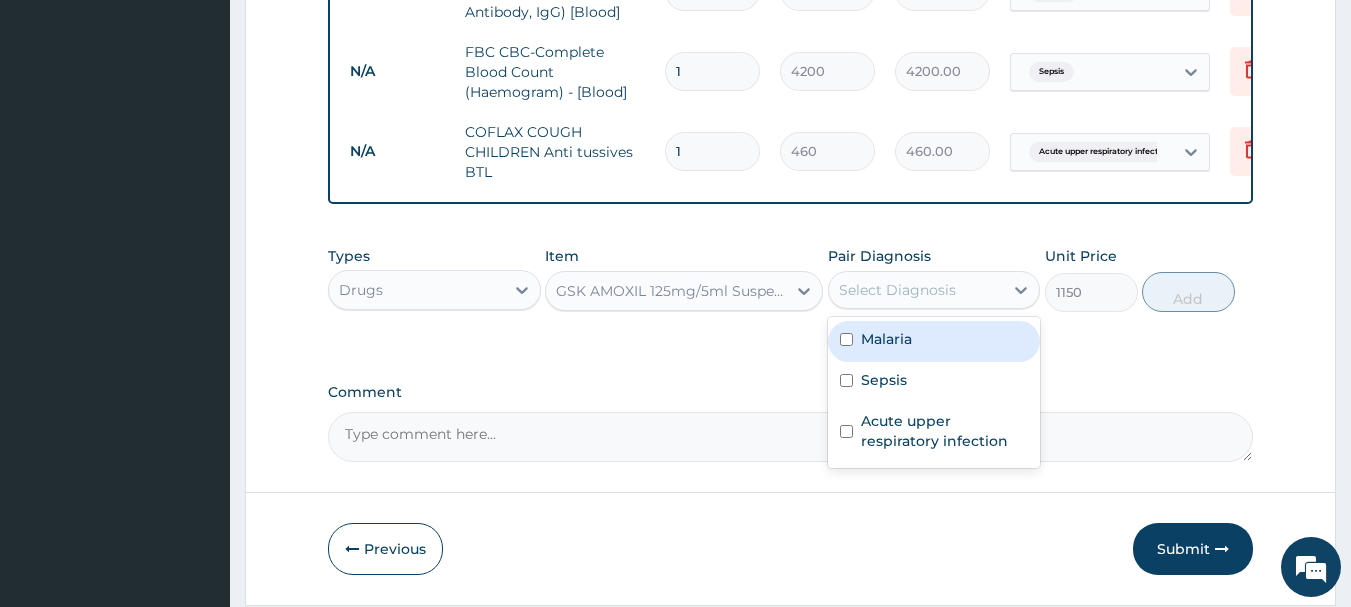 click on "Select Diagnosis" at bounding box center (916, 290) 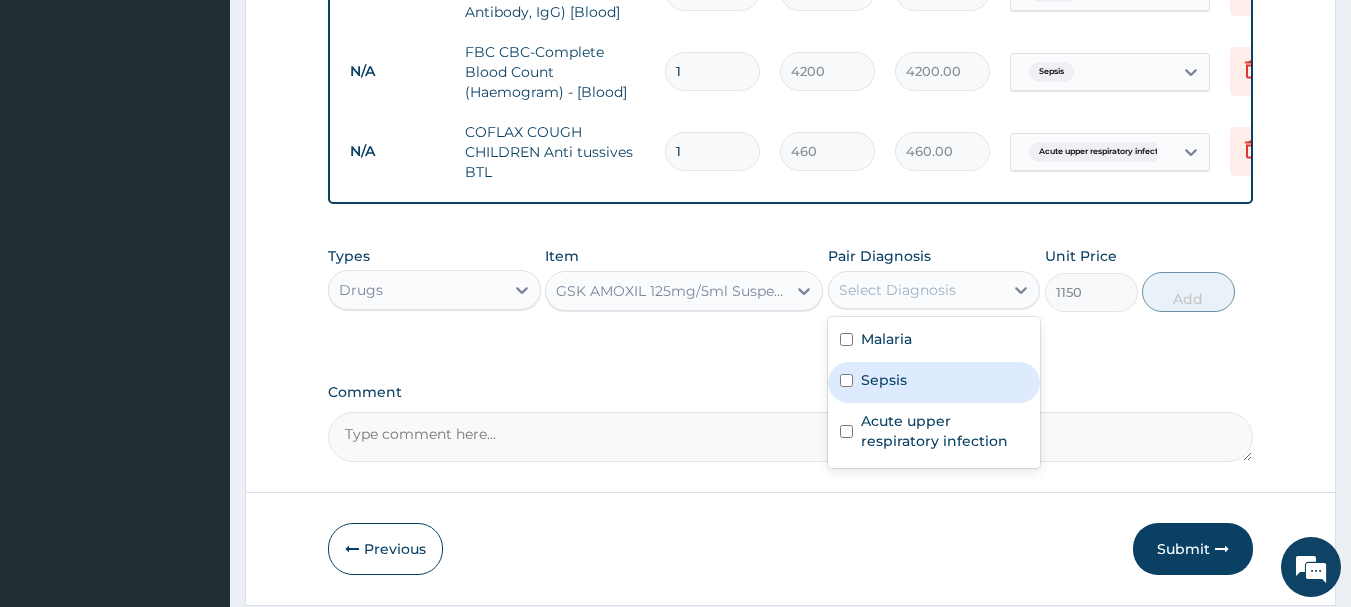 click on "Sepsis" at bounding box center [934, 382] 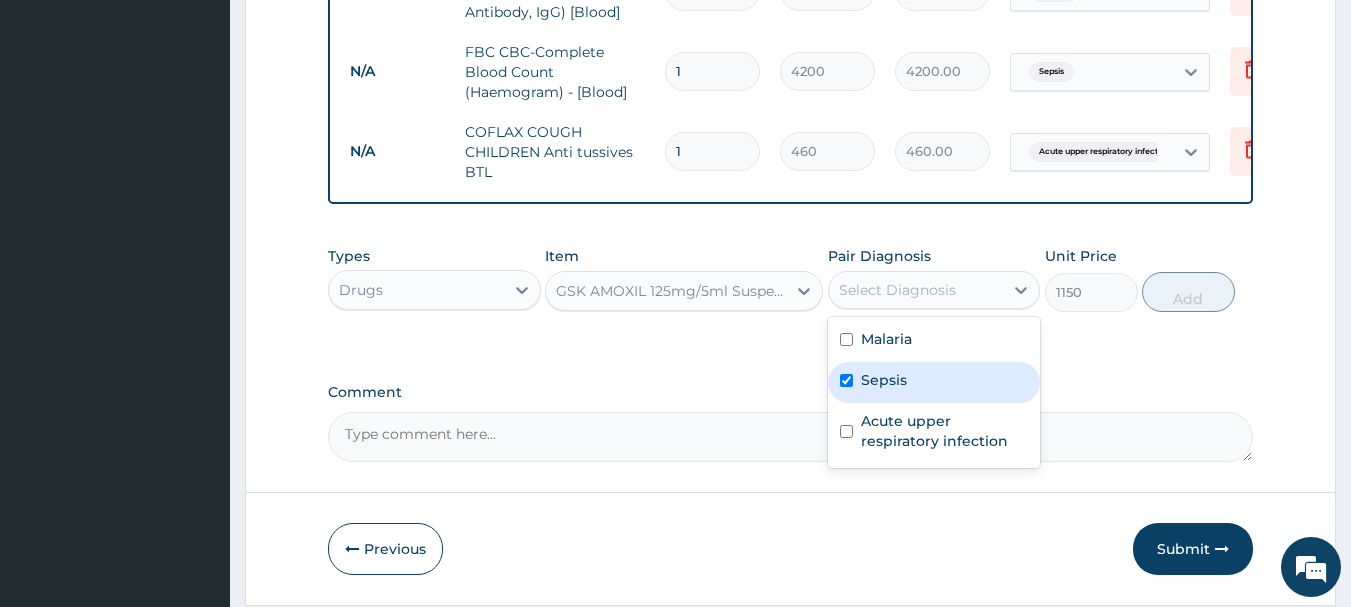checkbox on "true" 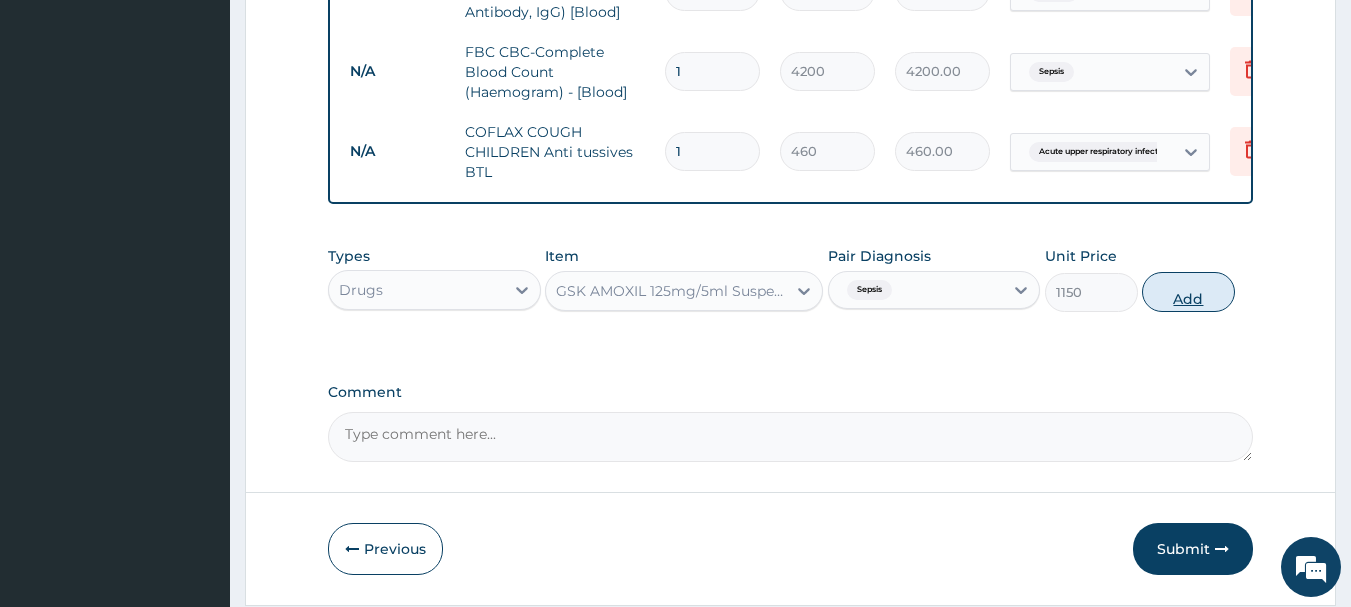 click on "Add" at bounding box center (1188, 292) 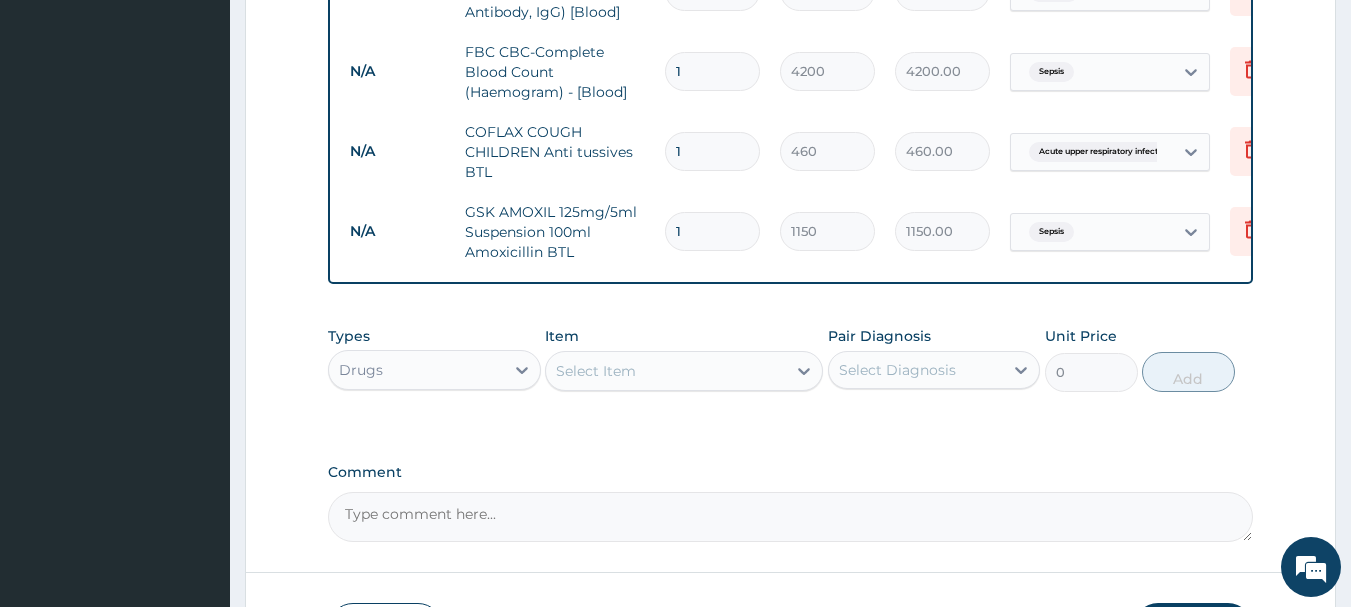 click on "Select Item" at bounding box center [666, 371] 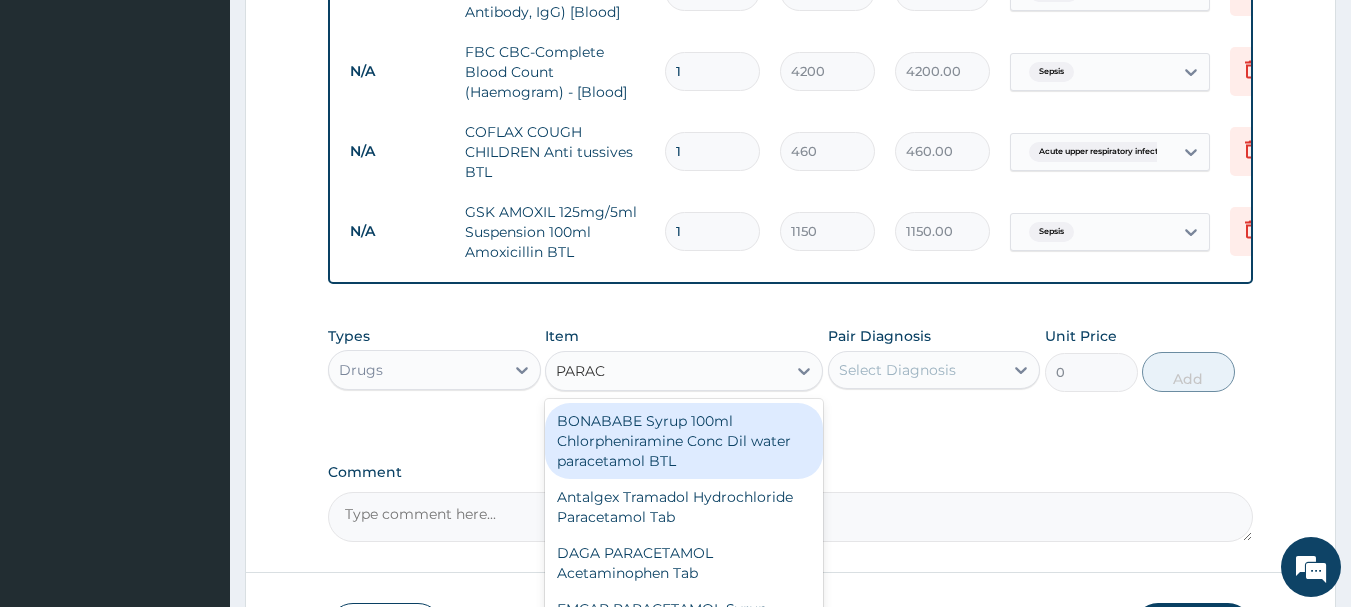 type on "PARACE" 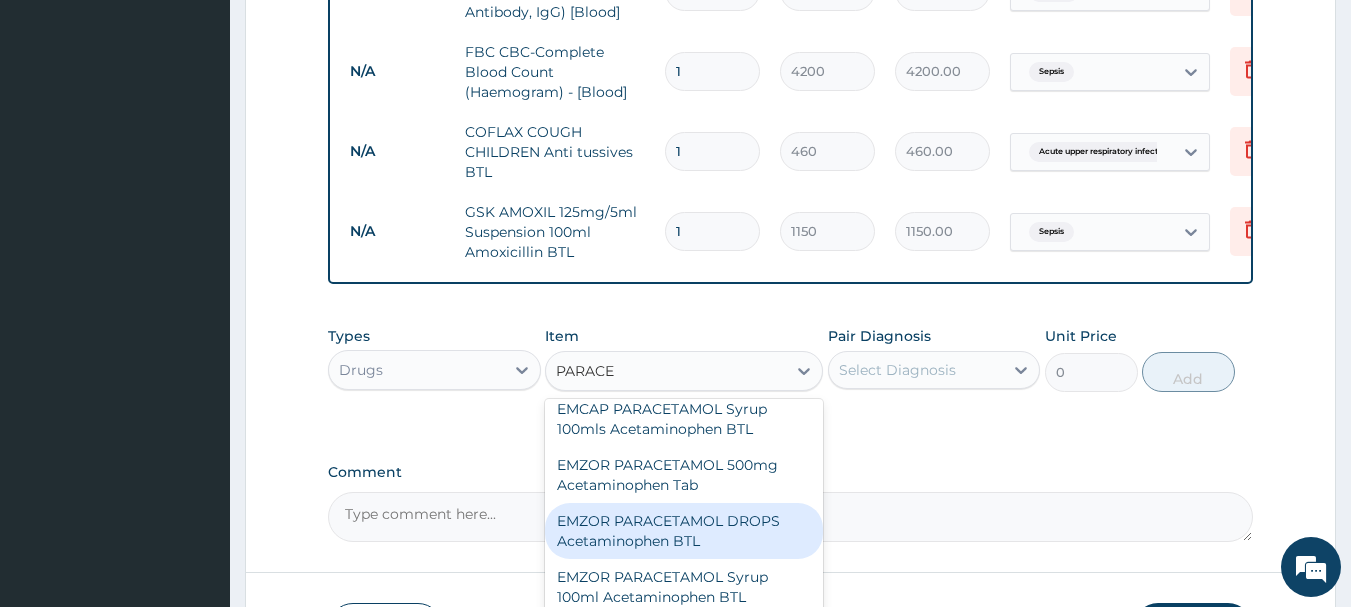 scroll, scrollTop: 300, scrollLeft: 0, axis: vertical 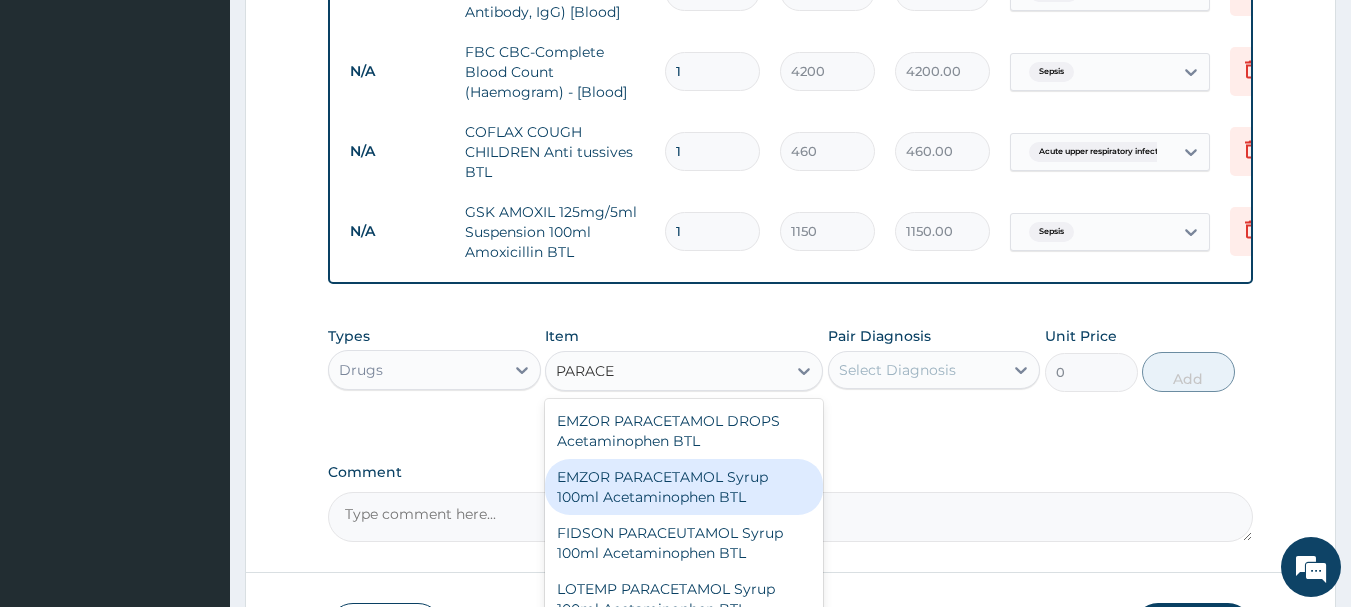 click on "EMZOR PARACETAMOL Syrup 100ml Acetaminophen BTL" at bounding box center [684, 487] 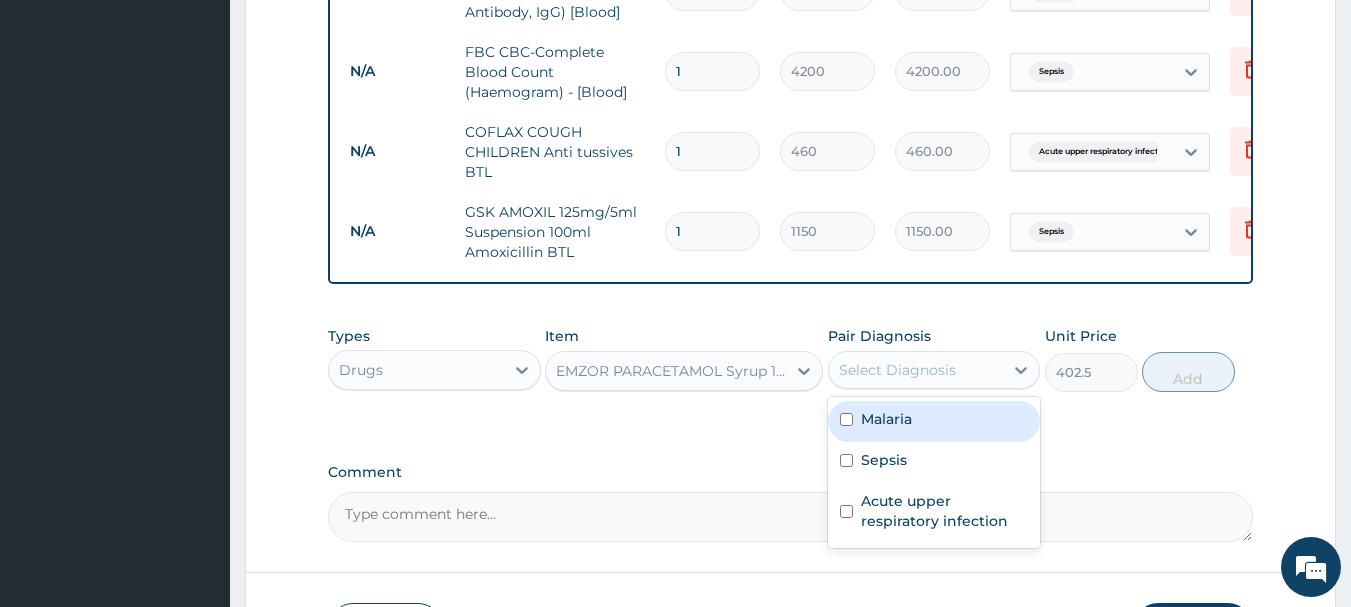 click on "Select Diagnosis" at bounding box center (897, 370) 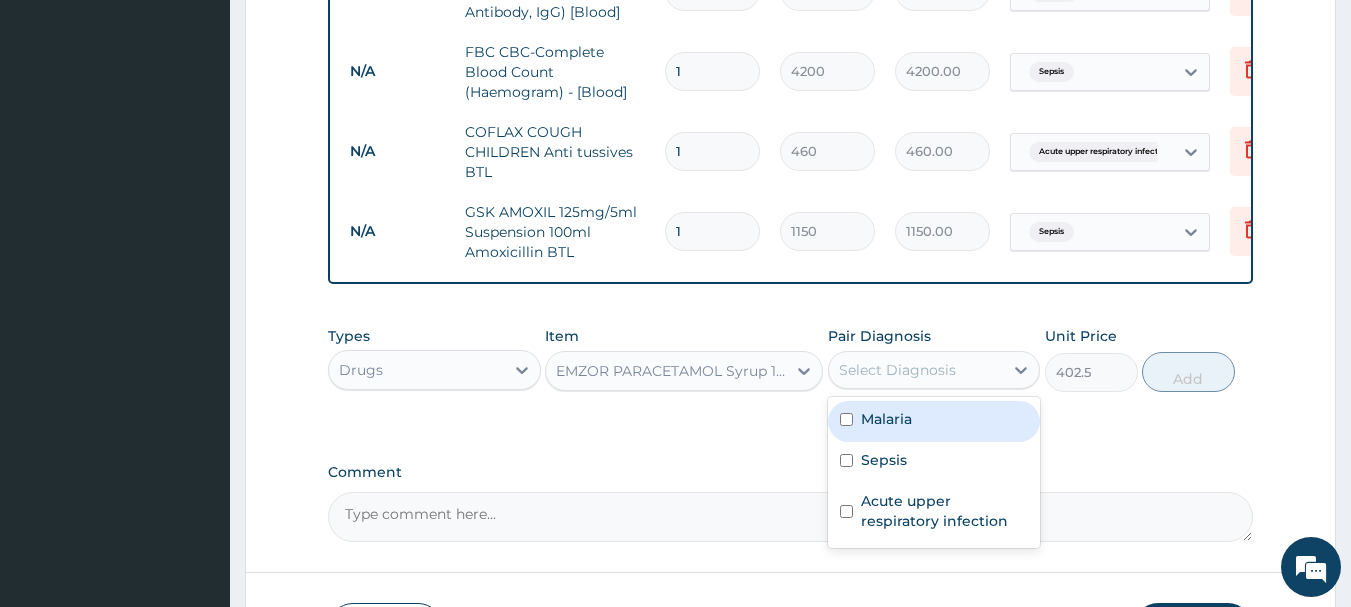 click on "Malaria" at bounding box center (934, 421) 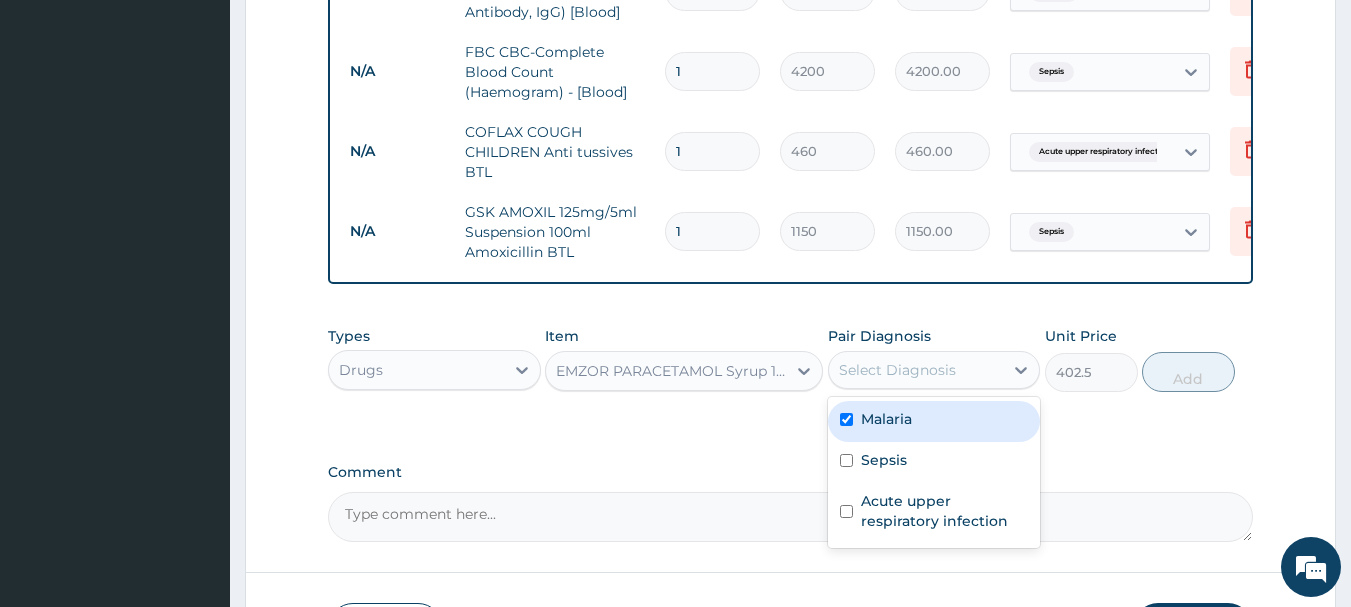 checkbox on "true" 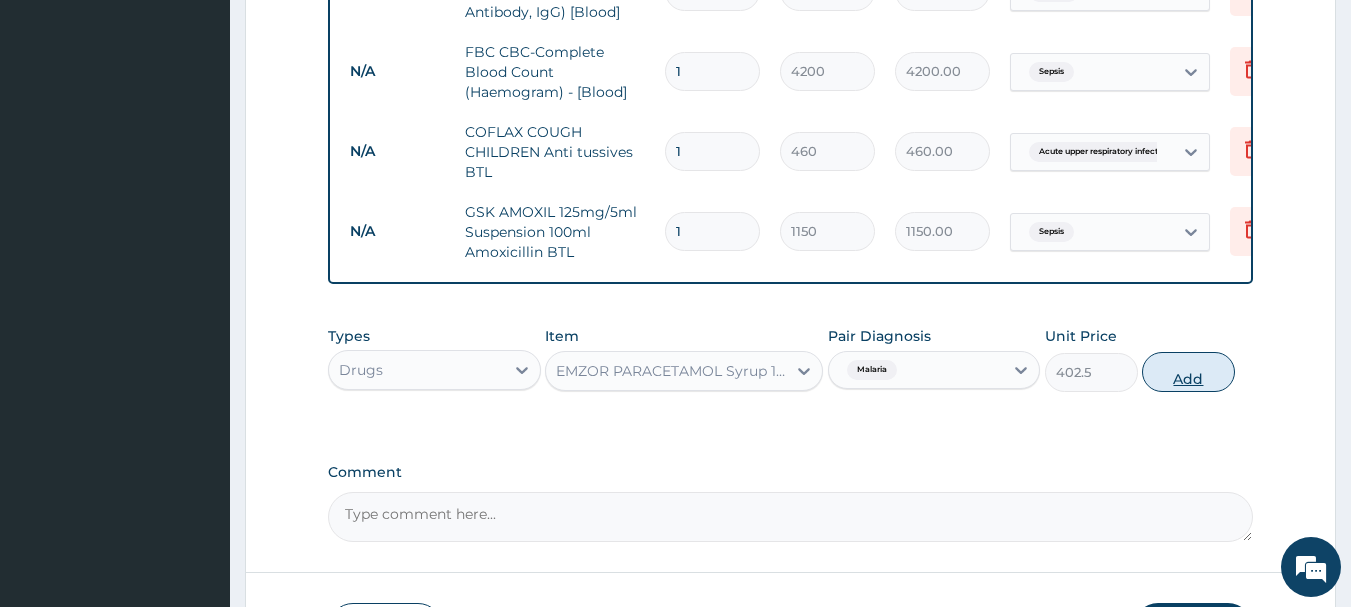 click on "Add" at bounding box center (1188, 372) 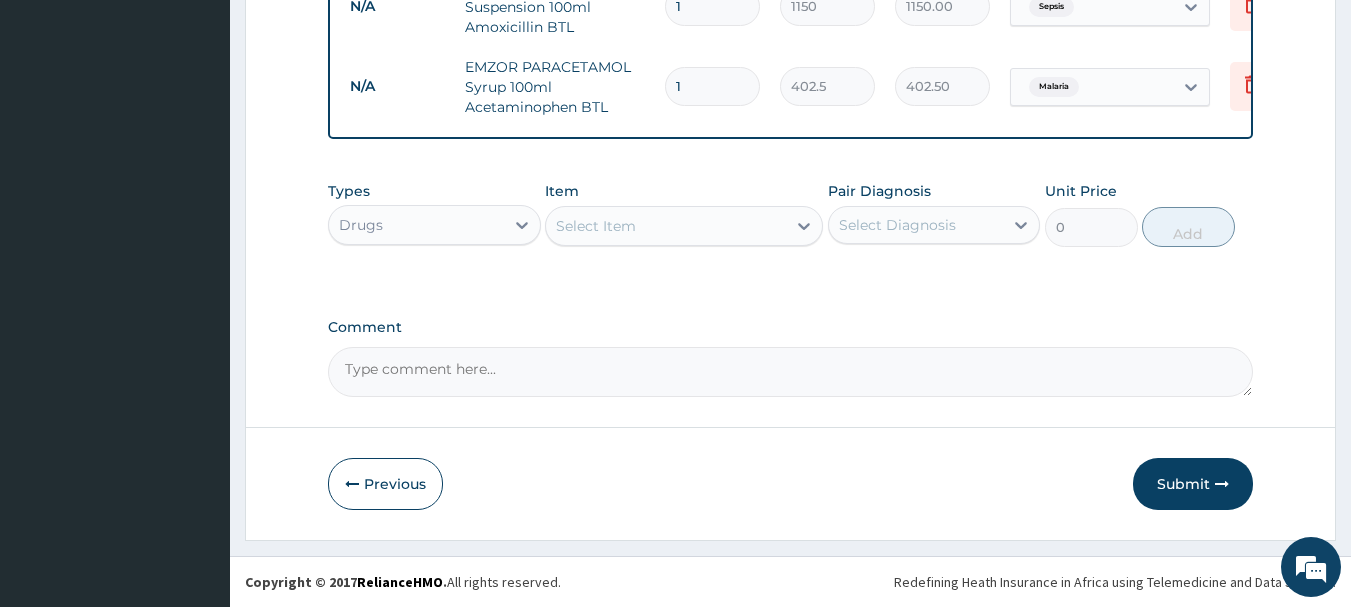 scroll, scrollTop: 1166, scrollLeft: 0, axis: vertical 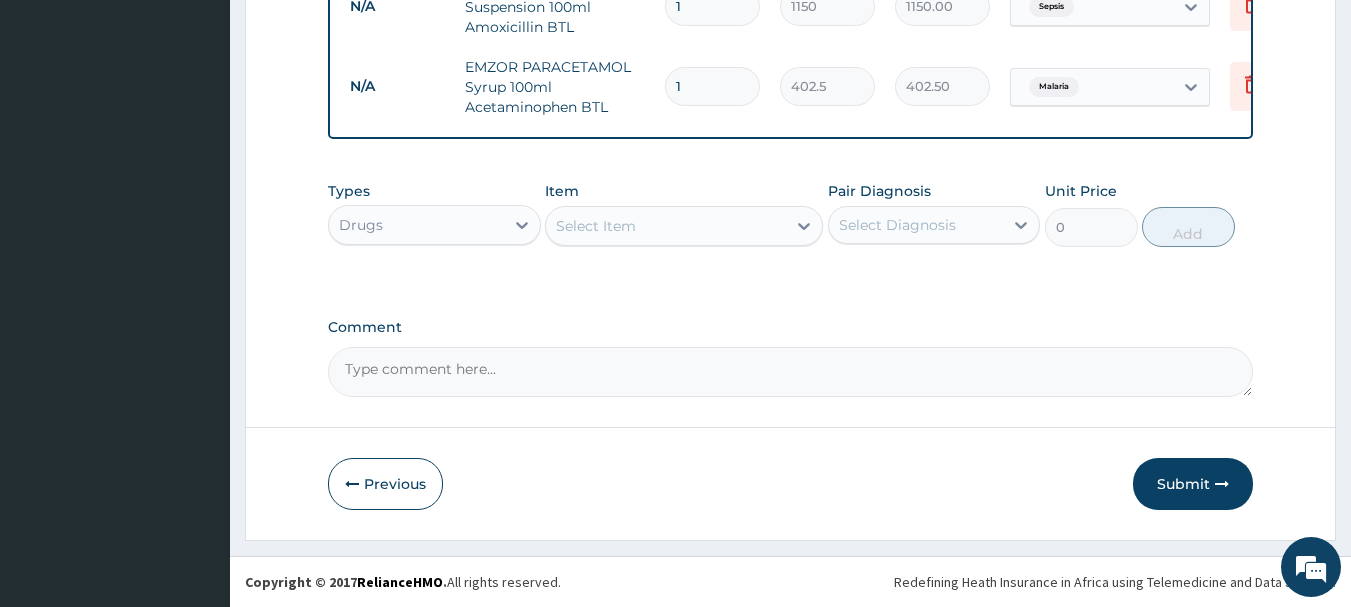 click on "Select Item" at bounding box center (596, 226) 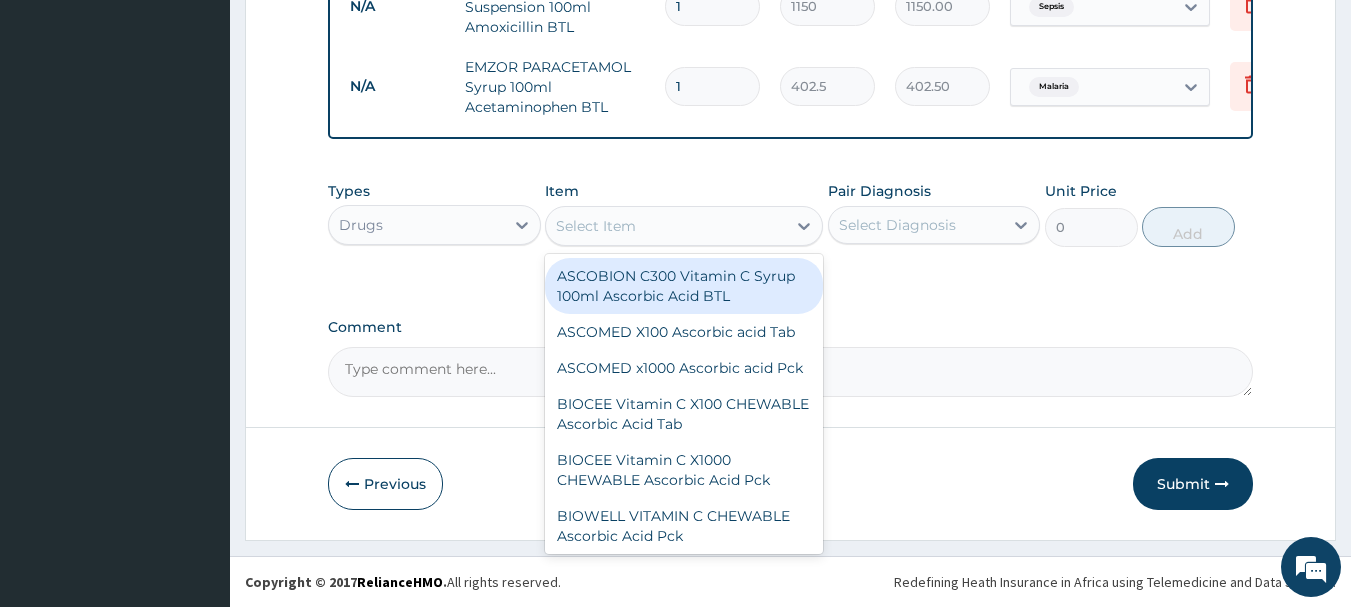 type on "A" 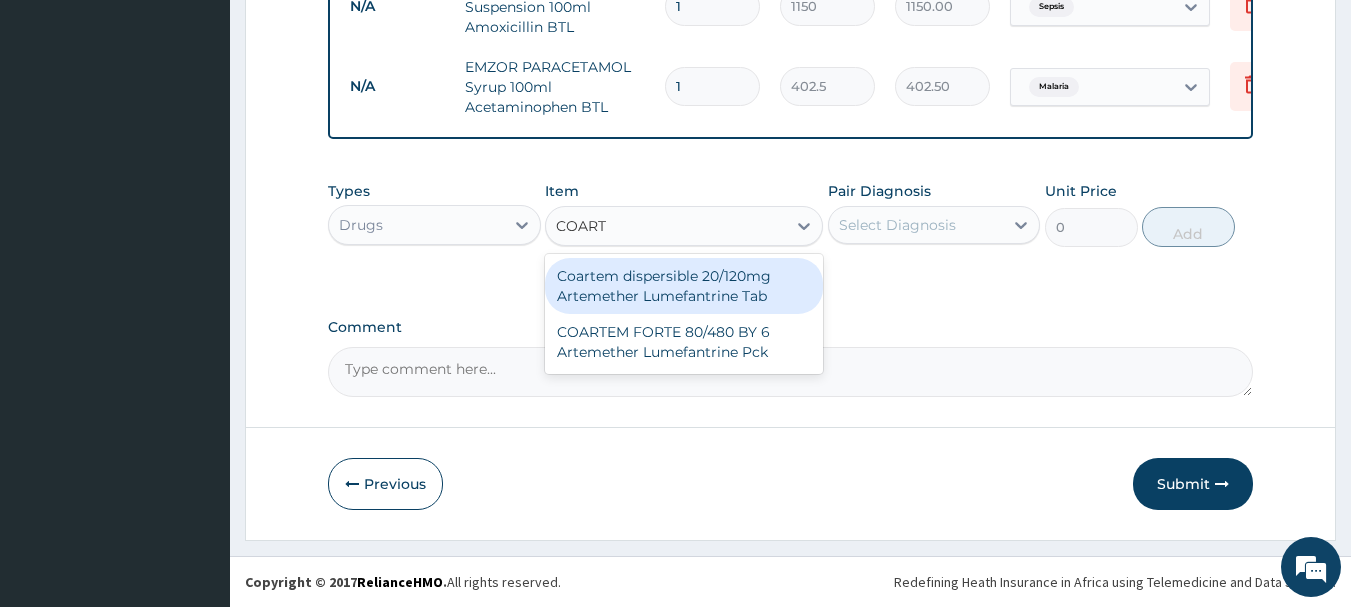 type on "COARTE" 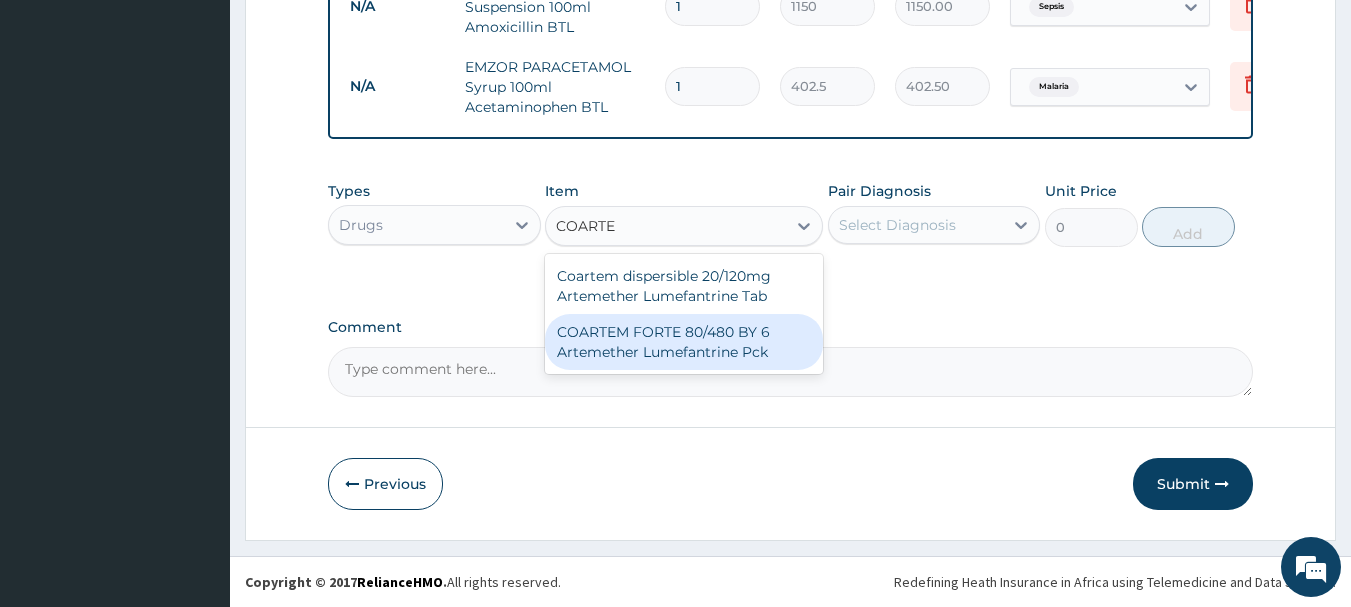 click on "COARTEM FORTE 80/480 BY 6 Artemether Lumefantrine Pck" at bounding box center [684, 342] 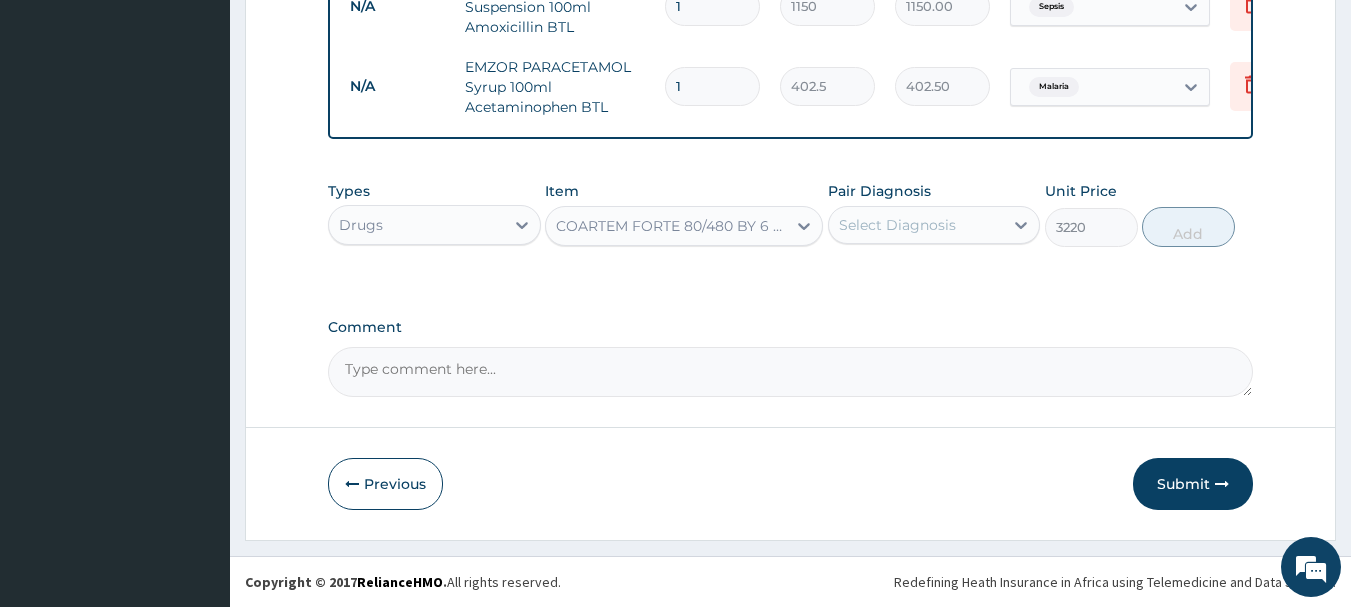 click on "COARTEM FORTE 80/480 BY 6 Artemether Lumefantrine Pck" at bounding box center (672, 226) 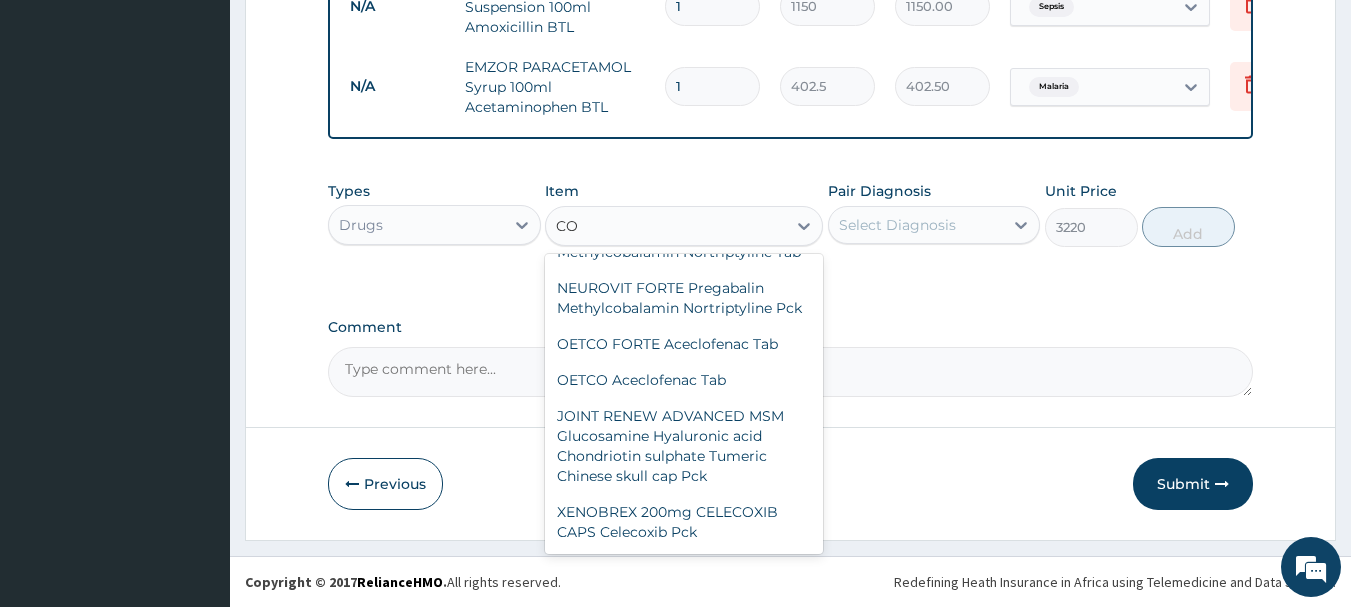scroll, scrollTop: 0, scrollLeft: 0, axis: both 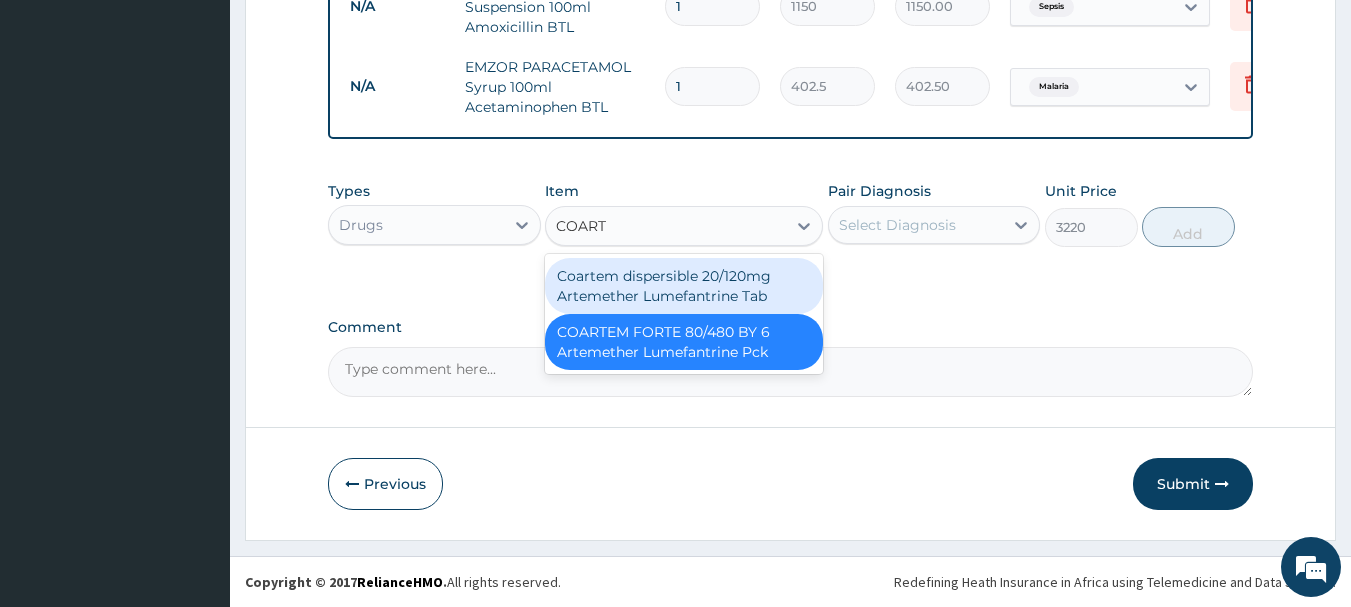 type on "COARTE" 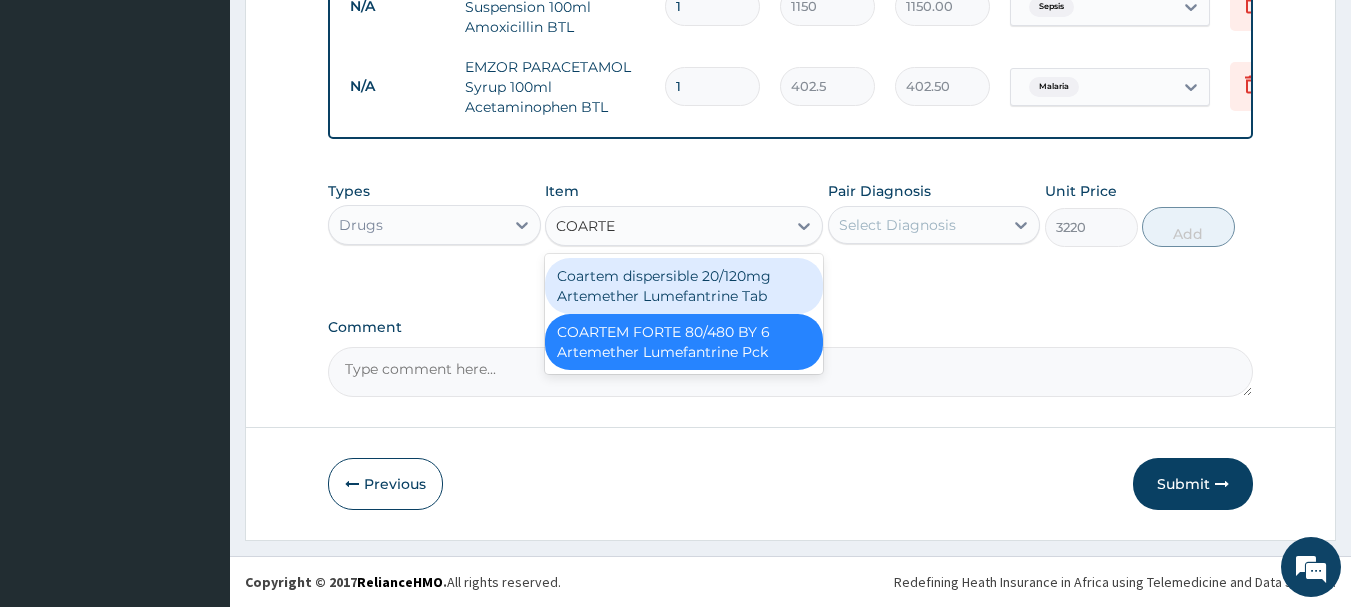 drag, startPoint x: 712, startPoint y: 284, endPoint x: 790, endPoint y: 262, distance: 81.0432 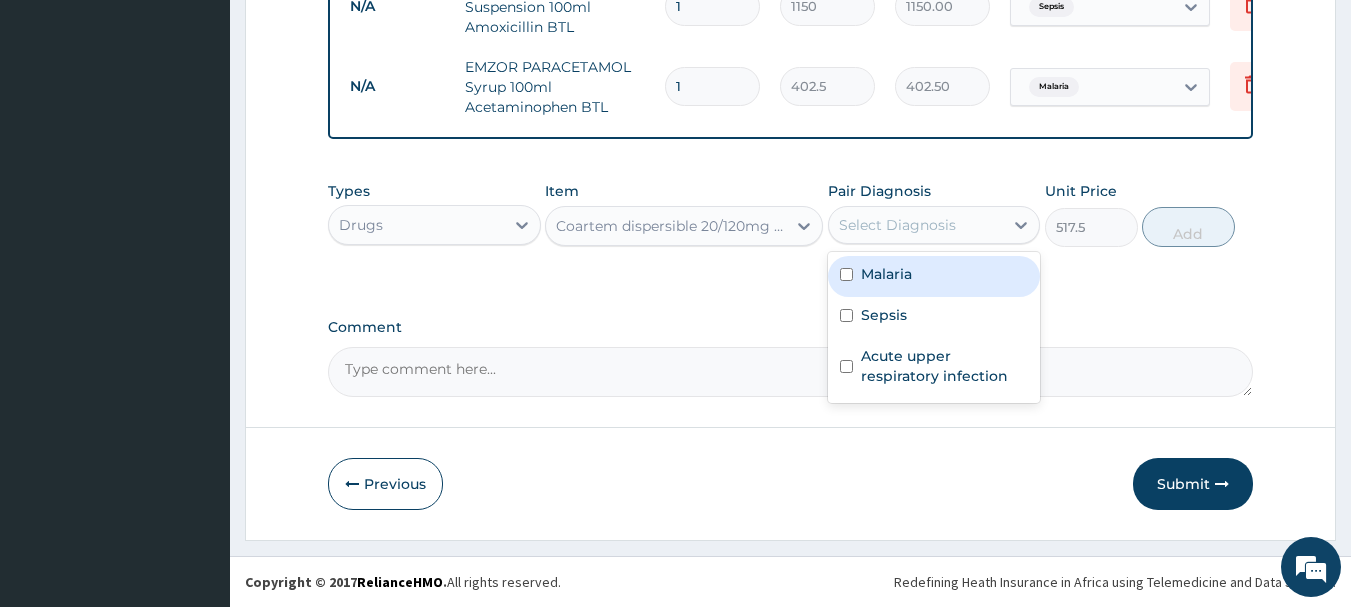 click on "Select Diagnosis" at bounding box center (897, 225) 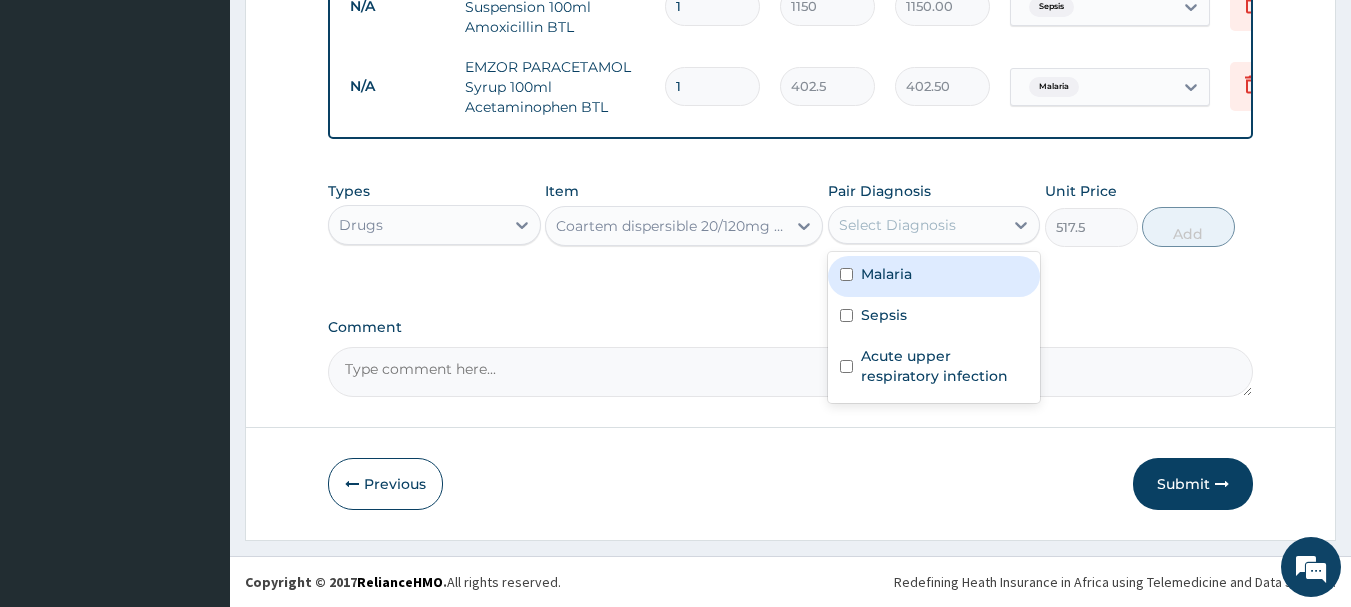 click on "Malaria" at bounding box center [934, 276] 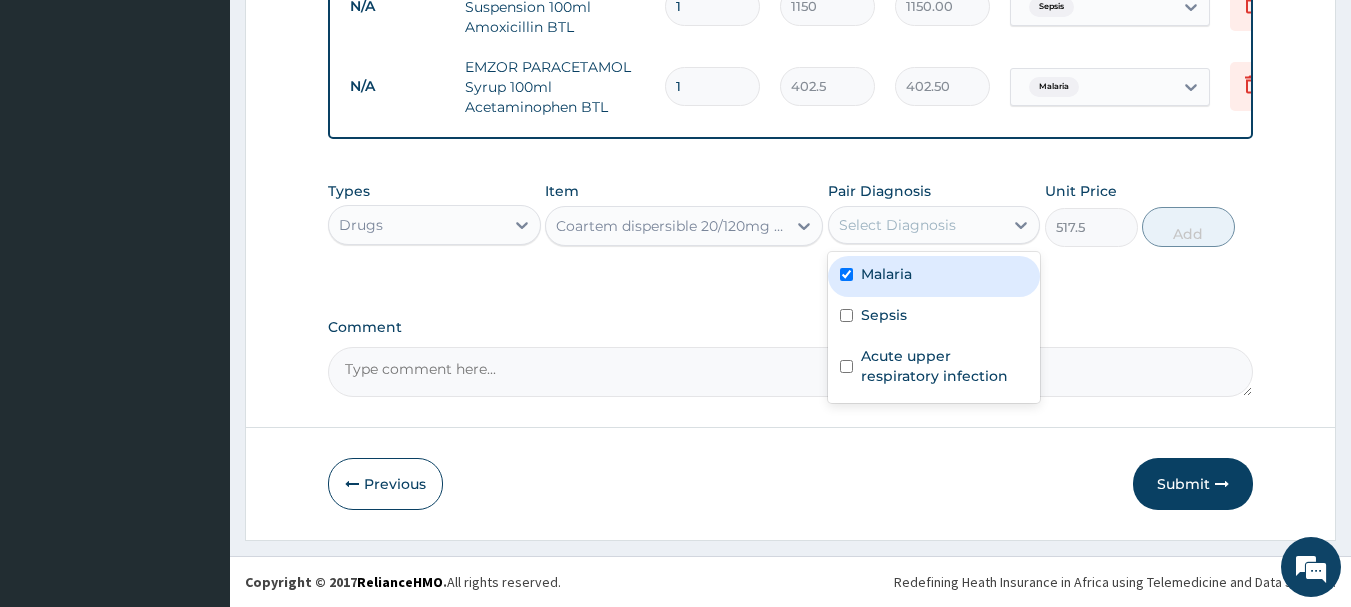 checkbox on "true" 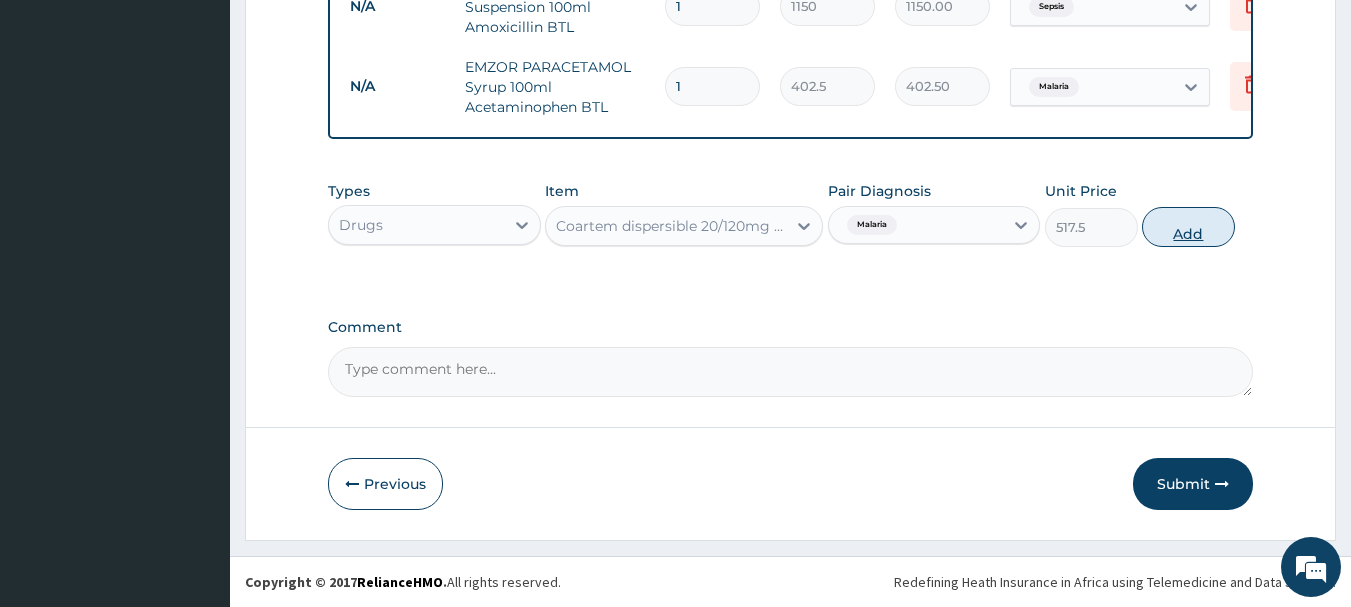 click on "Add" at bounding box center [1188, 227] 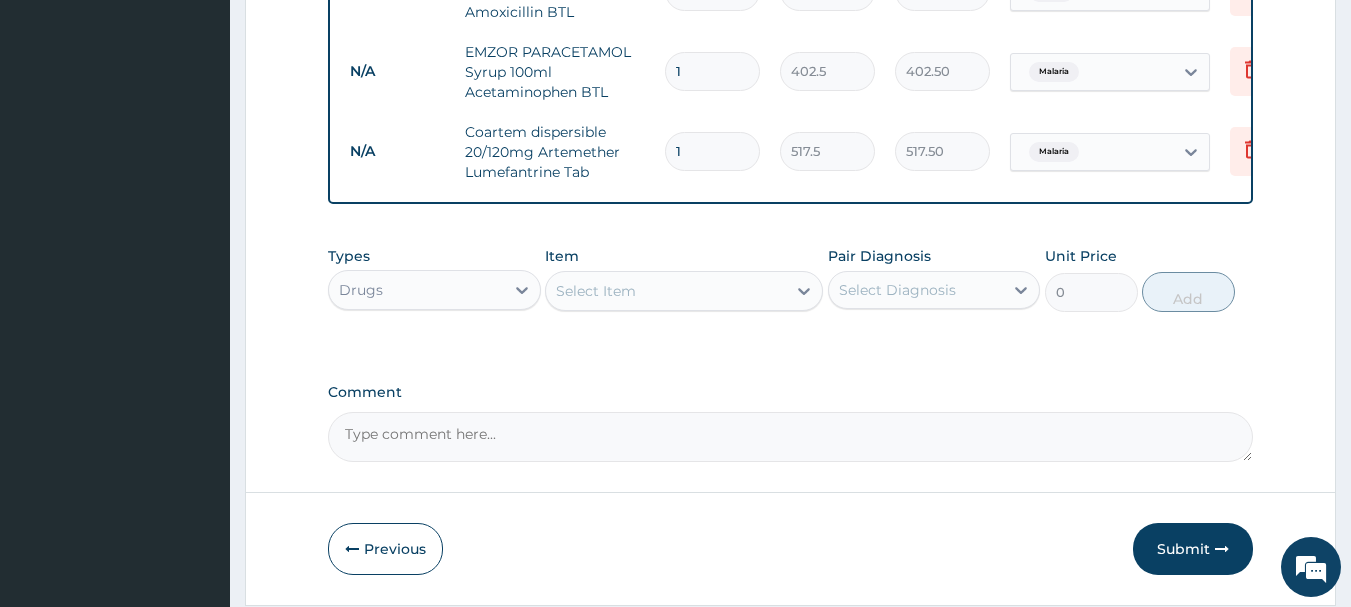 type 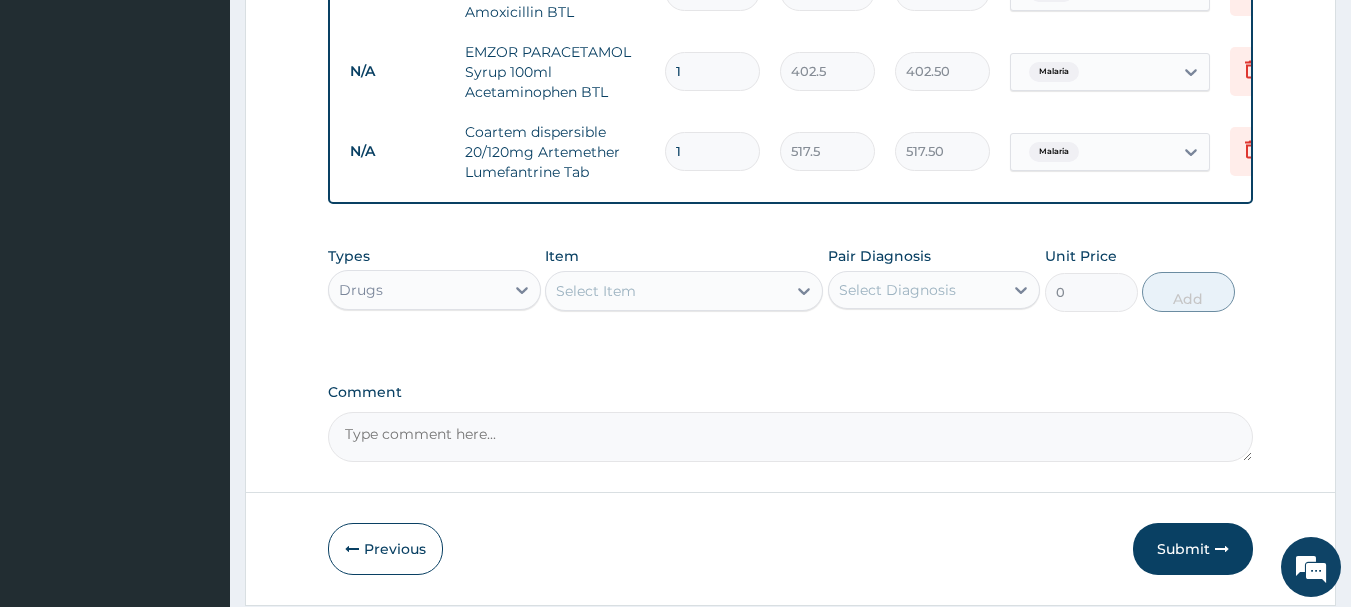 type on "0.00" 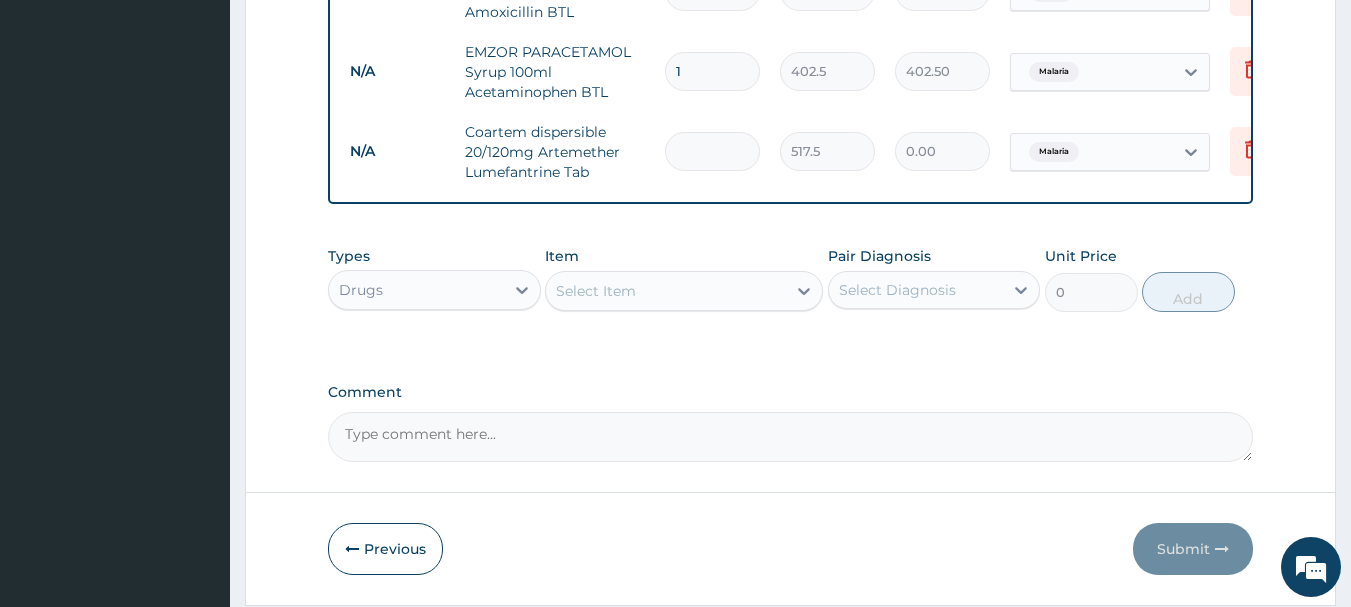 type on "6" 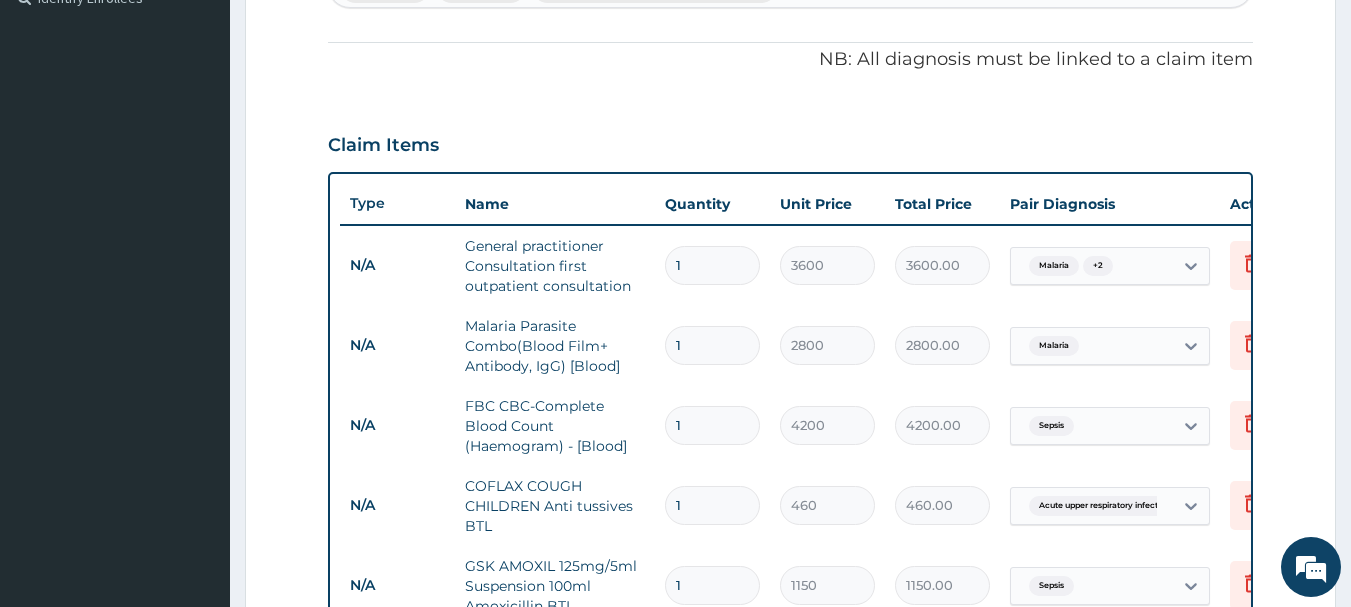 scroll, scrollTop: 1246, scrollLeft: 0, axis: vertical 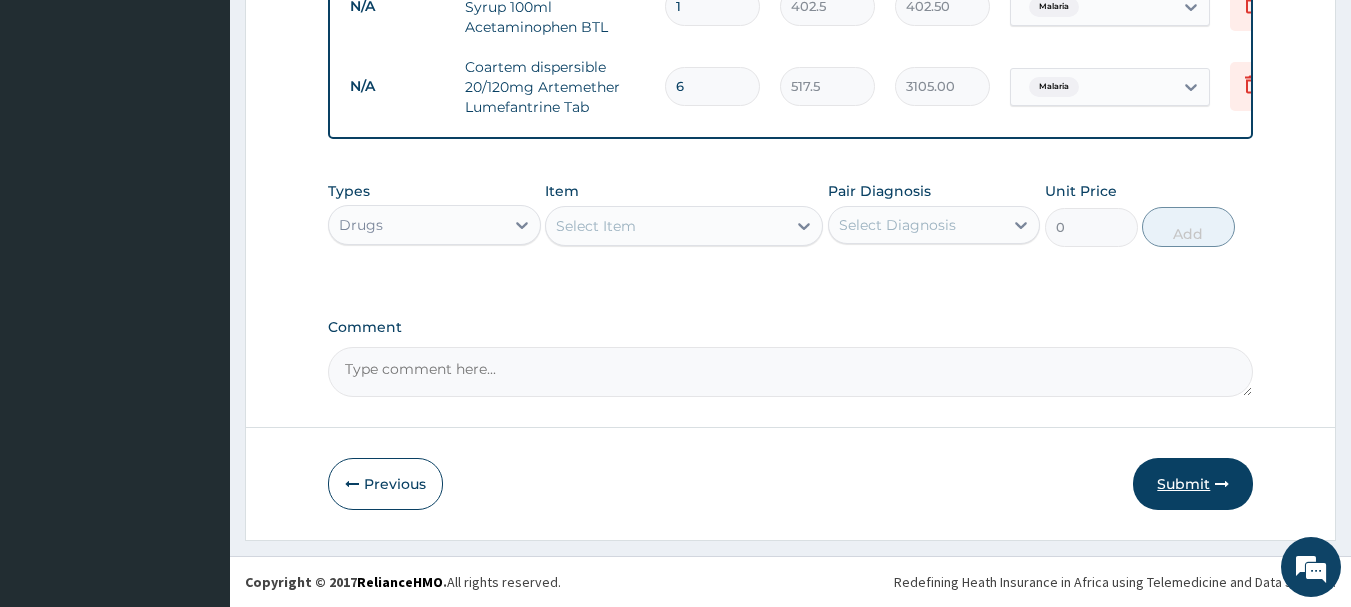 type on "6" 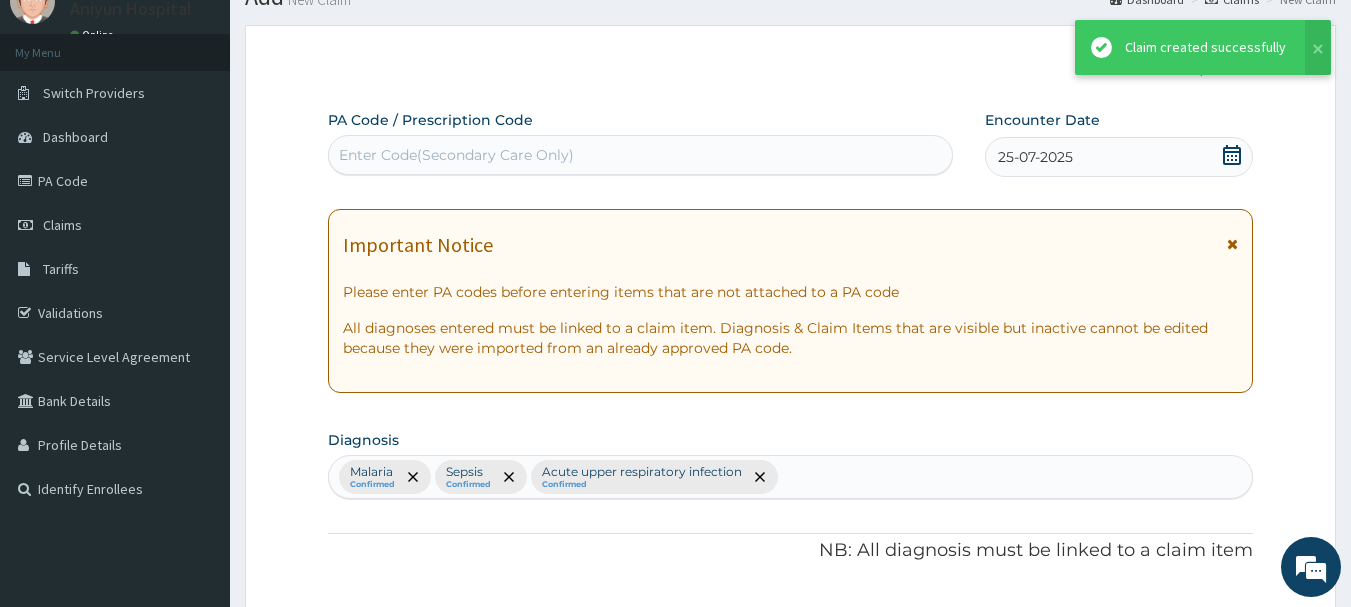 scroll, scrollTop: 1246, scrollLeft: 0, axis: vertical 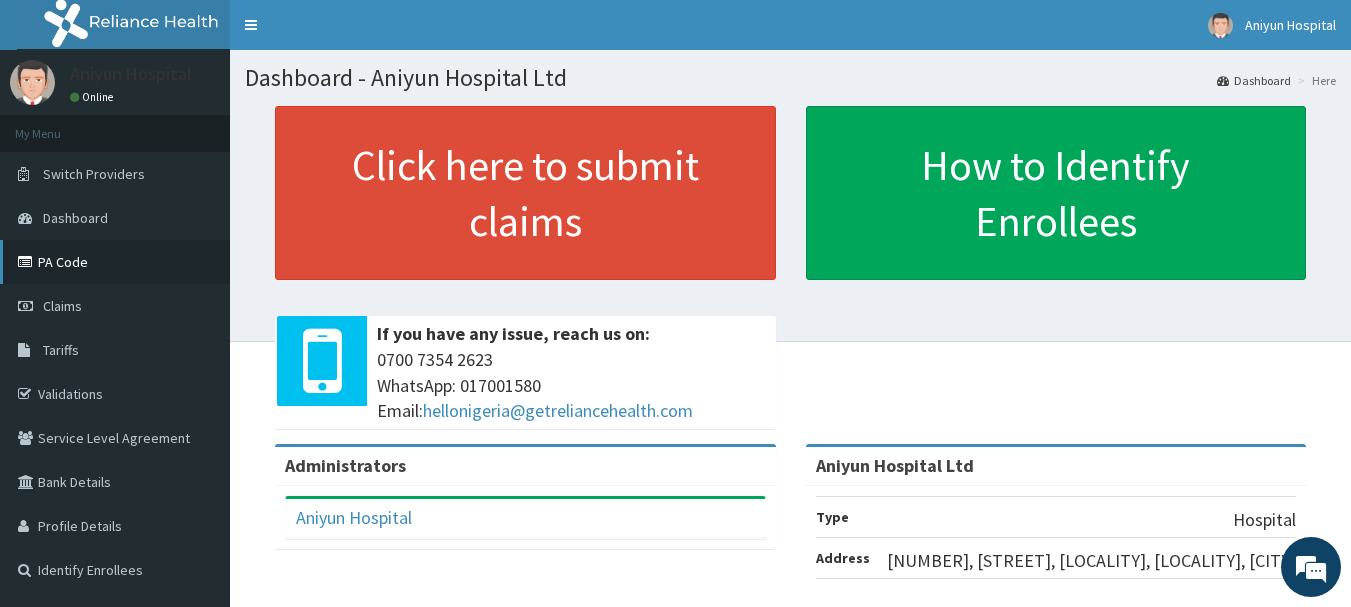 click on "PA Code" at bounding box center (115, 262) 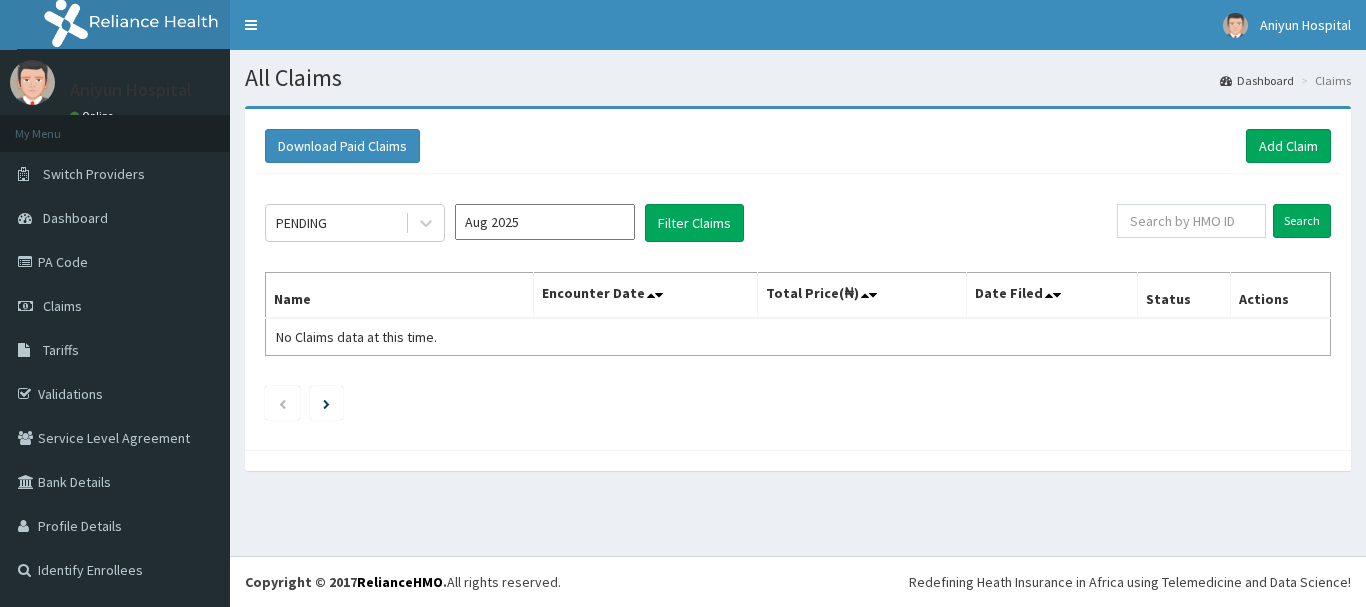 scroll, scrollTop: 0, scrollLeft: 0, axis: both 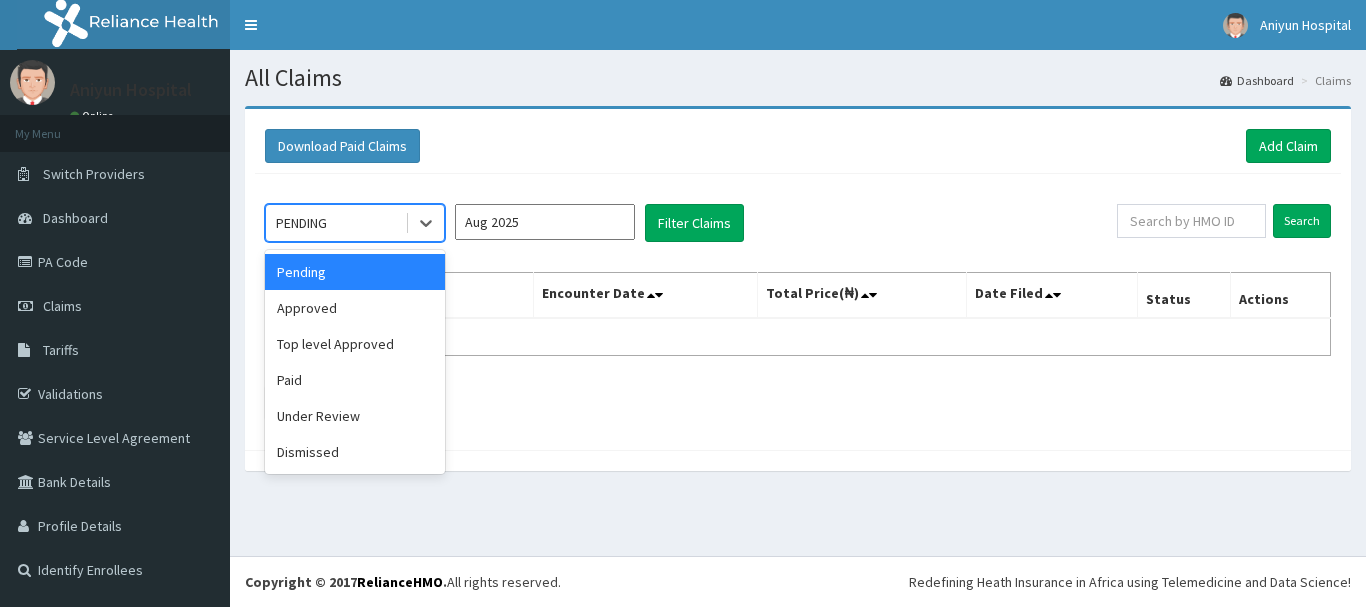 click on "PENDING" at bounding box center (335, 223) 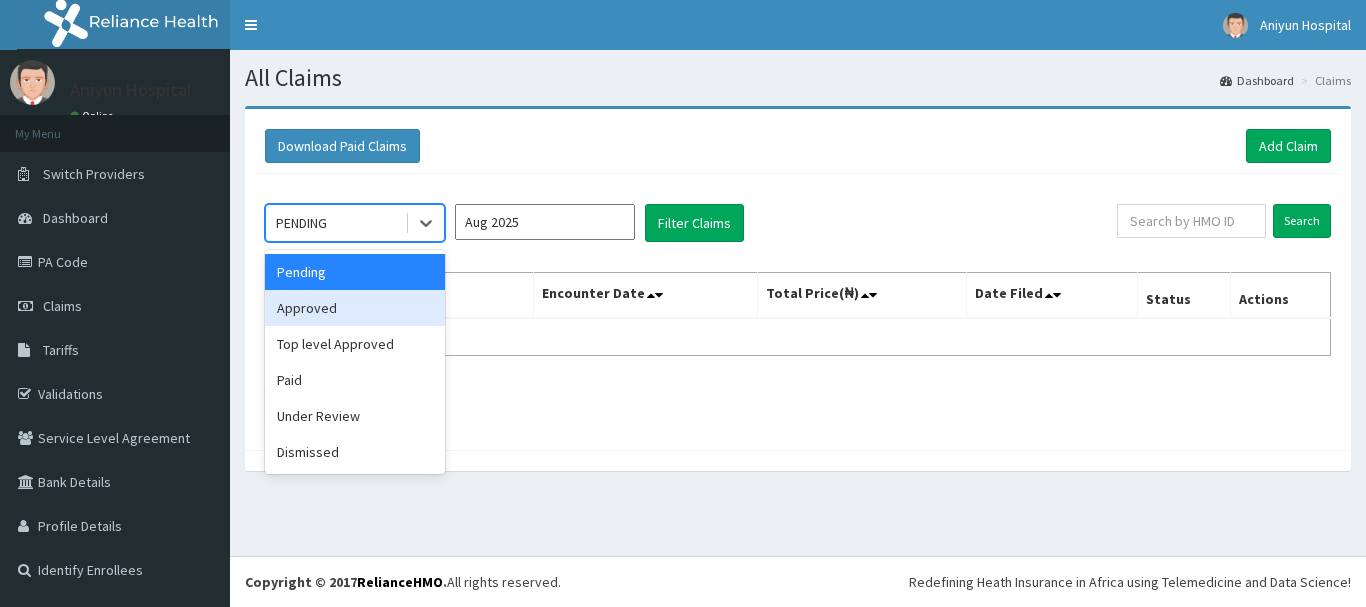 click on "Approved" at bounding box center [355, 308] 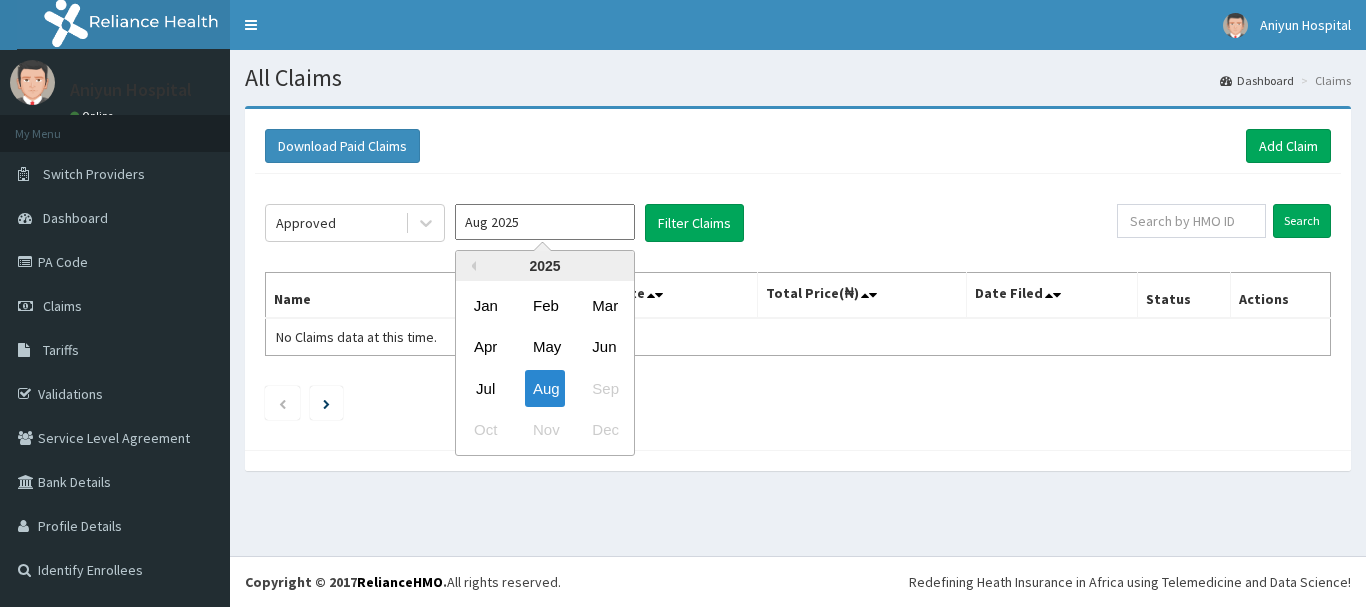 click on "Aug 2025" at bounding box center [545, 222] 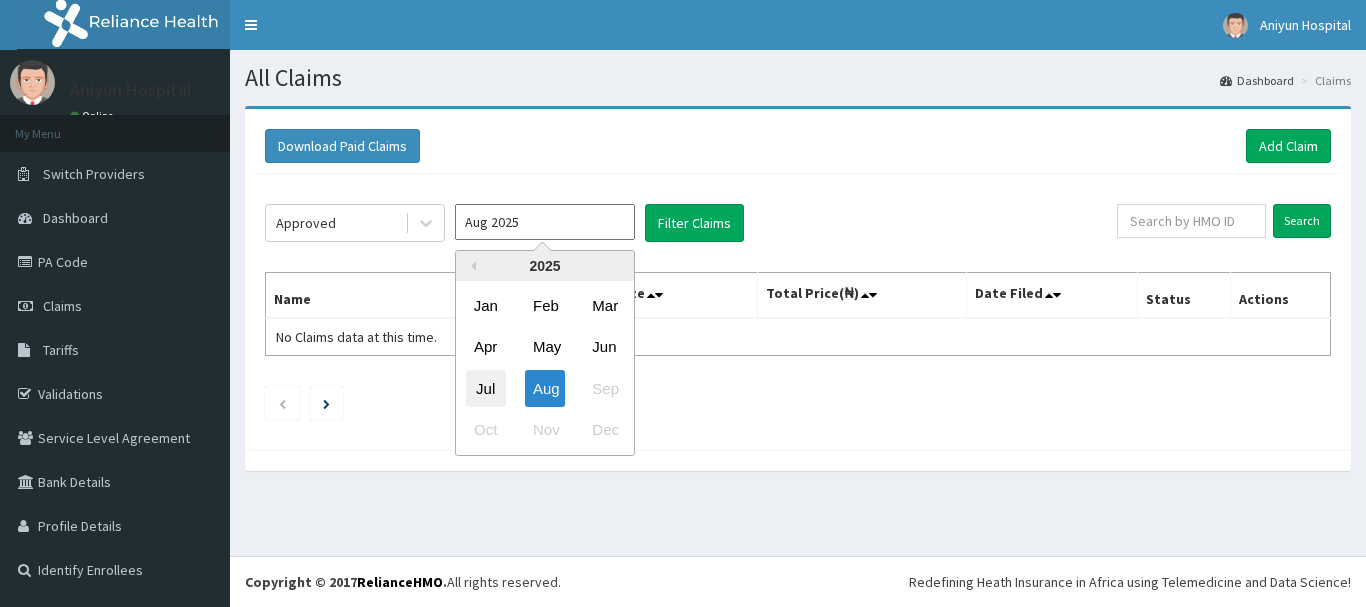 click on "Jul" at bounding box center (486, 388) 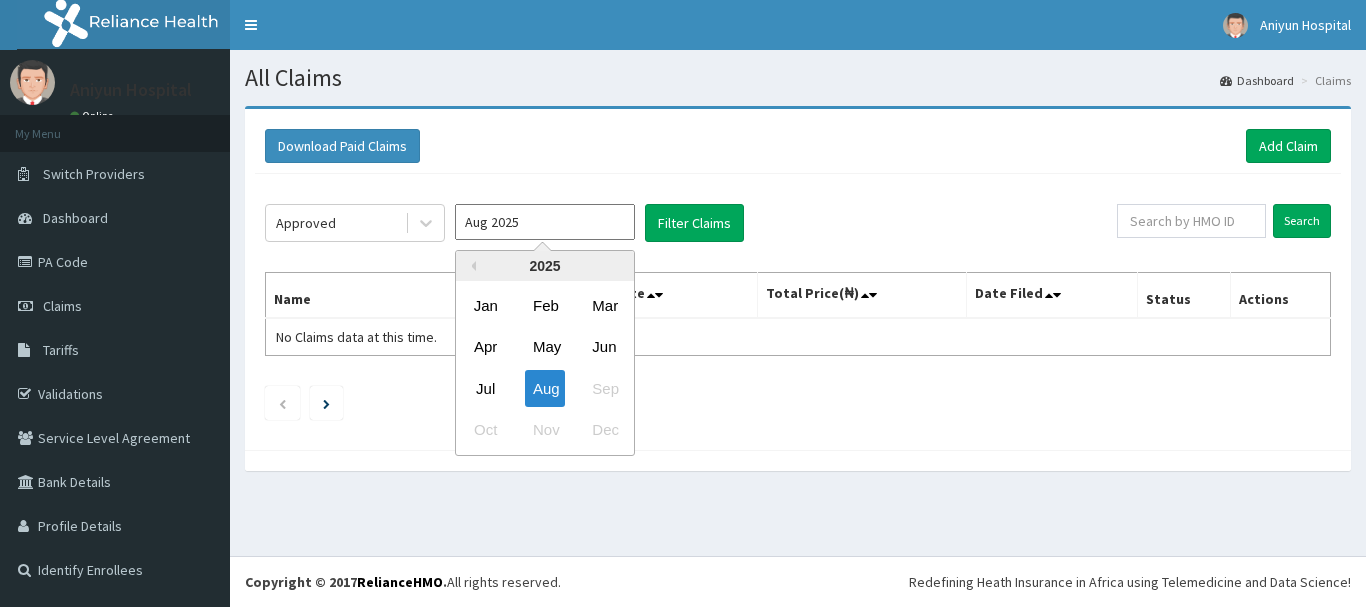 type on "Jul 2025" 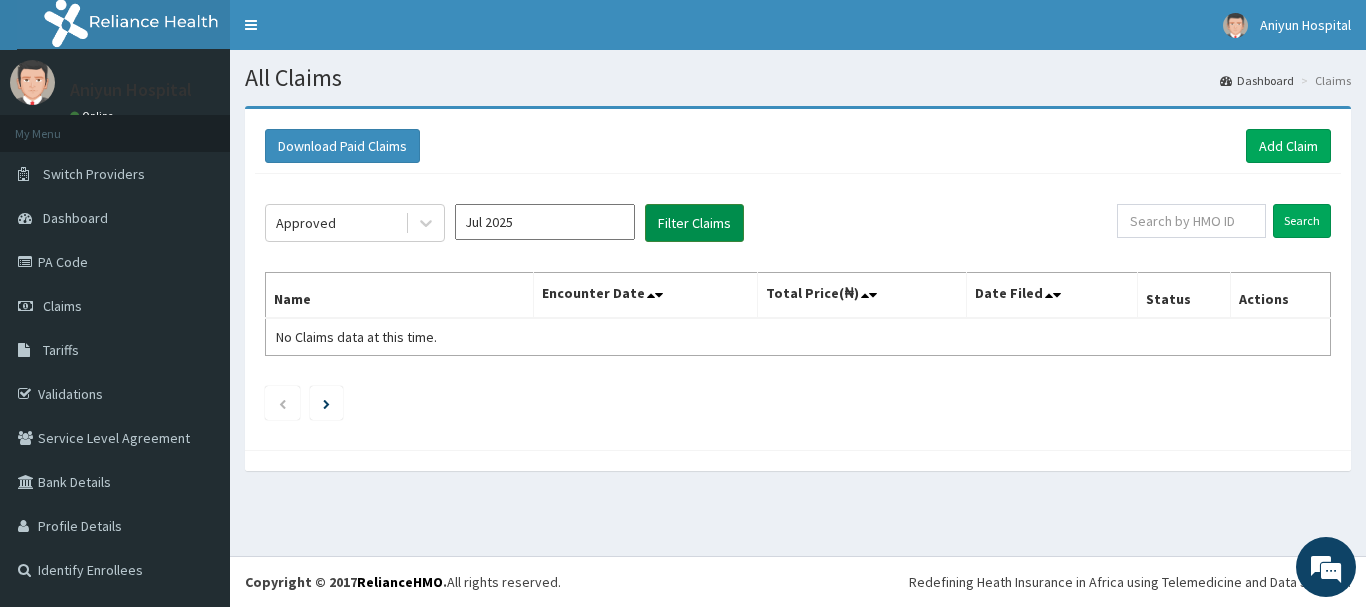 click on "Filter Claims" at bounding box center (694, 223) 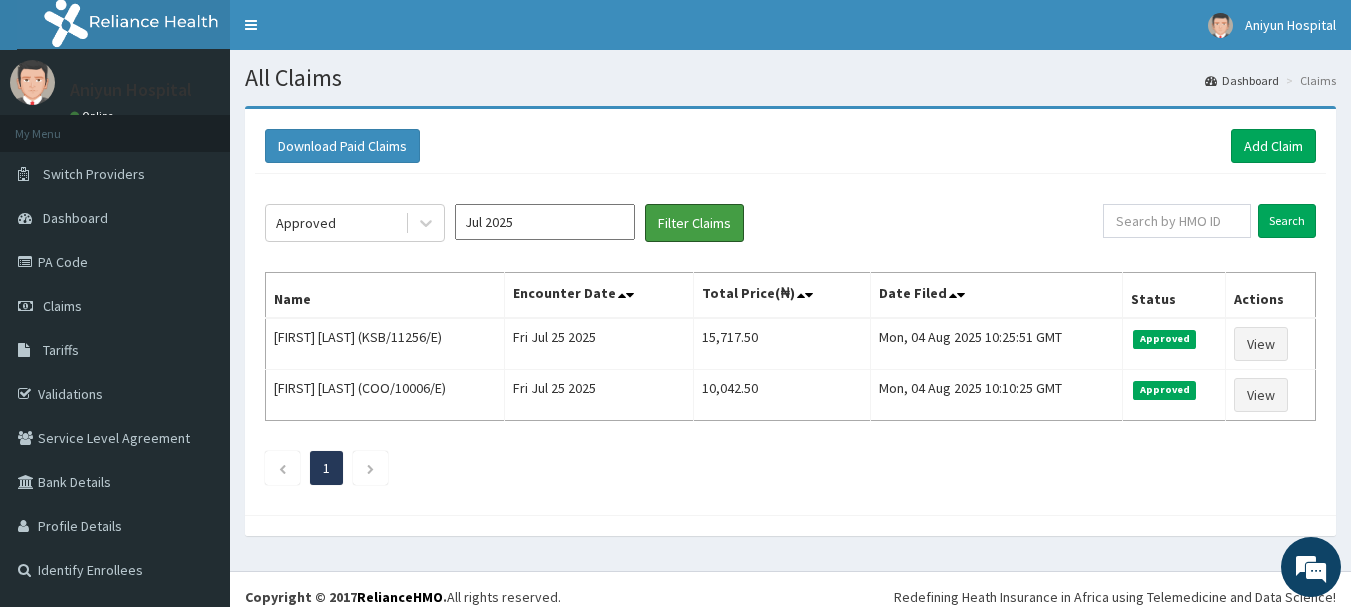scroll, scrollTop: 0, scrollLeft: 0, axis: both 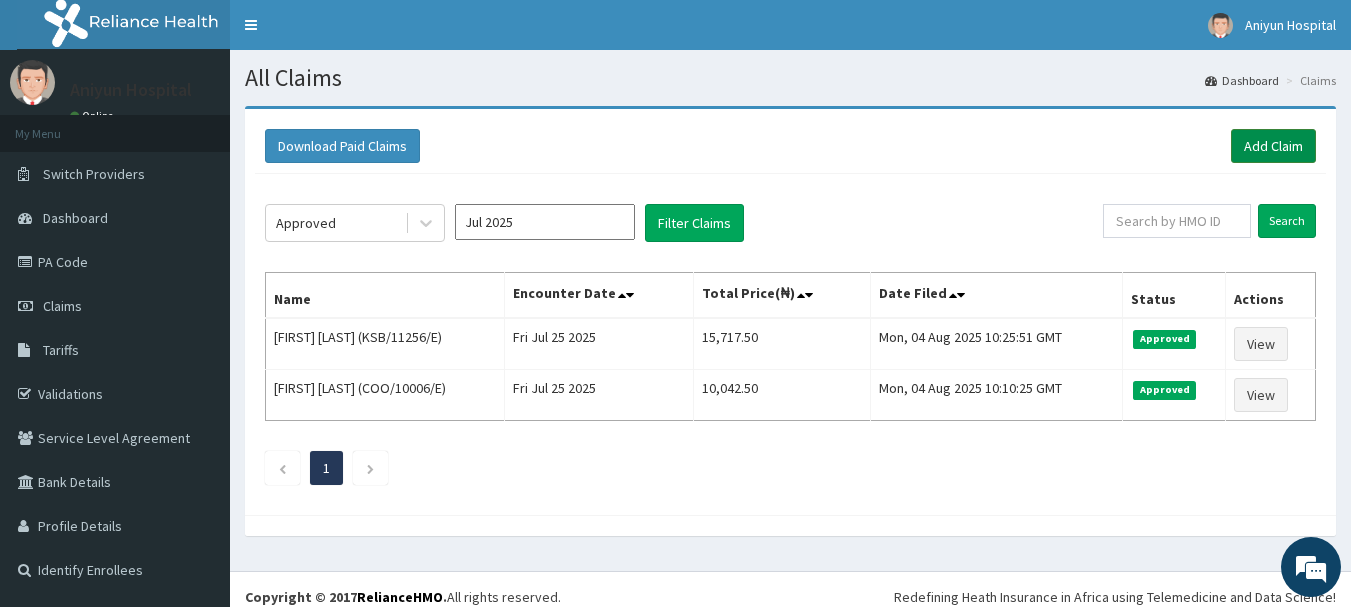 click on "Add Claim" at bounding box center [1273, 146] 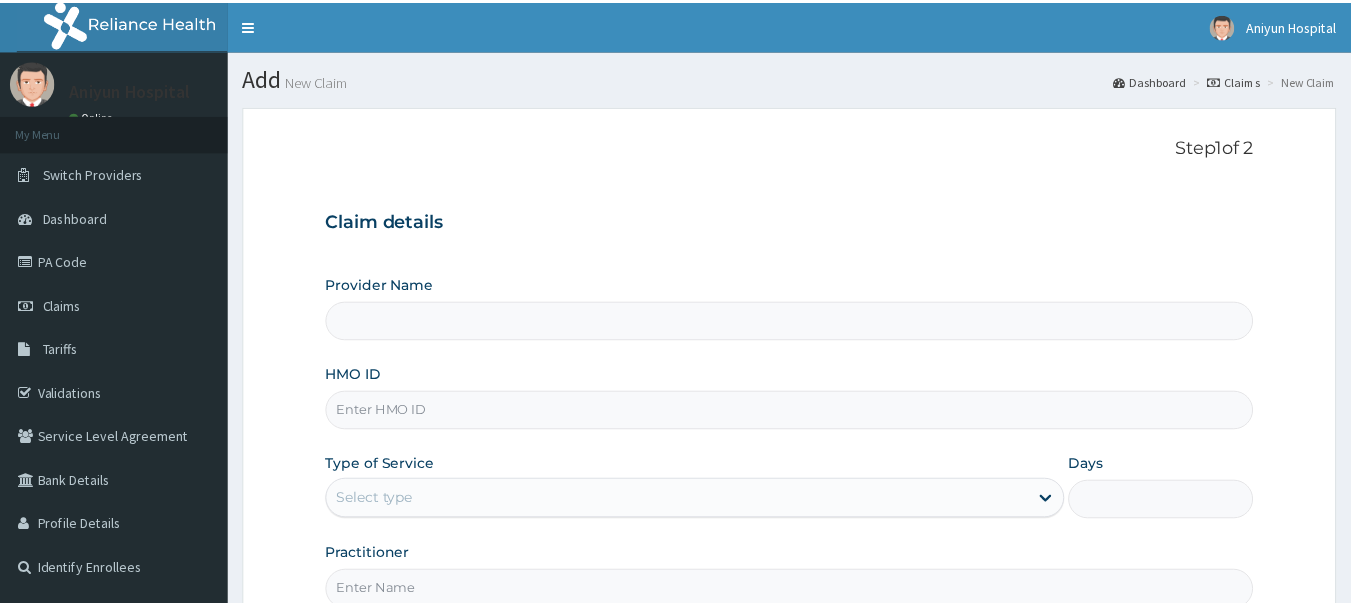 scroll, scrollTop: 0, scrollLeft: 0, axis: both 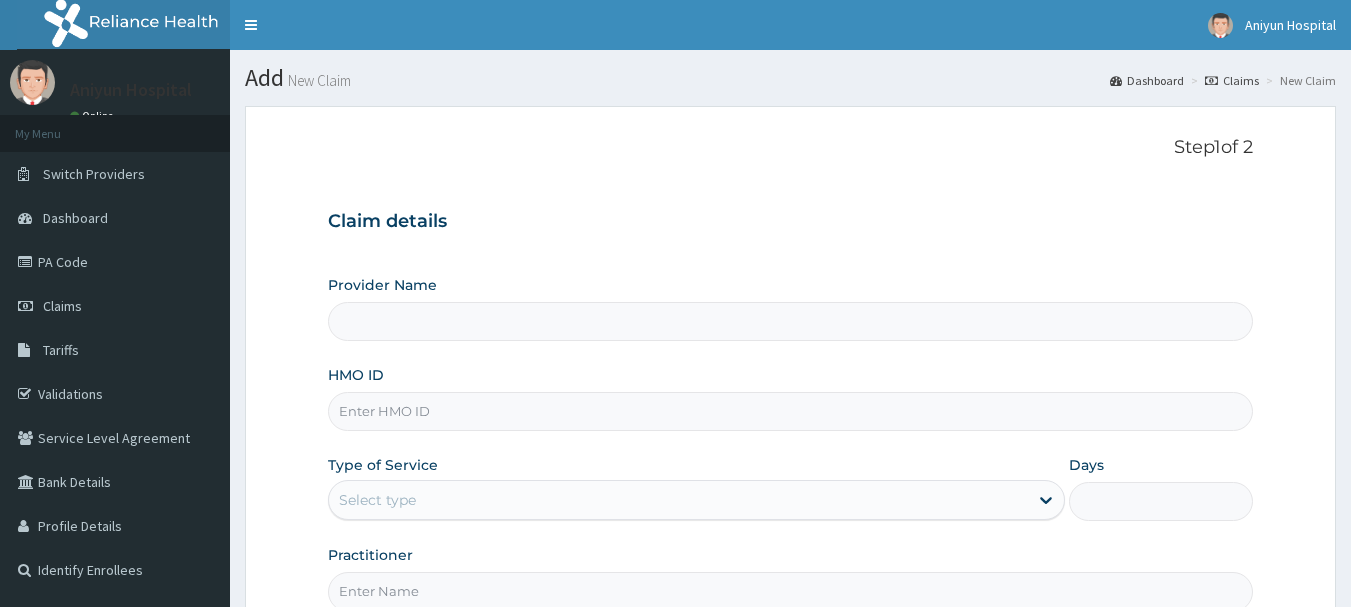 type on "Aniyun Hospital Ltd" 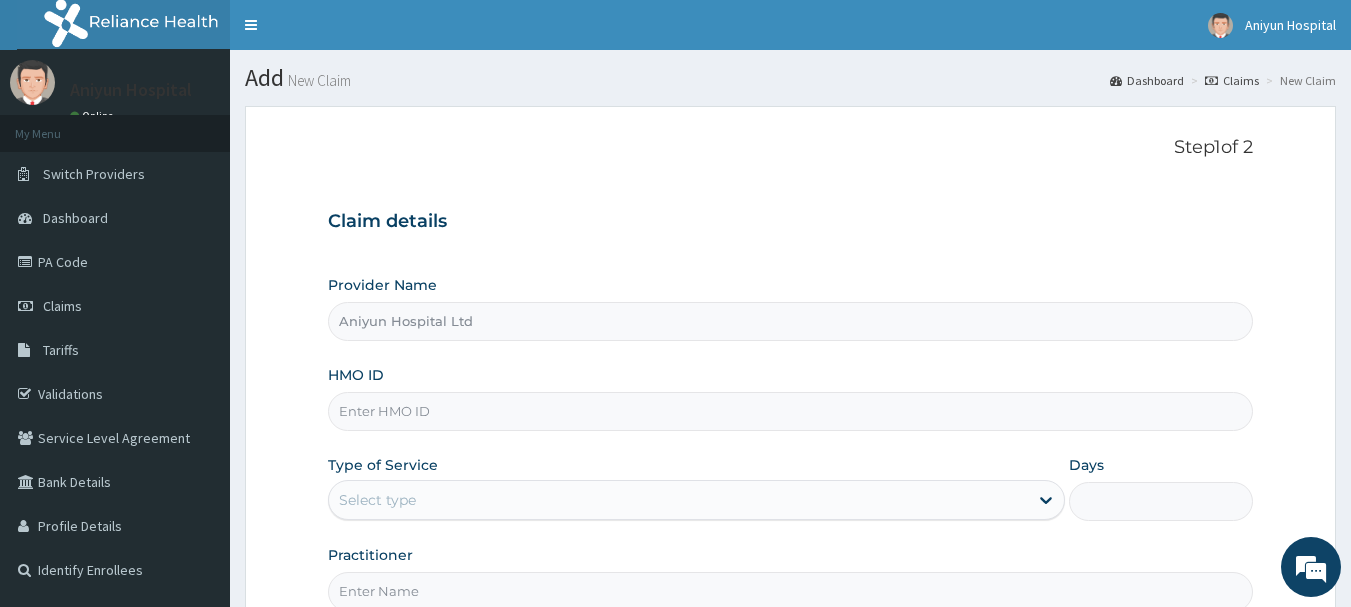 scroll, scrollTop: 0, scrollLeft: 0, axis: both 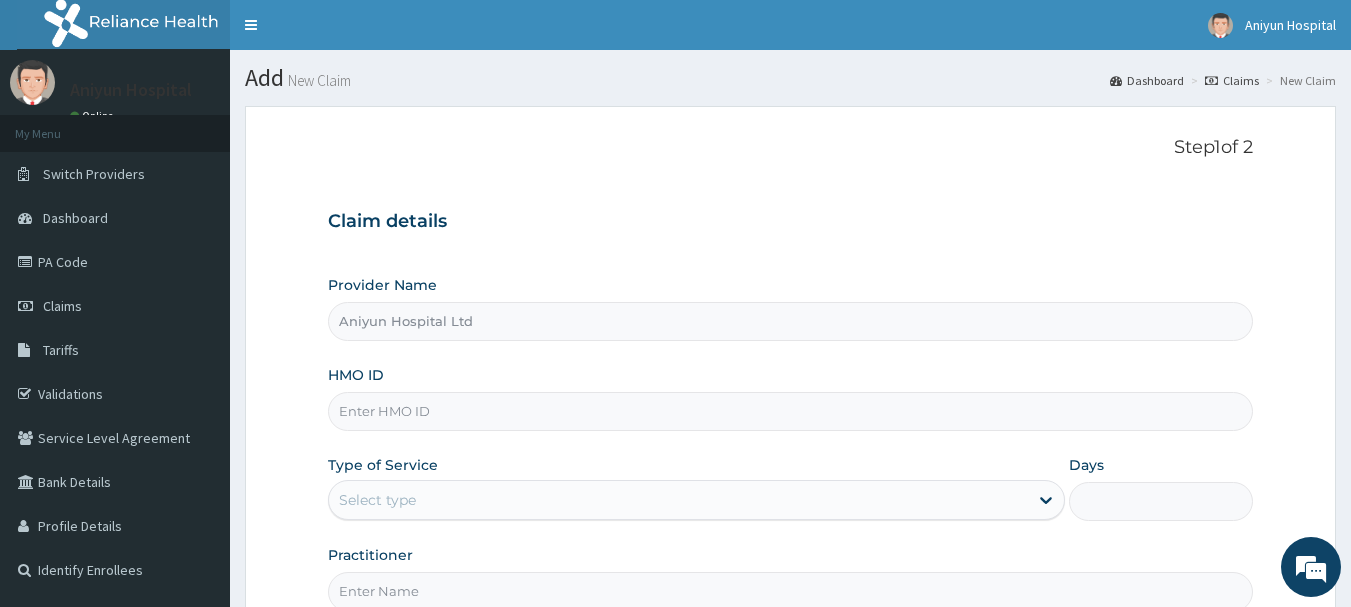 click on "HMO ID" at bounding box center (791, 411) 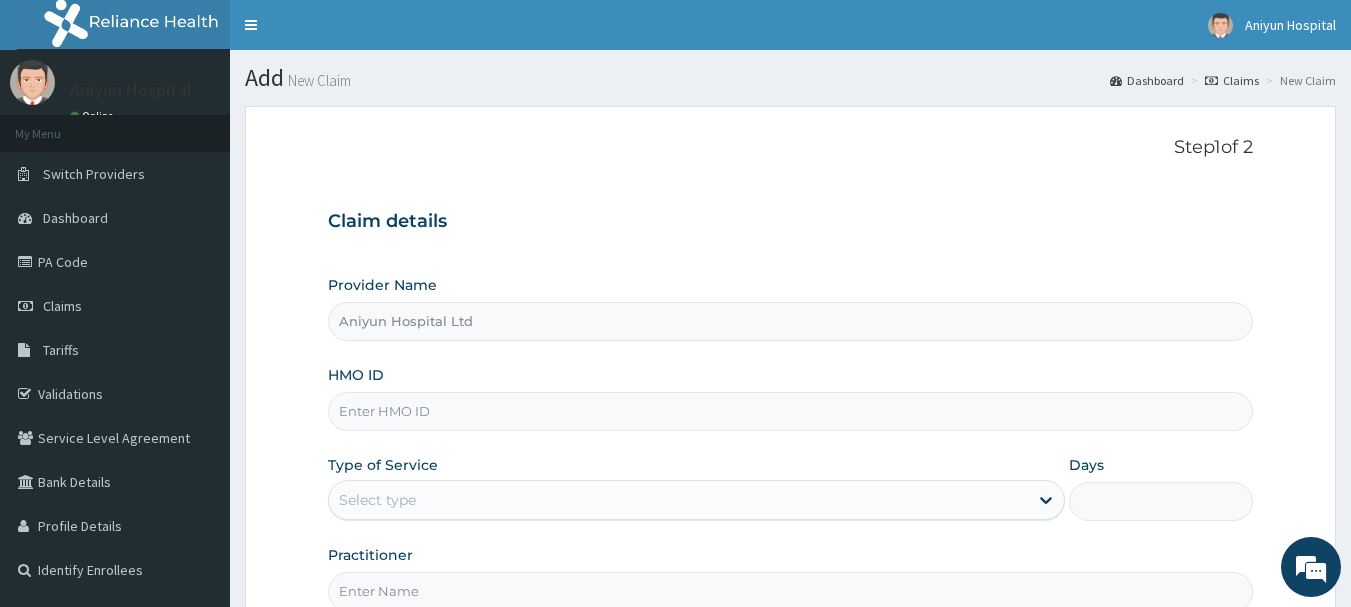 paste on "COO/10006/B" 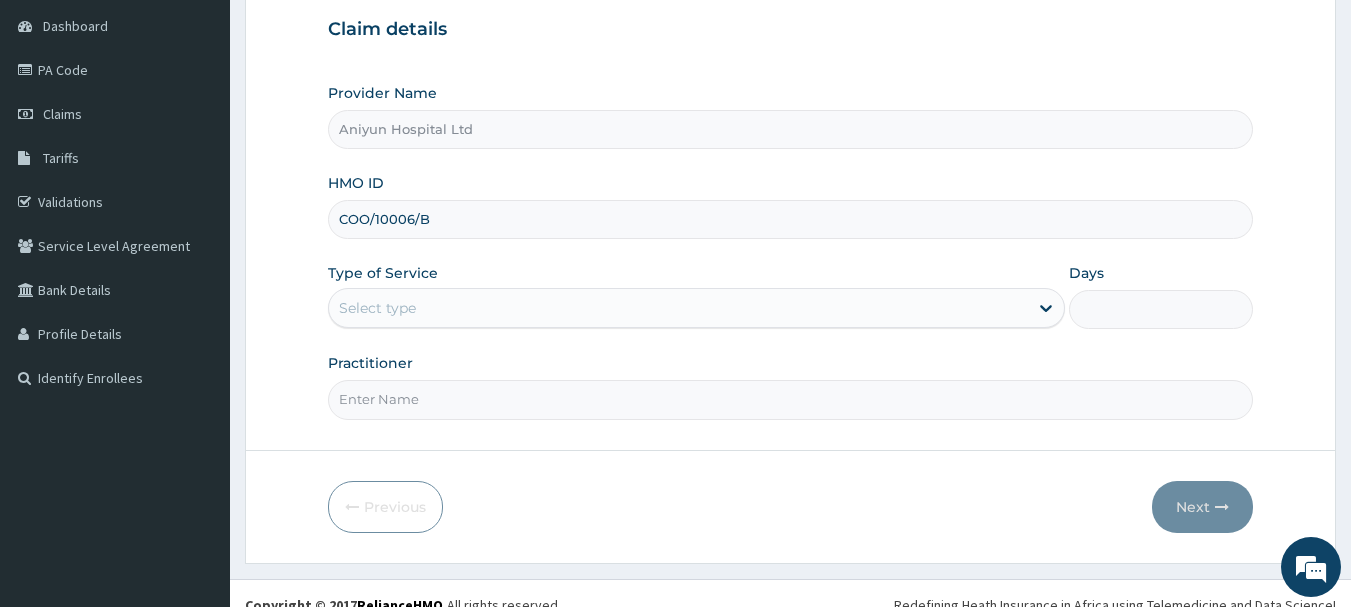 scroll, scrollTop: 200, scrollLeft: 0, axis: vertical 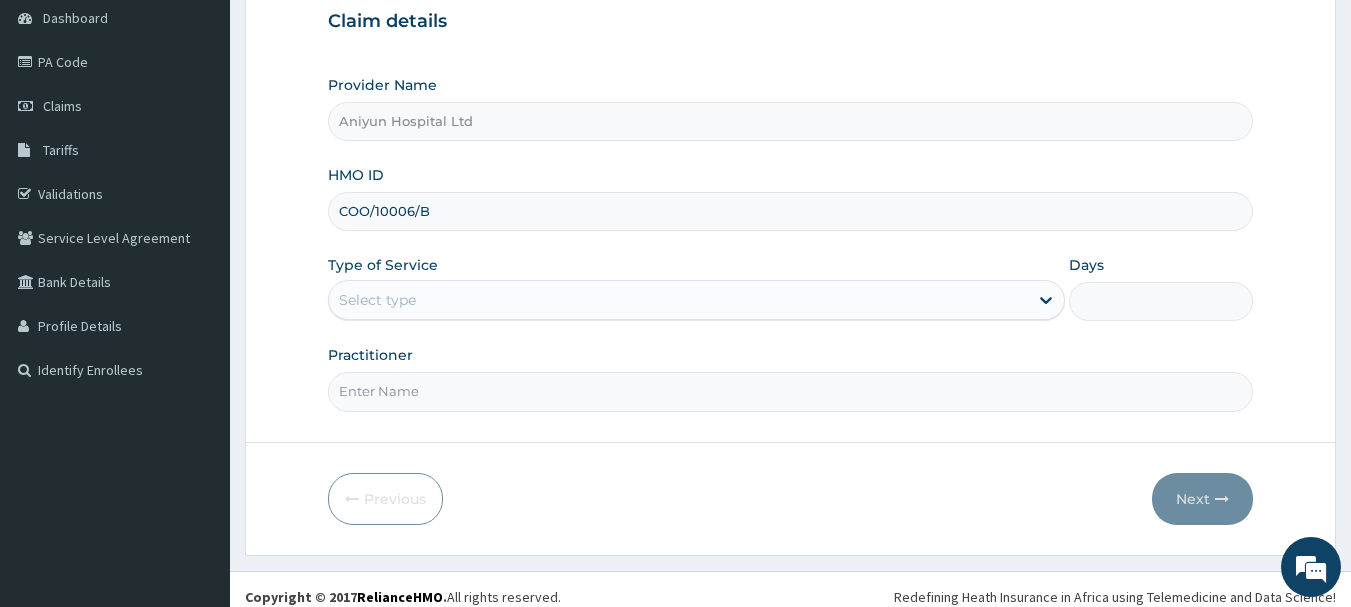 type on "COO/10006/B" 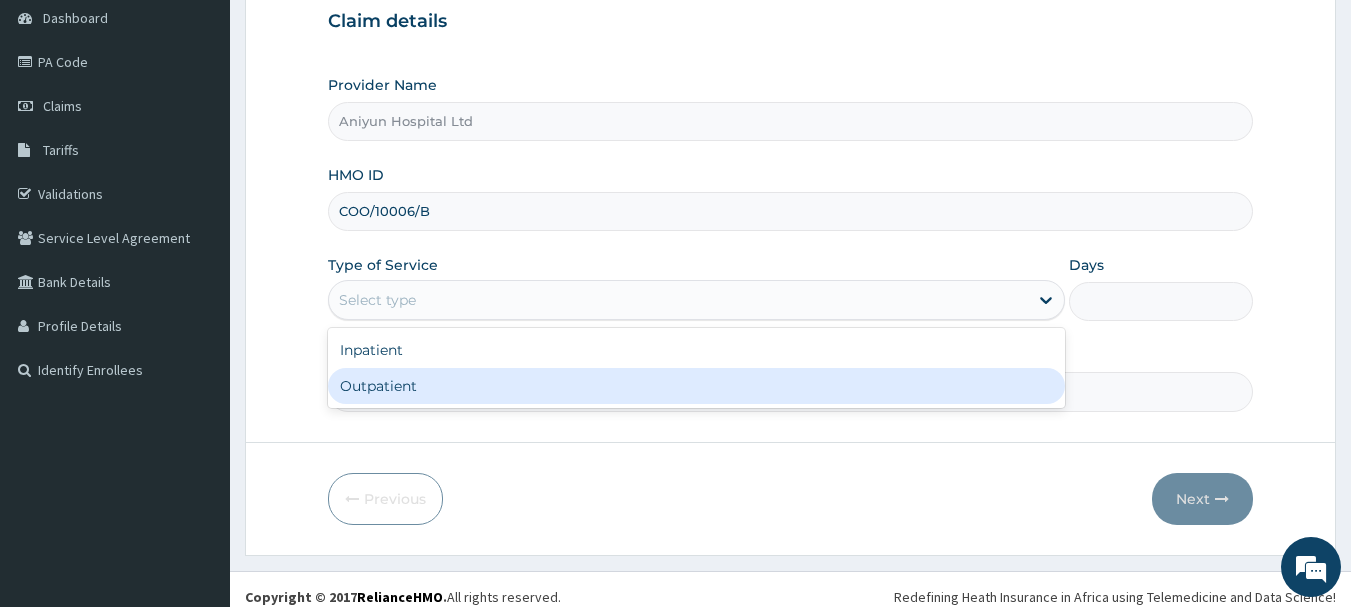 click on "Outpatient" at bounding box center [696, 386] 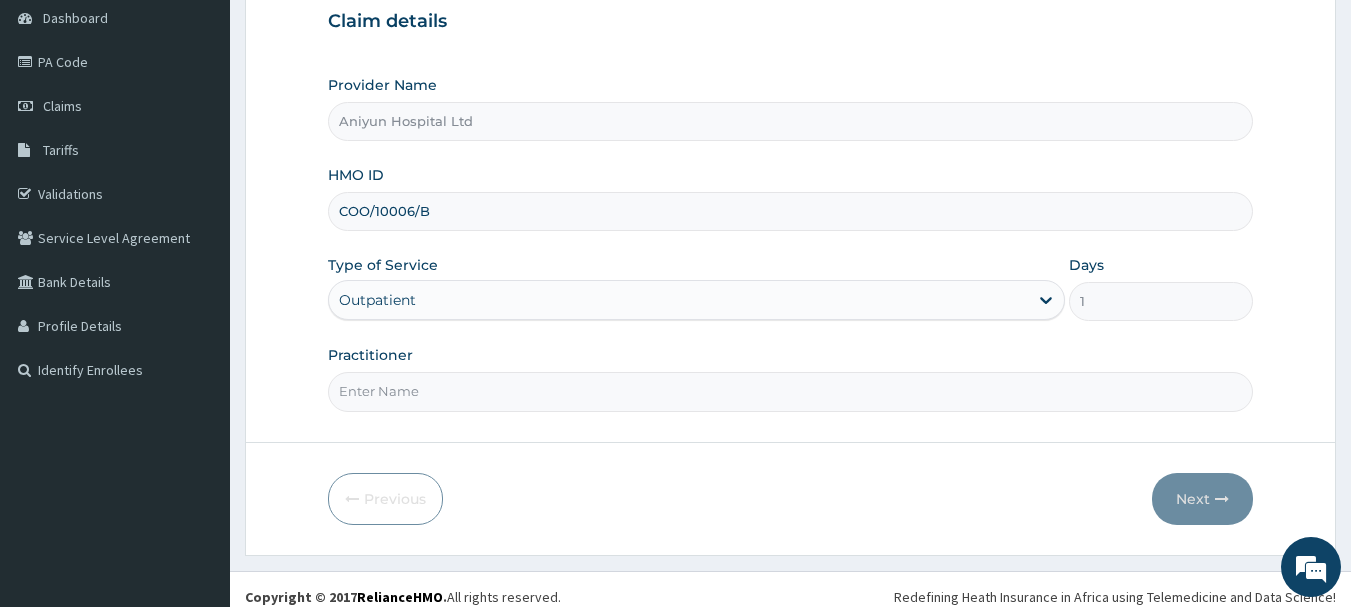 click on "Practitioner" at bounding box center [791, 391] 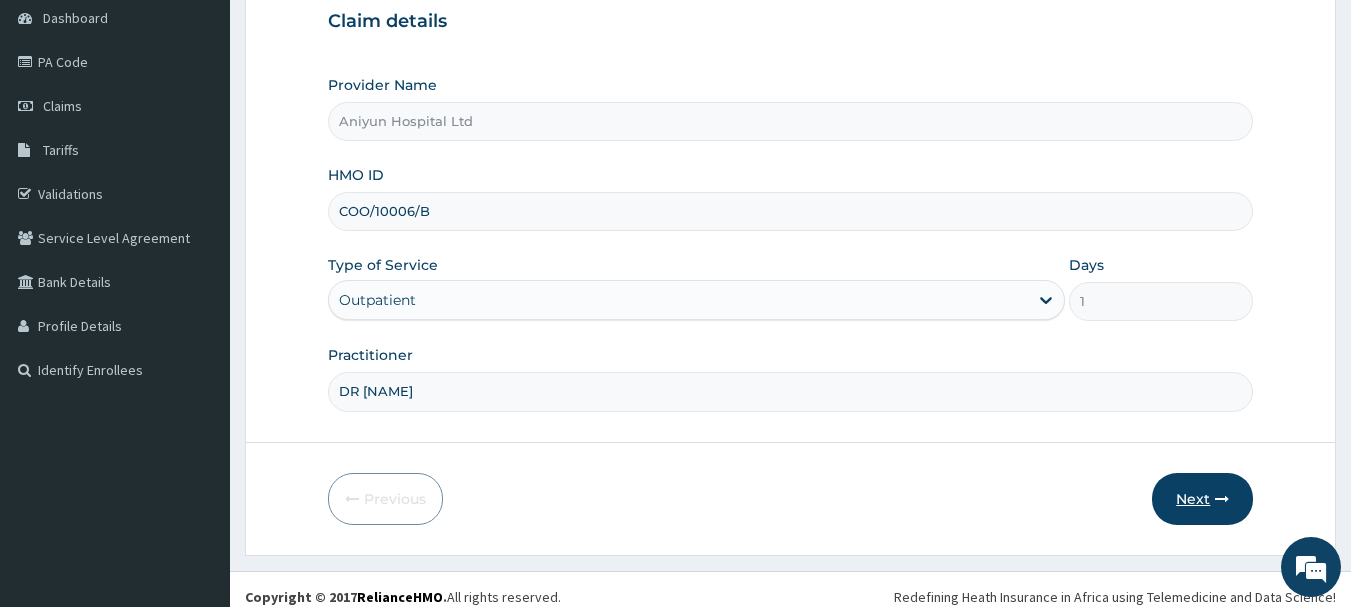 click on "Next" at bounding box center [1202, 499] 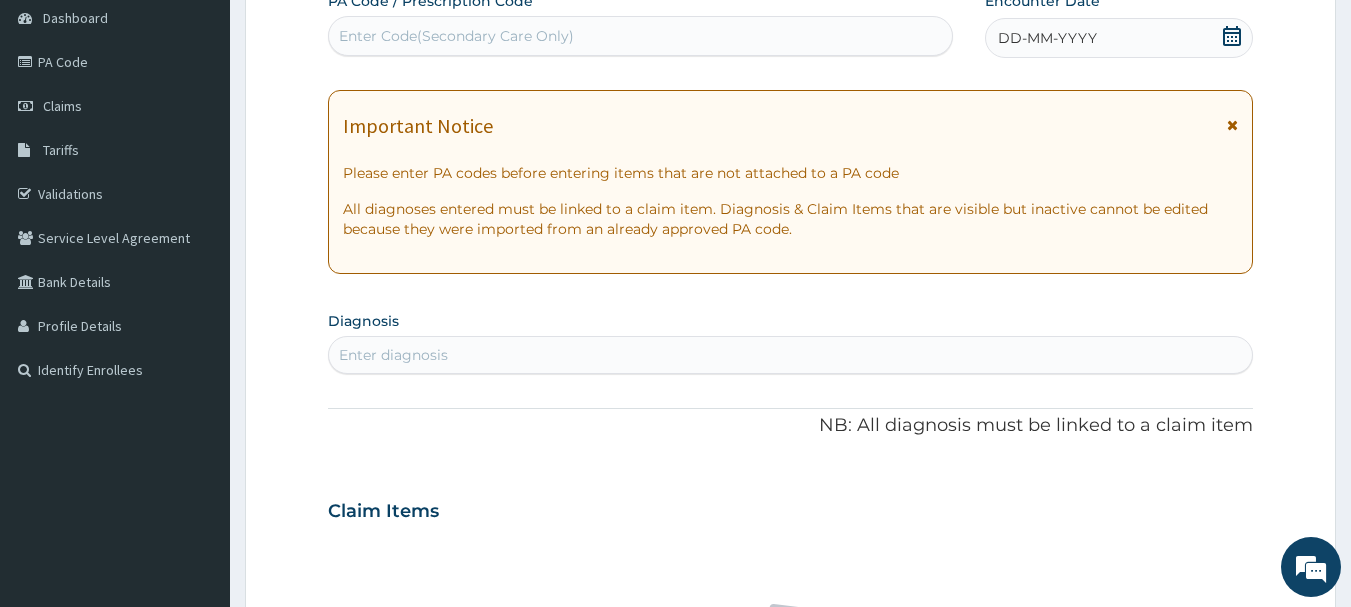 click 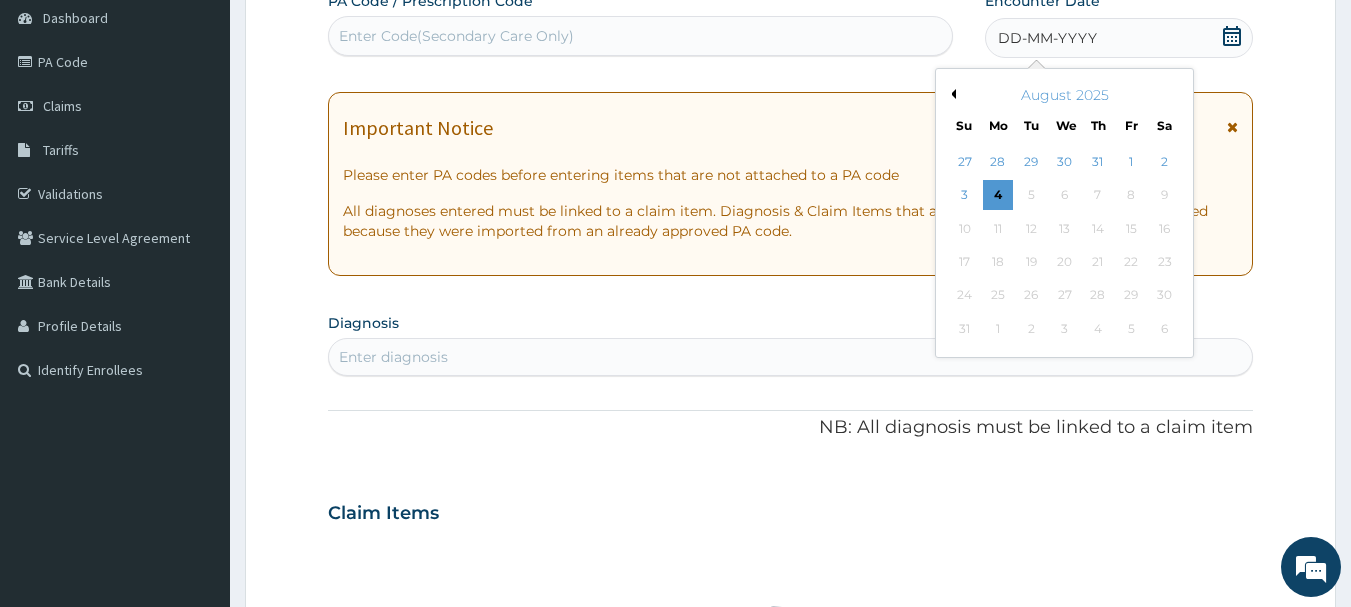 click on "Previous Month" at bounding box center [951, 94] 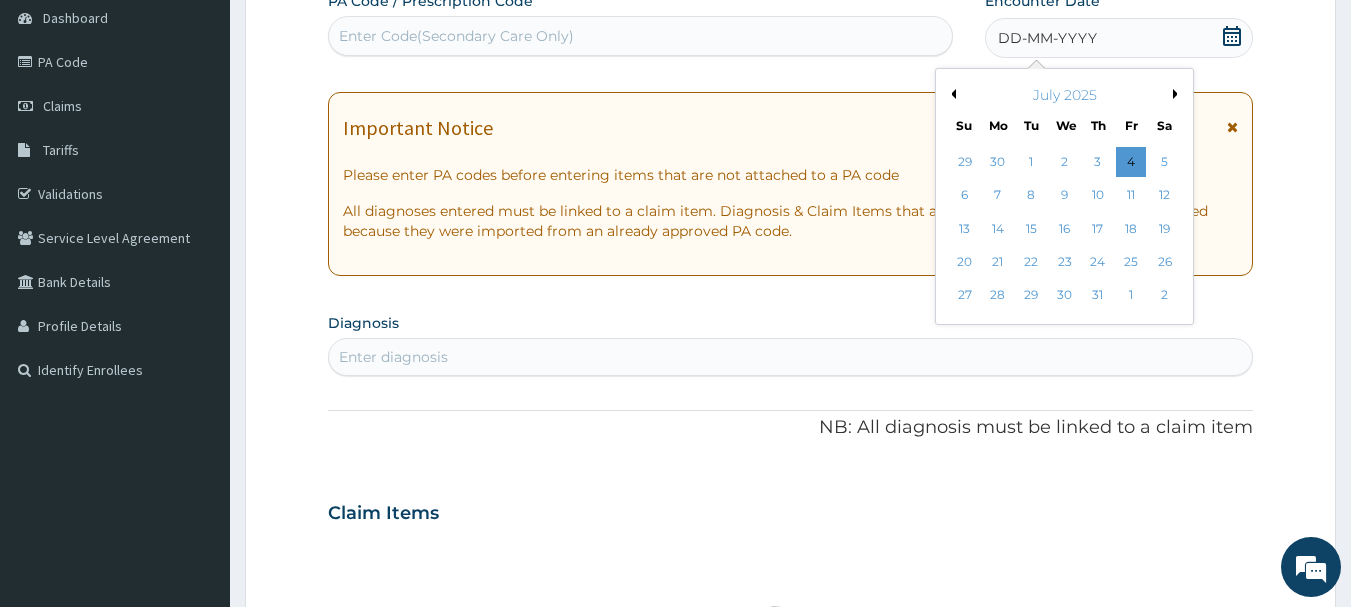 click on "25" at bounding box center [1131, 262] 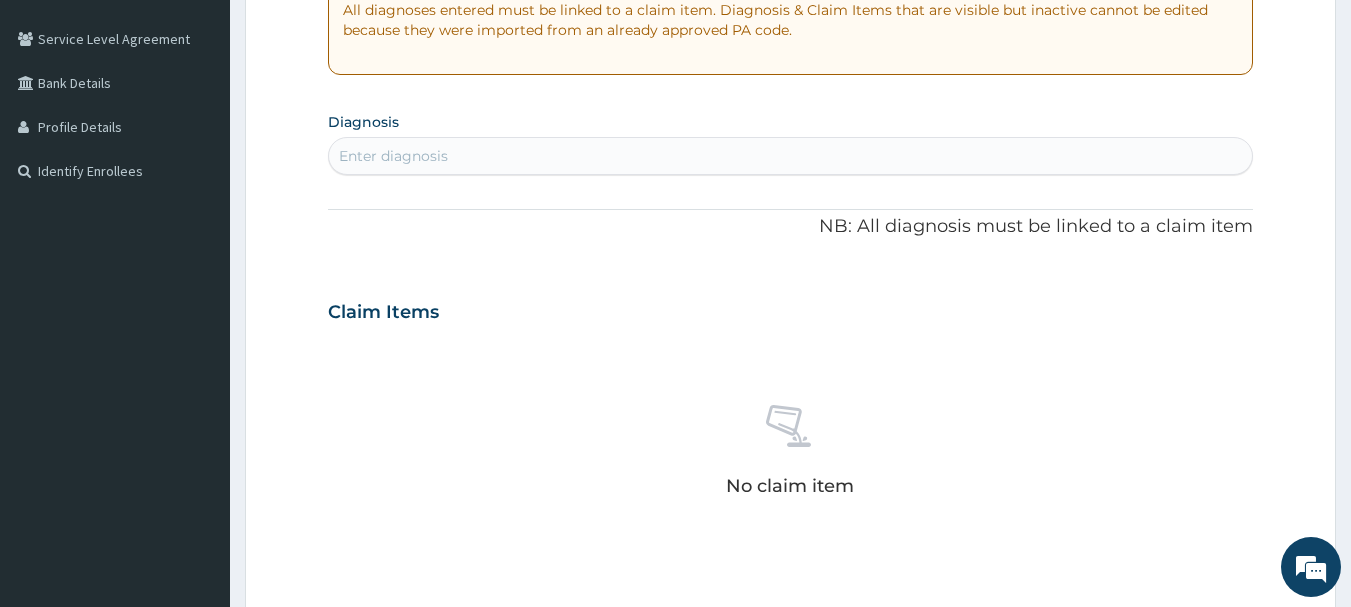 scroll, scrollTop: 400, scrollLeft: 0, axis: vertical 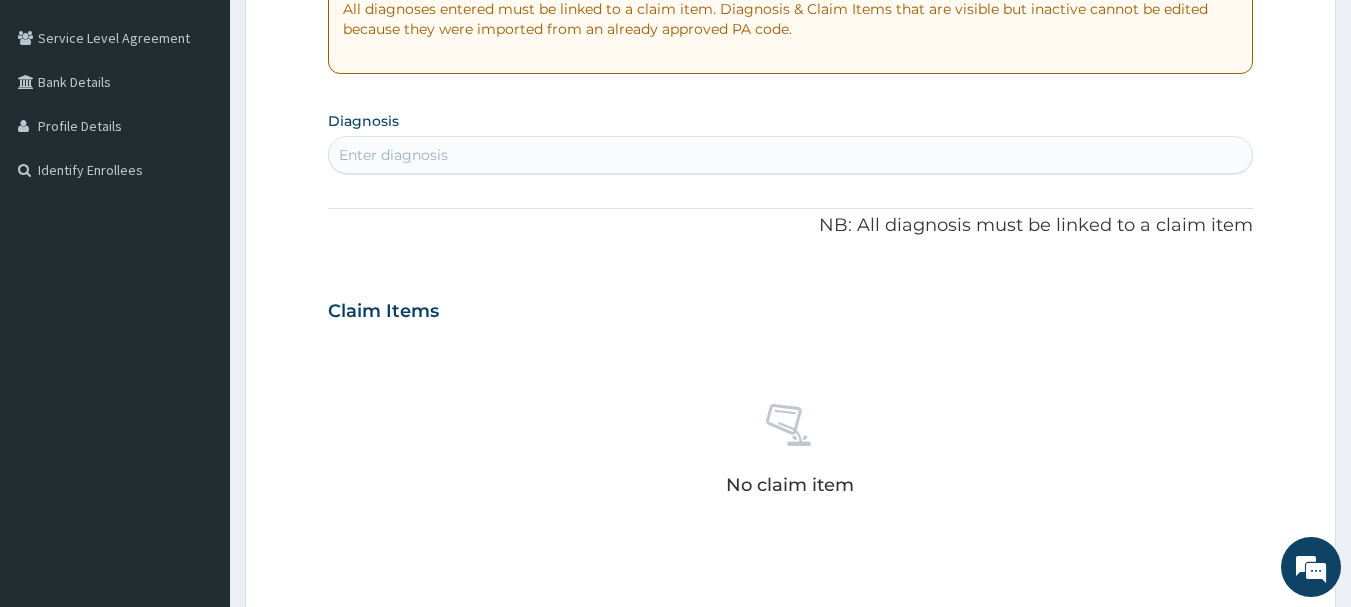 click on "Enter diagnosis" at bounding box center (791, 155) 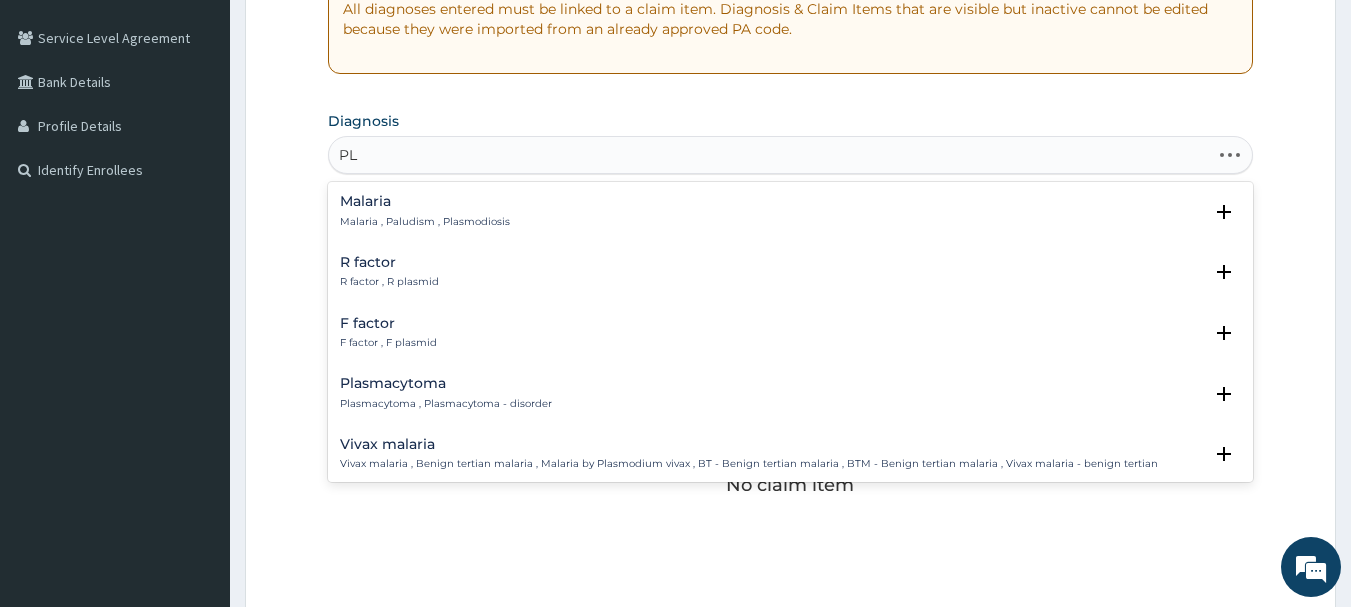 type on "P" 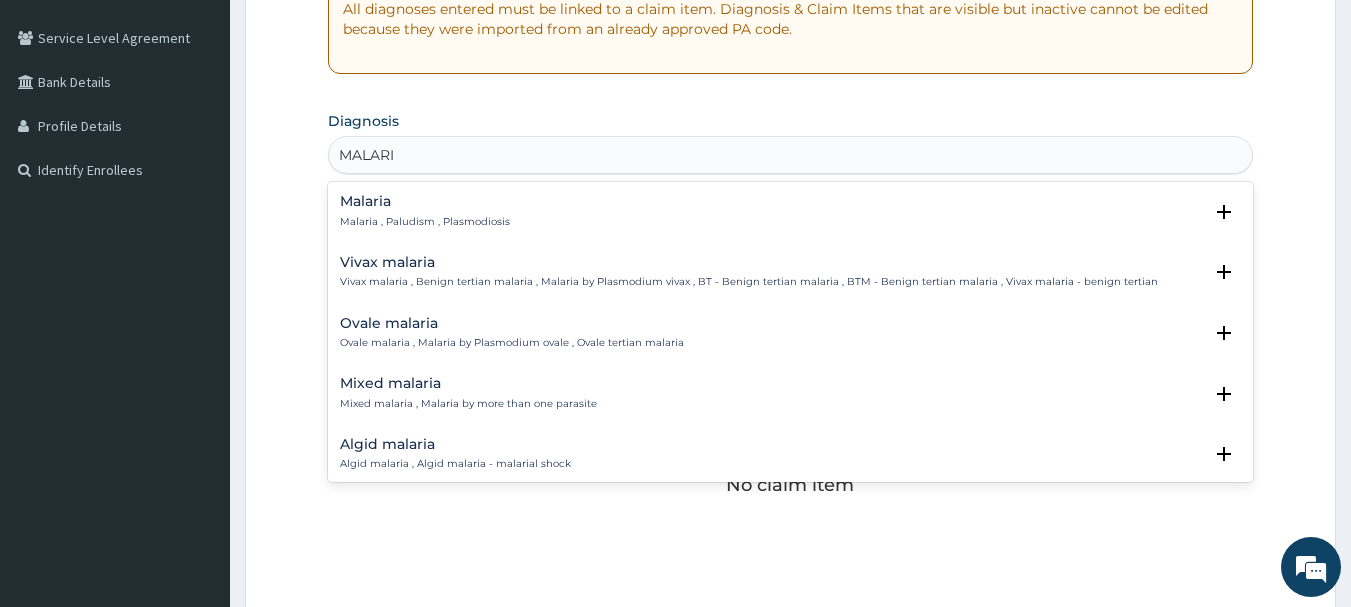type on "MALARIA" 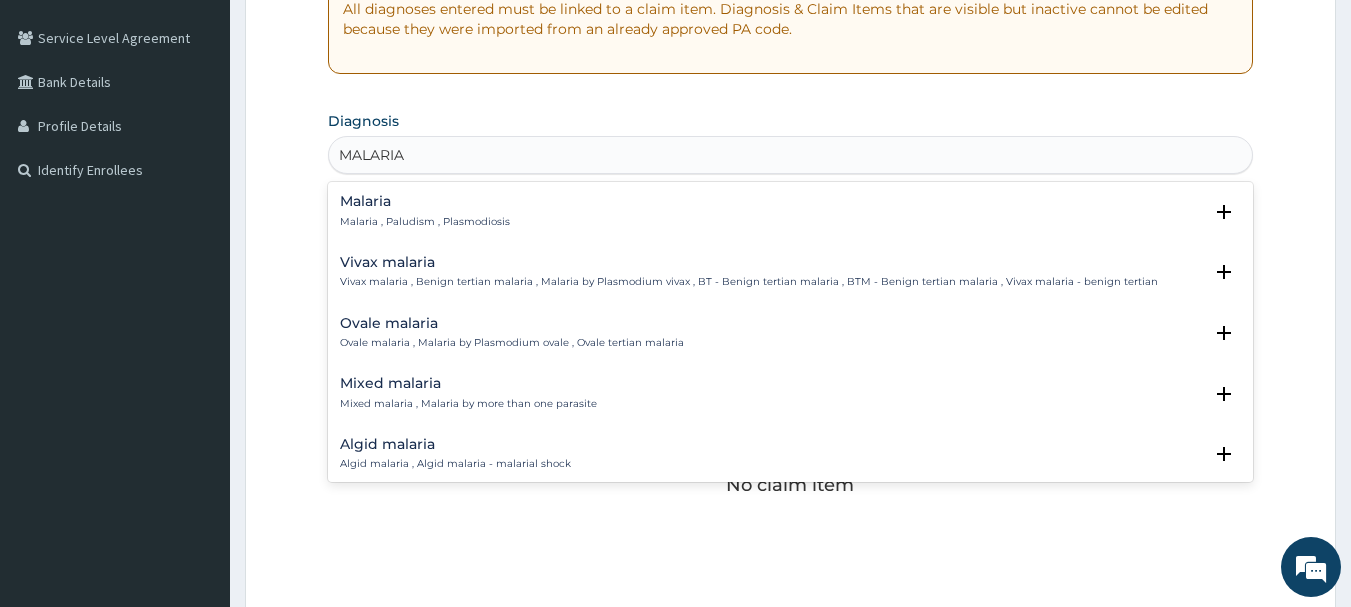 click on "Malaria Malaria , Paludism , Plasmodiosis" at bounding box center (791, 211) 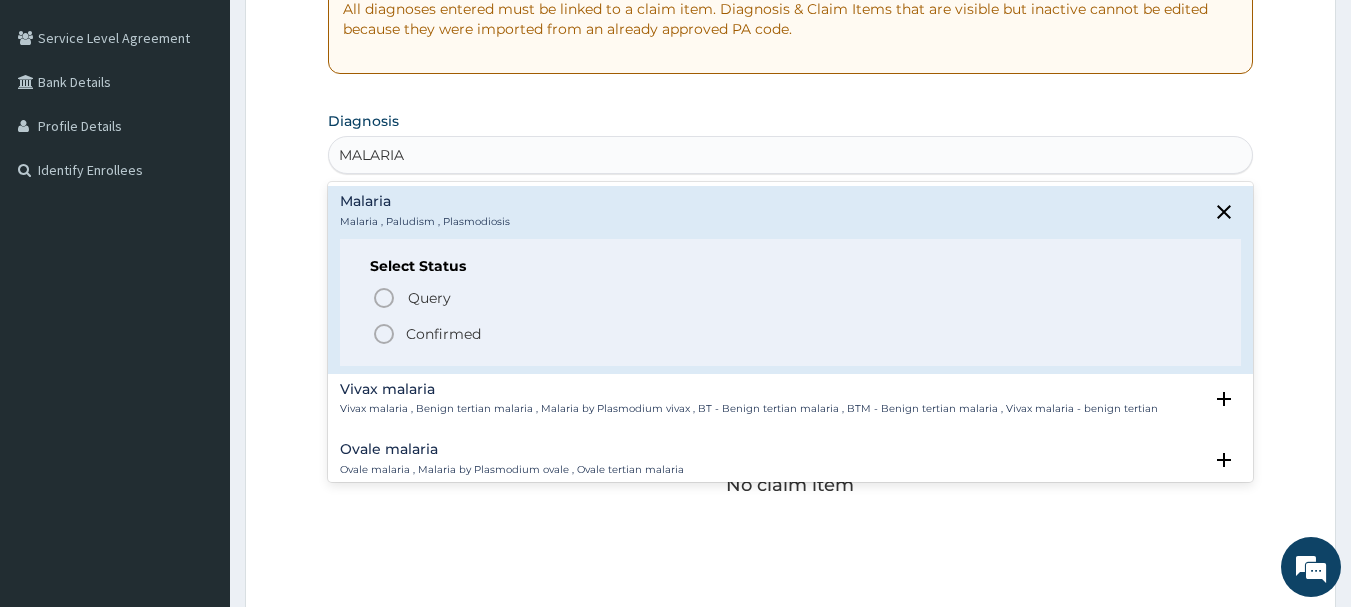 click on "Query Query covers suspected (?), Keep in view (kiv), Ruled out (r/o) Confirmed" at bounding box center [791, 314] 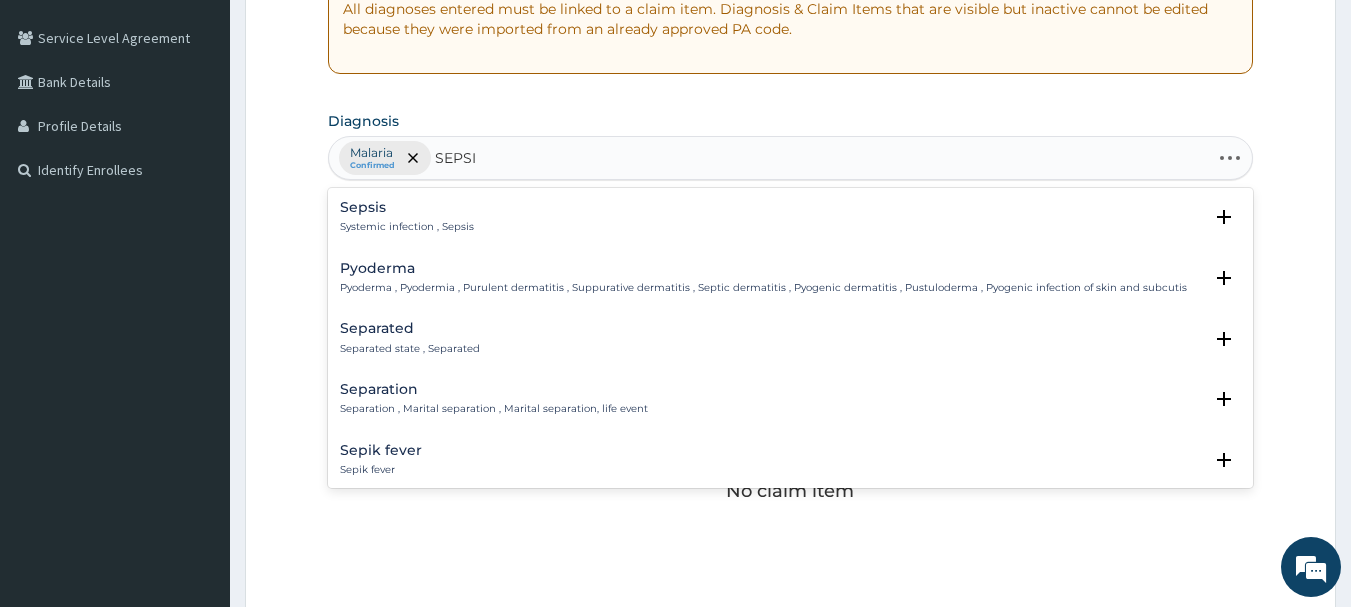 type on "SEPSIS" 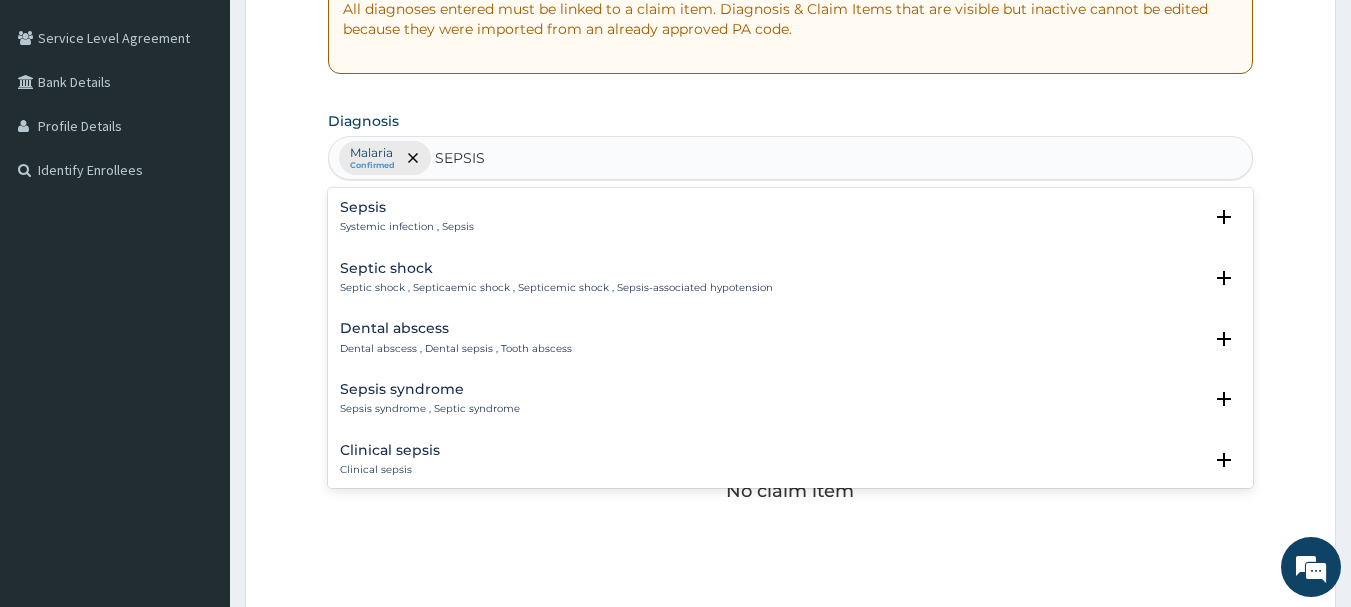 click on "Sepsis Systemic infection , Sepsis" at bounding box center [791, 217] 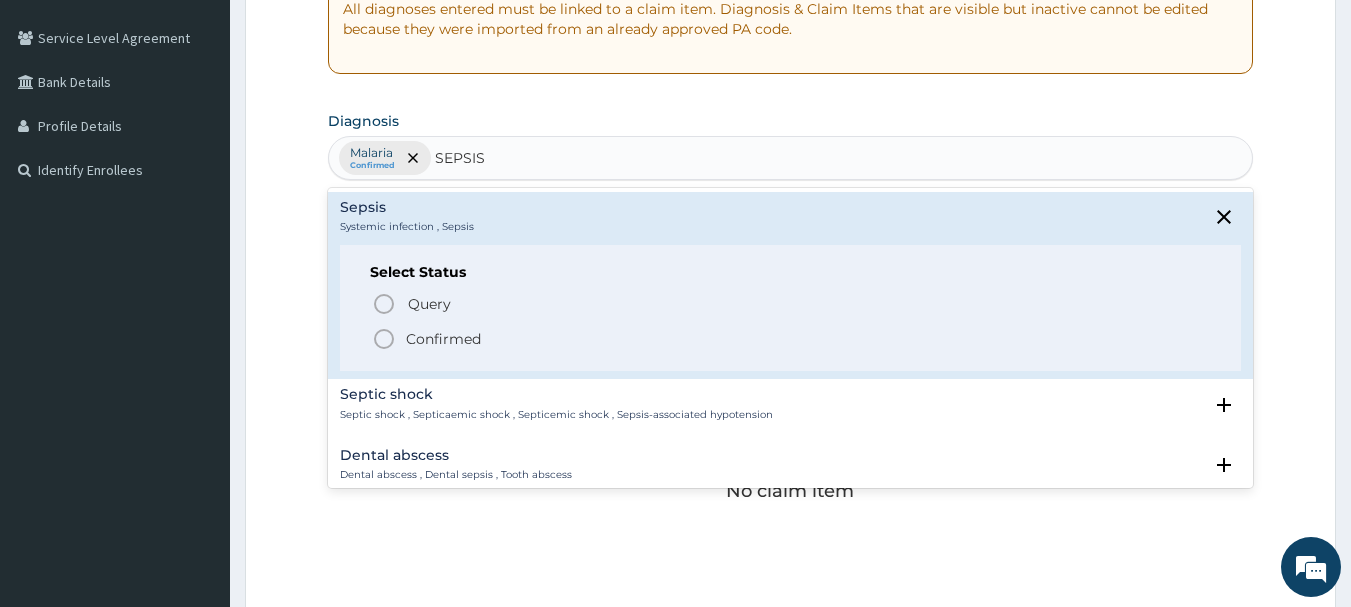 click on "Confirmed" at bounding box center [792, 339] 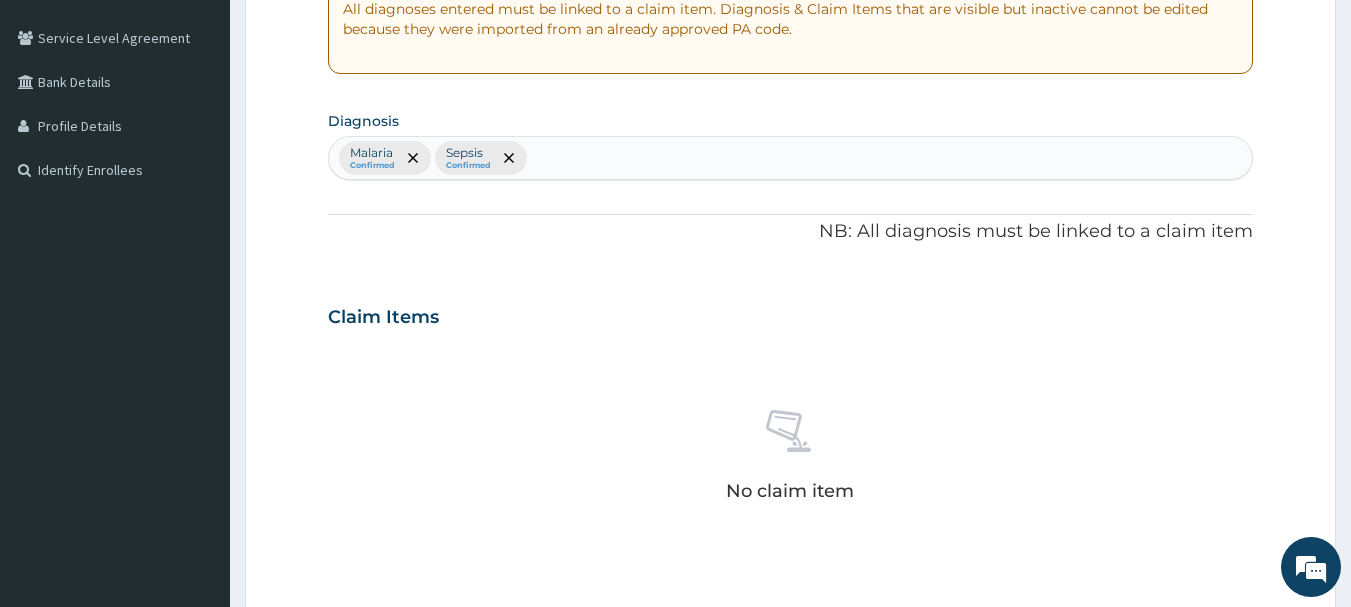click on "Malaria Confirmed Sepsis Confirmed" at bounding box center (791, 158) 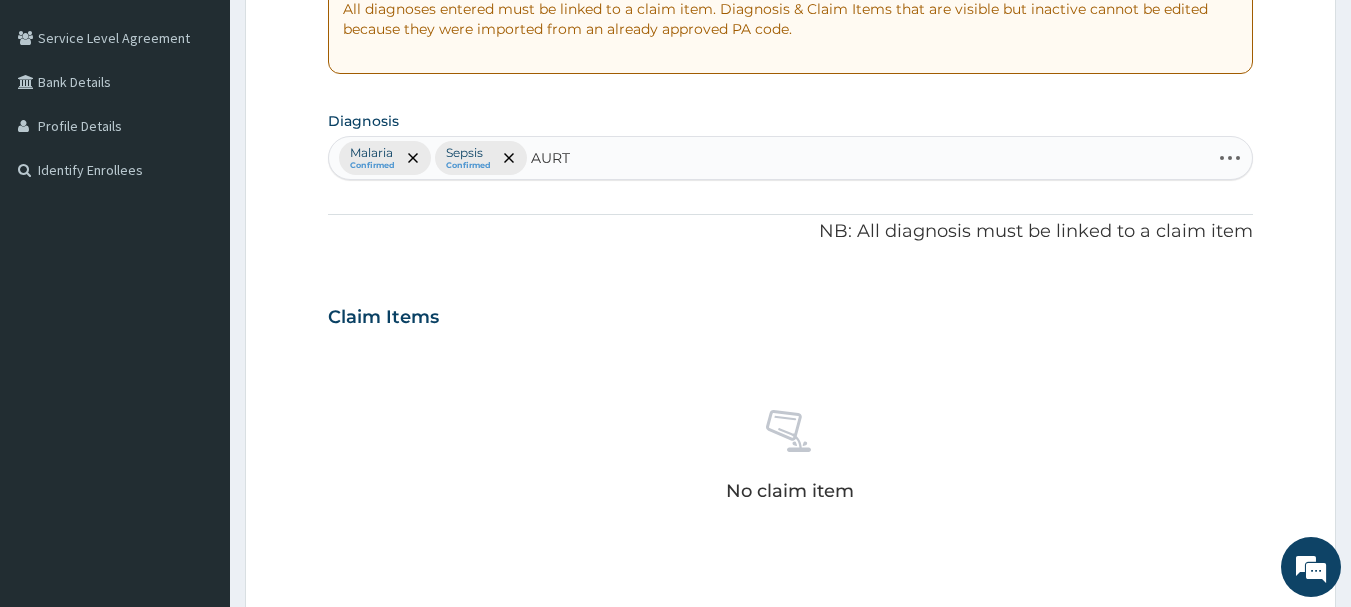 type on "AURTI" 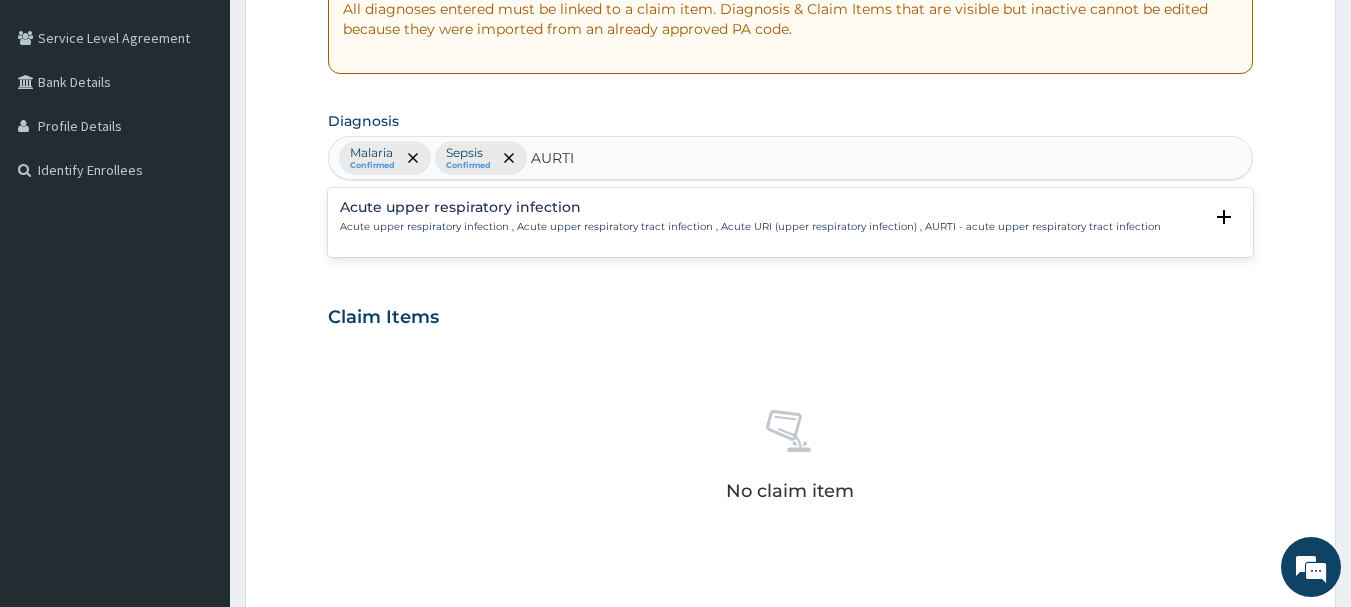 click on "Acute upper respiratory infection Acute upper respiratory infection , Acute upper respiratory tract infection , Acute URI (upper respiratory infection) , AURTI - acute upper respiratory tract infection" at bounding box center [750, 217] 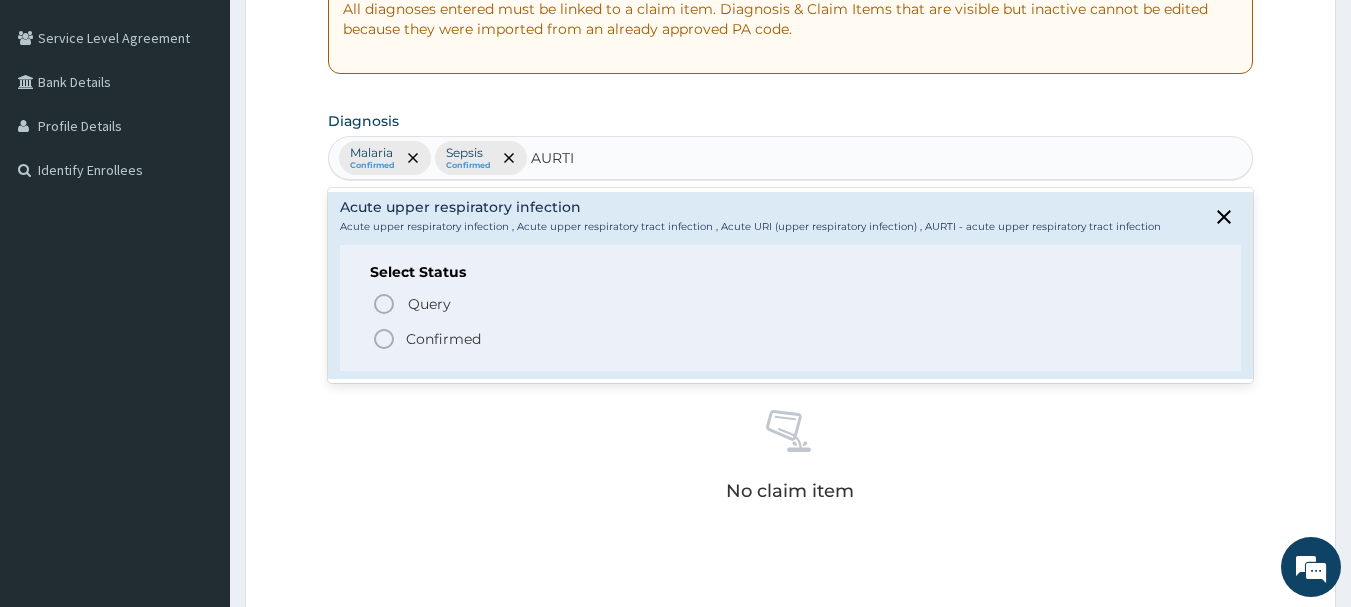 click on "Confirmed" at bounding box center (792, 339) 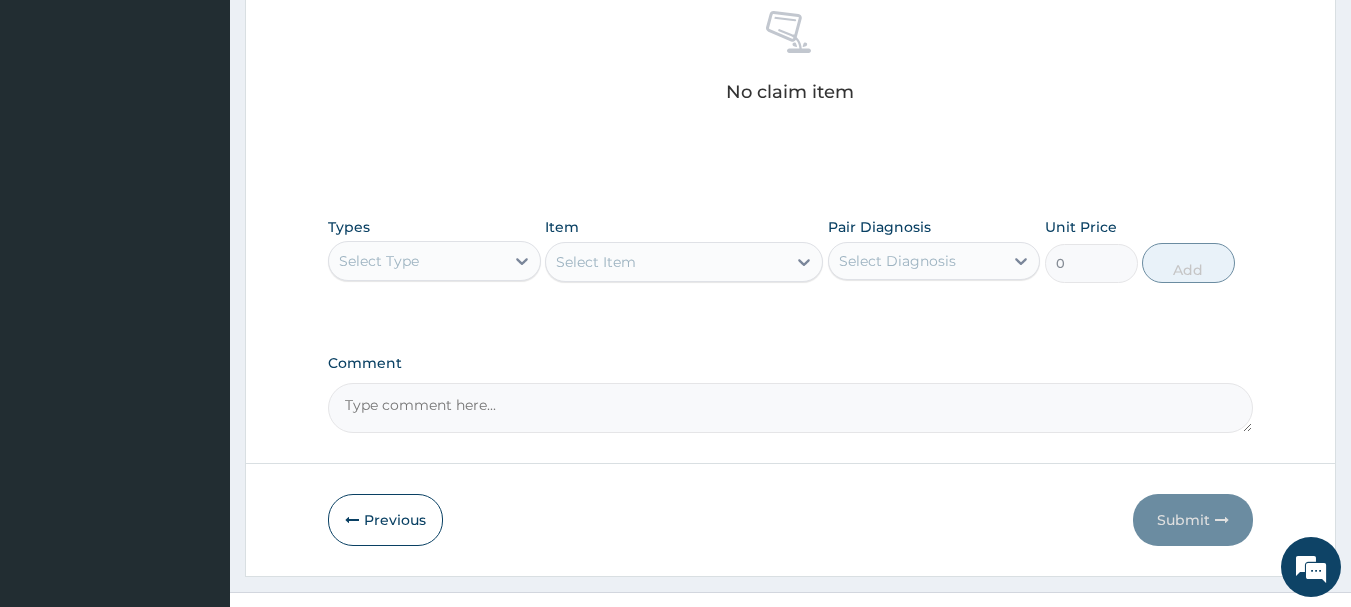 scroll, scrollTop: 800, scrollLeft: 0, axis: vertical 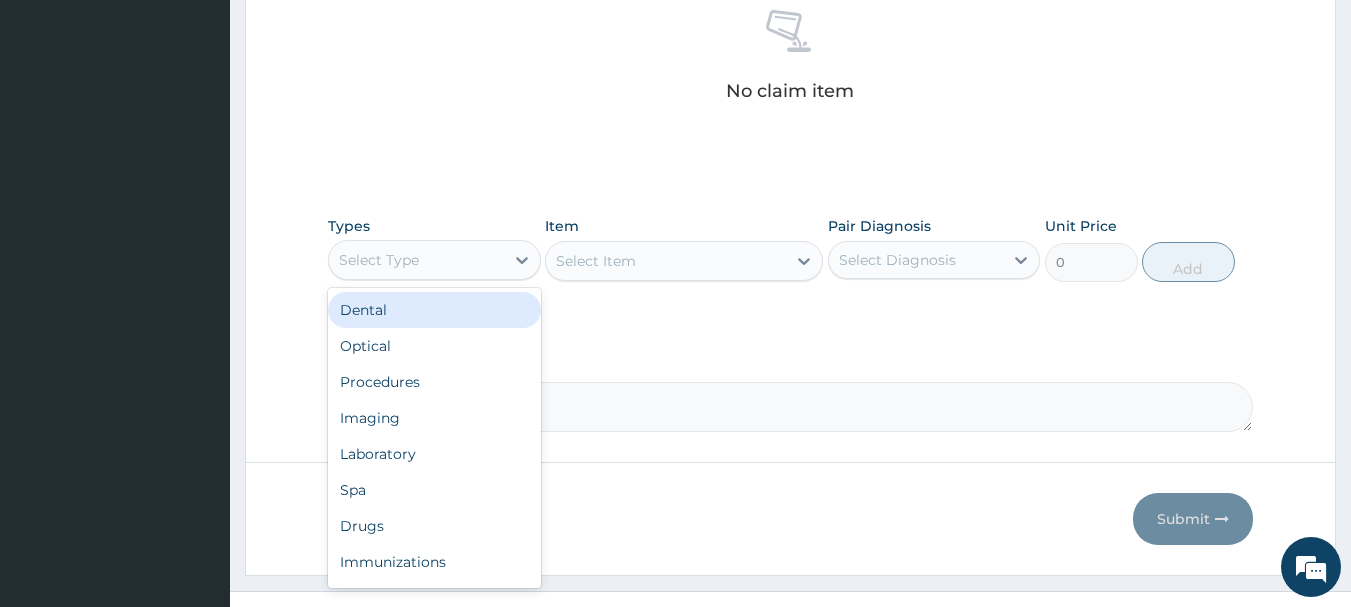 click on "Select Type" at bounding box center [416, 260] 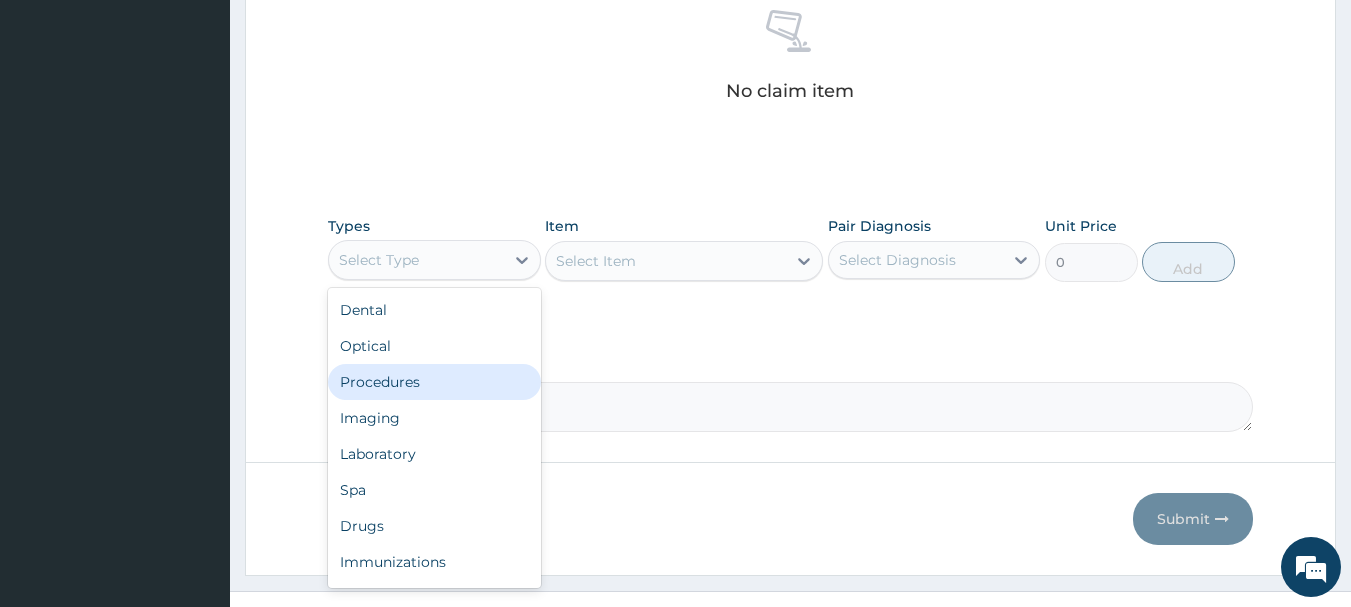 click on "Procedures" at bounding box center (434, 382) 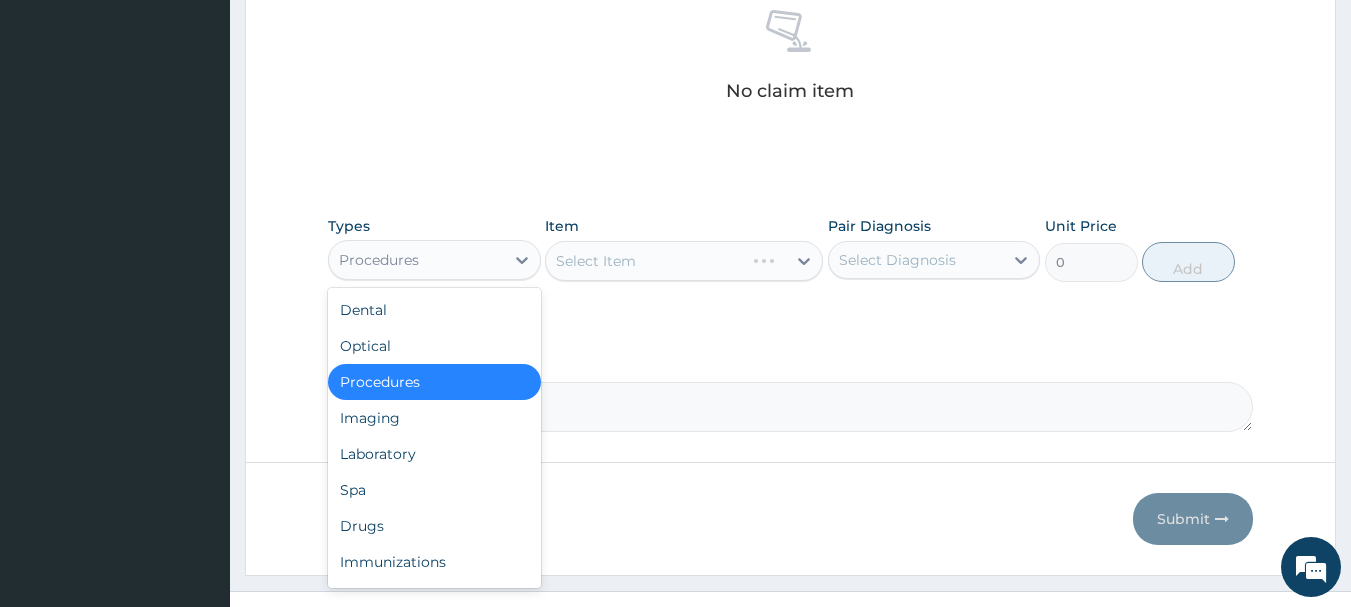 drag, startPoint x: 479, startPoint y: 256, endPoint x: 462, endPoint y: 307, distance: 53.75872 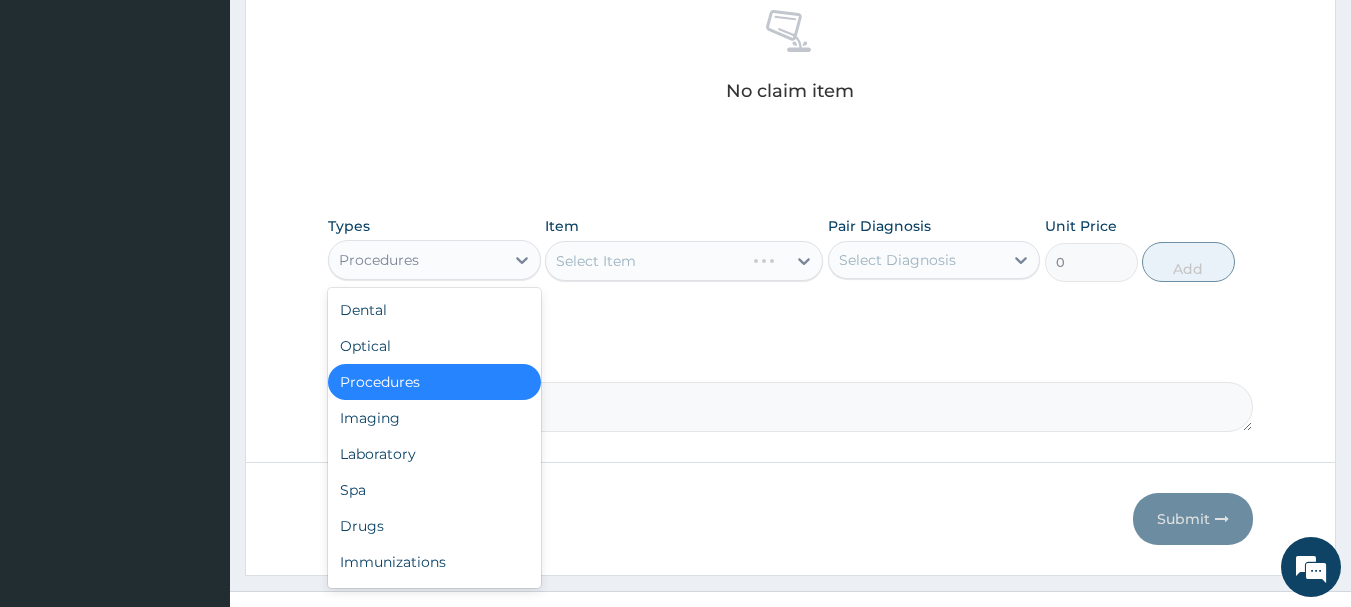click on "Procedures" at bounding box center (416, 260) 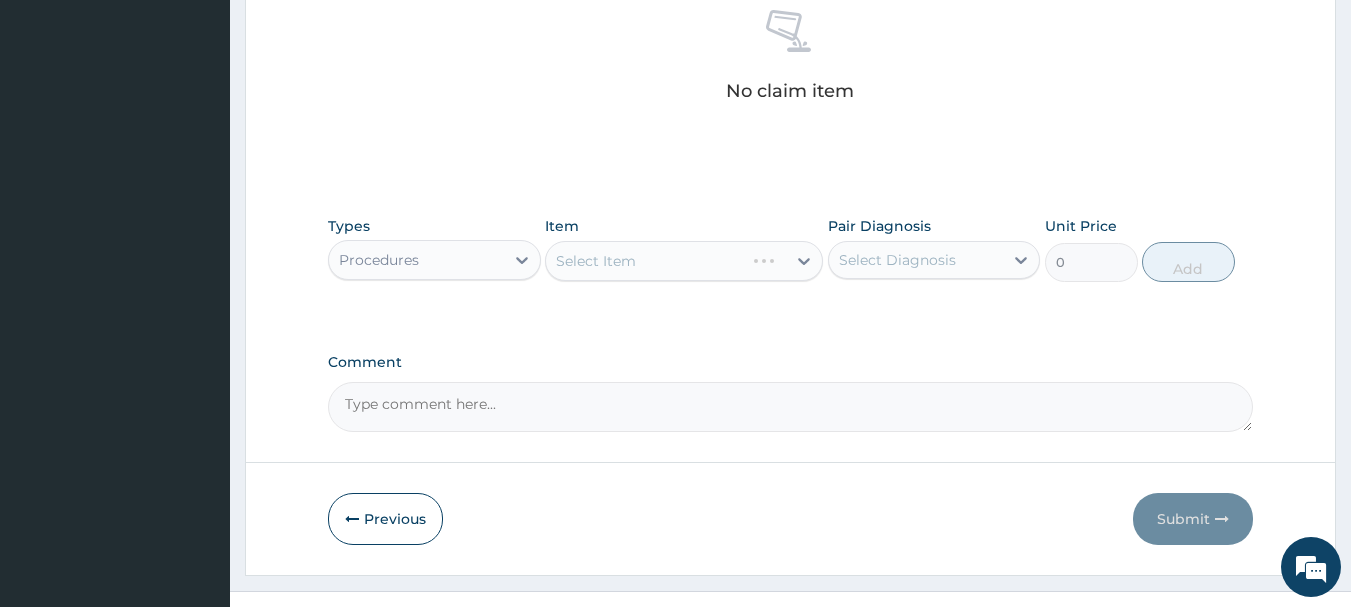 click on "Select Item" at bounding box center [684, 261] 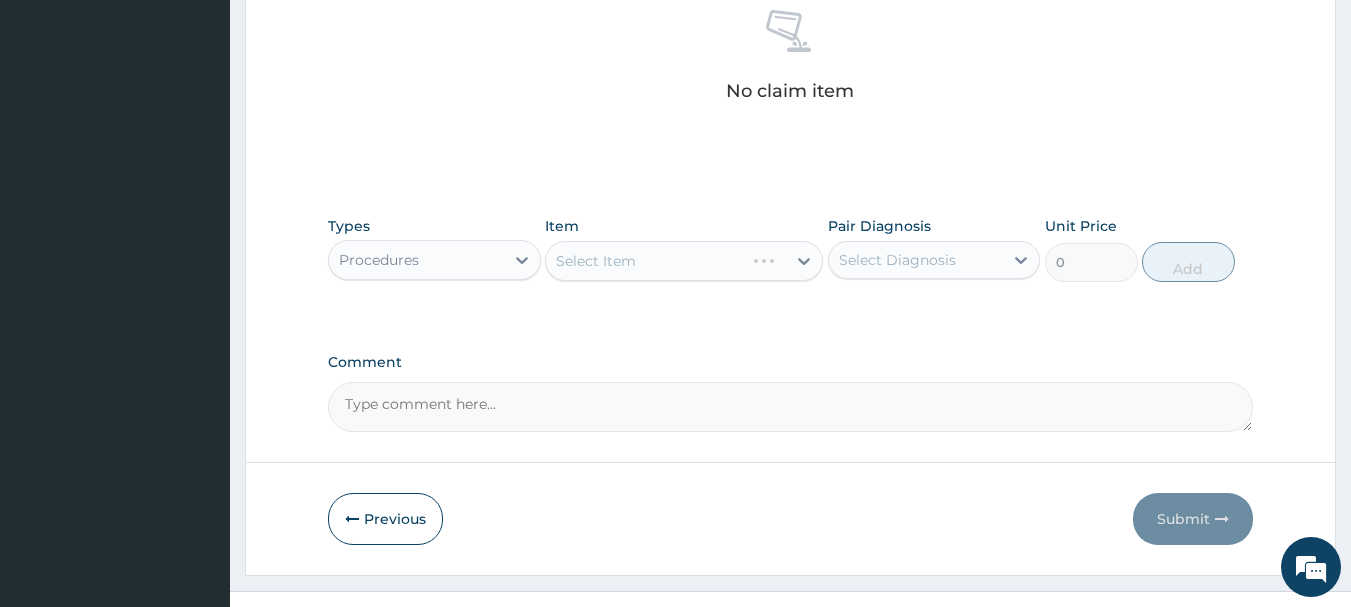 click on "Select Item" at bounding box center [684, 261] 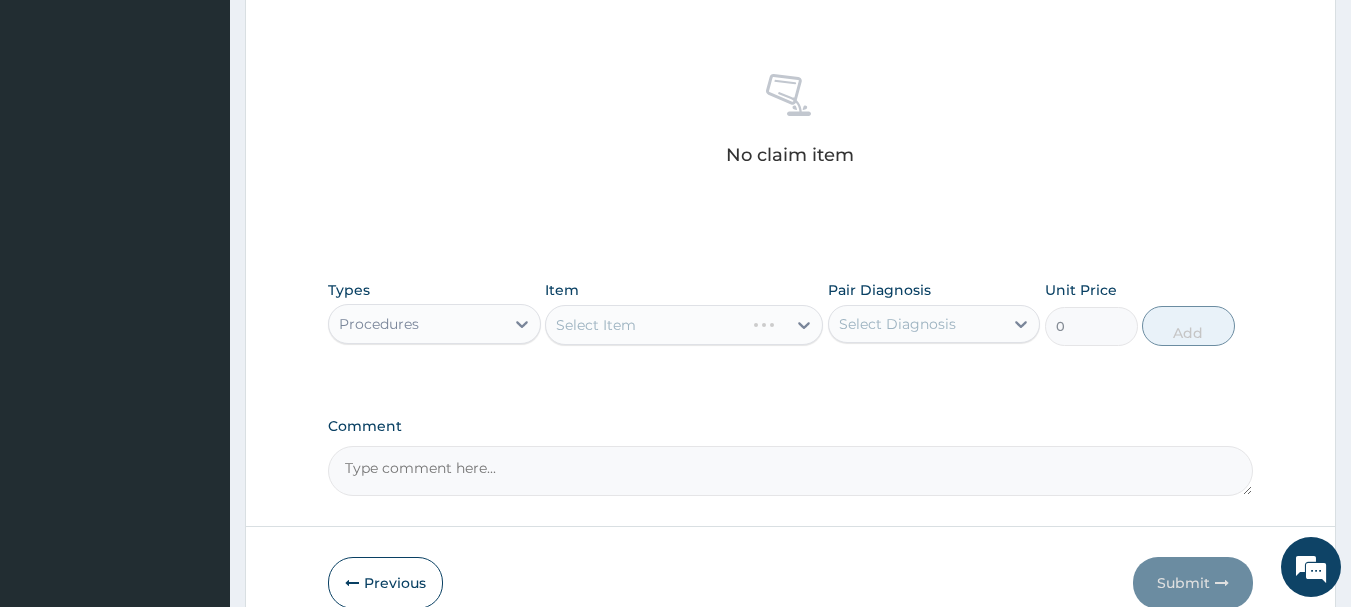 scroll, scrollTop: 700, scrollLeft: 0, axis: vertical 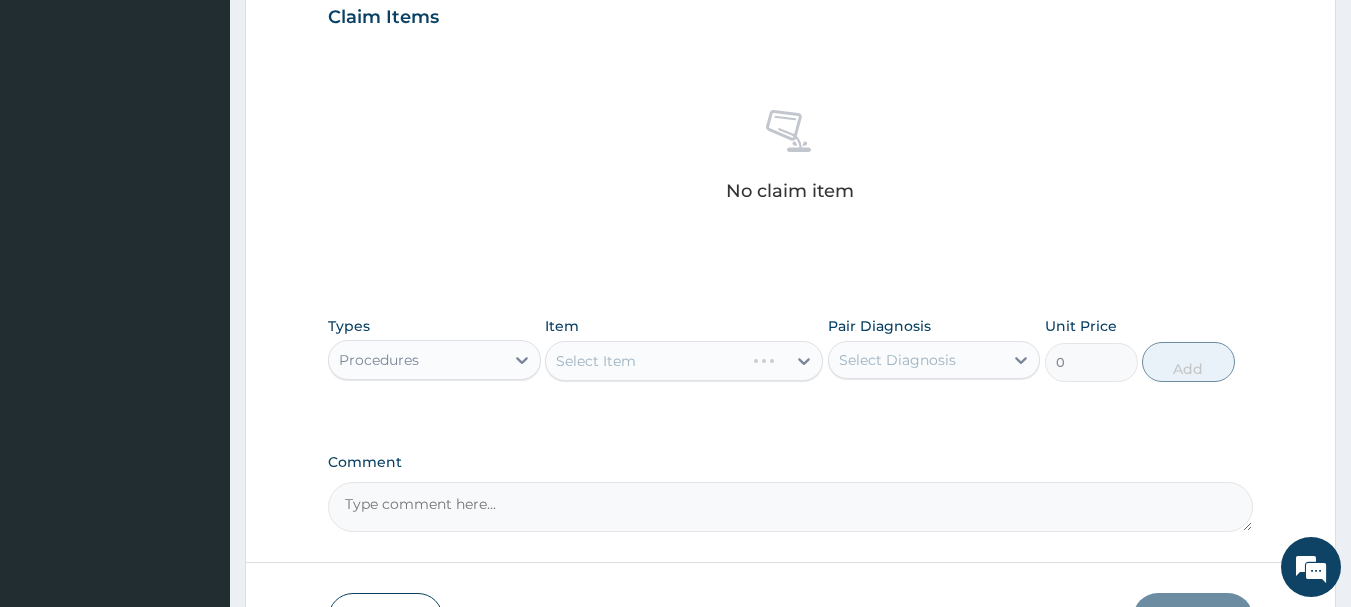 click on "No claim item" at bounding box center (791, 159) 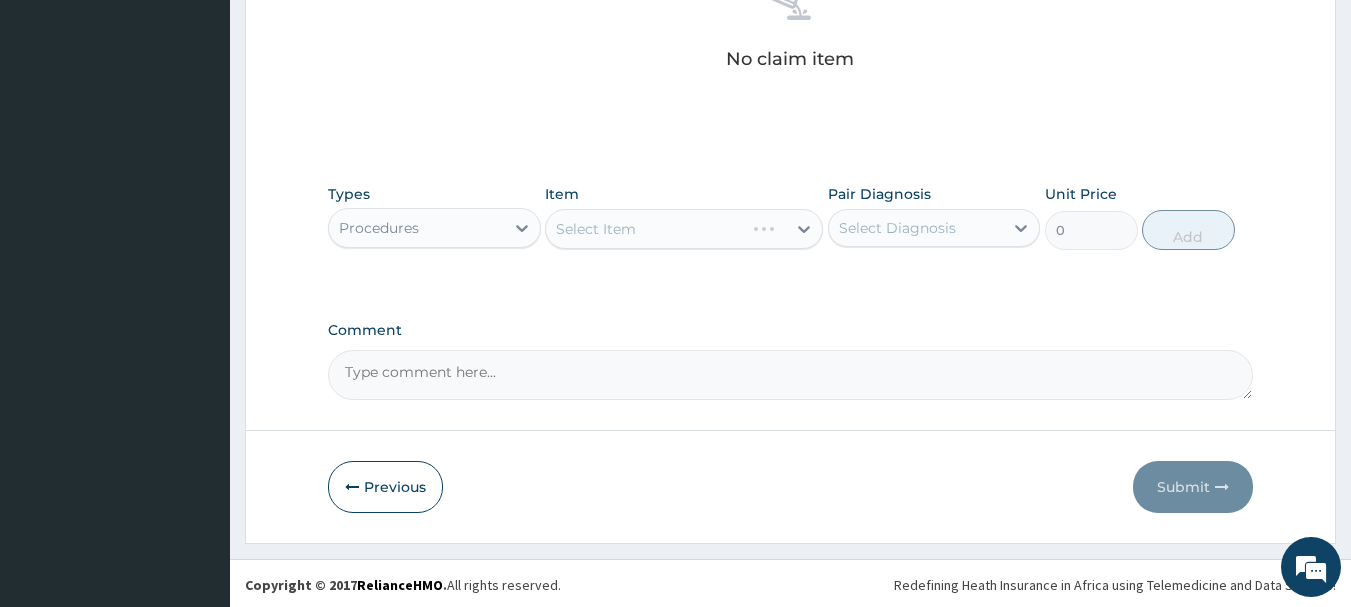 scroll, scrollTop: 835, scrollLeft: 0, axis: vertical 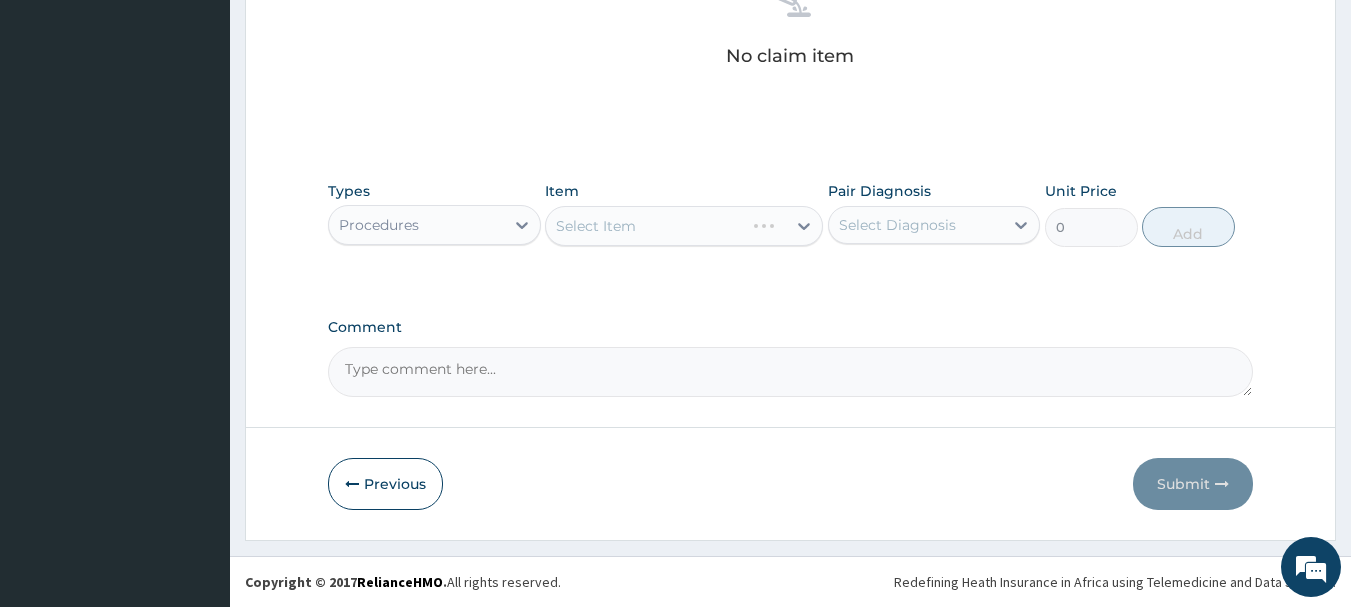 click on "Select Item" at bounding box center [684, 226] 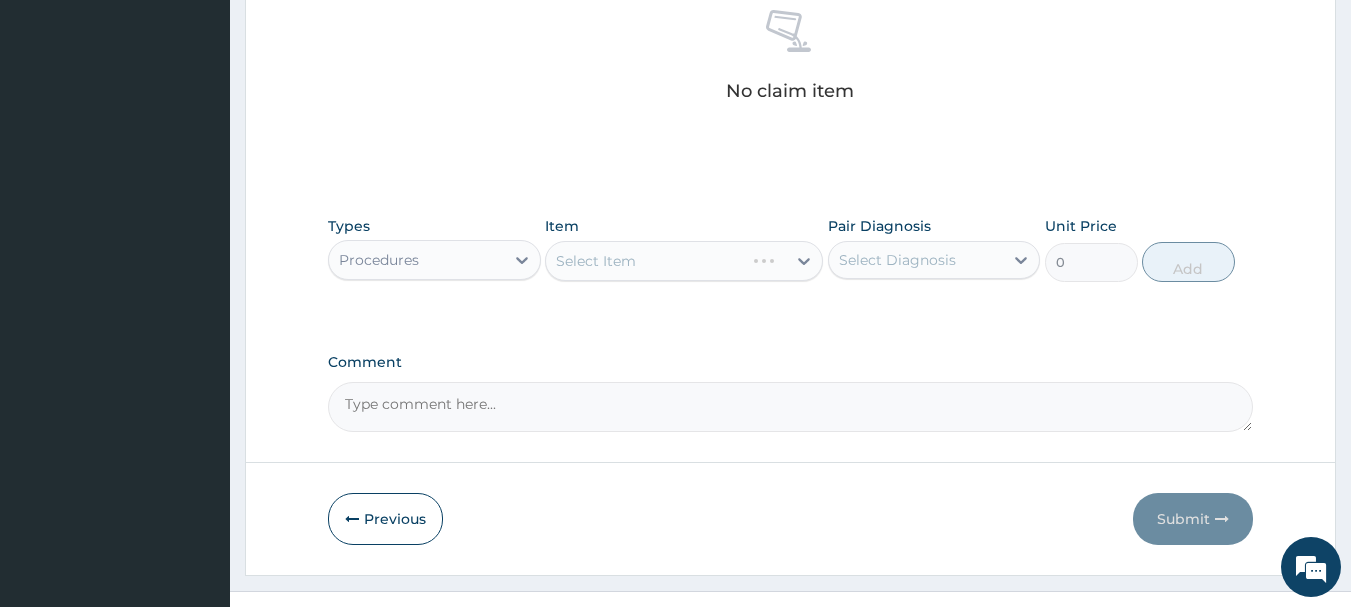 scroll, scrollTop: 835, scrollLeft: 0, axis: vertical 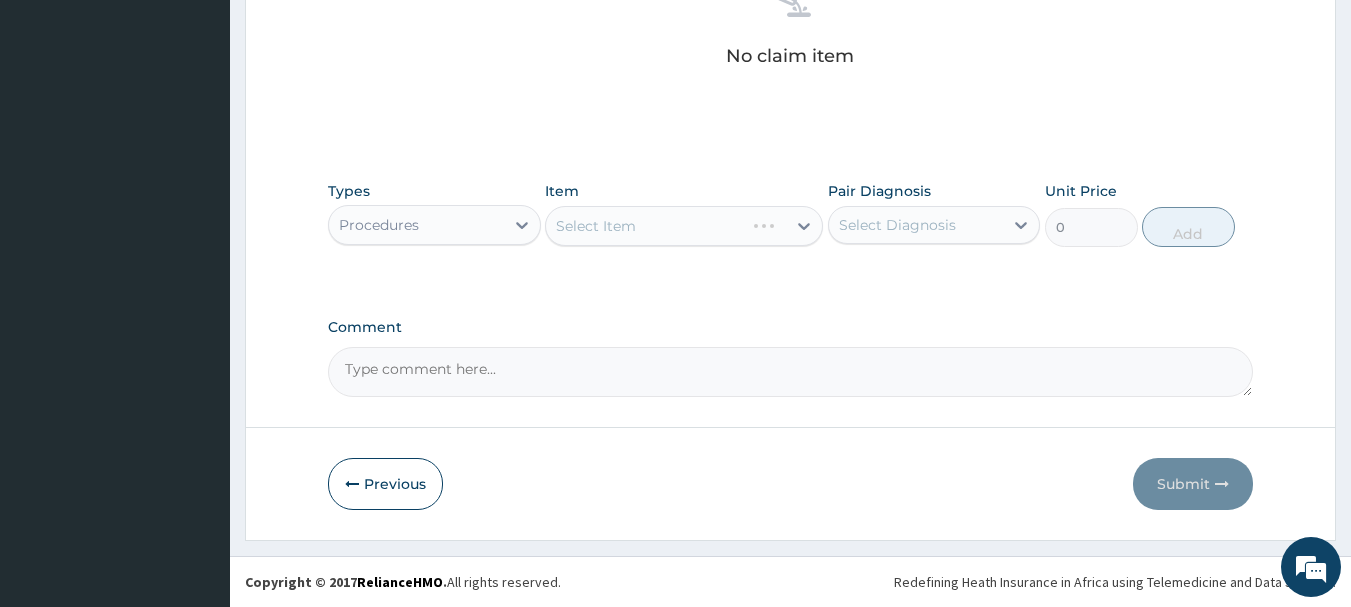click on "Select Item" at bounding box center (684, 226) 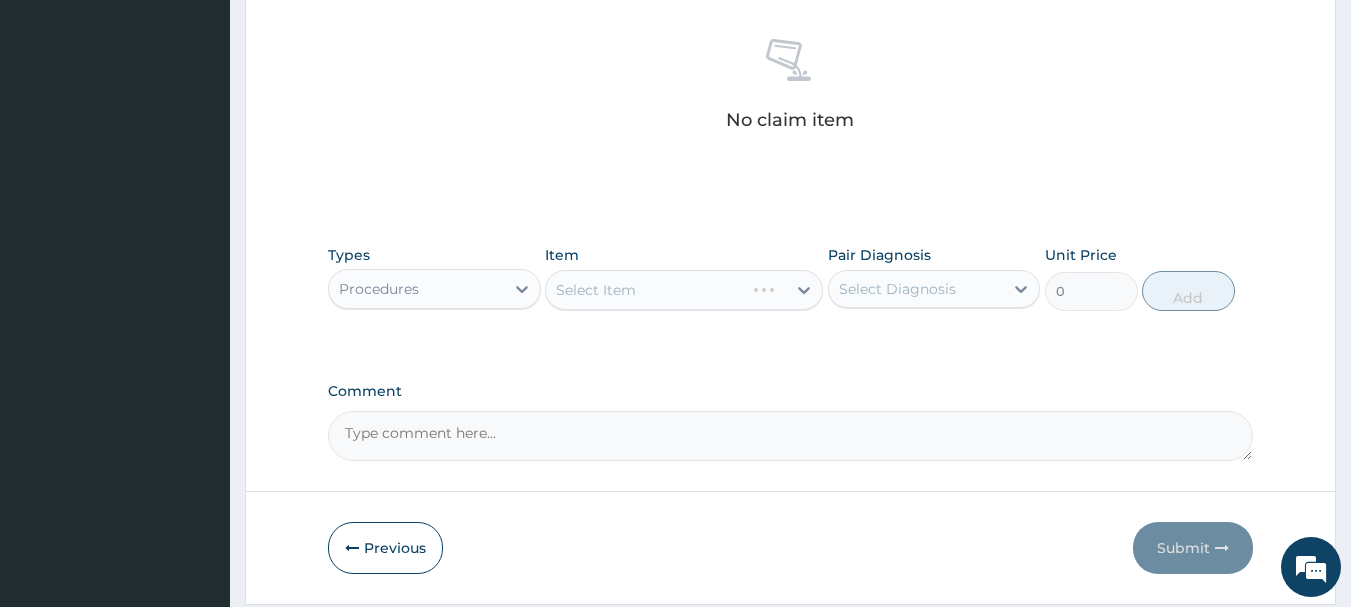scroll, scrollTop: 835, scrollLeft: 0, axis: vertical 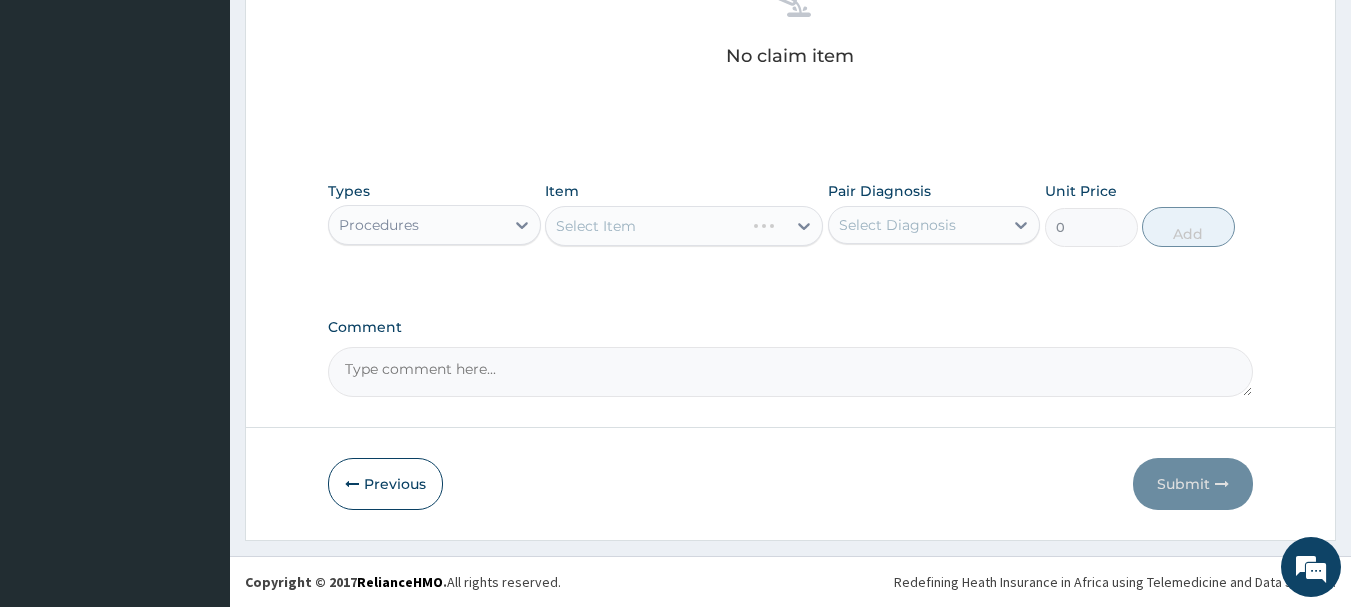 click on "Select Item" at bounding box center (684, 226) 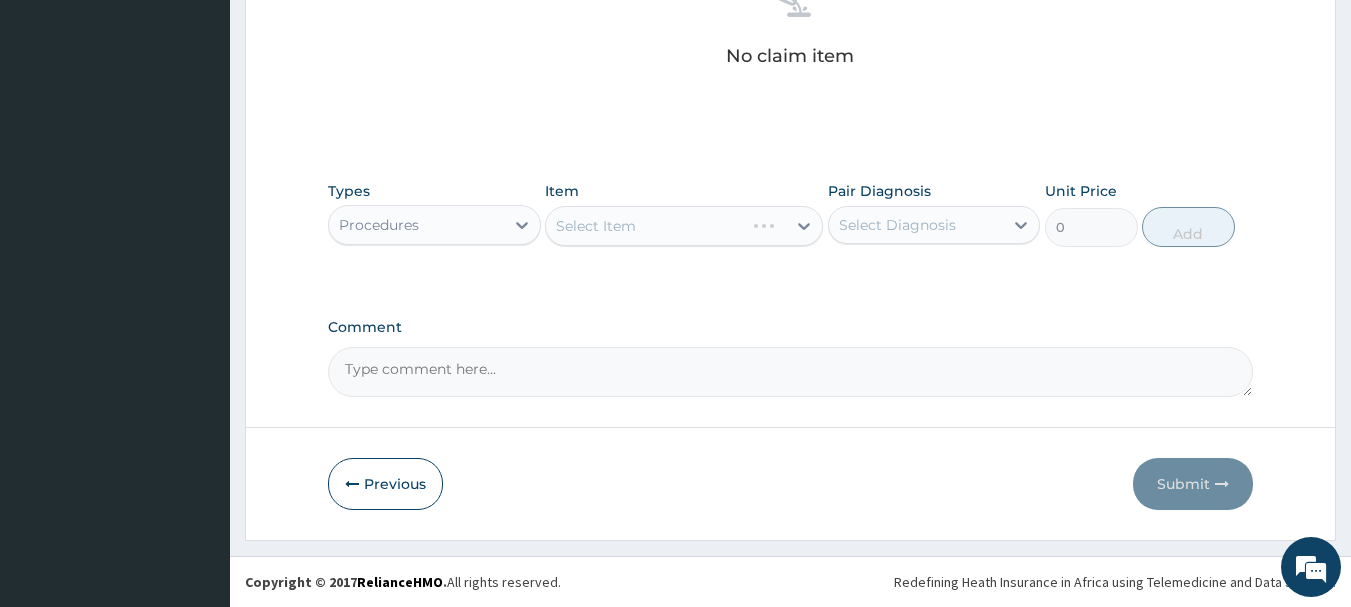 click on "Select Item" at bounding box center [684, 226] 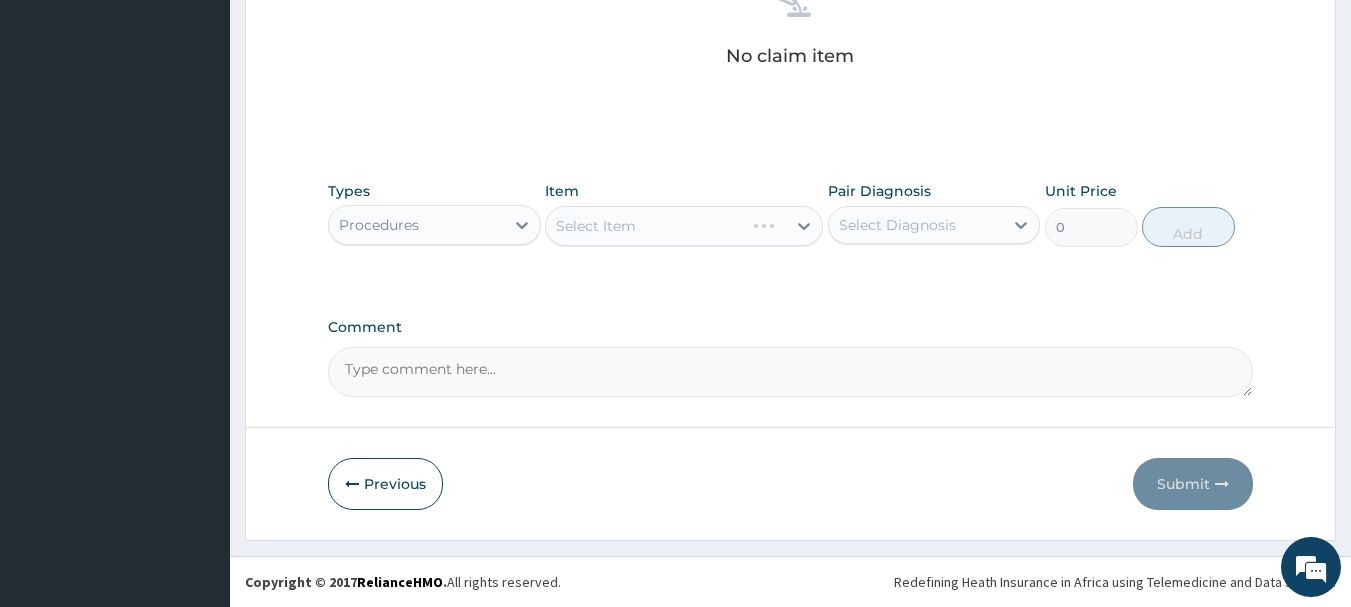 click on "Select Item" at bounding box center [684, 226] 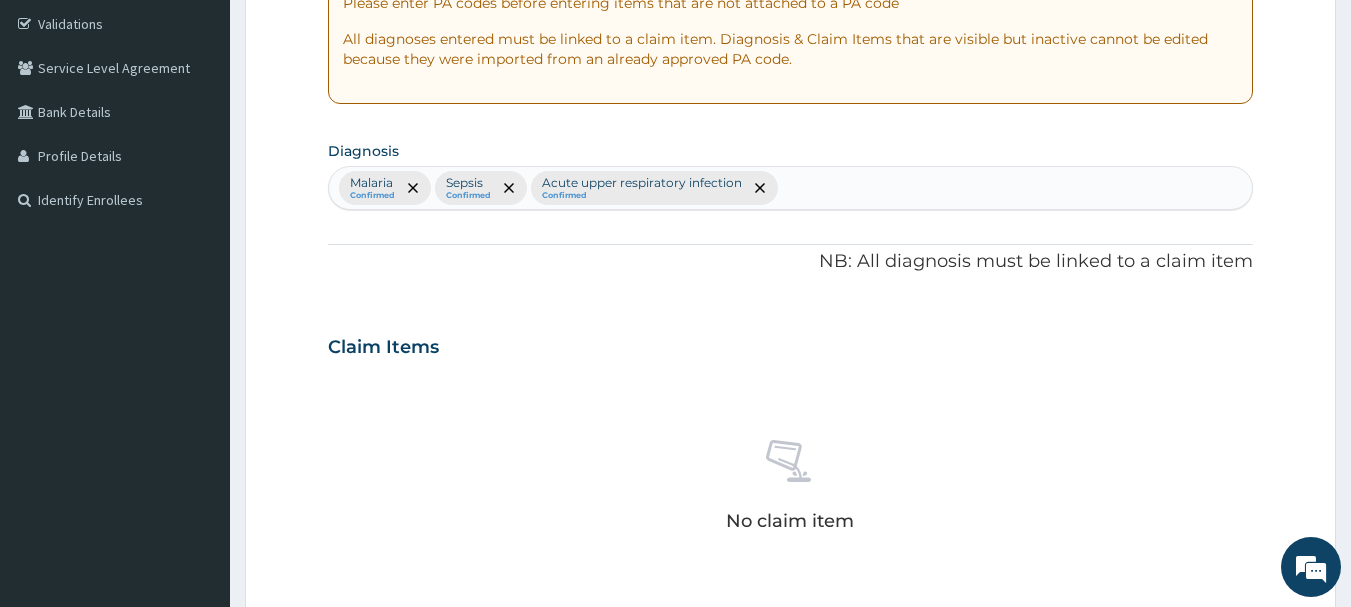 scroll, scrollTop: 335, scrollLeft: 0, axis: vertical 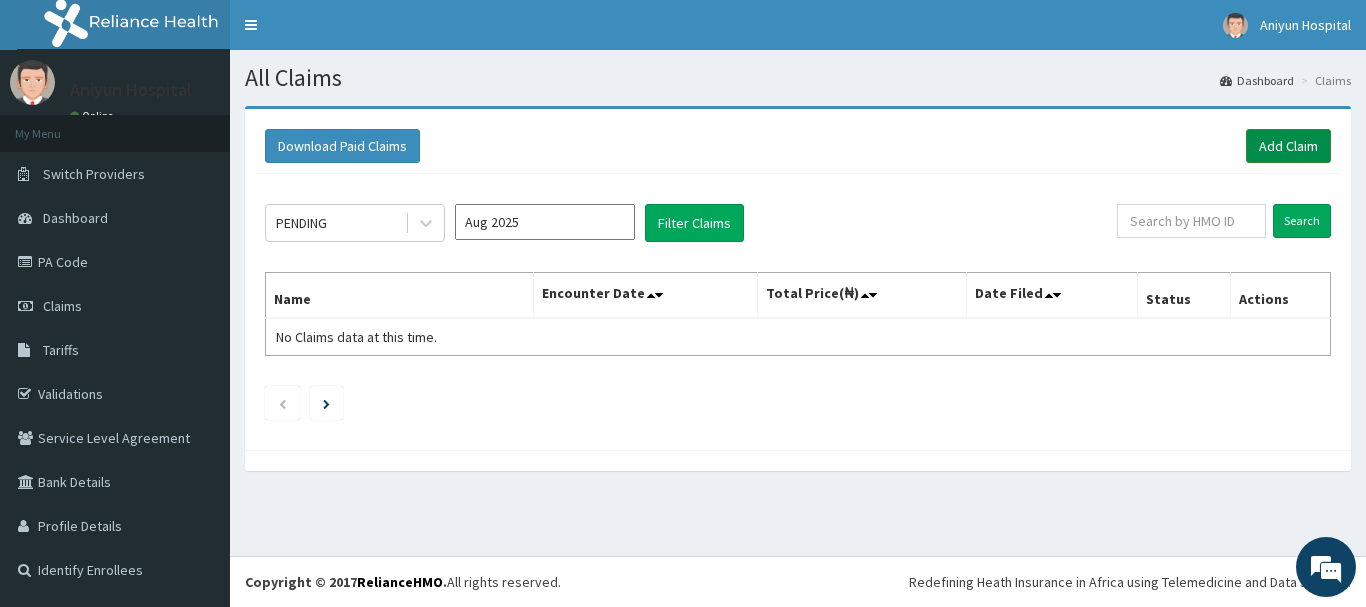 click on "Add Claim" at bounding box center (1288, 146) 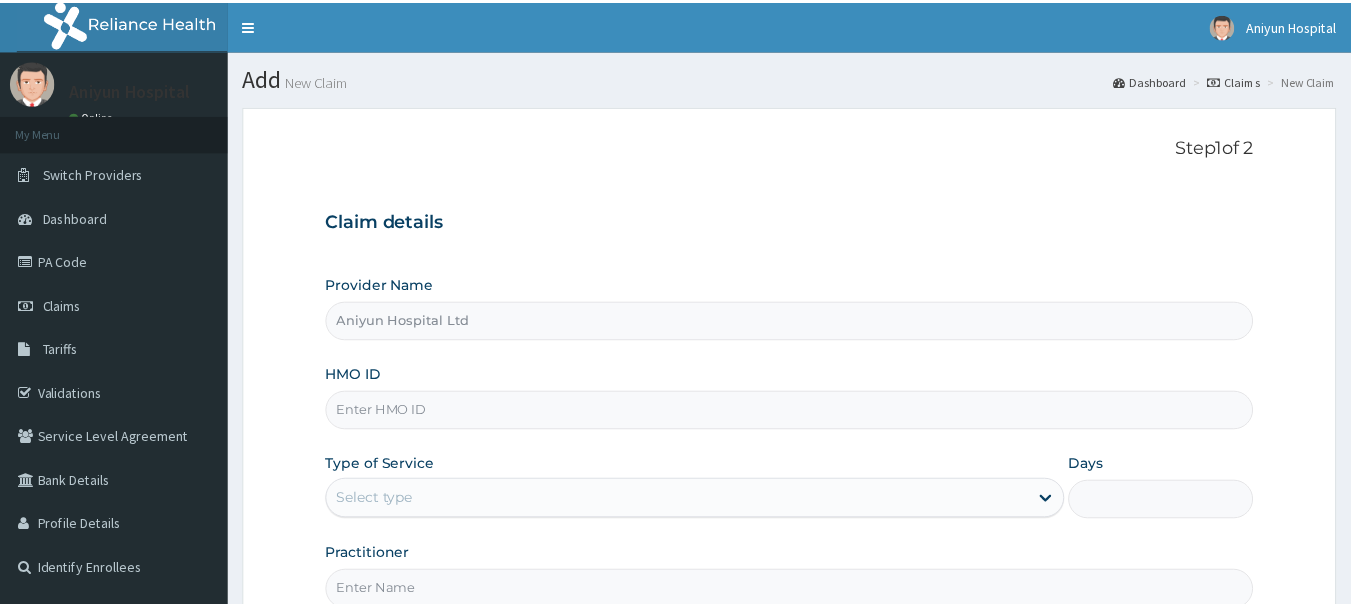 scroll, scrollTop: 0, scrollLeft: 0, axis: both 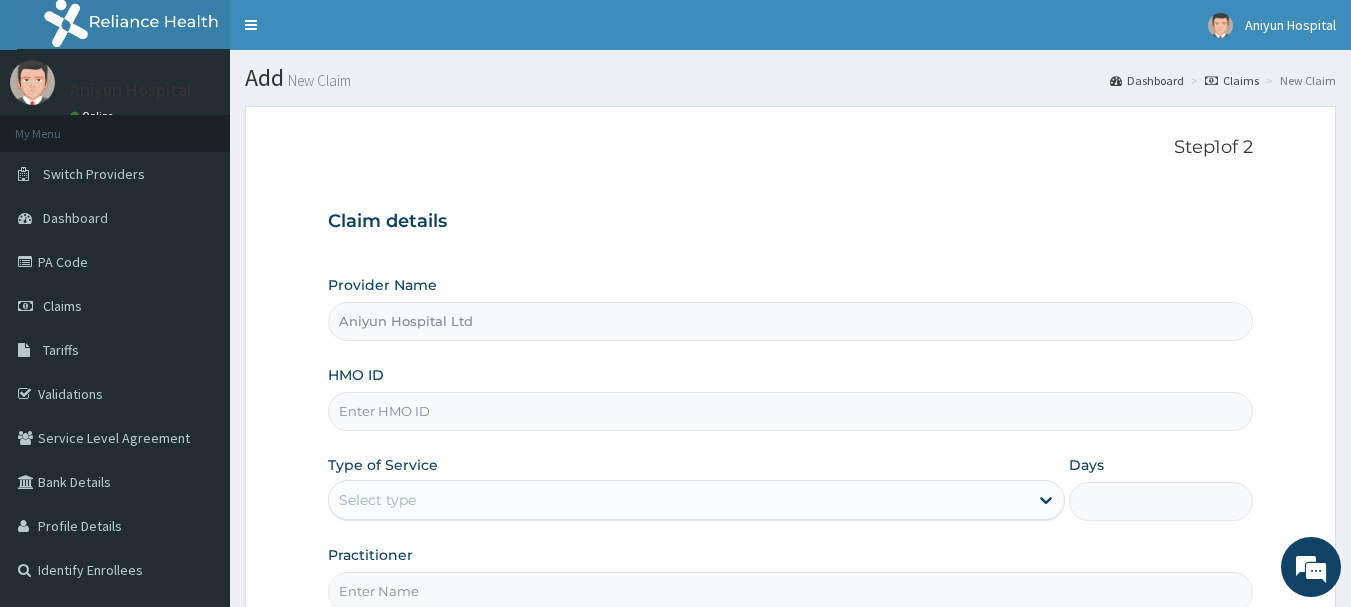 click on "HMO ID" at bounding box center [791, 411] 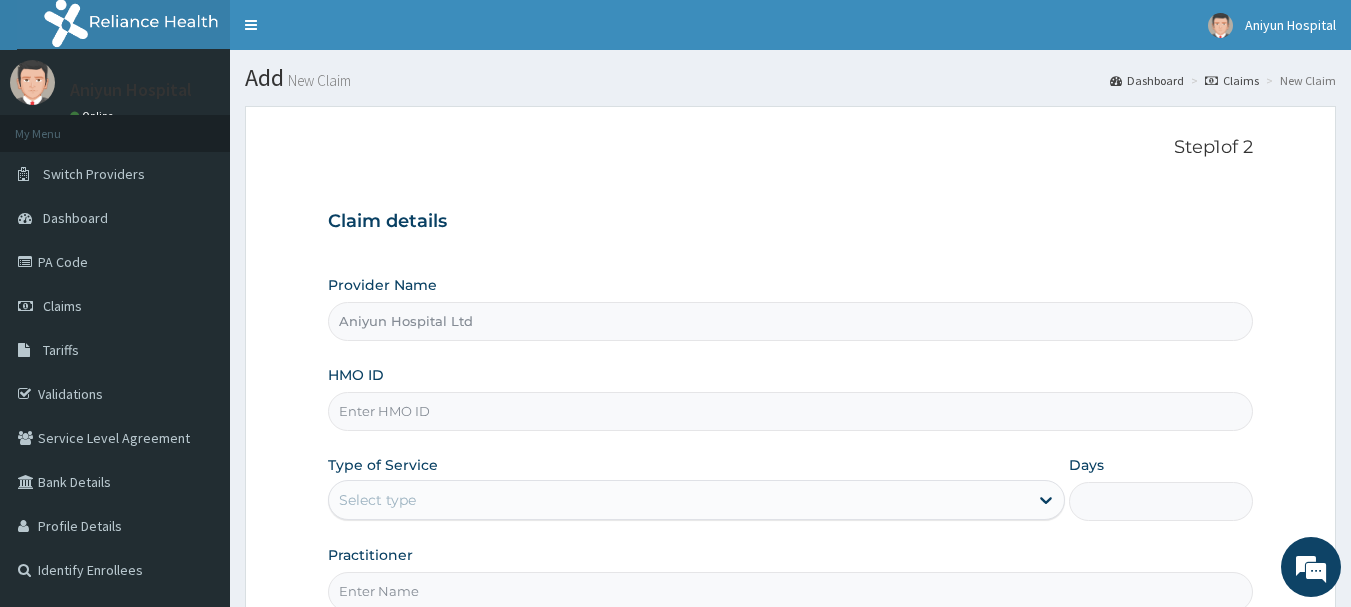 paste on "COO/10006/B" 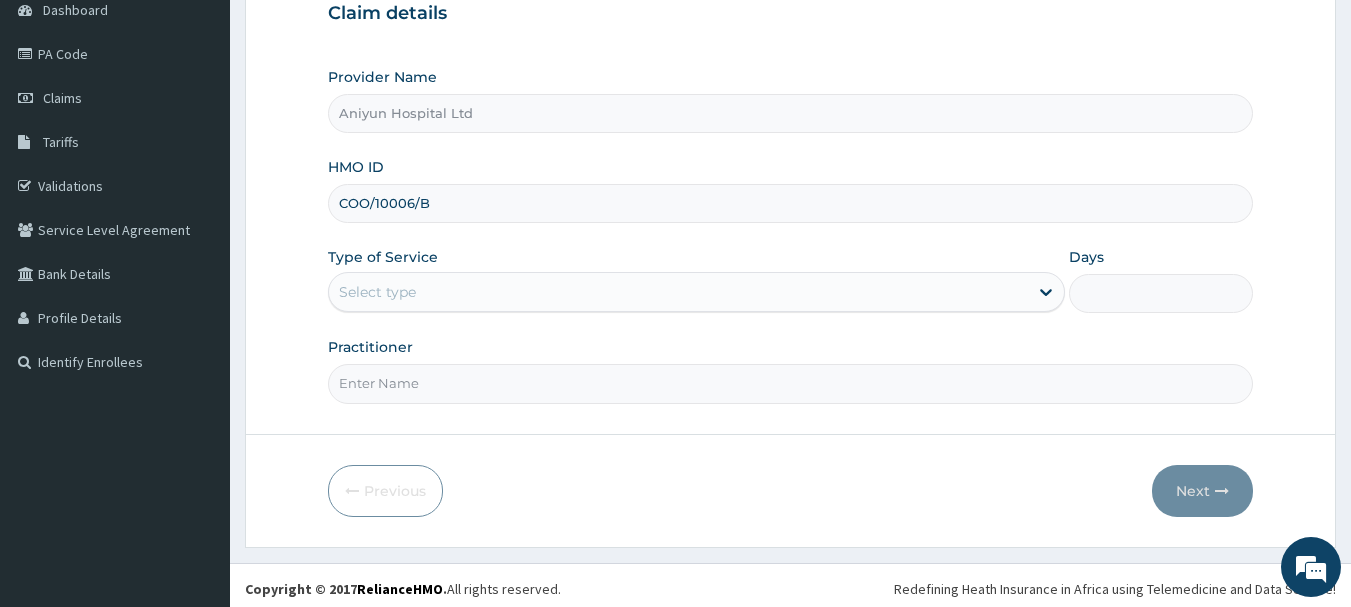 scroll, scrollTop: 215, scrollLeft: 0, axis: vertical 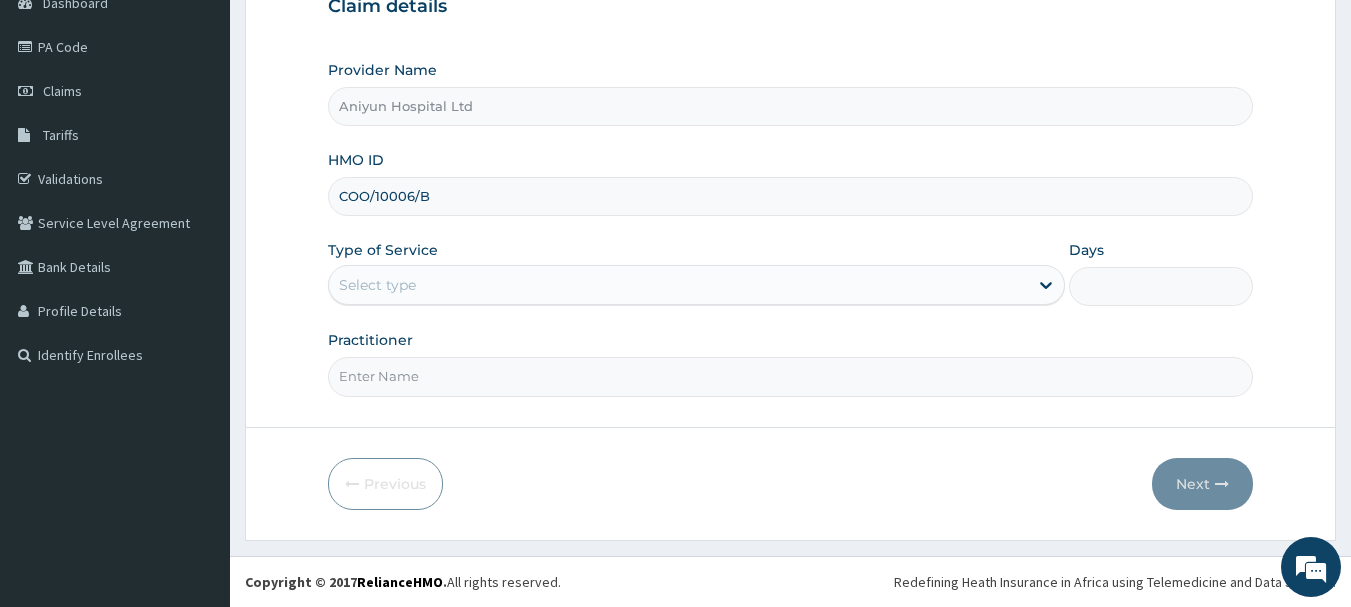 type on "COO/10006/B" 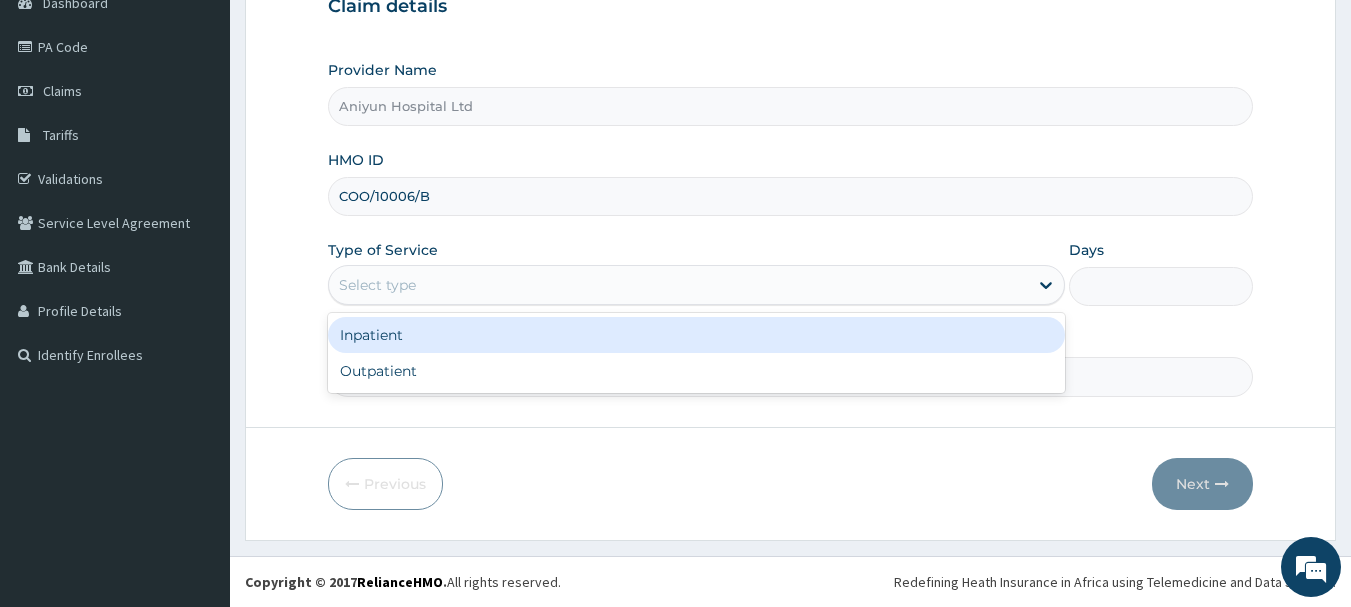 click on "Select type" at bounding box center (678, 285) 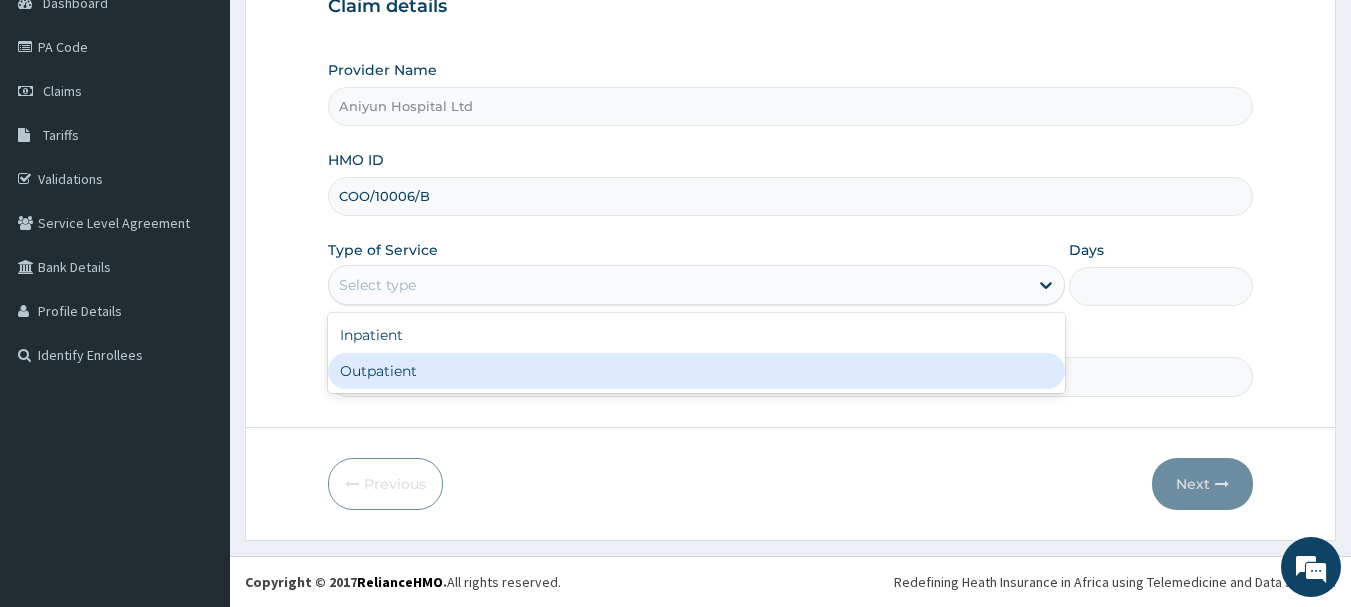 scroll, scrollTop: 0, scrollLeft: 0, axis: both 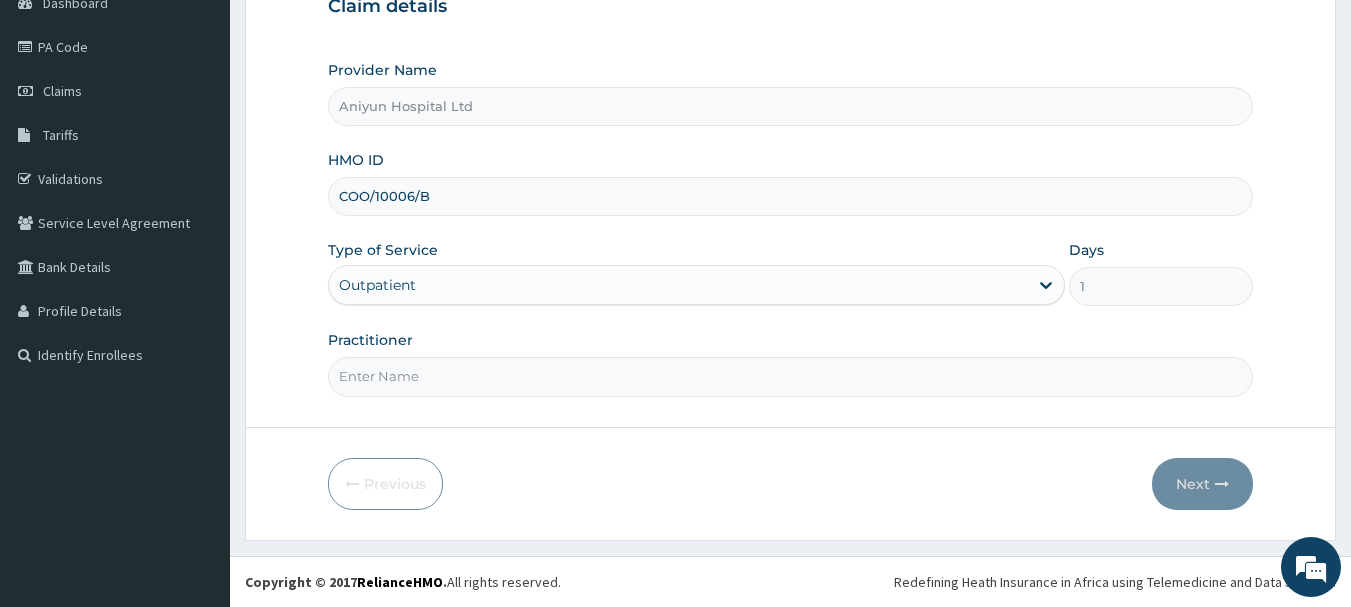 click on "Practitioner" at bounding box center (791, 376) 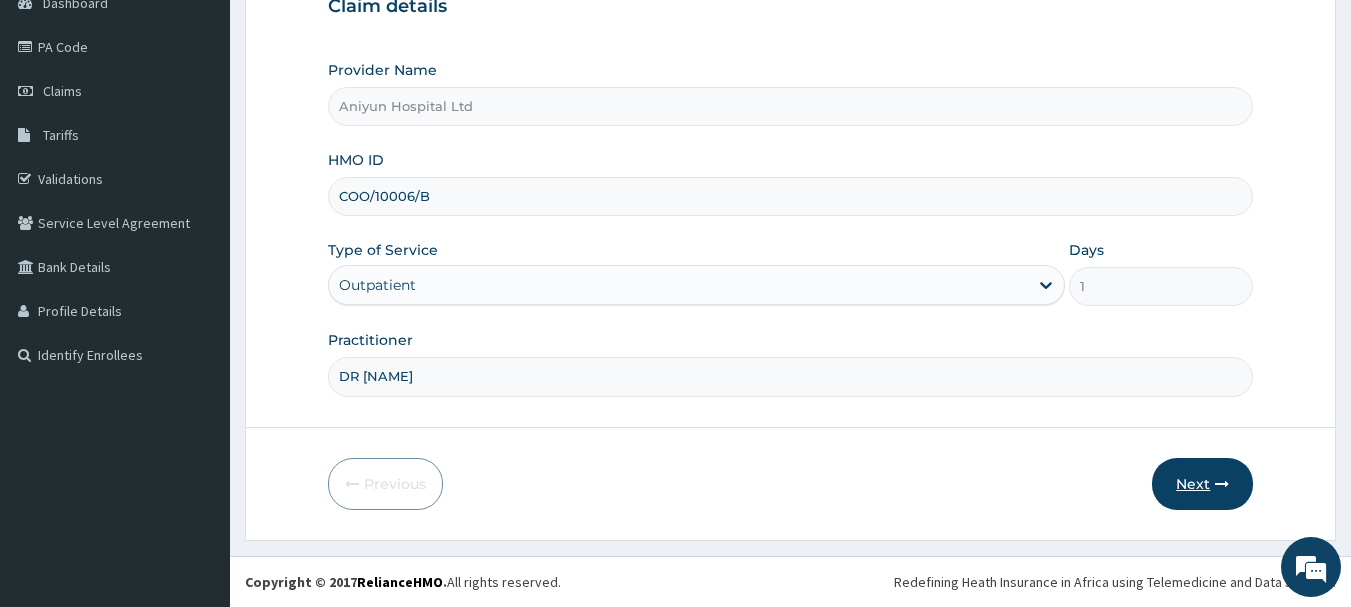 click on "Next" at bounding box center [1202, 484] 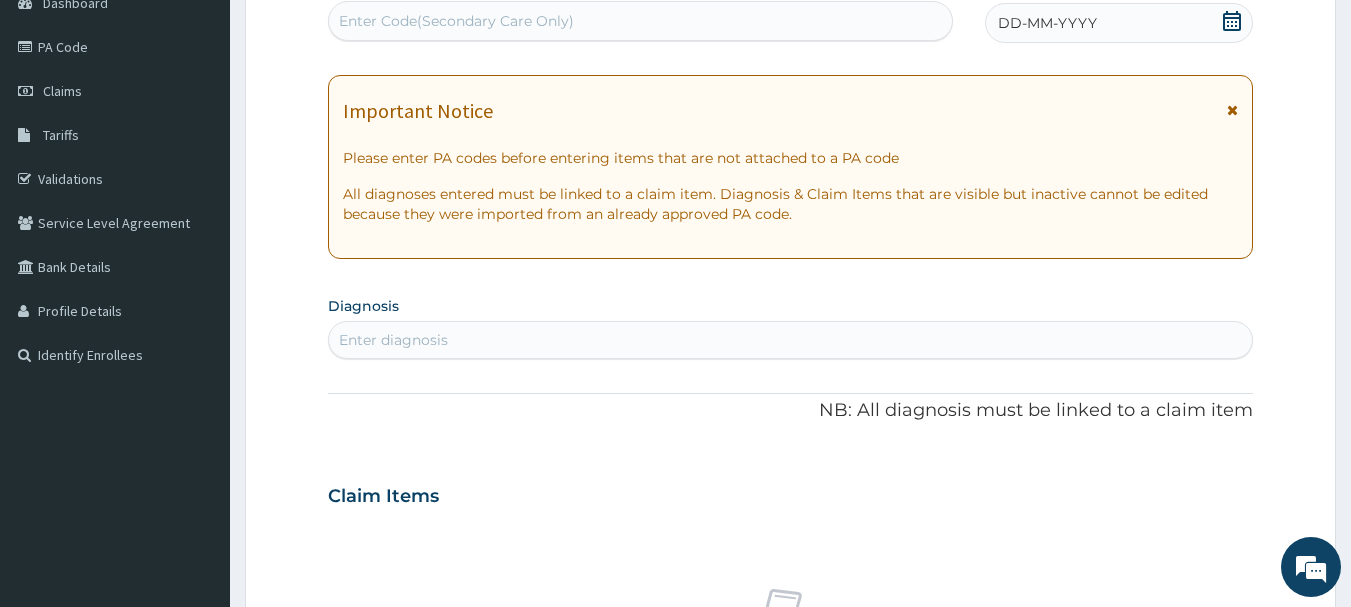 click 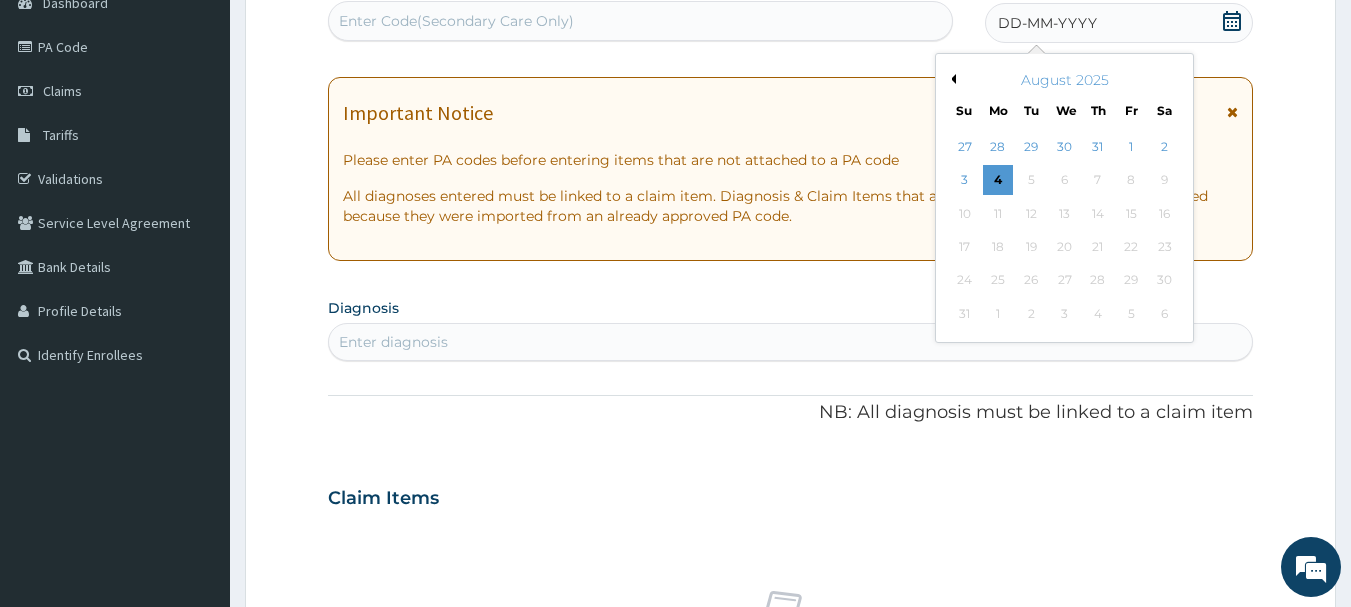 click on "Previous Month" at bounding box center [951, 79] 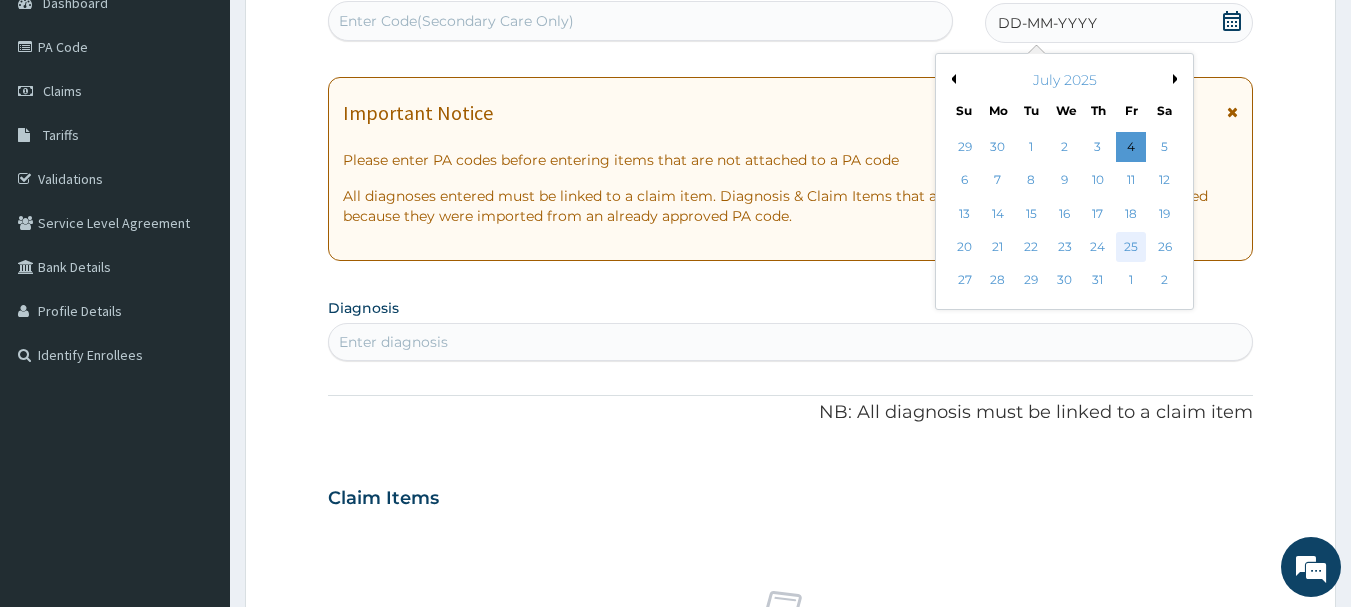 click on "25" at bounding box center [1131, 247] 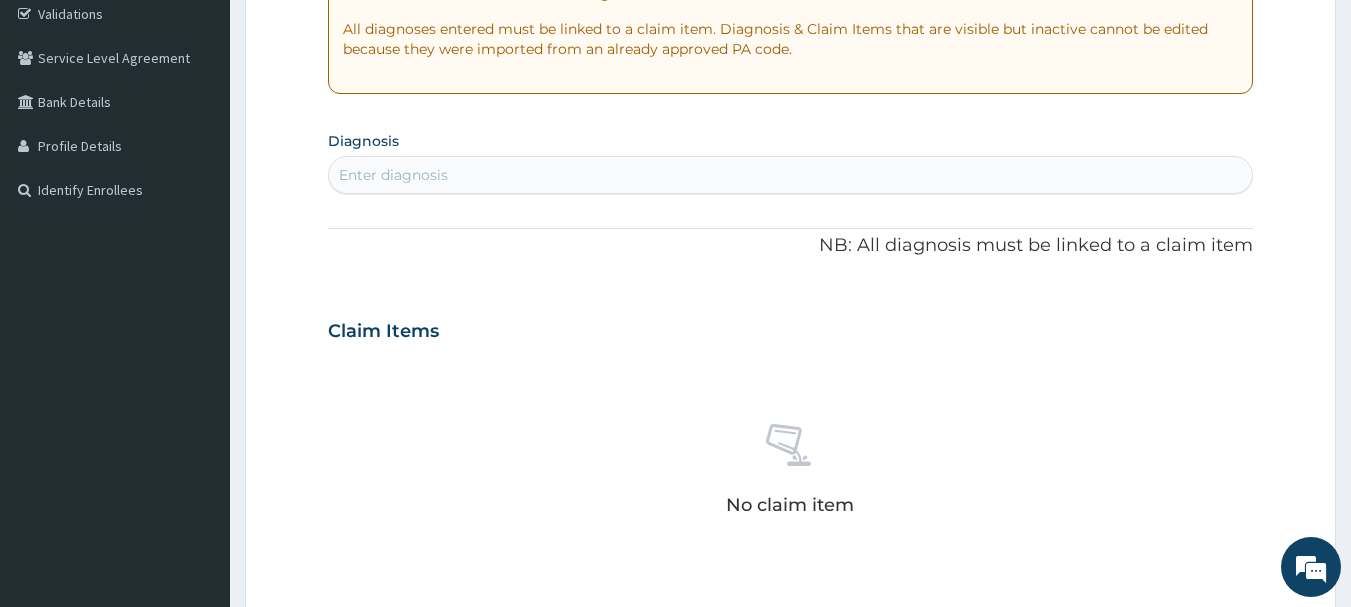 scroll, scrollTop: 515, scrollLeft: 0, axis: vertical 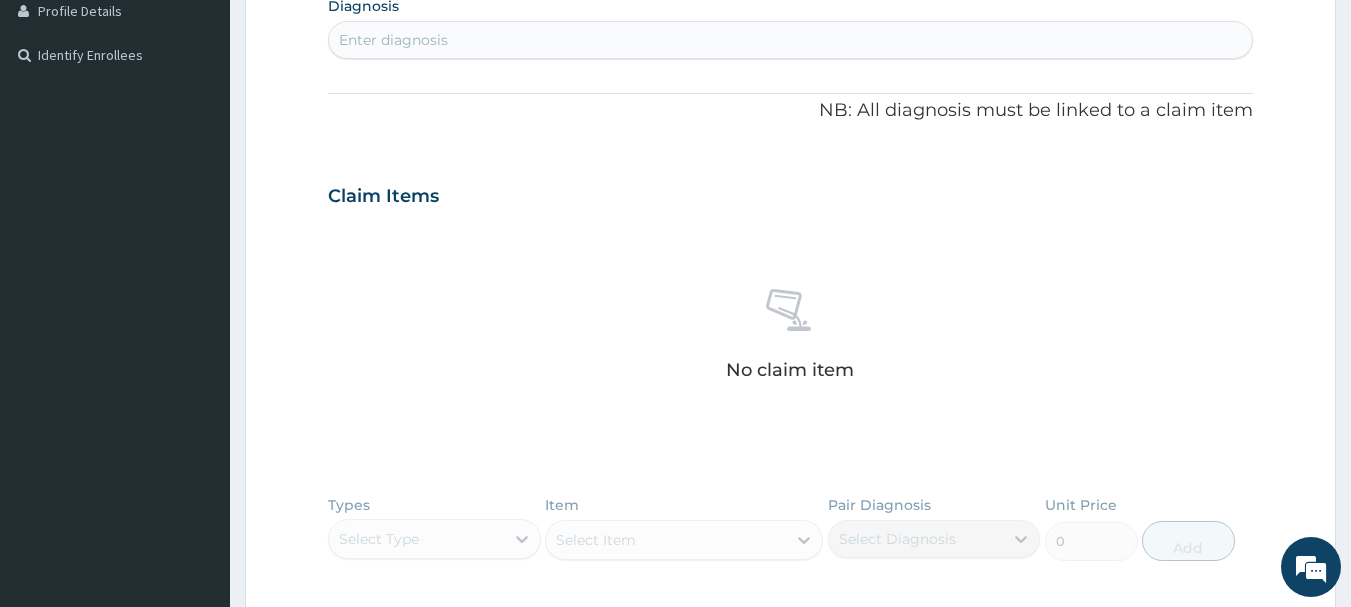click on "Enter diagnosis" at bounding box center (791, 40) 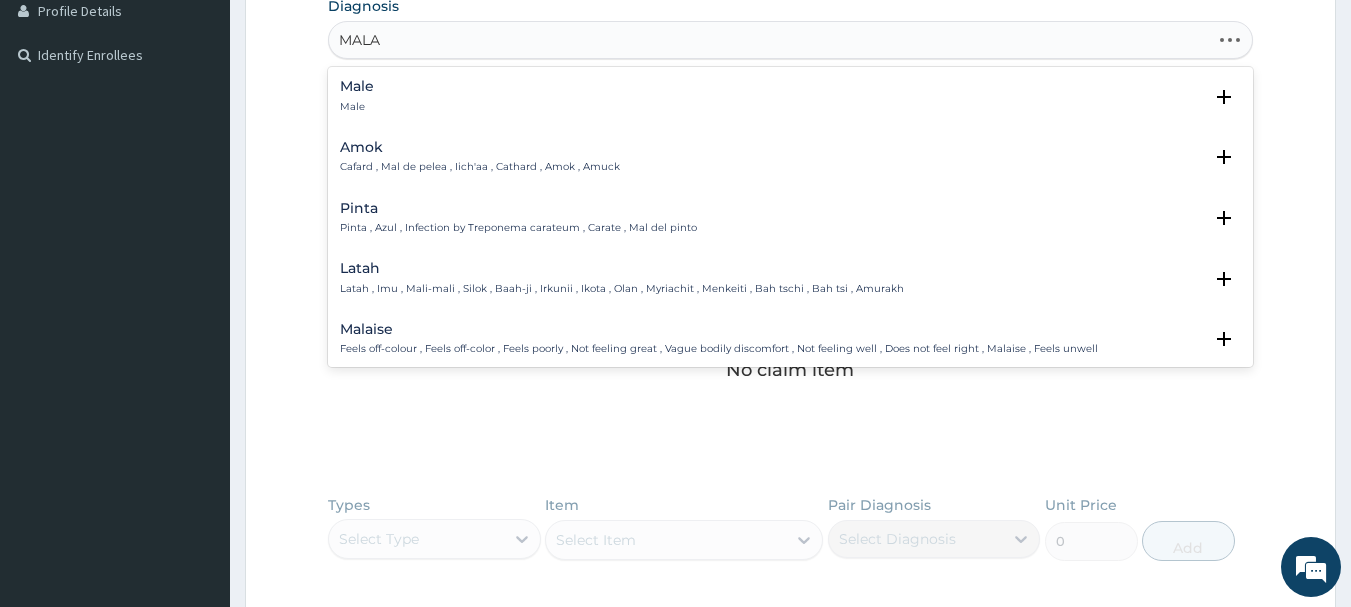 type on "MALAR" 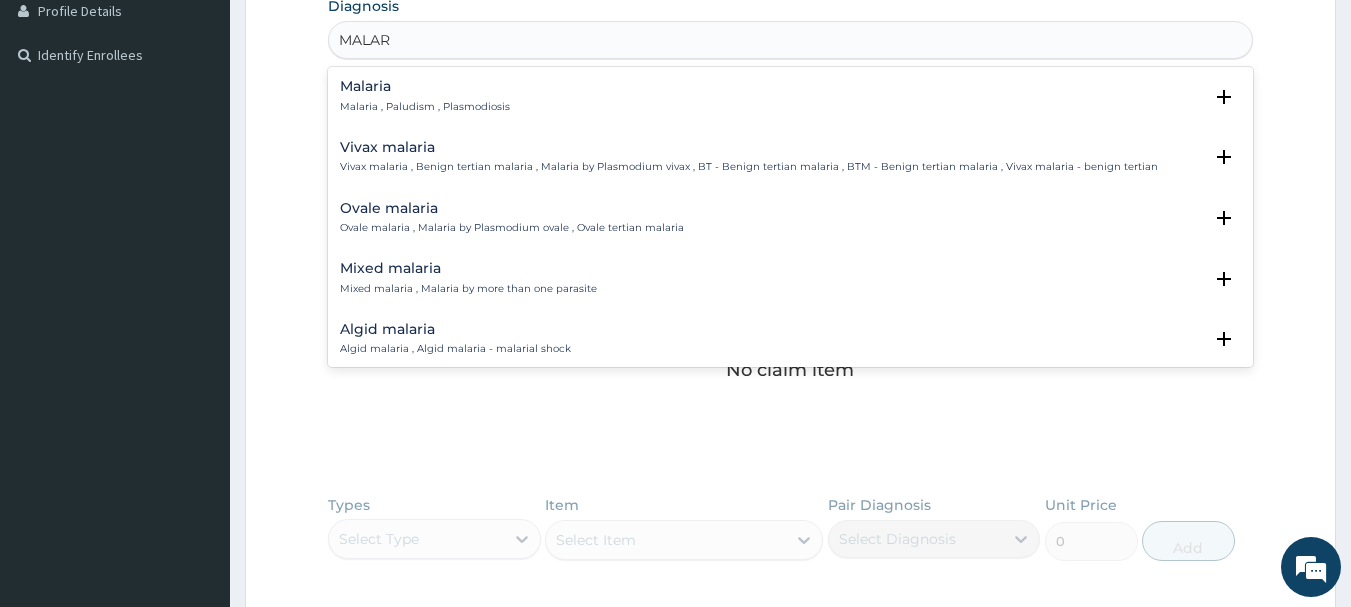 click on "Malaria Malaria , Paludism , Plasmodiosis" at bounding box center [791, 96] 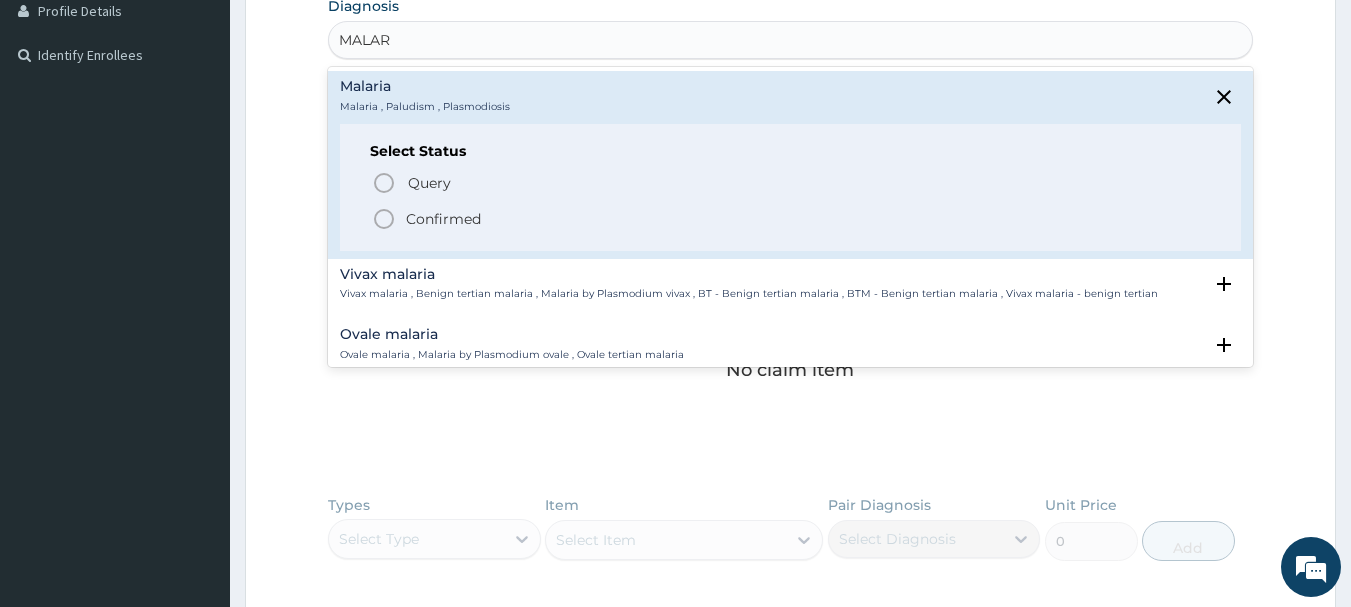 click on "Confirmed" at bounding box center [792, 219] 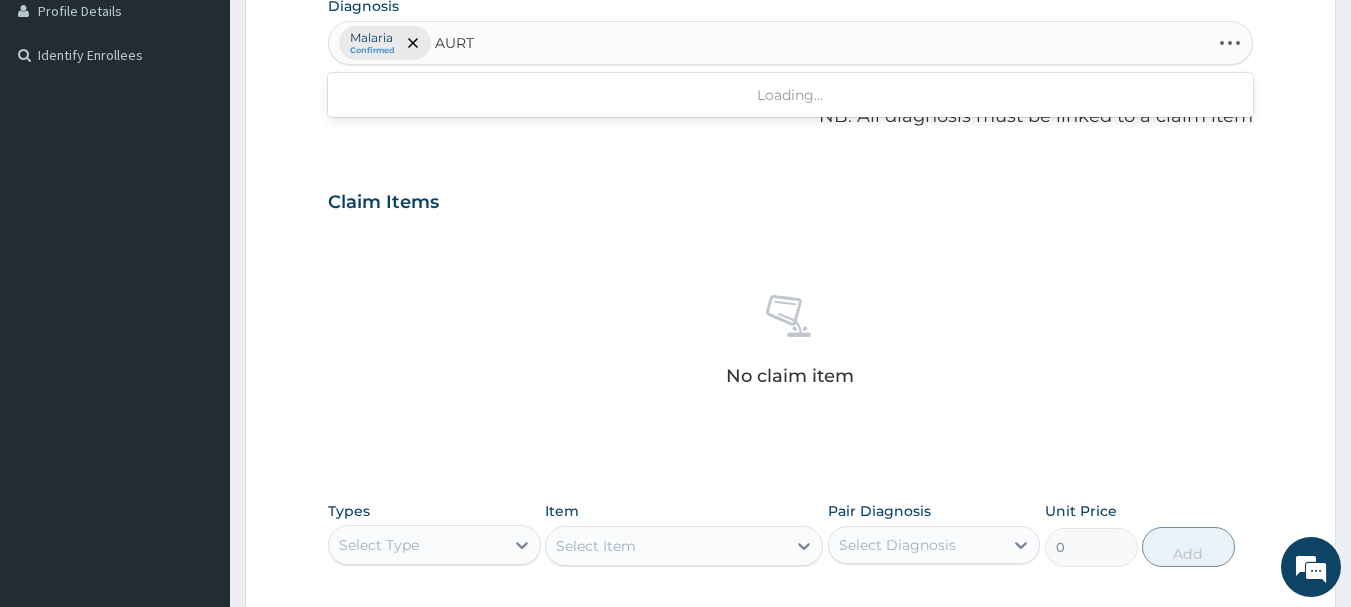 type on "AURTI" 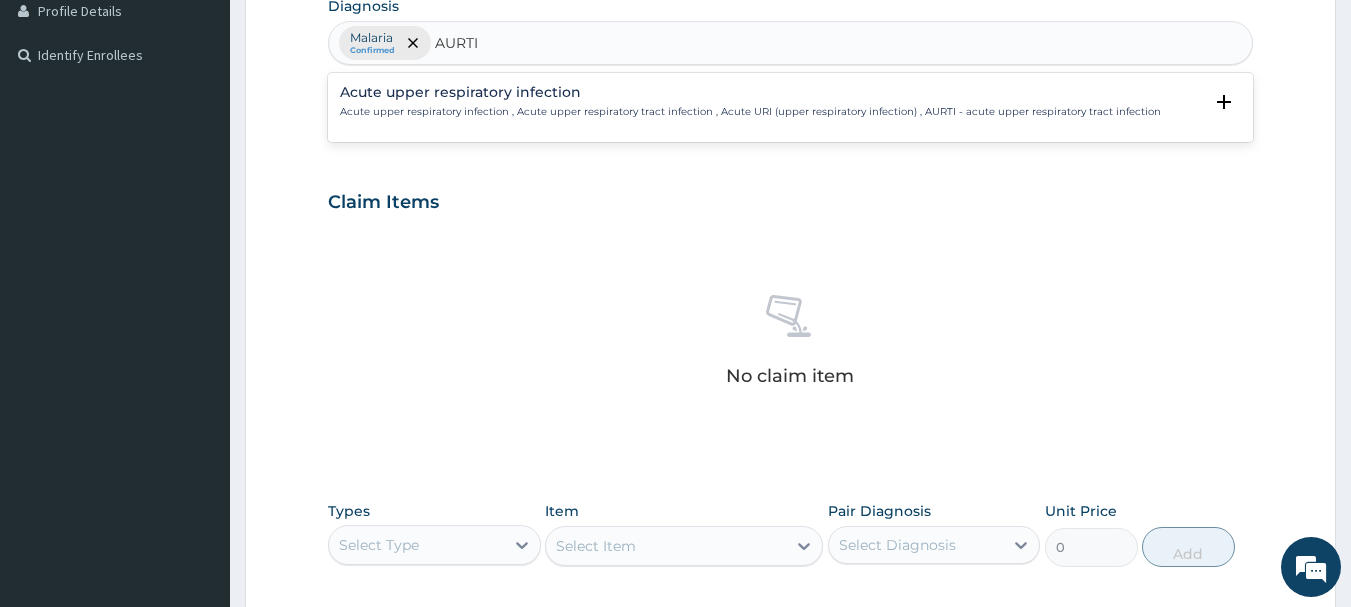 click on "Acute upper respiratory infection Acute upper respiratory infection , Acute upper respiratory tract infection , Acute URI (upper respiratory infection) , AURTI - acute upper respiratory tract infection Select Status Query Query covers suspected (?), Keep in view (kiv), Ruled out (r/o) Confirmed" at bounding box center (791, 107) 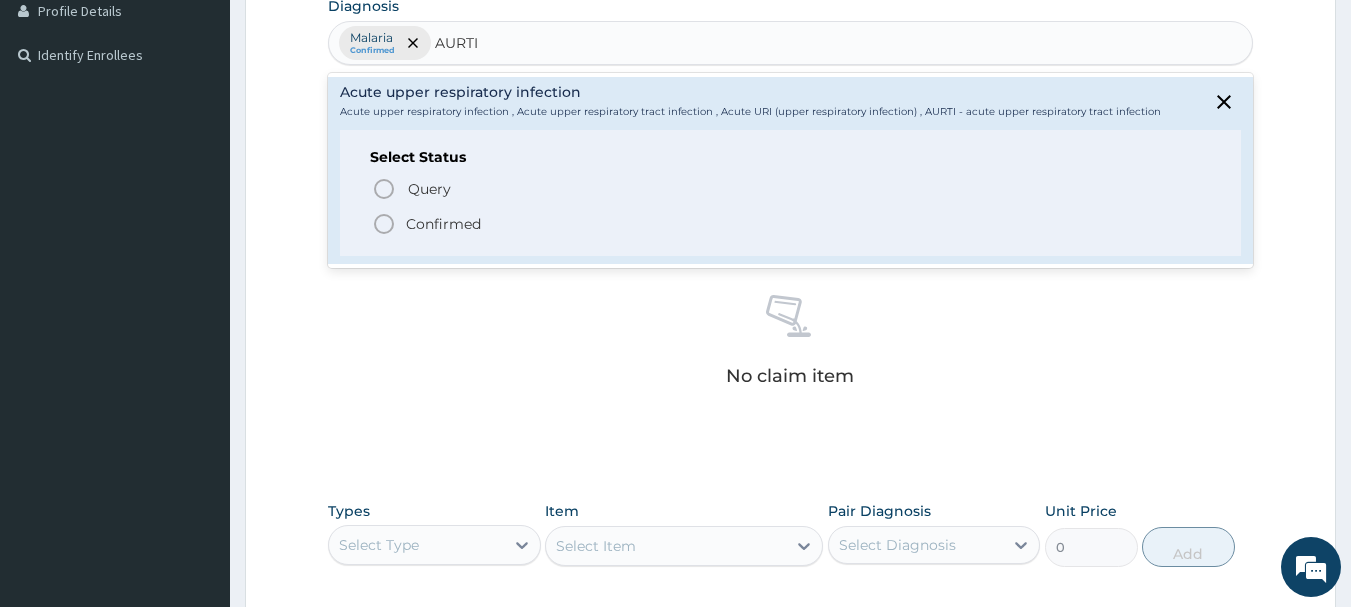 click on "Confirmed" at bounding box center (792, 224) 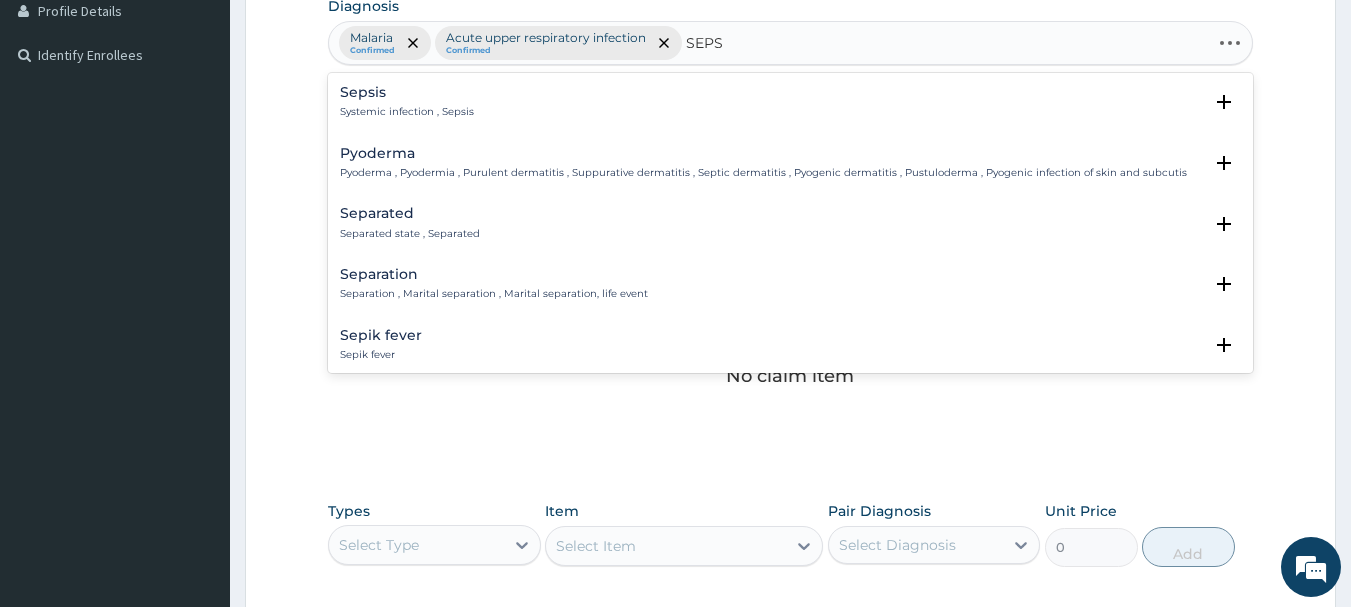type on "SEPSI" 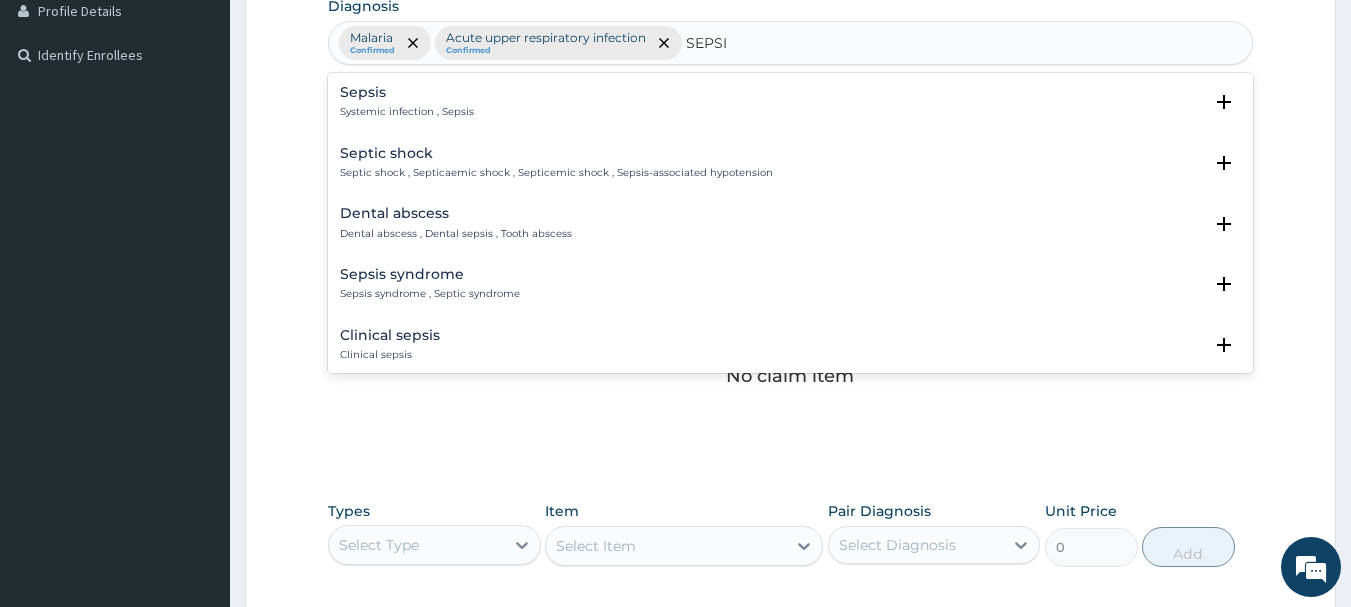 click on "Sepsis Systemic infection , Sepsis" at bounding box center (791, 102) 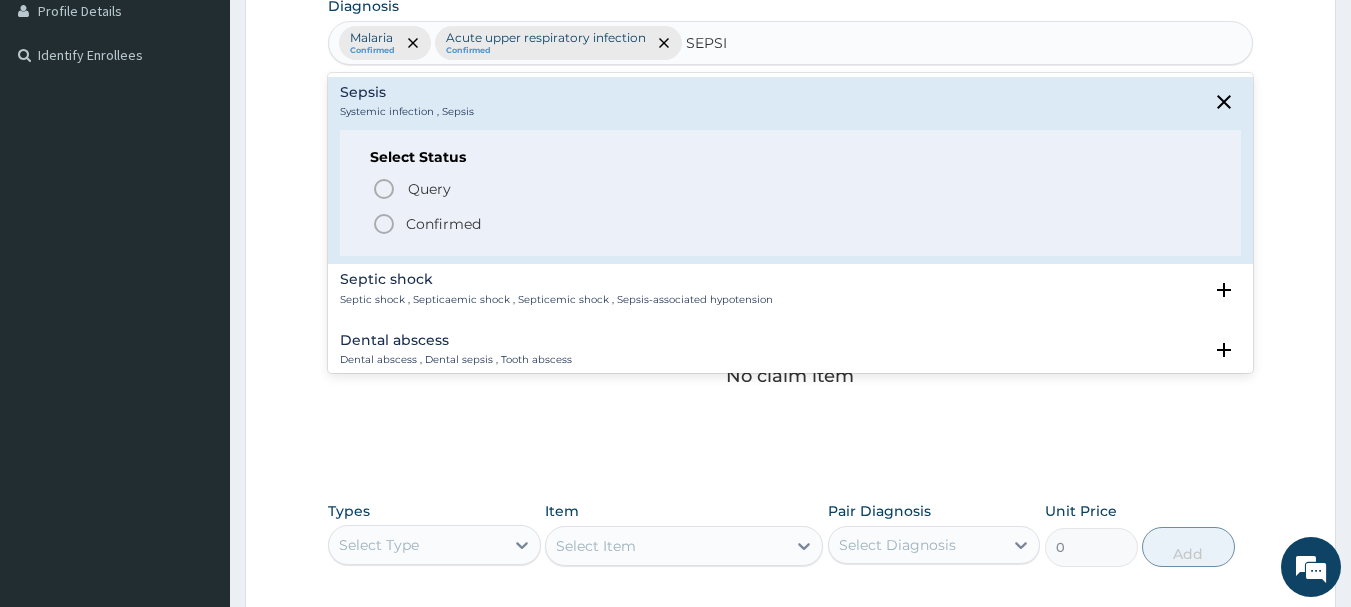 click on "Confirmed" at bounding box center [792, 224] 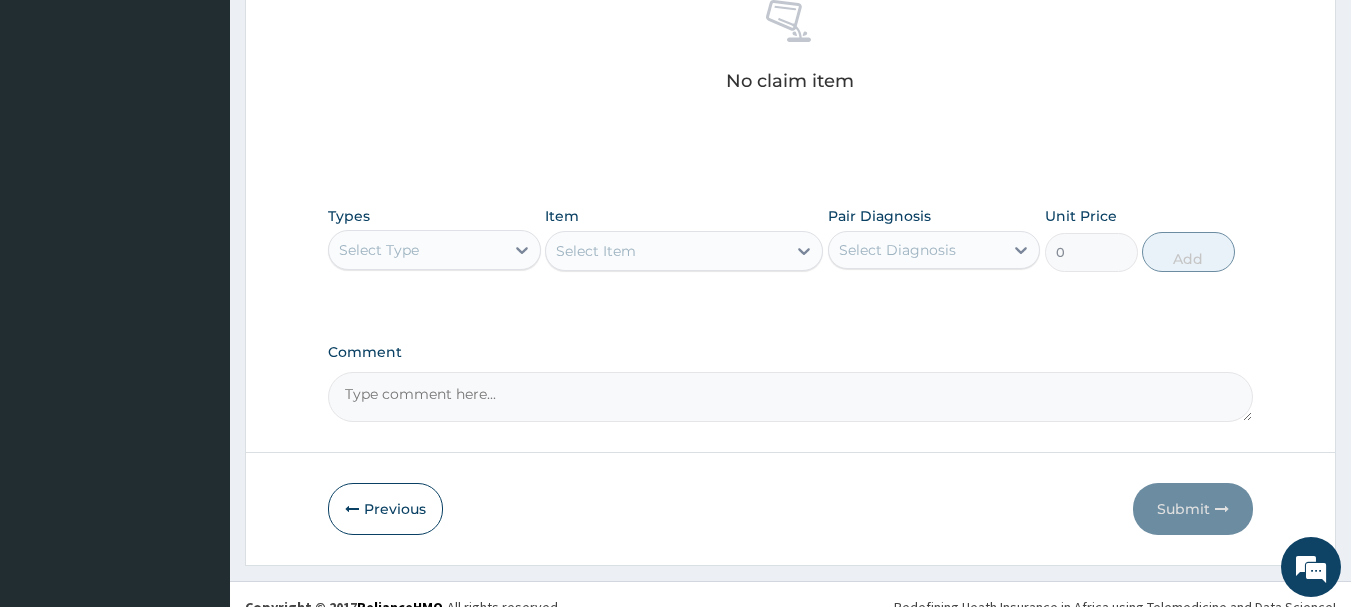 scroll, scrollTop: 815, scrollLeft: 0, axis: vertical 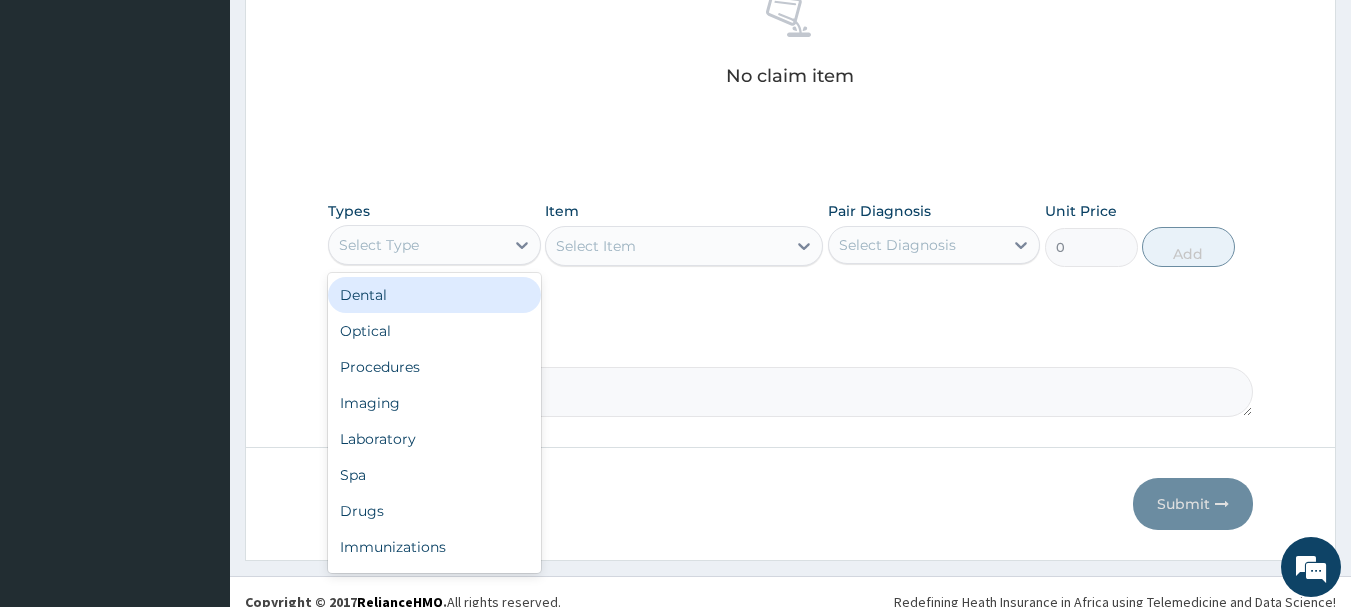 click on "Select Type" at bounding box center (416, 245) 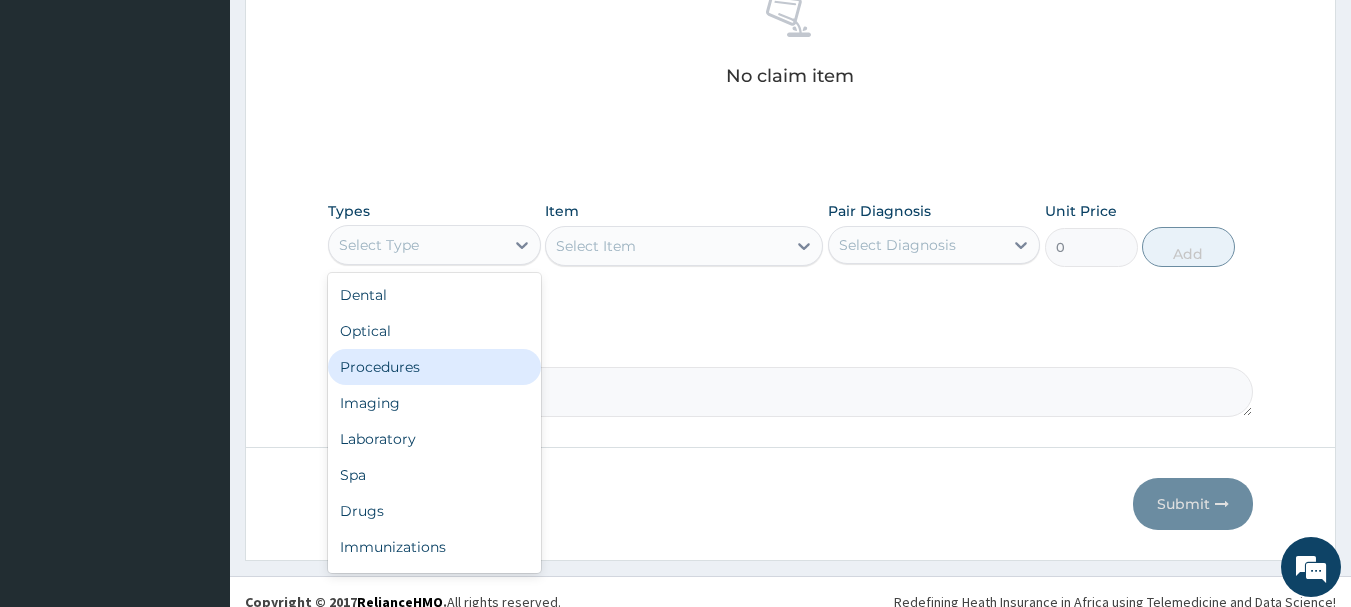 drag, startPoint x: 389, startPoint y: 369, endPoint x: 509, endPoint y: 324, distance: 128.16005 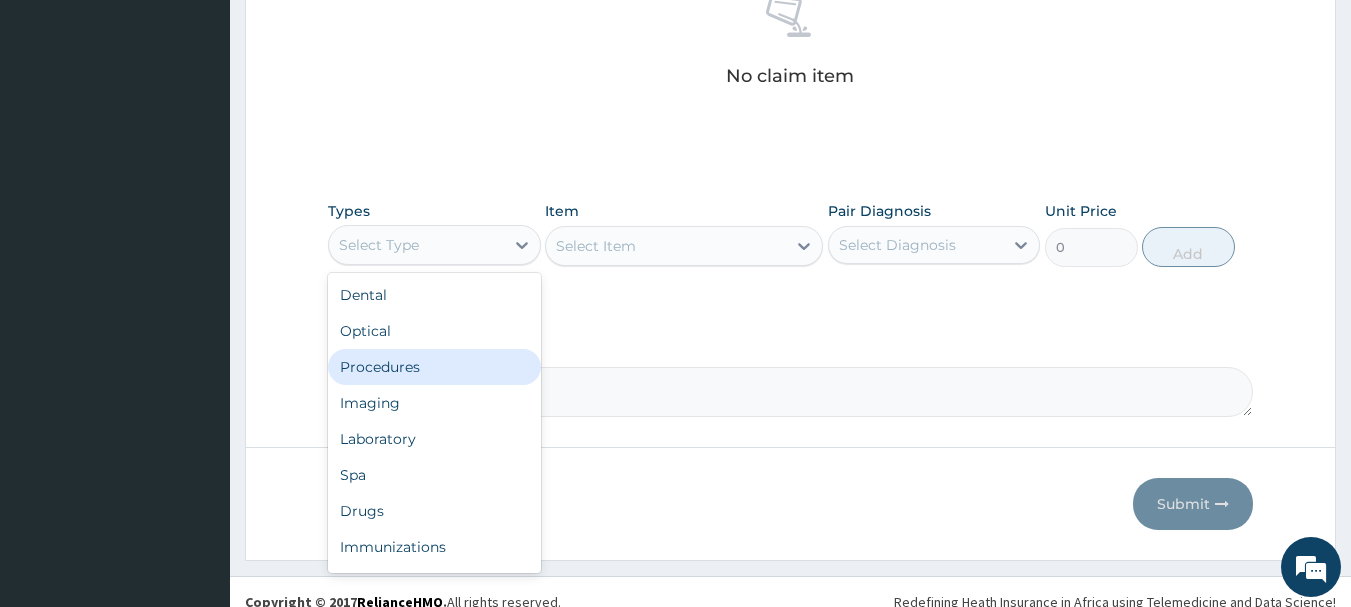 click on "Procedures" at bounding box center [434, 367] 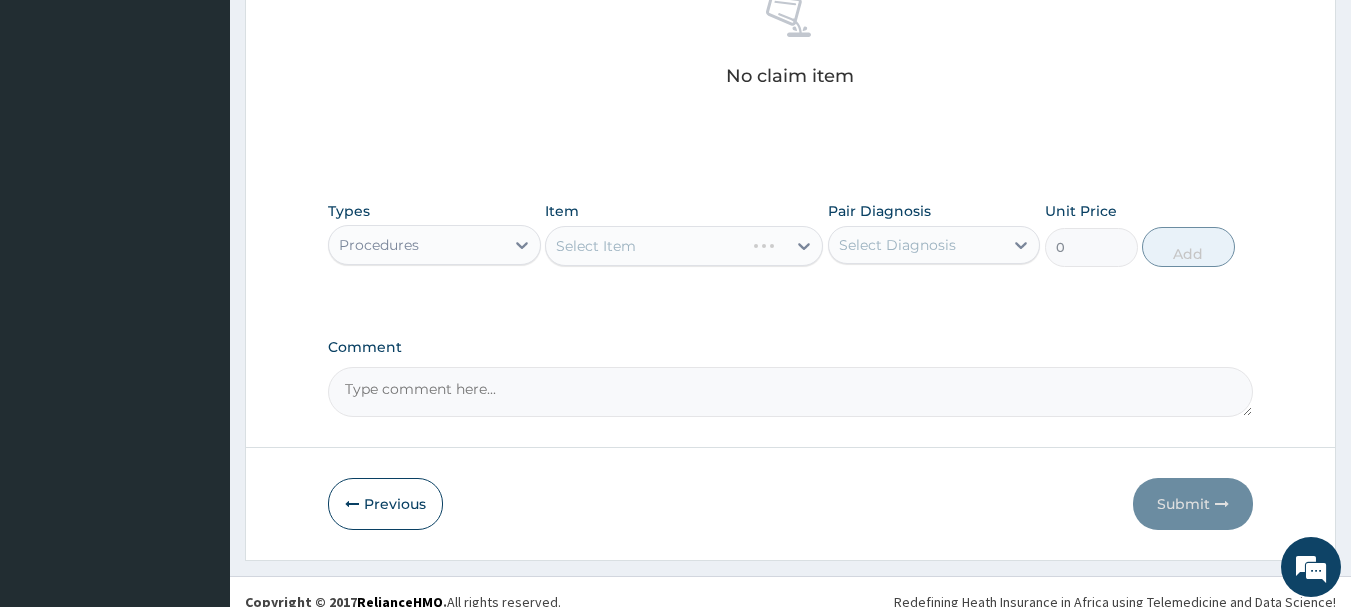 click on "Select Item" at bounding box center (684, 246) 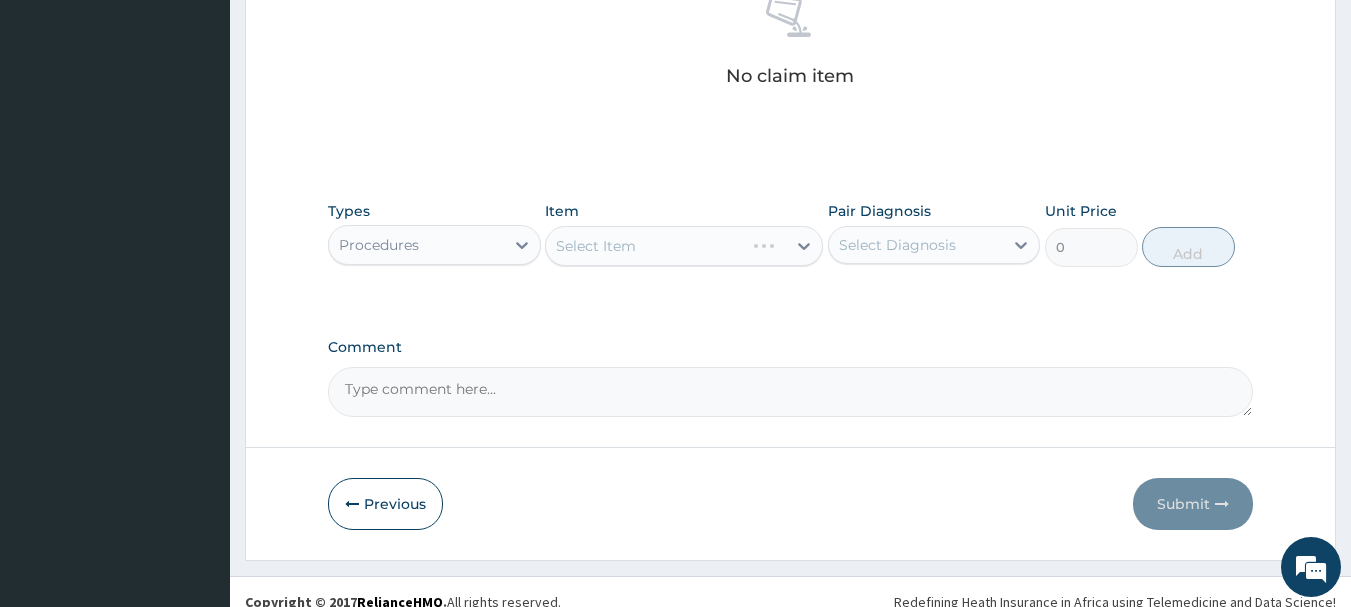 click on "Select Item" at bounding box center [684, 246] 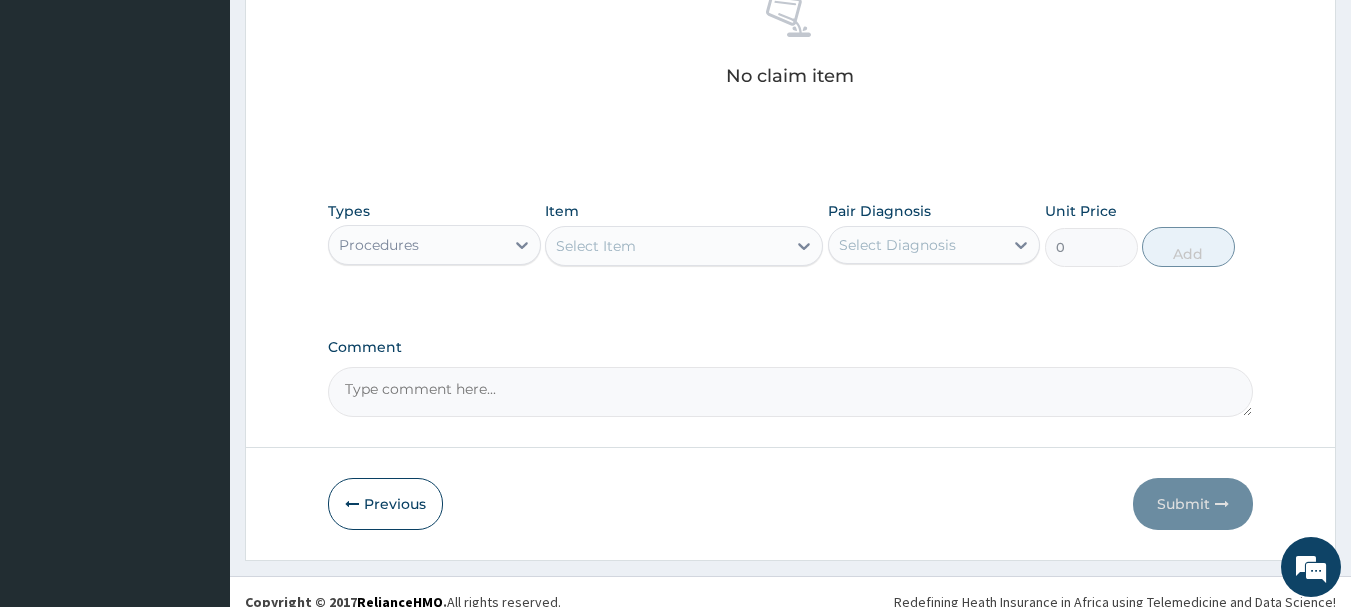 click on "Select Item" at bounding box center (666, 246) 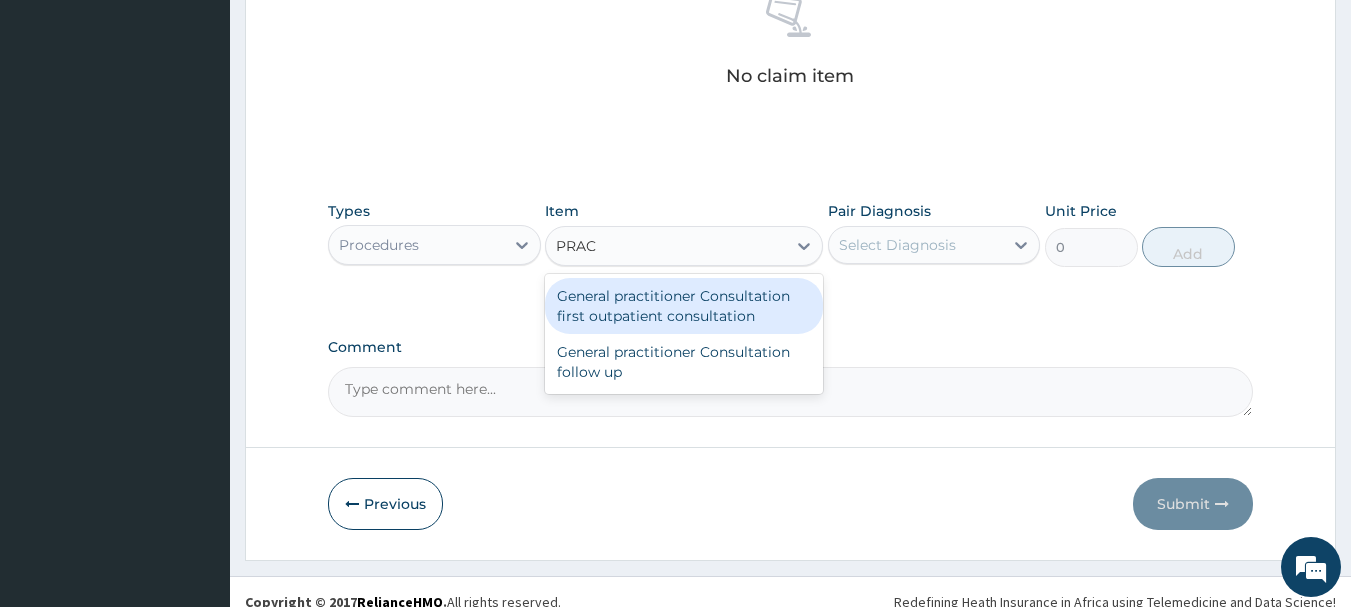 type on "PRACT" 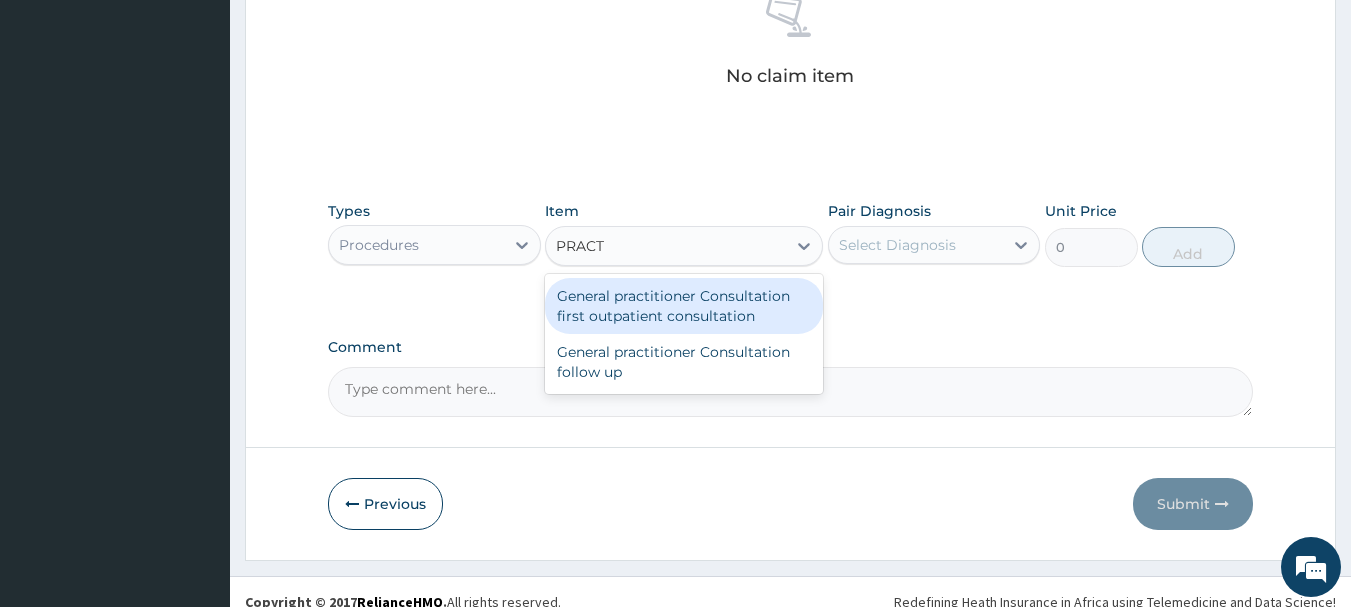 click on "General practitioner Consultation first outpatient consultation" at bounding box center (684, 306) 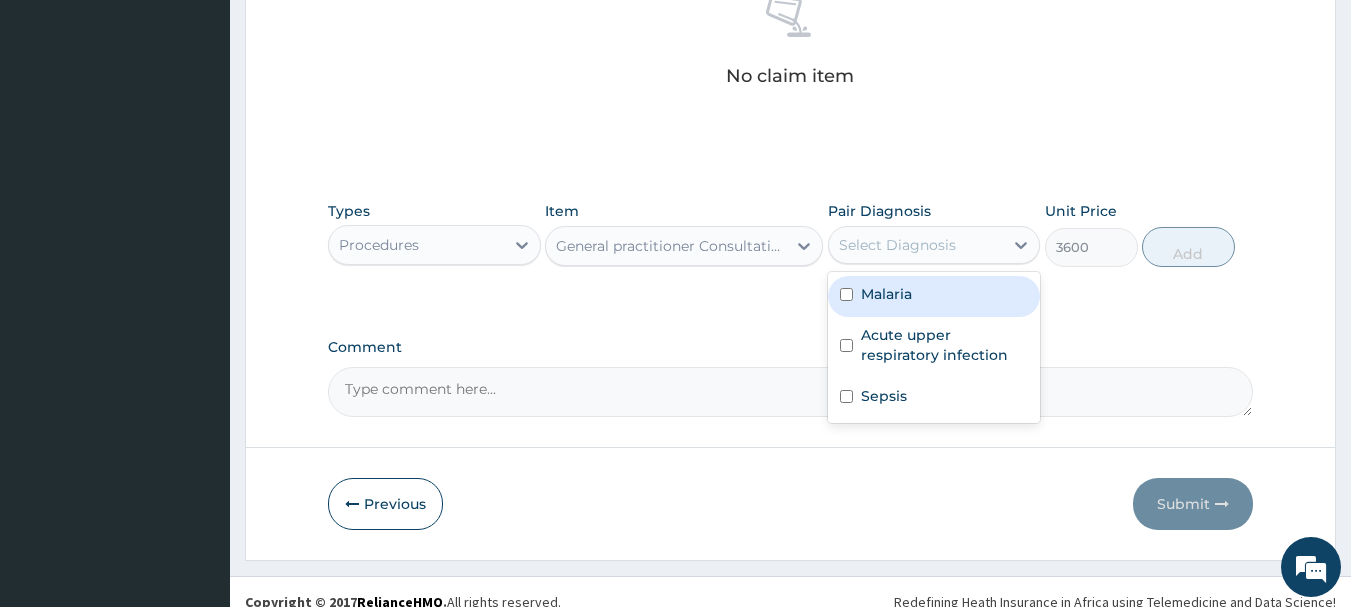 click on "Select Diagnosis" at bounding box center [897, 245] 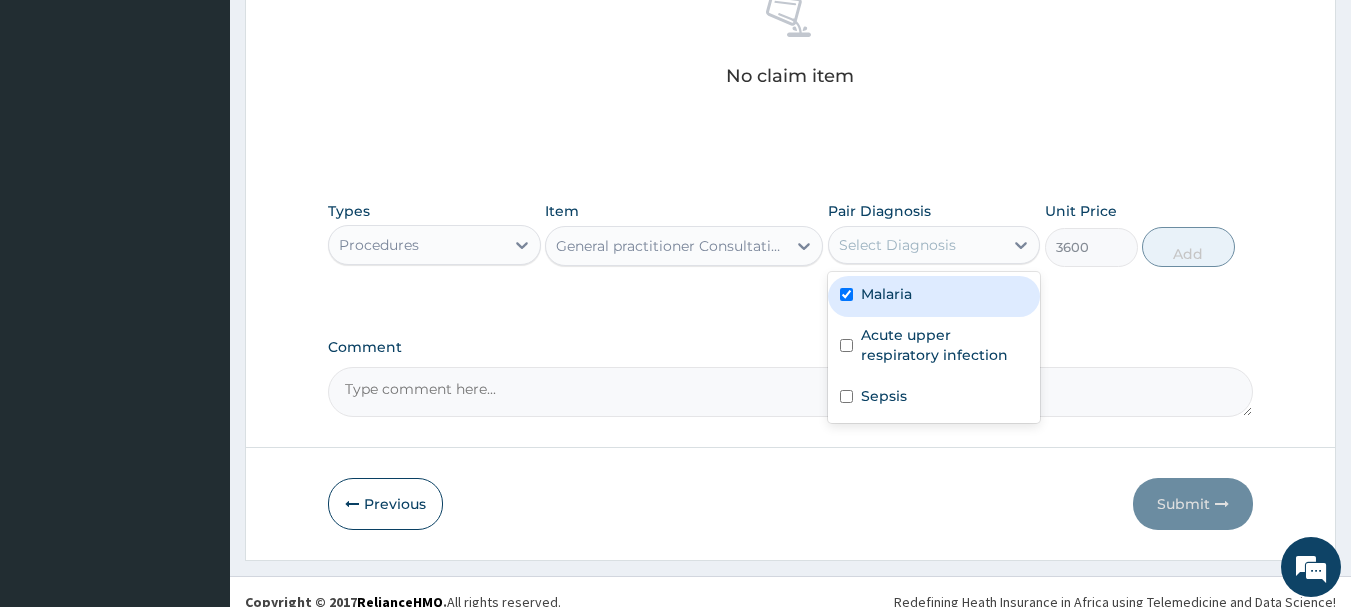 checkbox on "true" 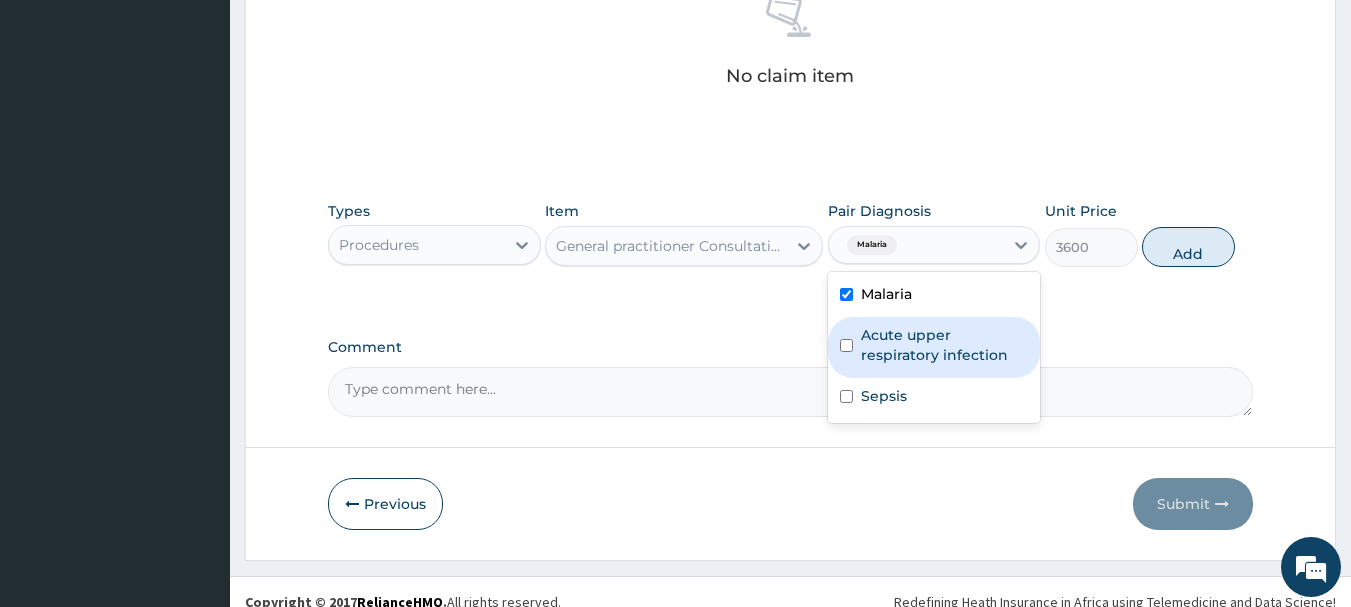 drag, startPoint x: 950, startPoint y: 338, endPoint x: 943, endPoint y: 369, distance: 31.780497 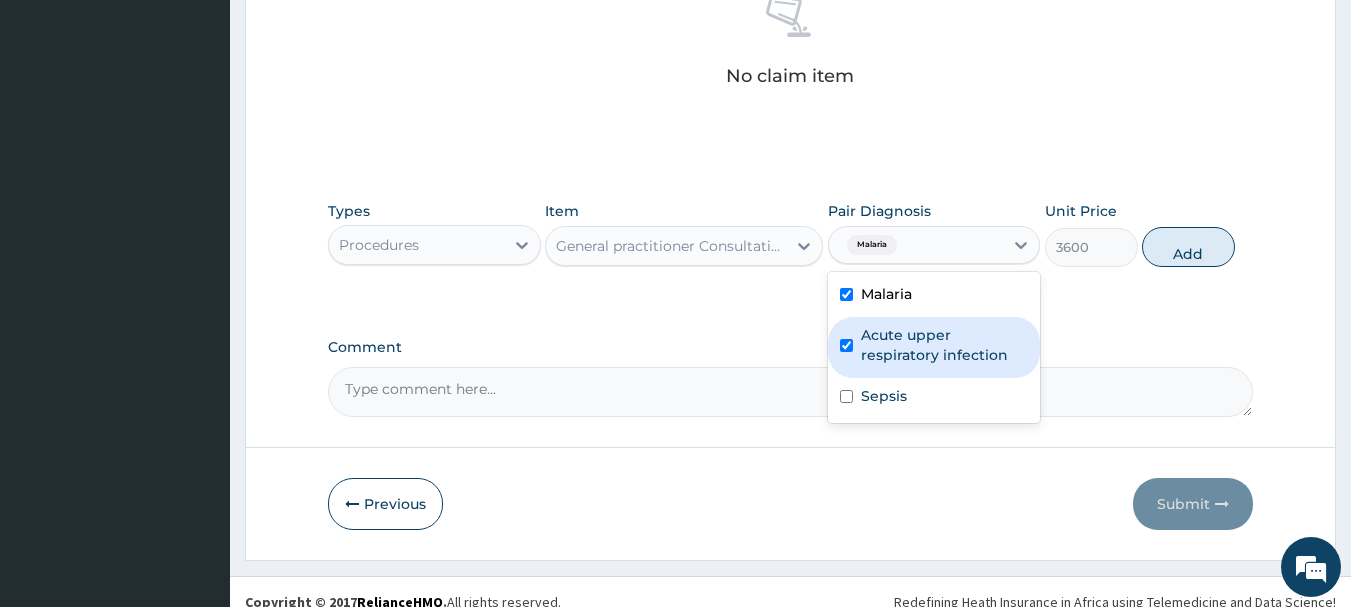 checkbox on "true" 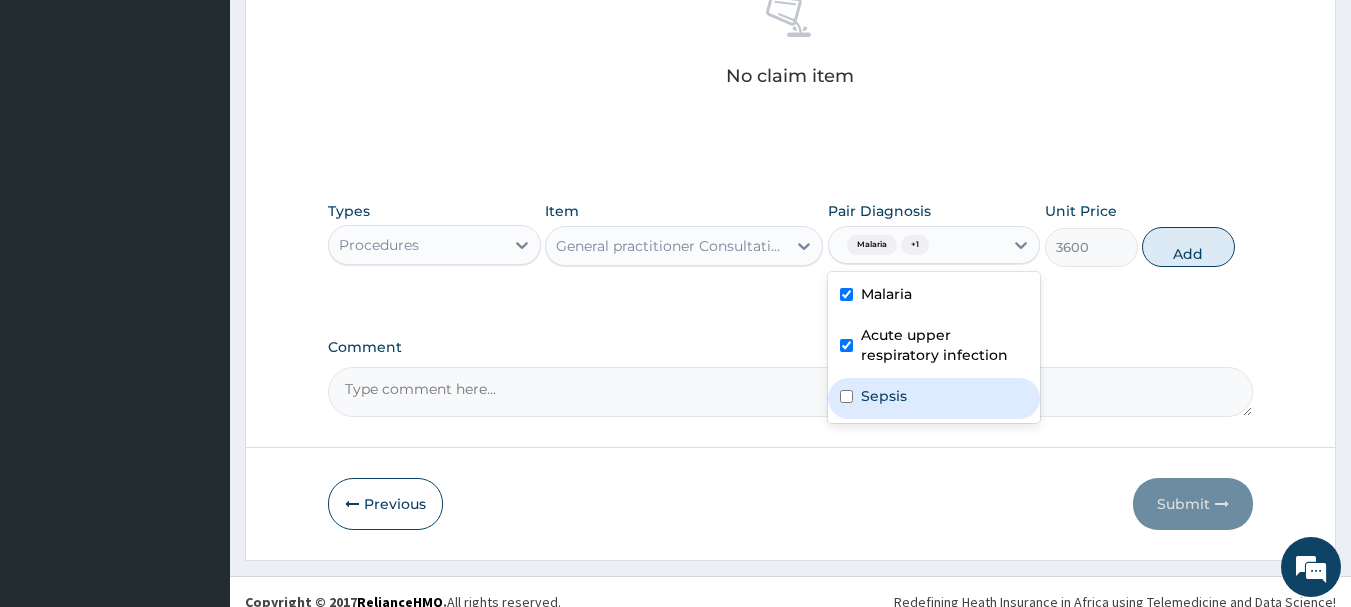 drag, startPoint x: 922, startPoint y: 391, endPoint x: 953, endPoint y: 380, distance: 32.89377 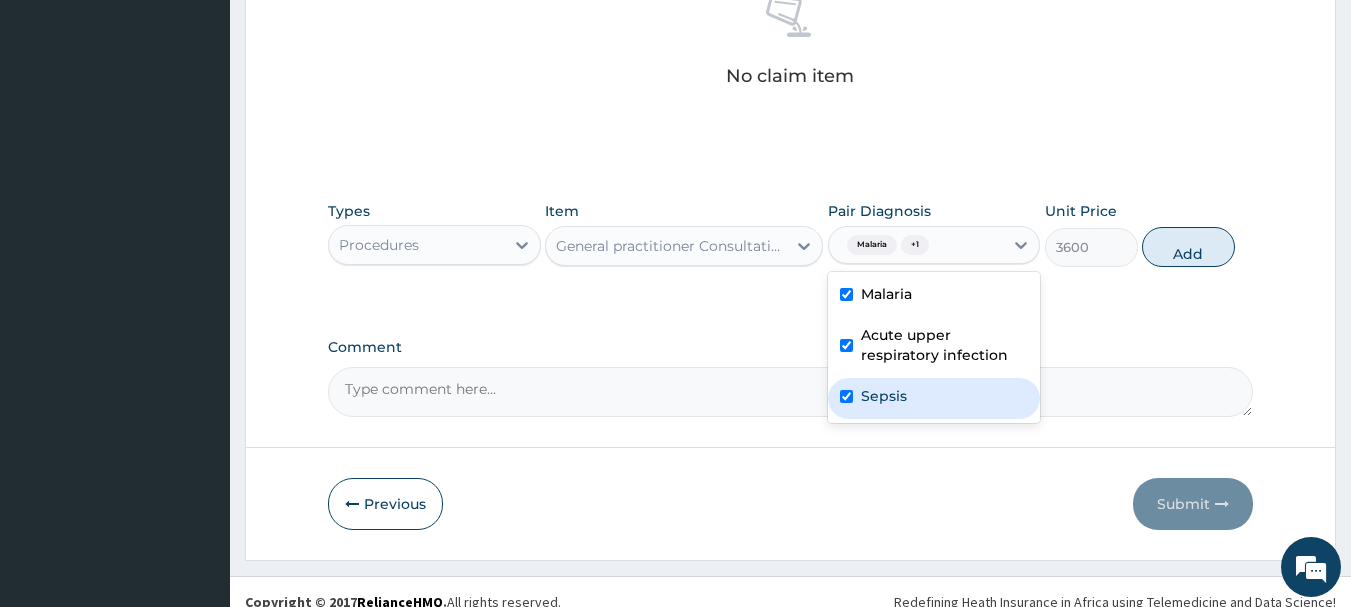 checkbox on "true" 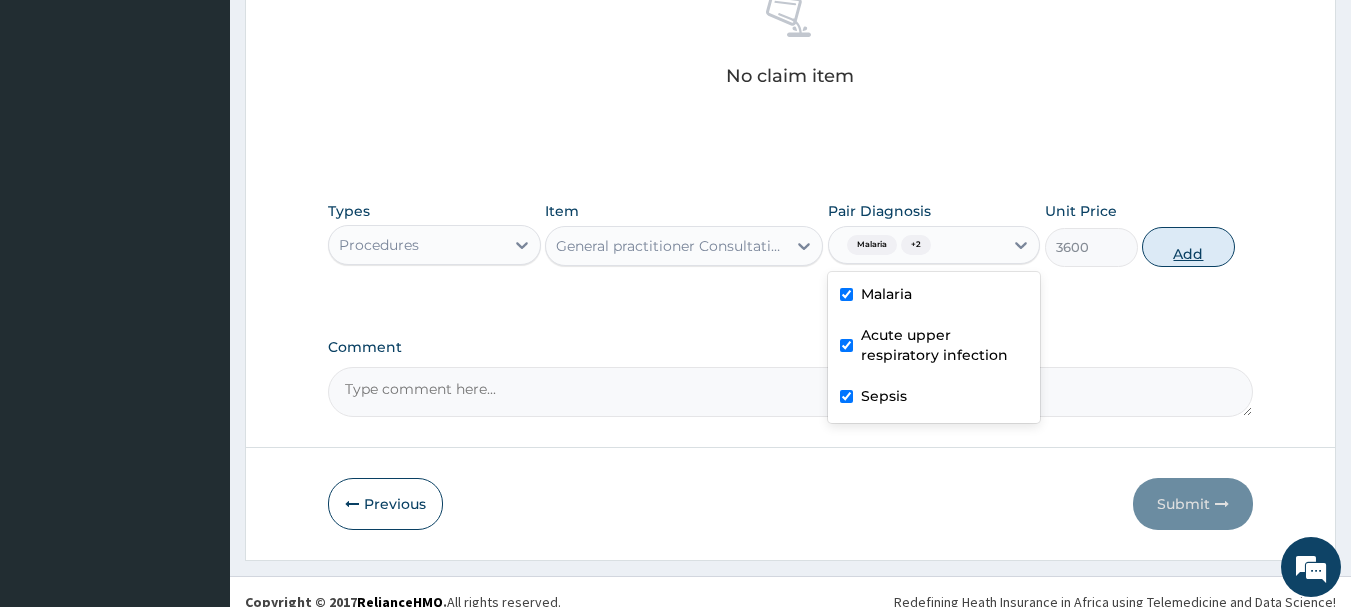 click on "Add" at bounding box center (1188, 247) 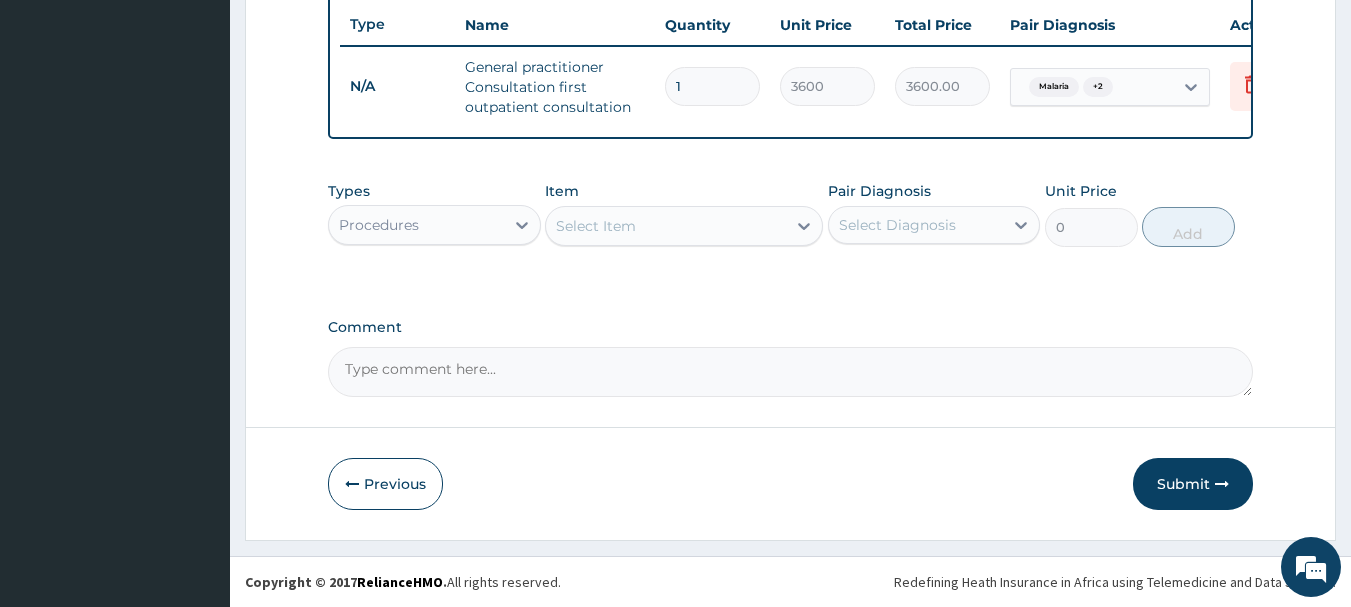 scroll, scrollTop: 766, scrollLeft: 0, axis: vertical 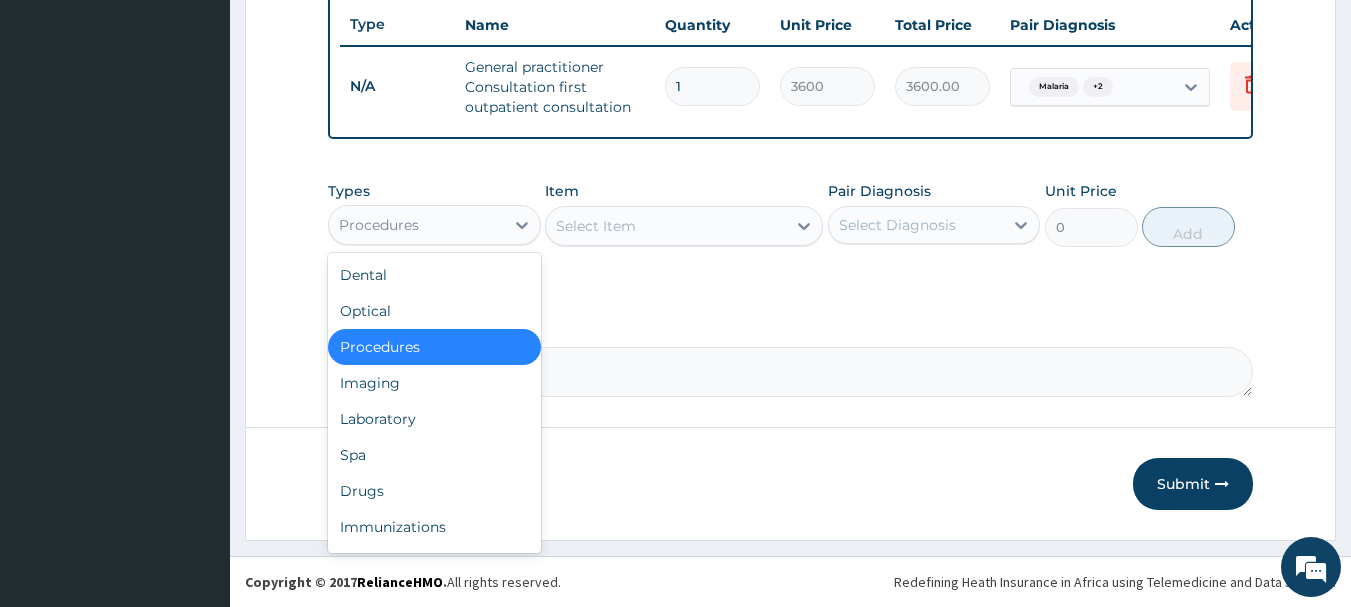 drag, startPoint x: 505, startPoint y: 228, endPoint x: 506, endPoint y: 274, distance: 46.010868 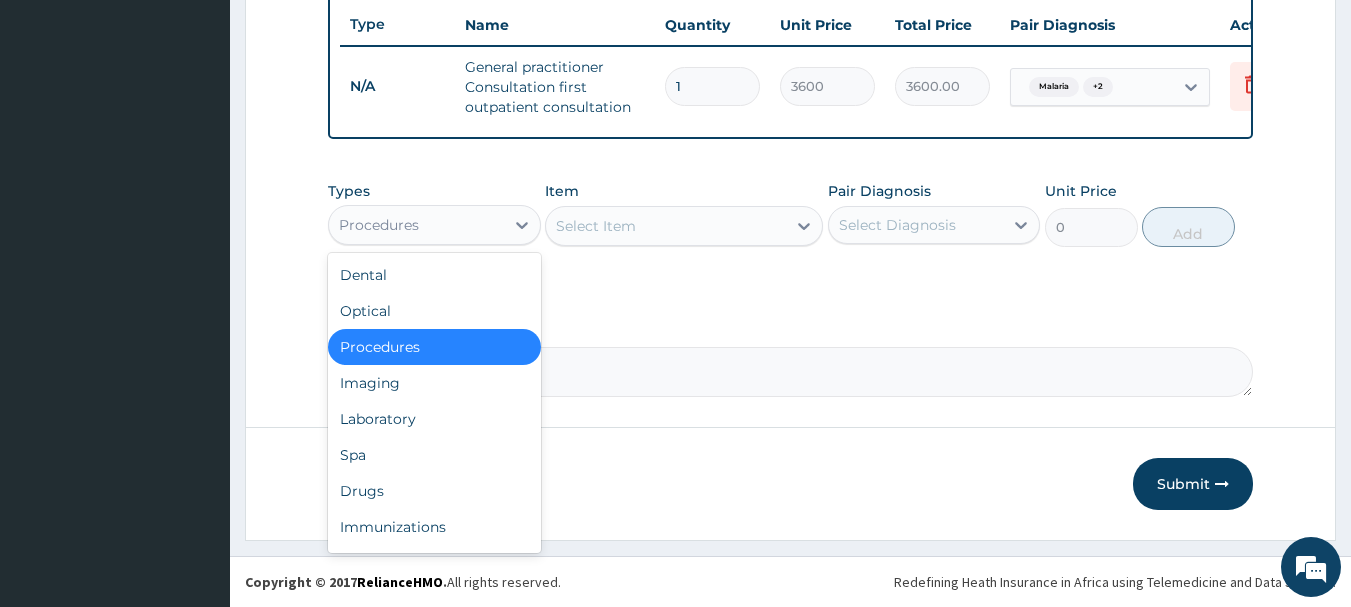 click at bounding box center [522, 225] 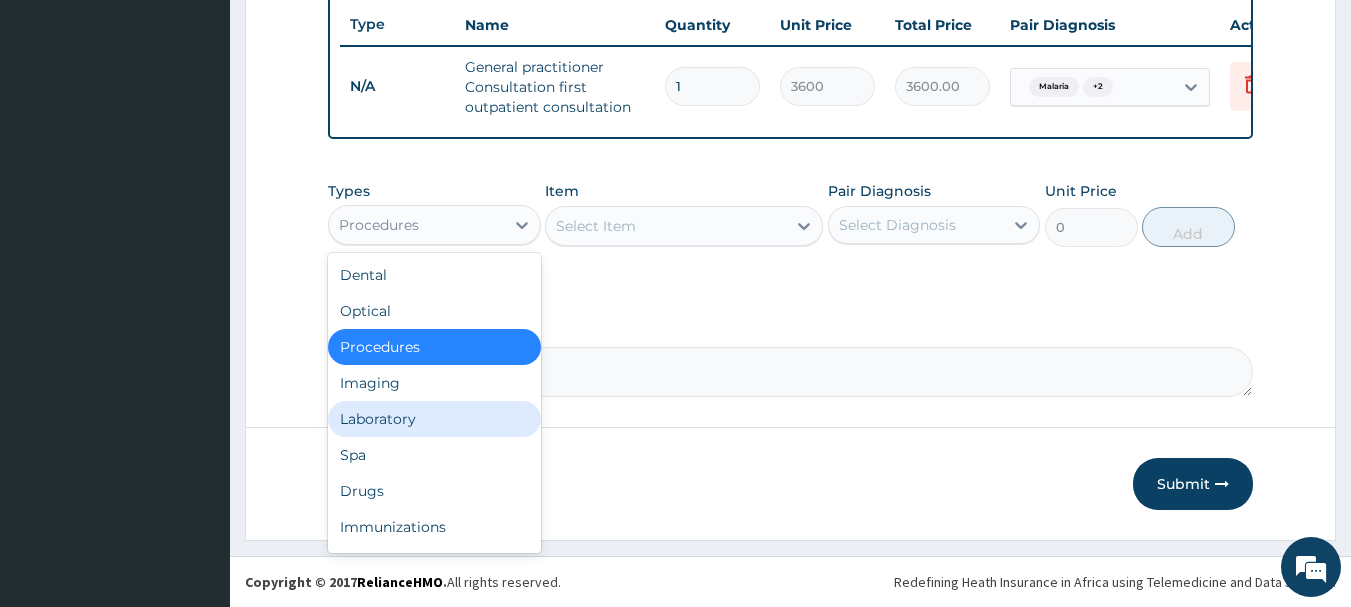 click on "Laboratory" at bounding box center [434, 419] 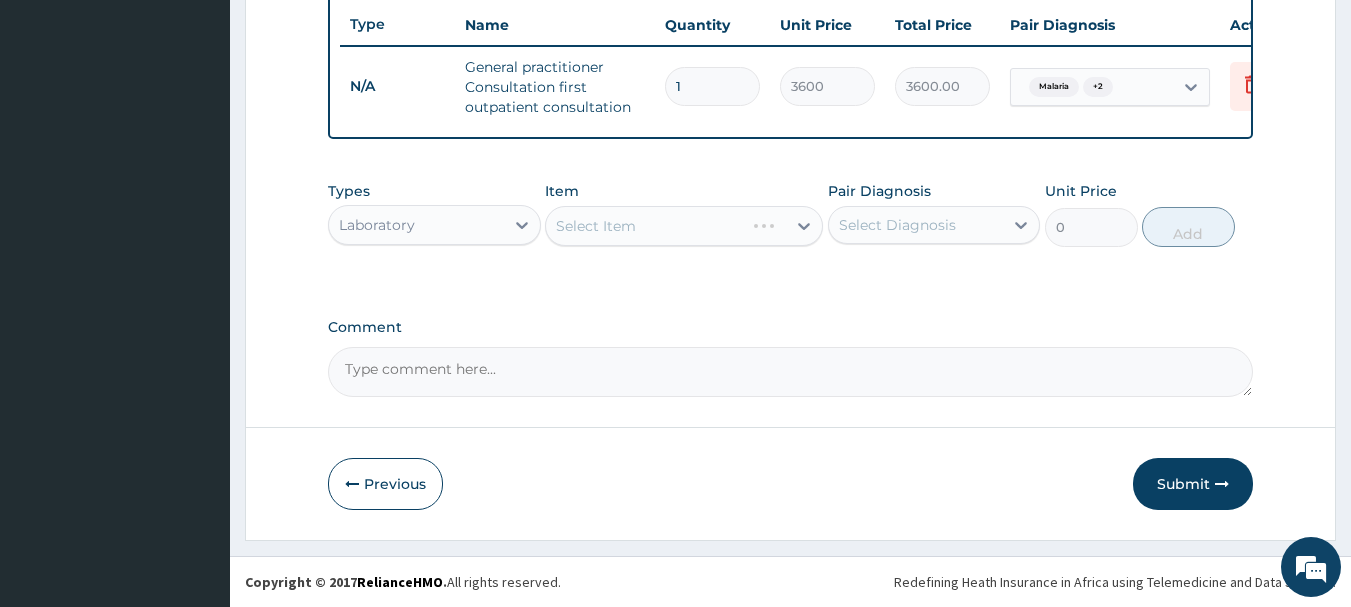 click on "Select Item" at bounding box center [684, 226] 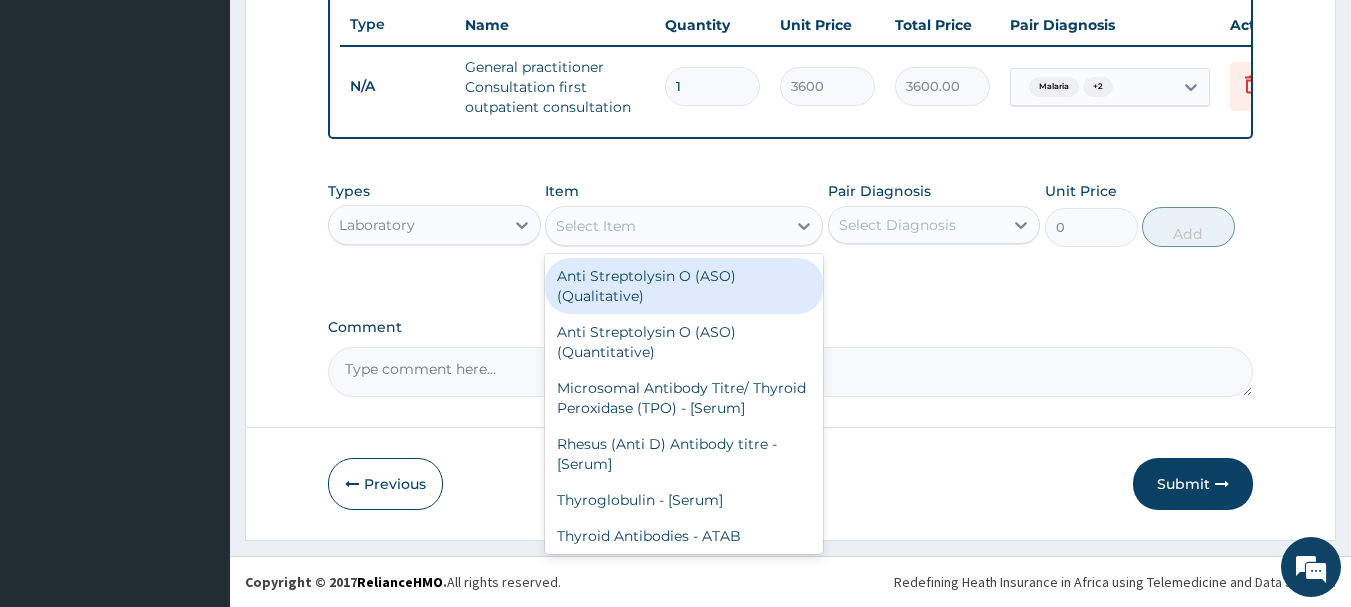 click on "Select Item" at bounding box center (666, 226) 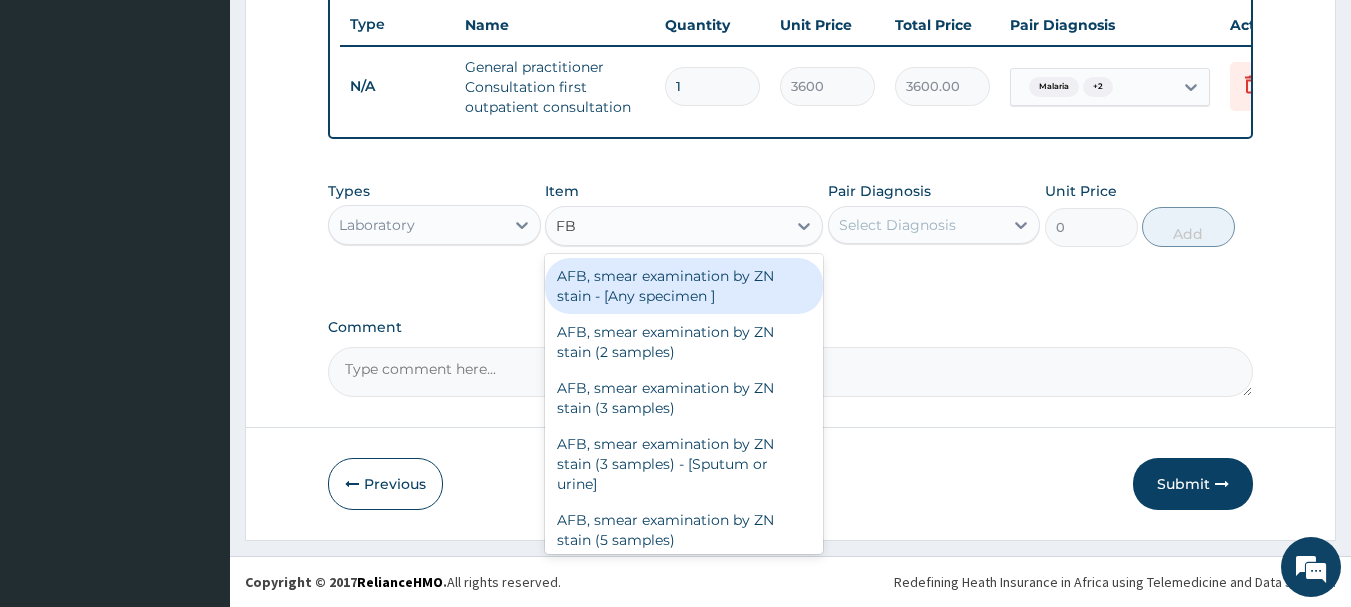 type on "FBC" 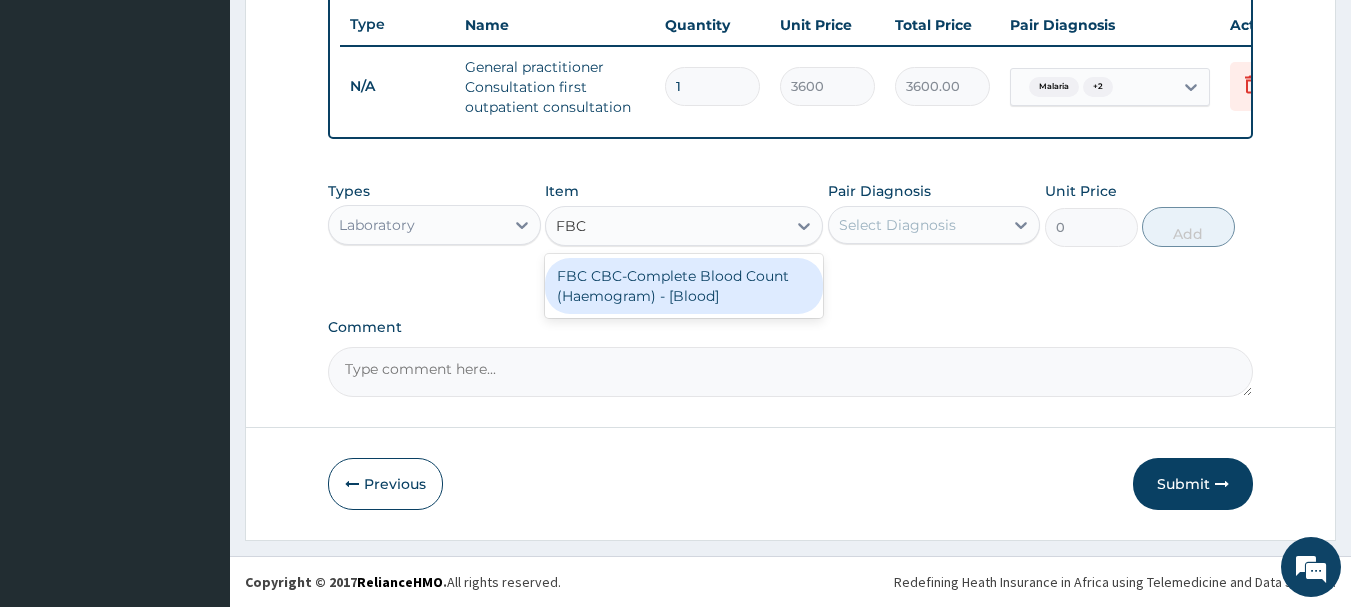 click on "FBC CBC-Complete Blood Count (Haemogram) - [Blood]" at bounding box center [684, 286] 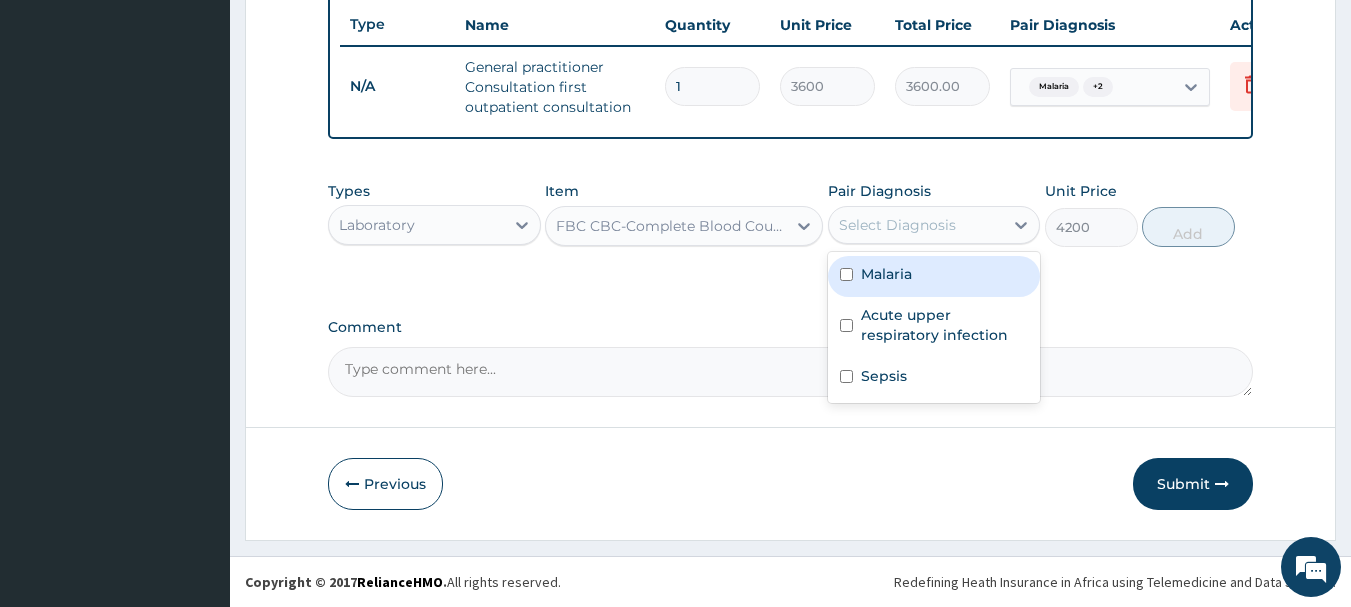 click on "Select Diagnosis" at bounding box center [897, 225] 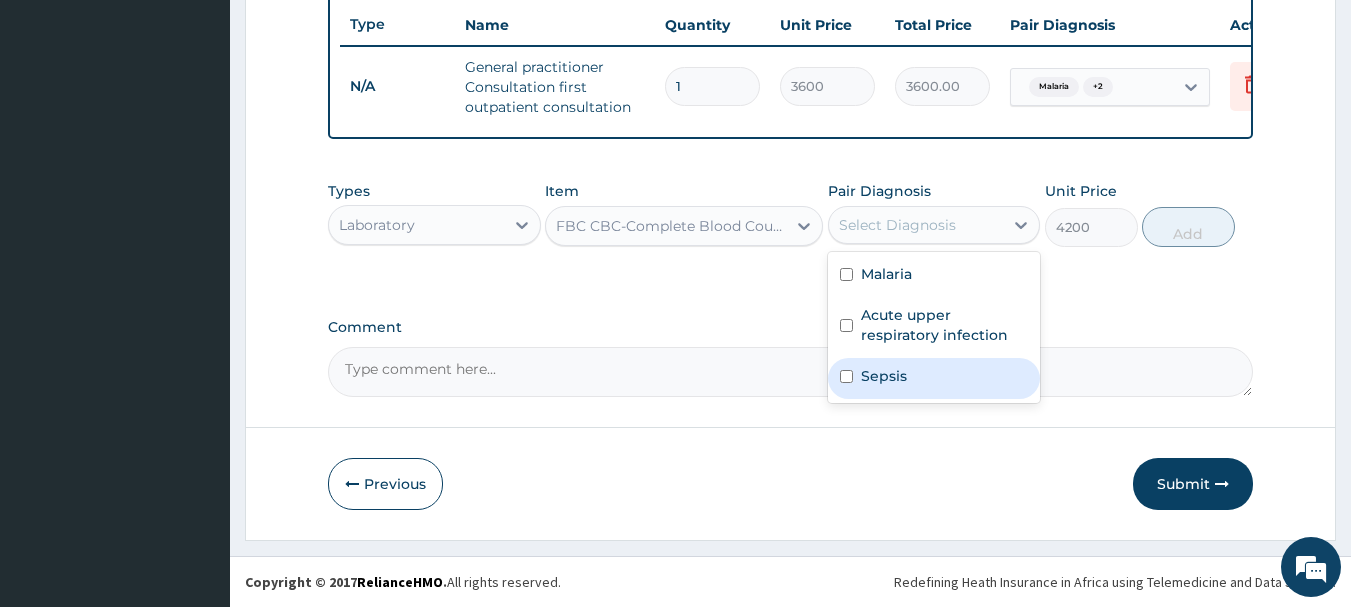 drag, startPoint x: 886, startPoint y: 379, endPoint x: 952, endPoint y: 329, distance: 82.800964 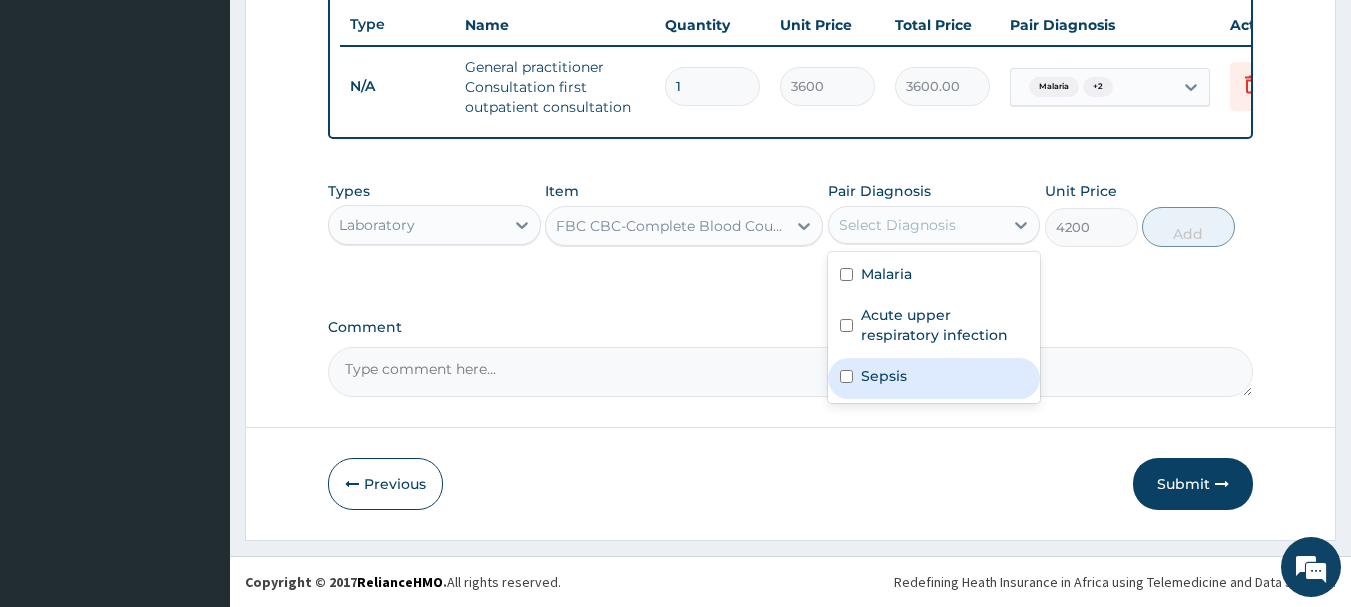 click on "Sepsis" at bounding box center [884, 376] 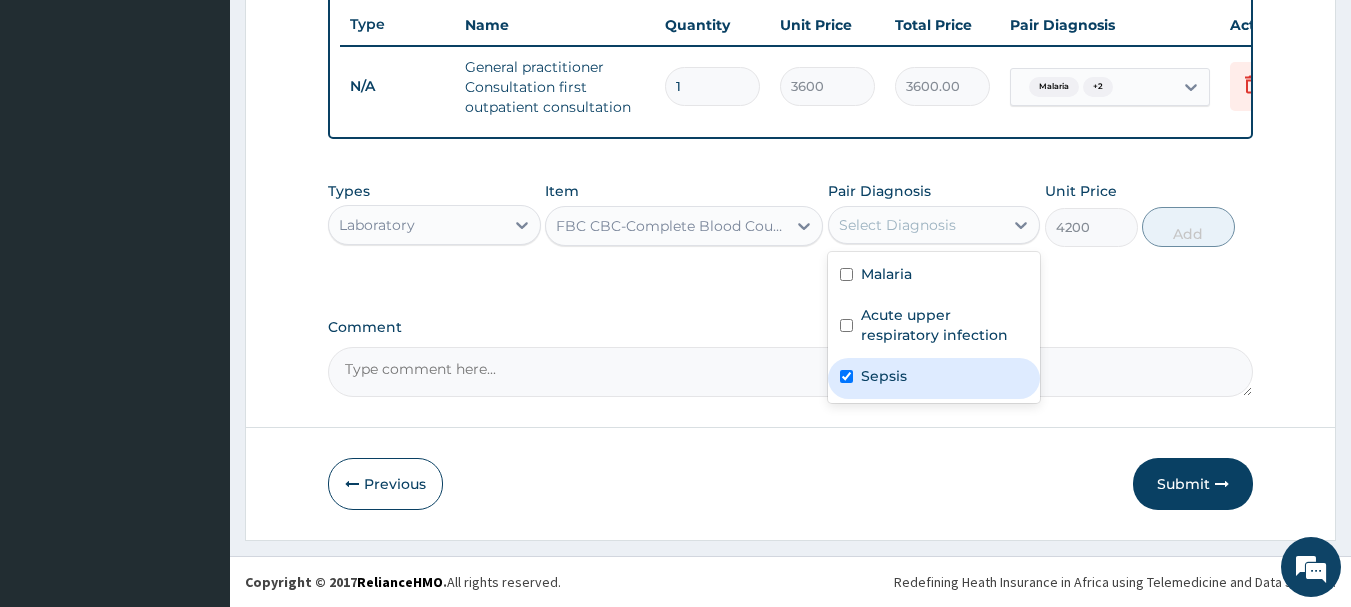 checkbox on "true" 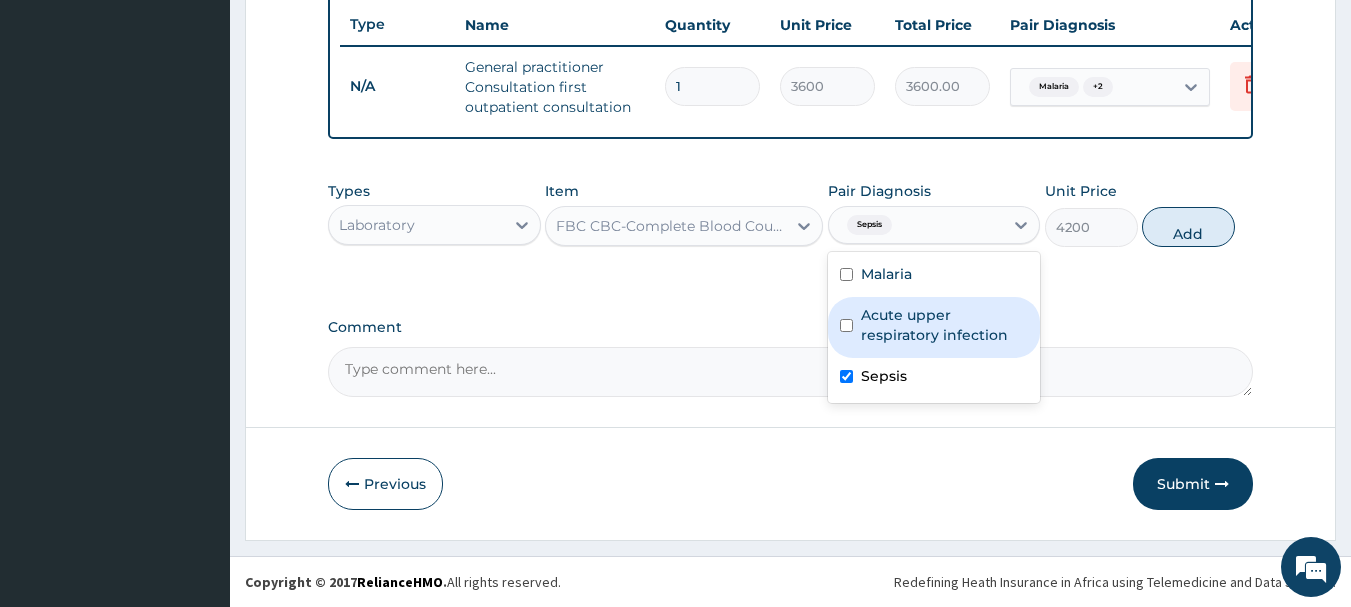 click on "Add" at bounding box center (1188, 227) 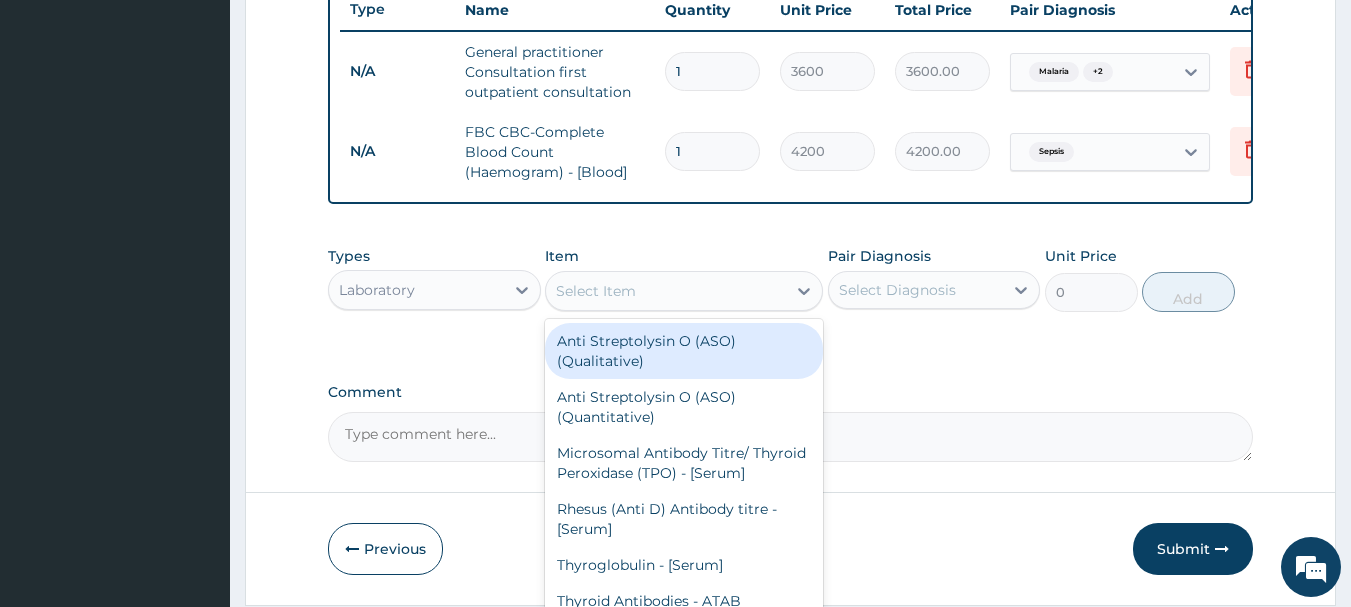click on "Select Item" at bounding box center (666, 291) 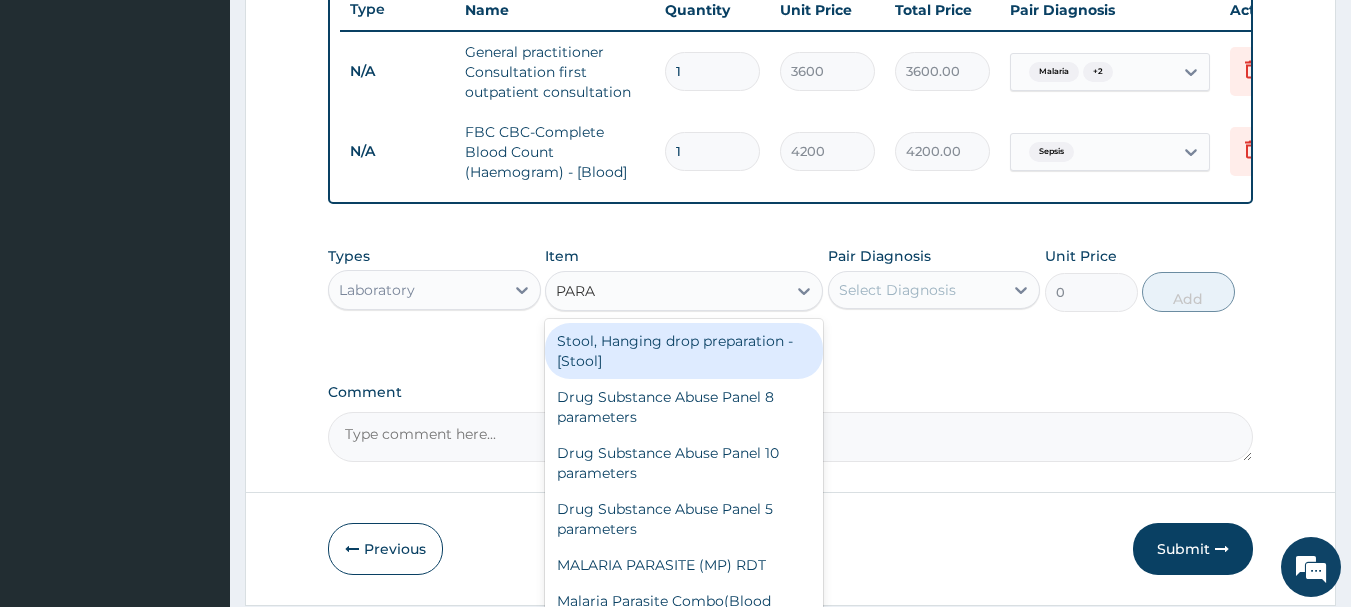type on "PARAS" 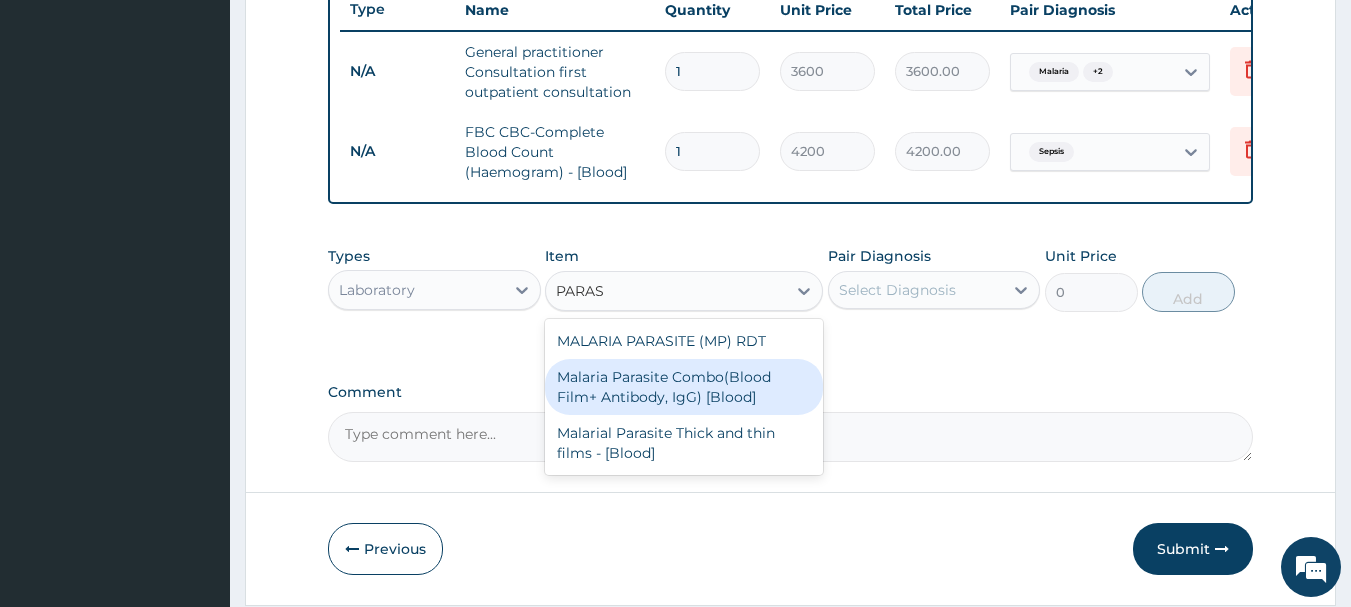 drag, startPoint x: 649, startPoint y: 393, endPoint x: 803, endPoint y: 341, distance: 162.5423 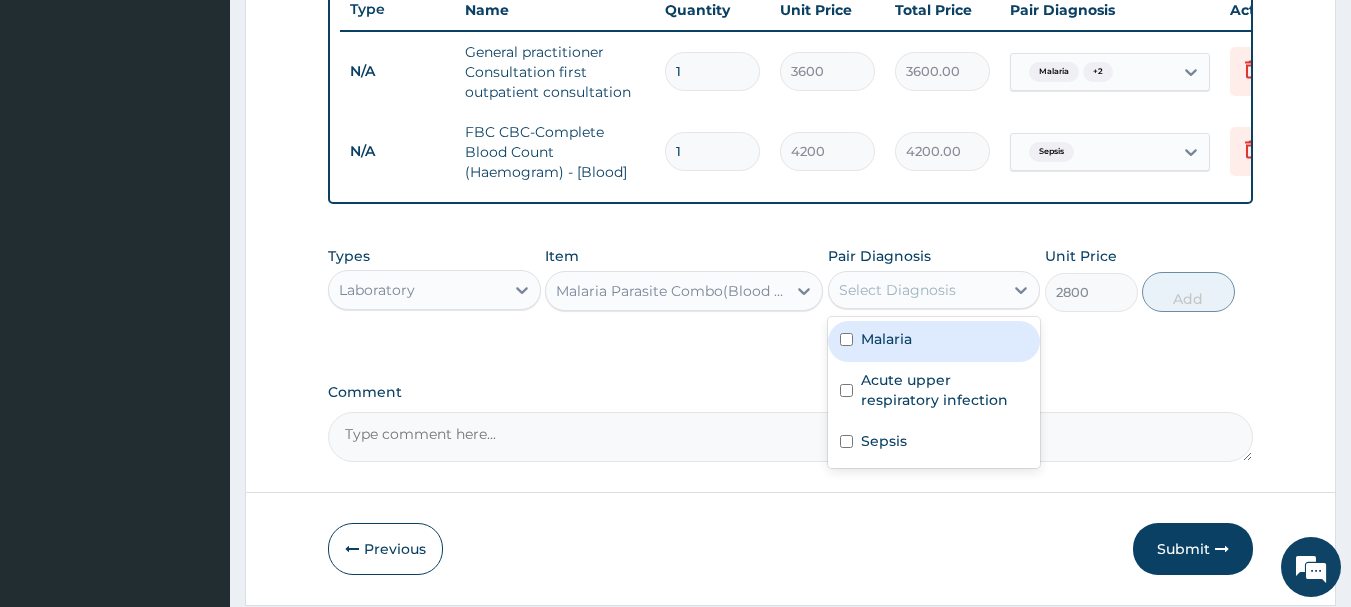 drag, startPoint x: 920, startPoint y: 292, endPoint x: 905, endPoint y: 307, distance: 21.213203 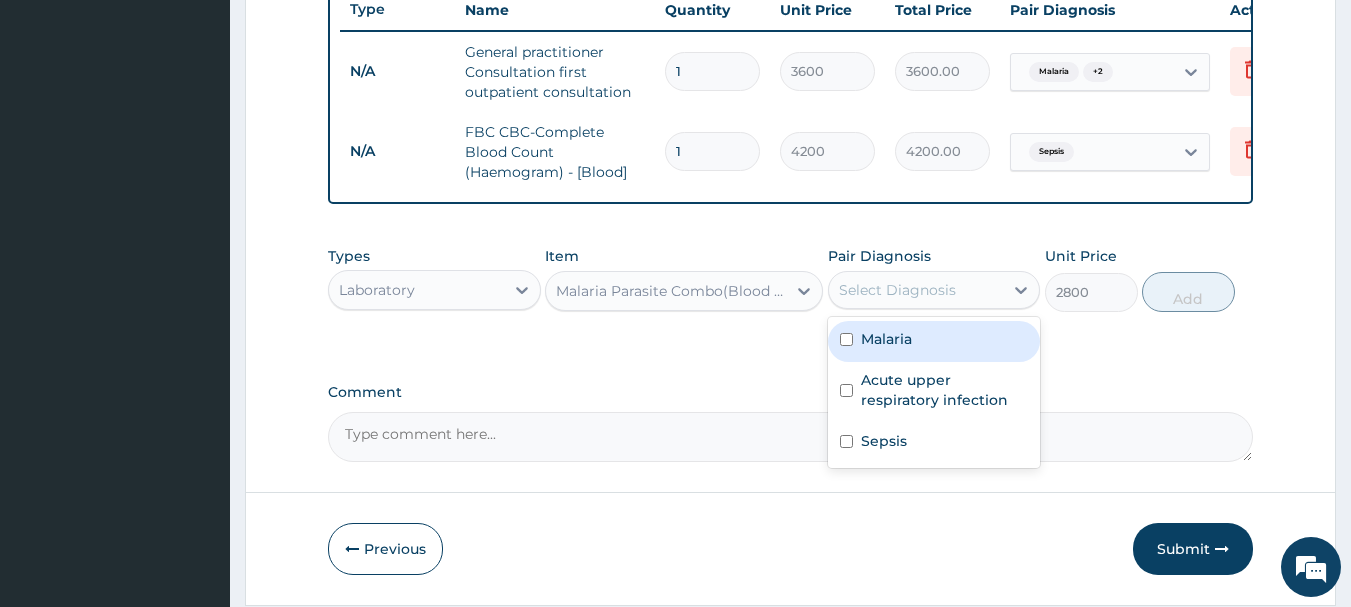 drag, startPoint x: 935, startPoint y: 356, endPoint x: 1021, endPoint y: 320, distance: 93.230896 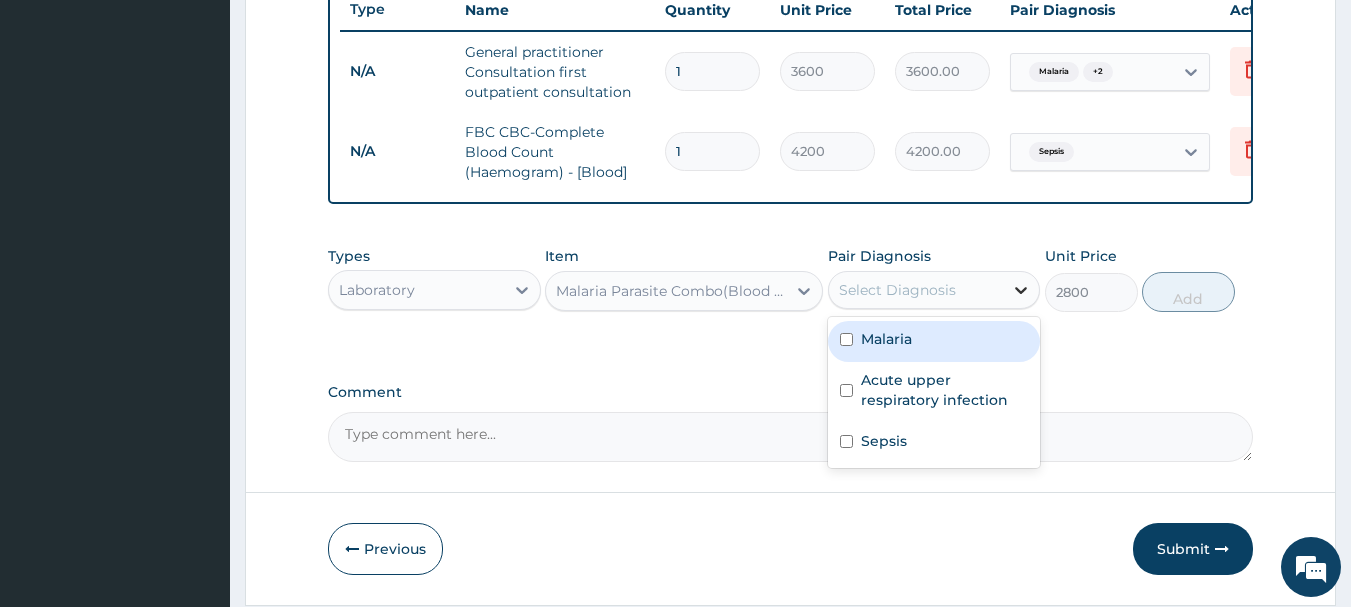 click on "Malaria" at bounding box center [934, 341] 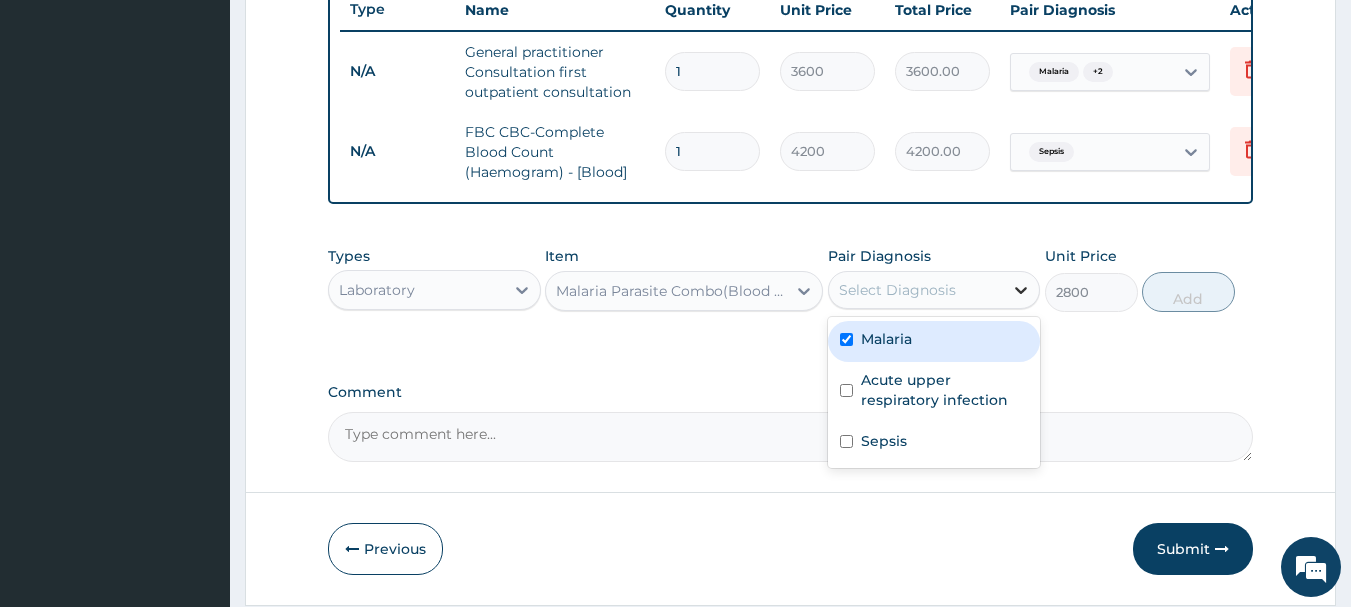 checkbox on "true" 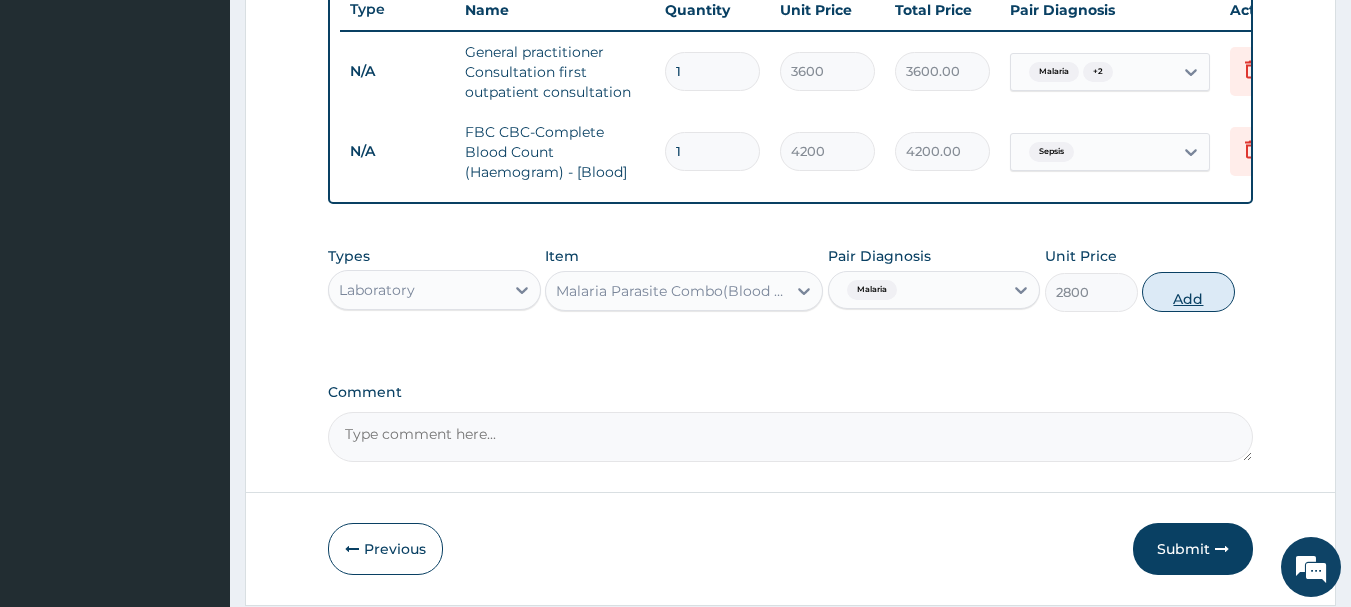 click on "Add" at bounding box center (1188, 292) 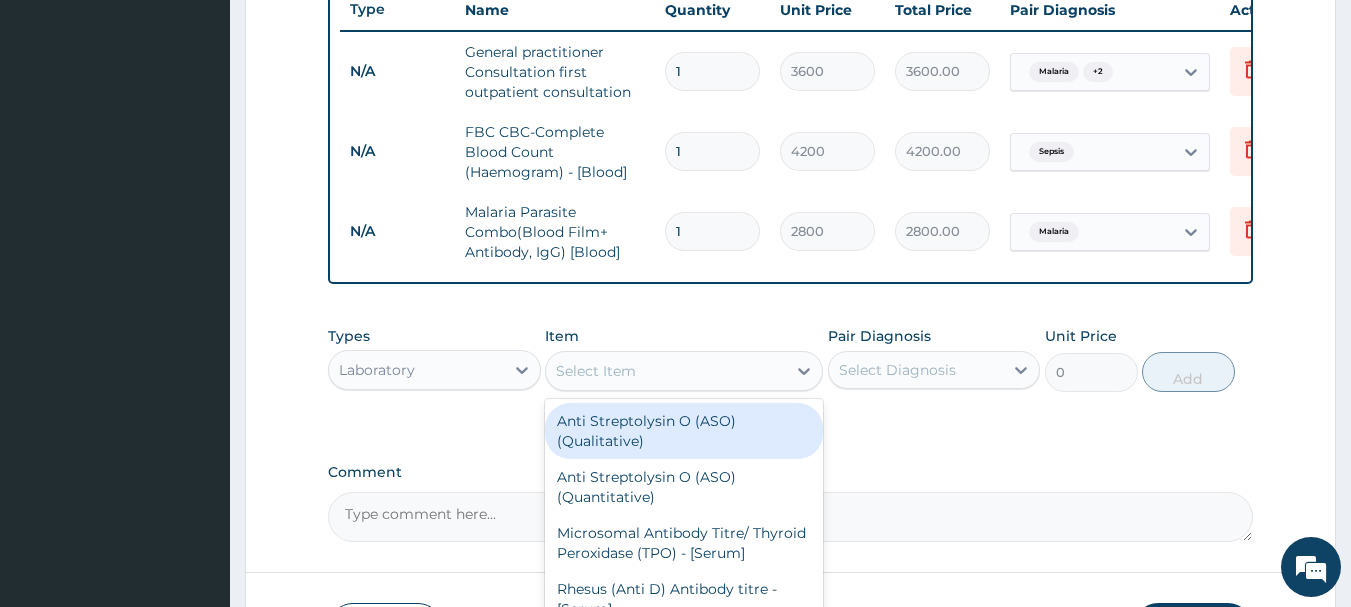 click on "Select Item" at bounding box center (666, 371) 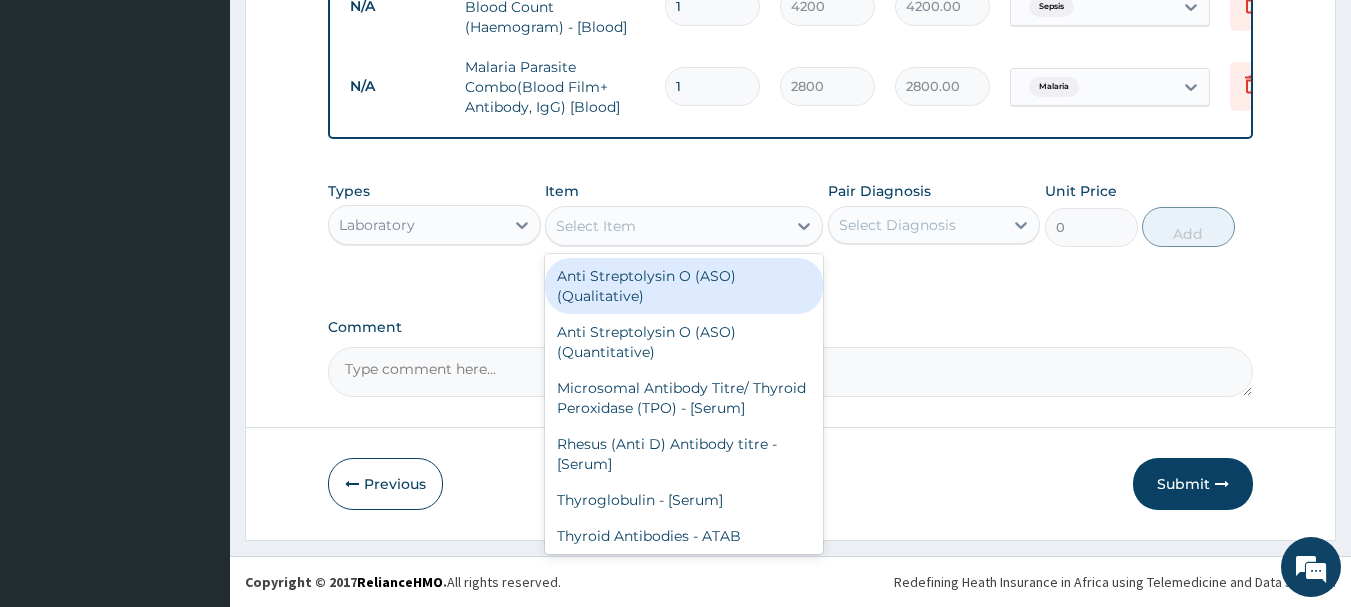 scroll, scrollTop: 926, scrollLeft: 0, axis: vertical 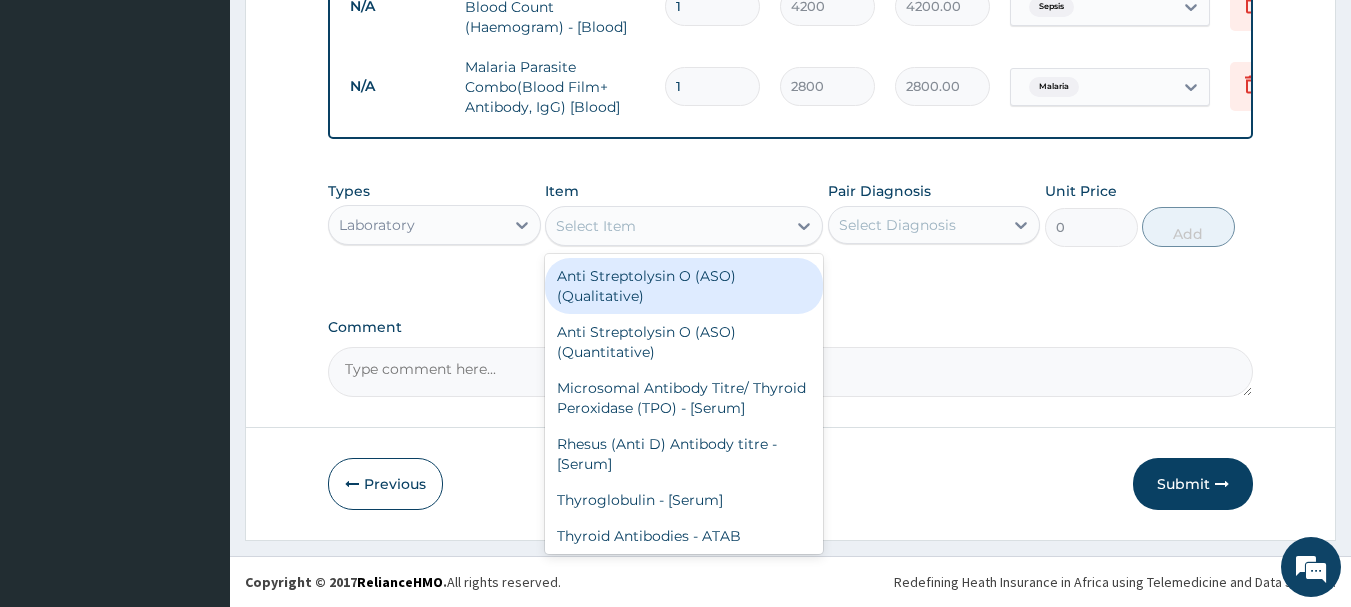 click on "Laboratory" at bounding box center [416, 225] 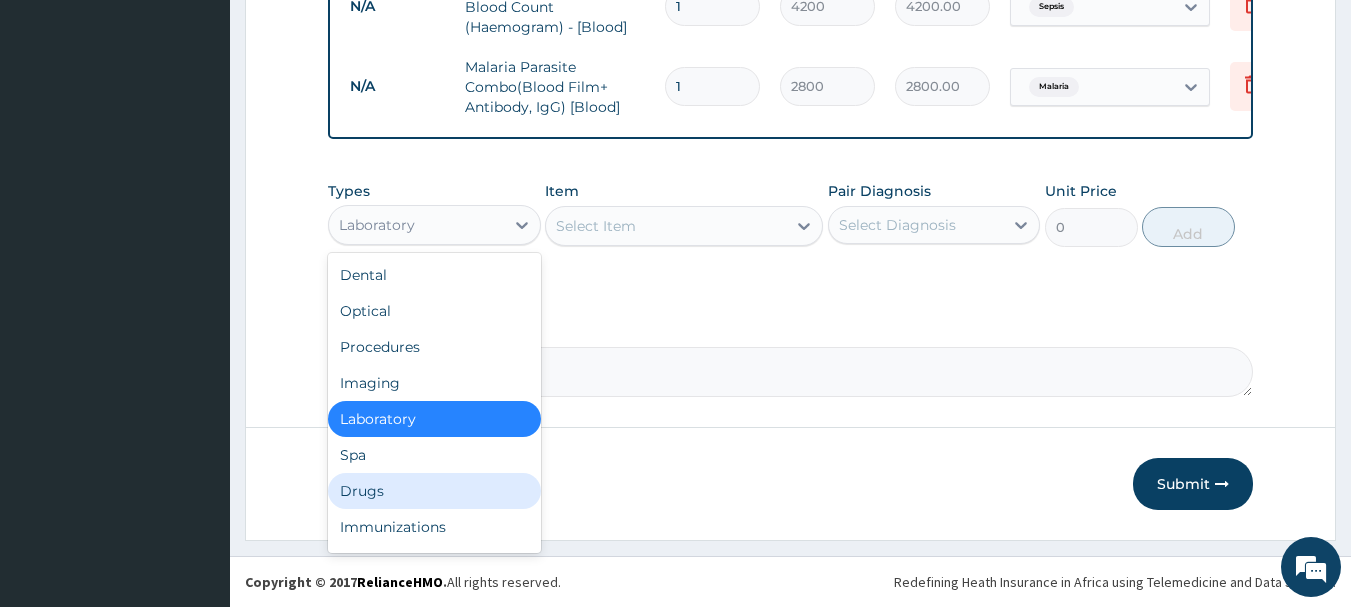 drag, startPoint x: 440, startPoint y: 492, endPoint x: 546, endPoint y: 410, distance: 134.01492 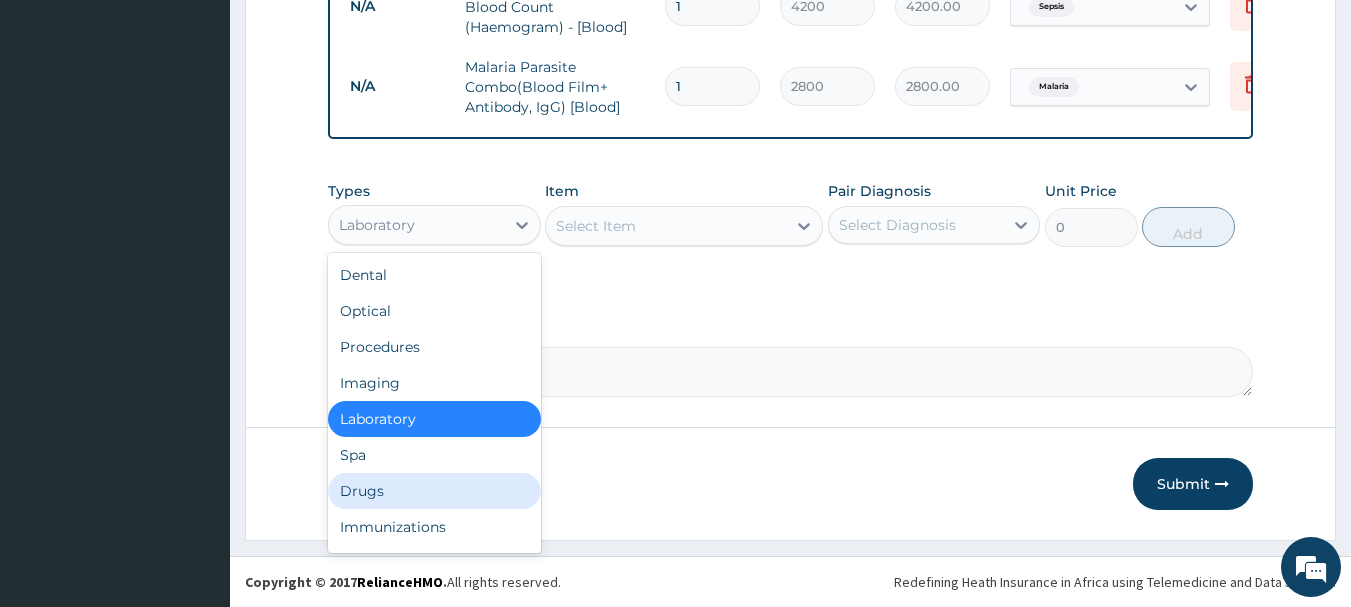 click on "Drugs" at bounding box center [434, 491] 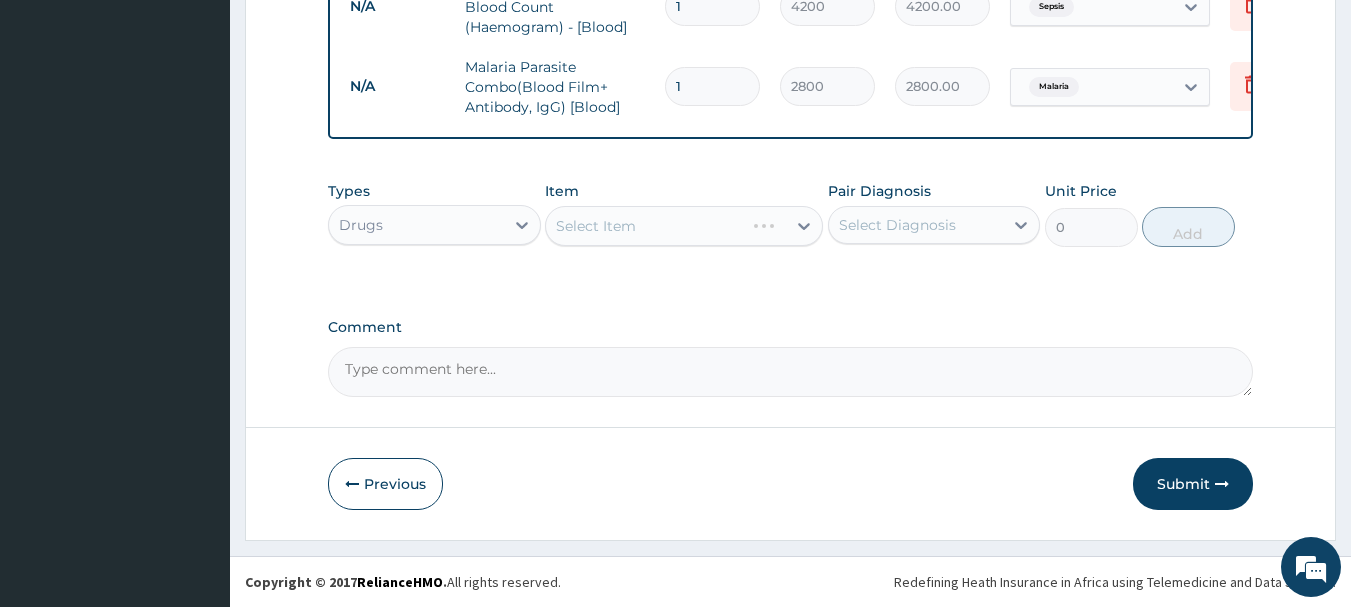 click on "Select Item" at bounding box center [684, 226] 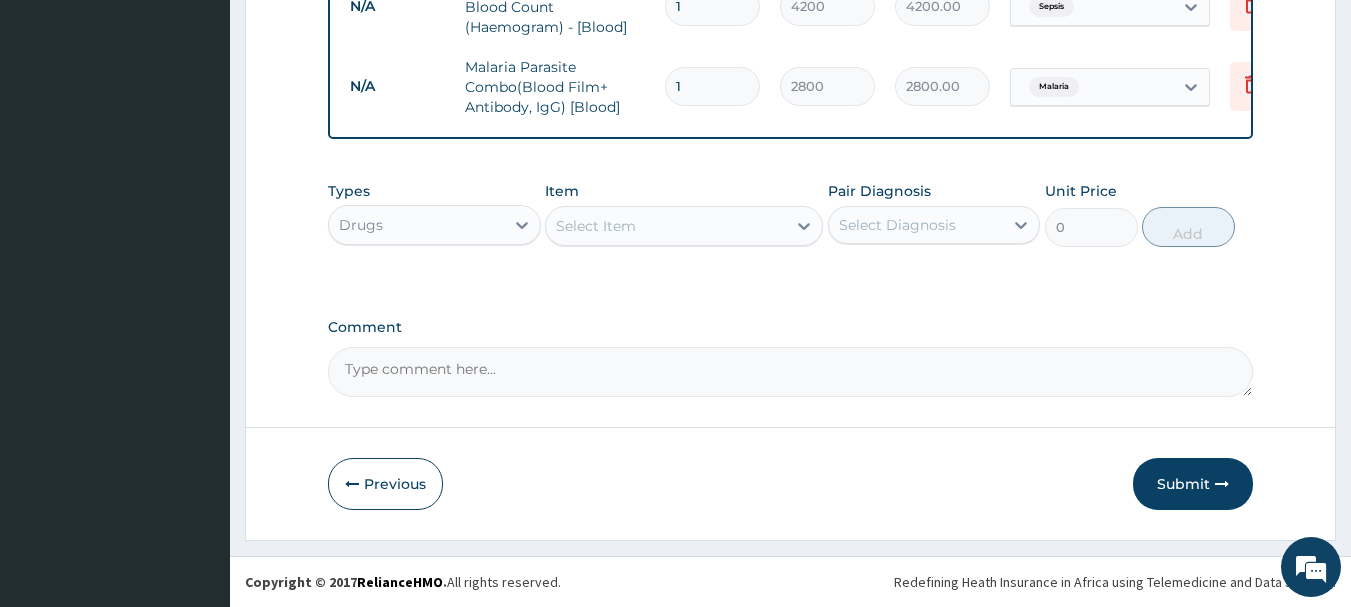 click on "Select Item" at bounding box center [596, 226] 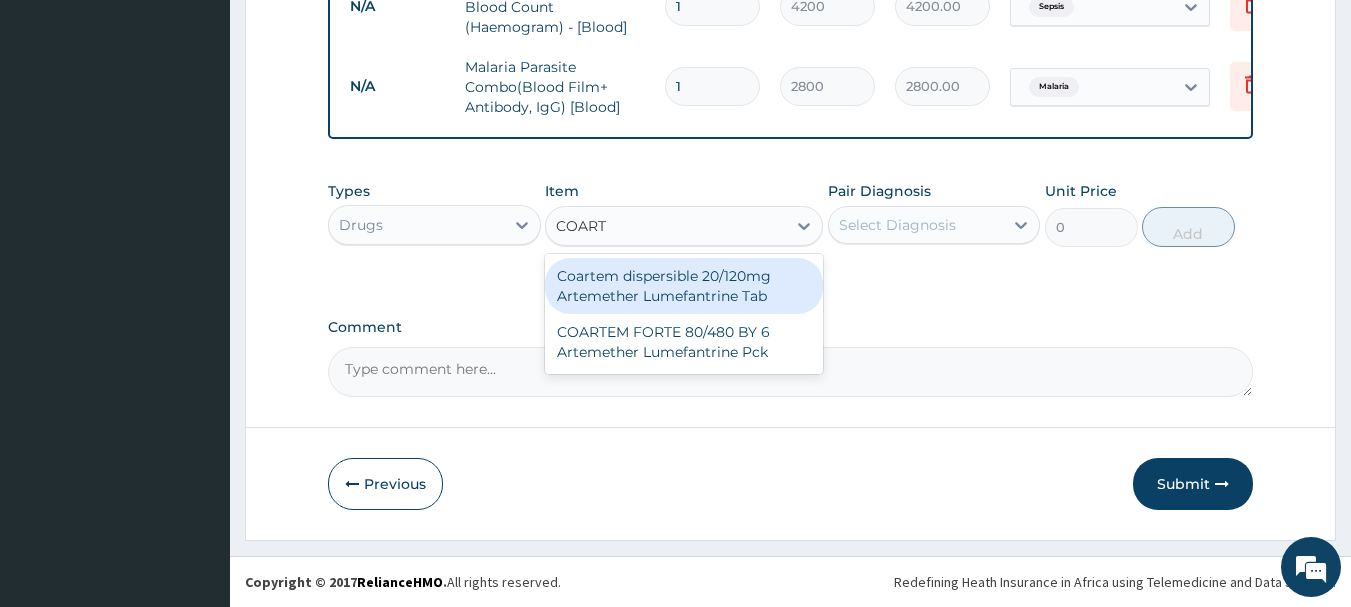 type on "COARTE" 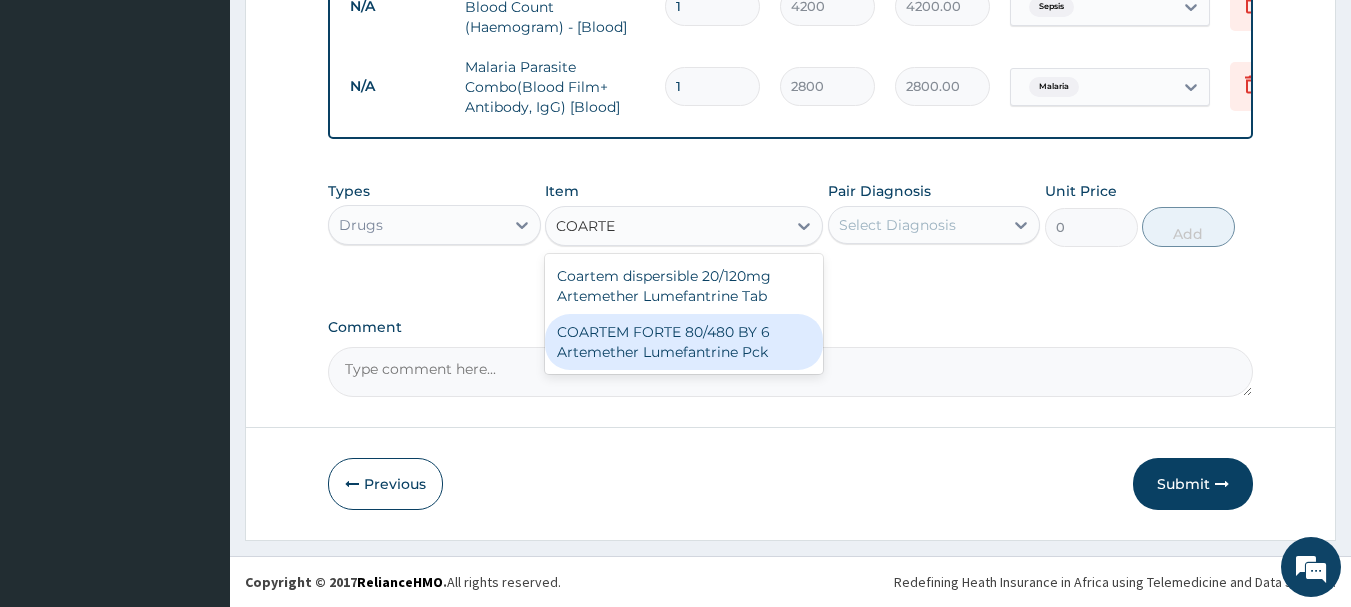 drag, startPoint x: 655, startPoint y: 359, endPoint x: 745, endPoint y: 329, distance: 94.86833 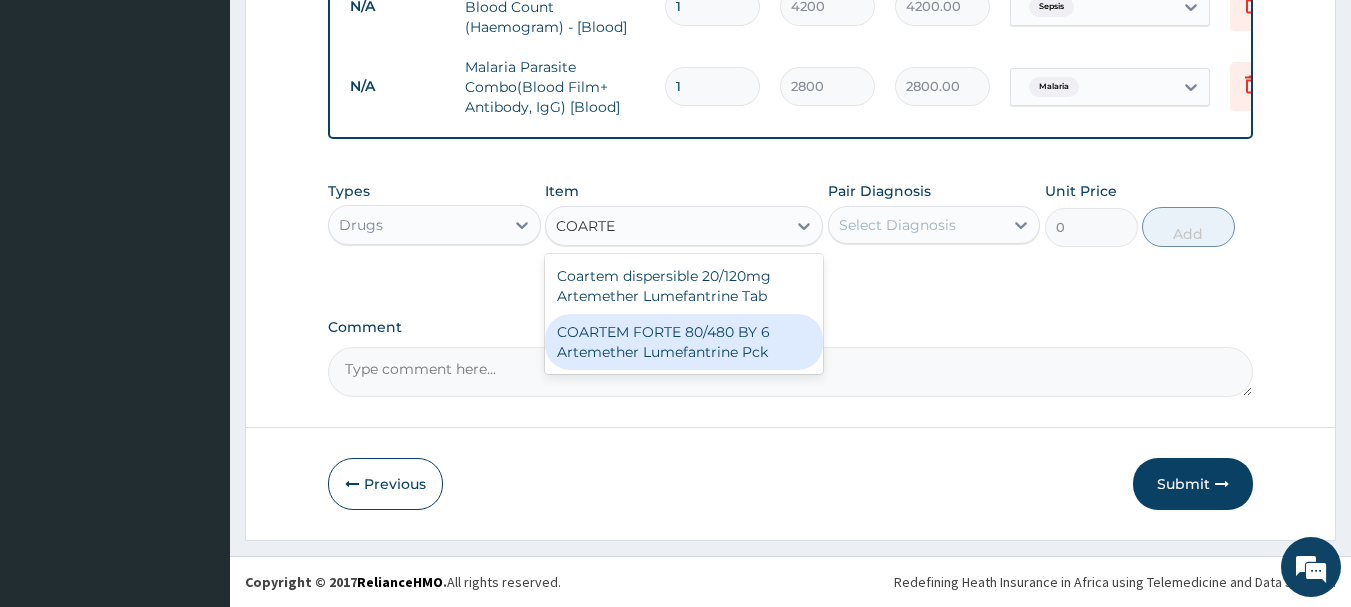 click on "COARTEM FORTE 80/480 BY 6 Artemether Lumefantrine Pck" at bounding box center (684, 342) 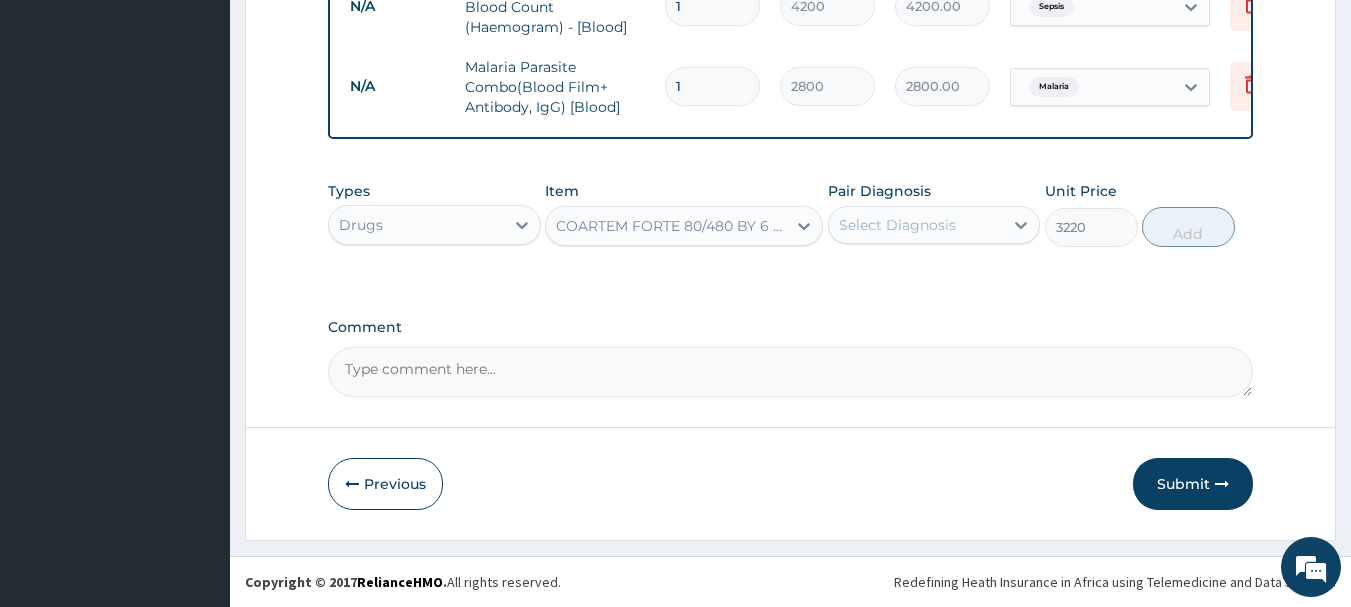 click on "Select Diagnosis" at bounding box center [916, 225] 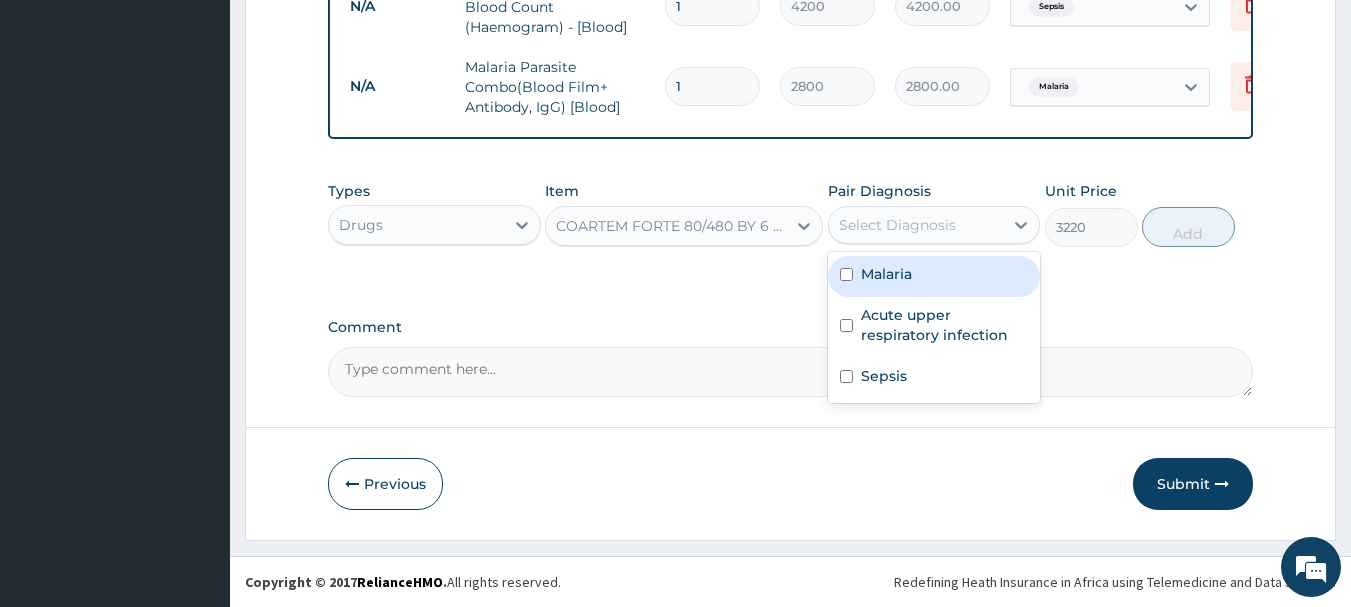 drag, startPoint x: 960, startPoint y: 276, endPoint x: 1072, endPoint y: 241, distance: 117.341385 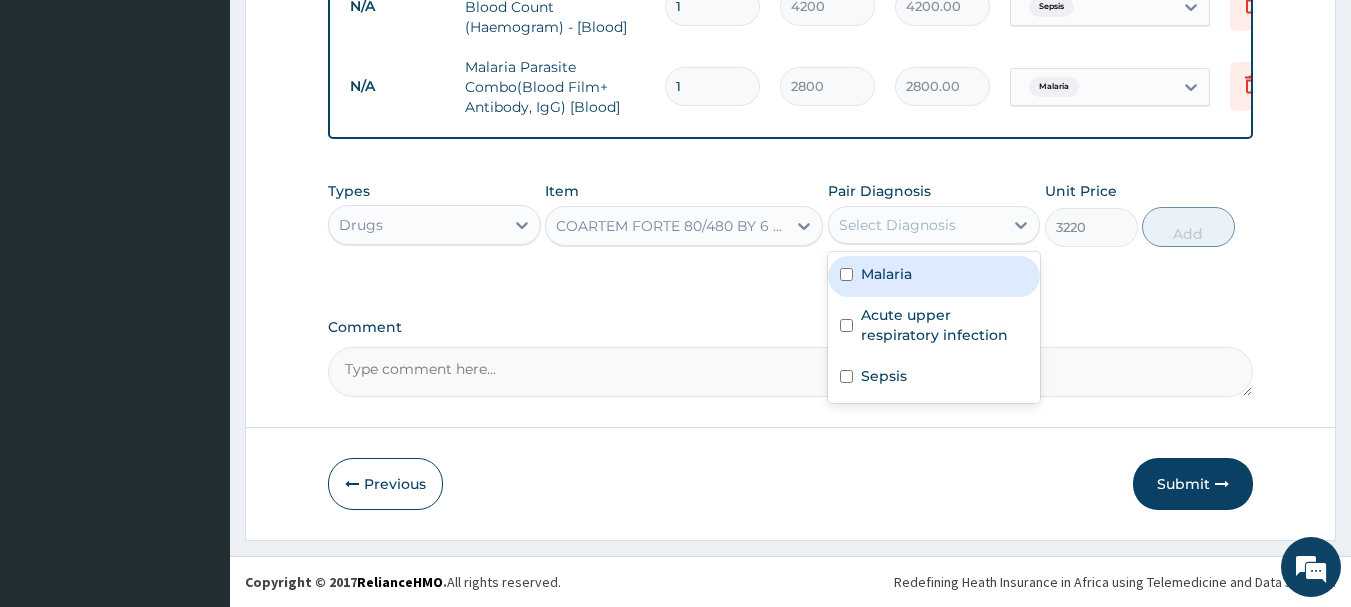 click on "Malaria" at bounding box center (934, 276) 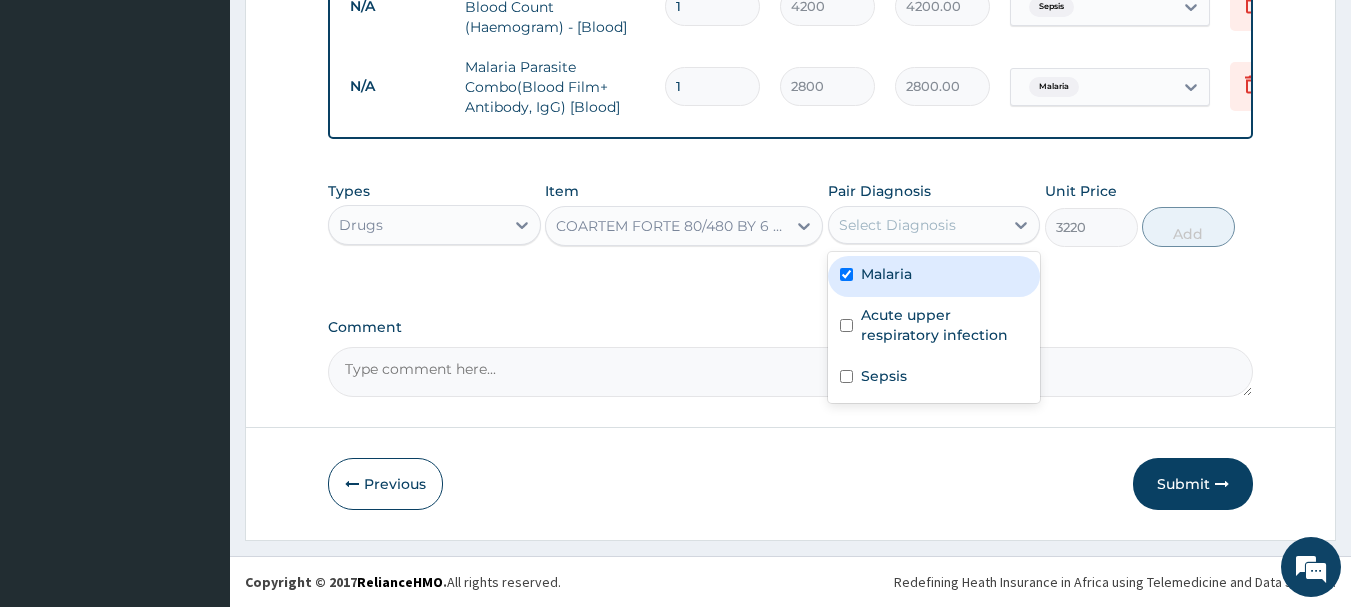 checkbox on "true" 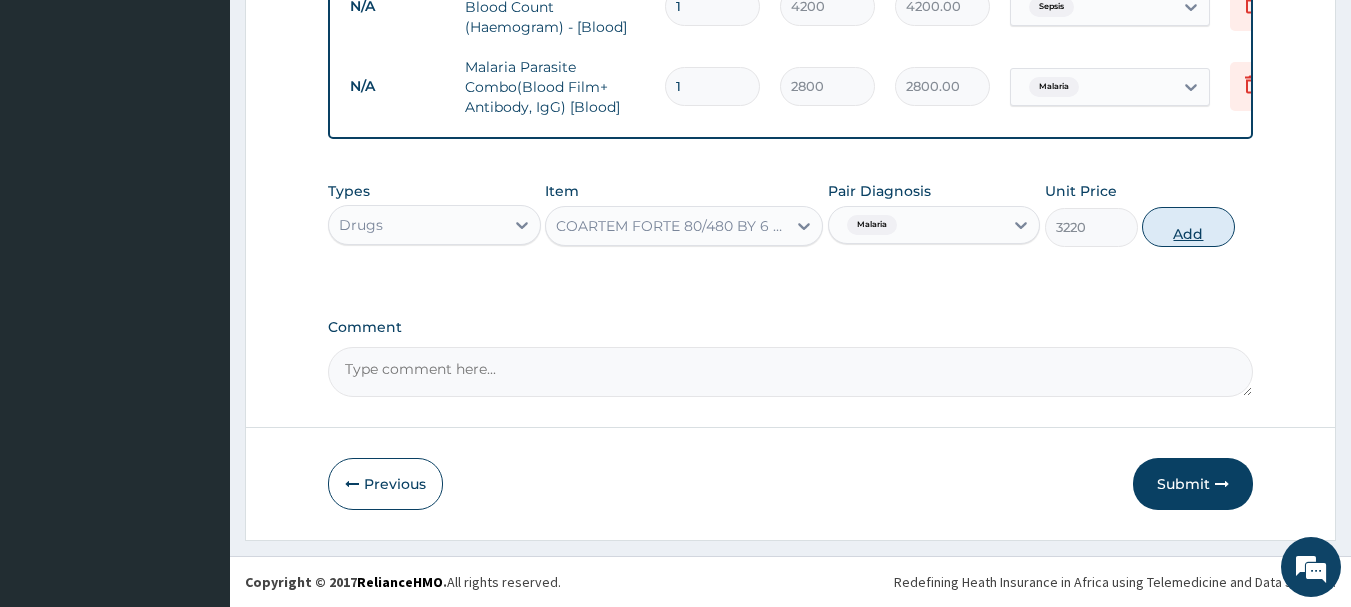 click on "Add" at bounding box center [1188, 227] 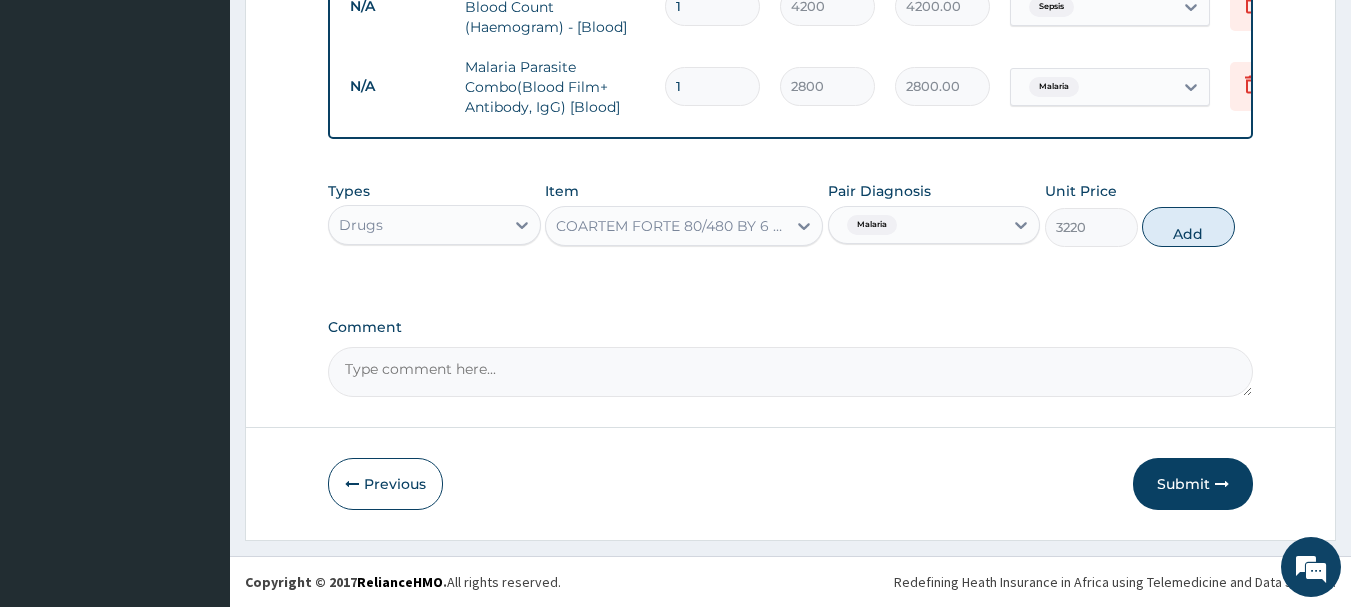 type on "0" 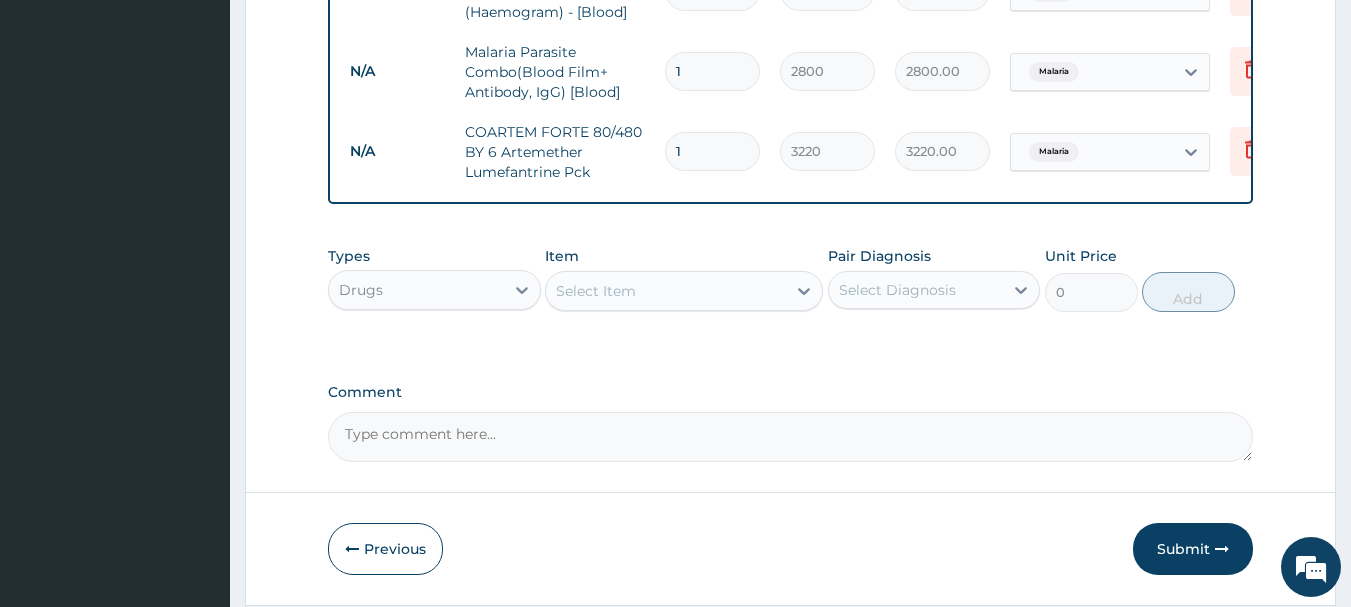 click on "Select Item" at bounding box center (596, 291) 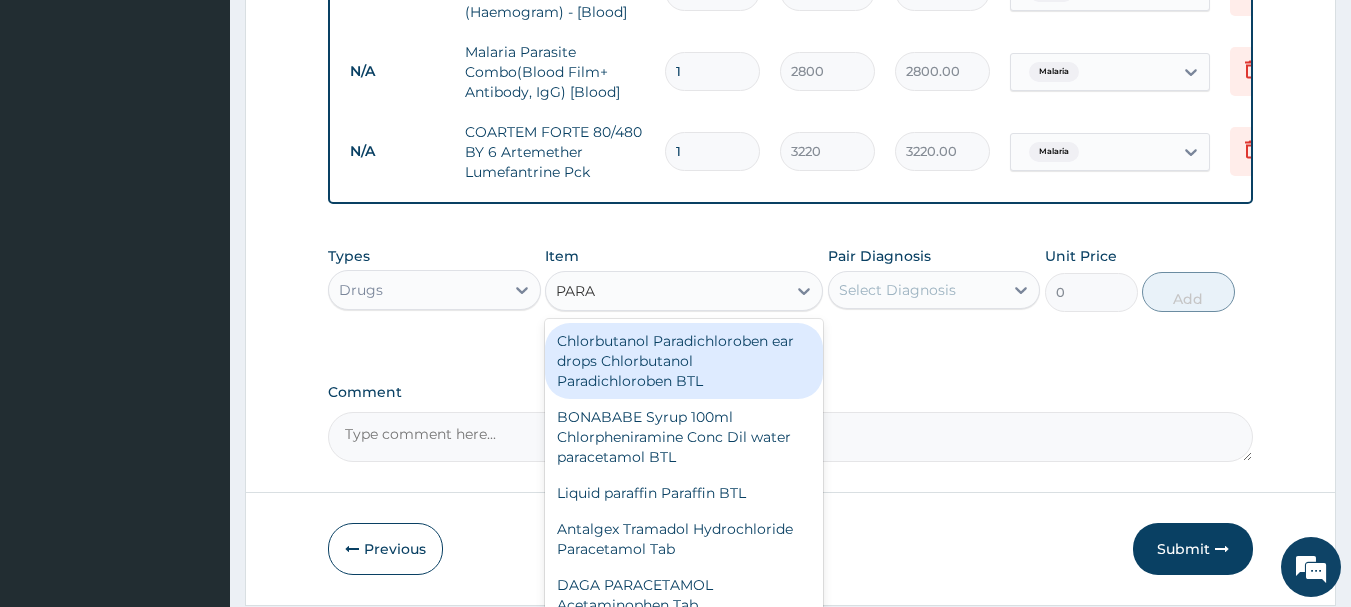type on "PARAC" 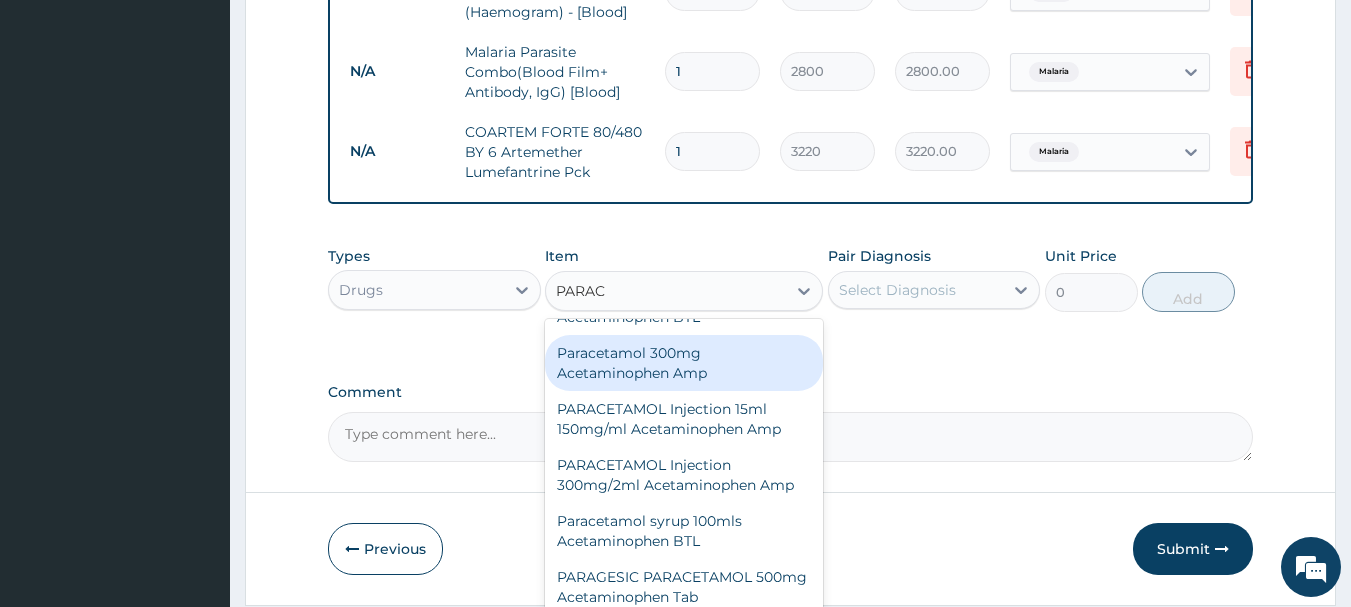 scroll, scrollTop: 736, scrollLeft: 0, axis: vertical 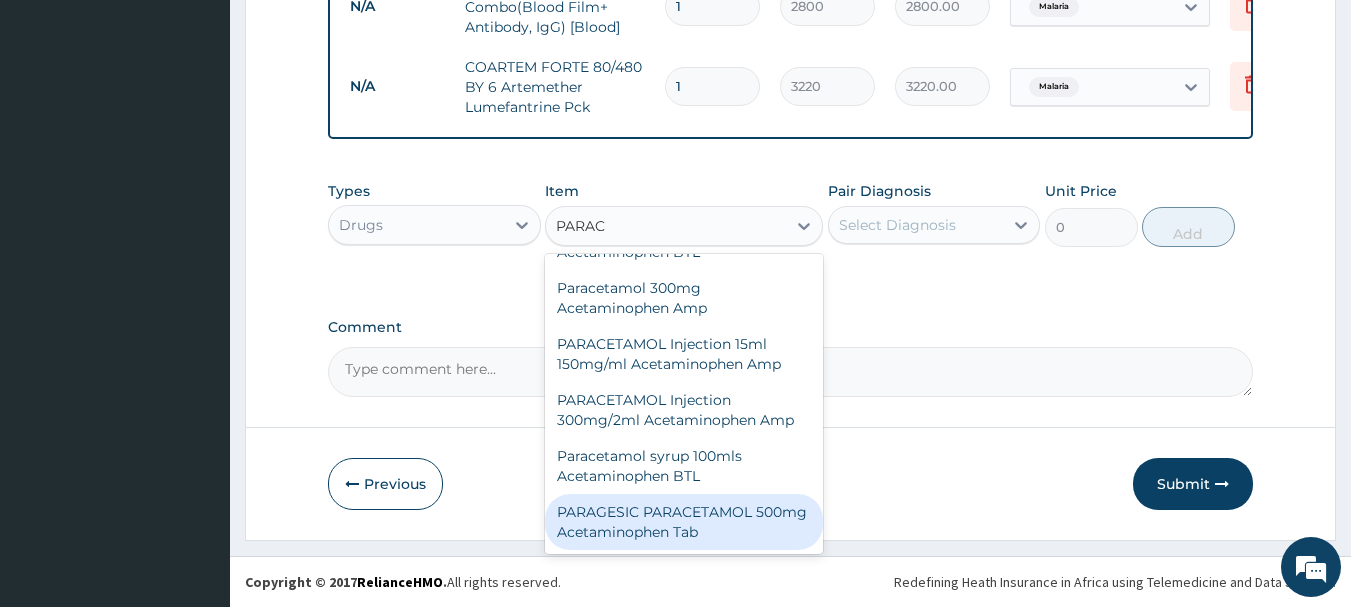 click on "PARAGESIC PARACETAMOL 500mg Acetaminophen Tab" at bounding box center [684, 522] 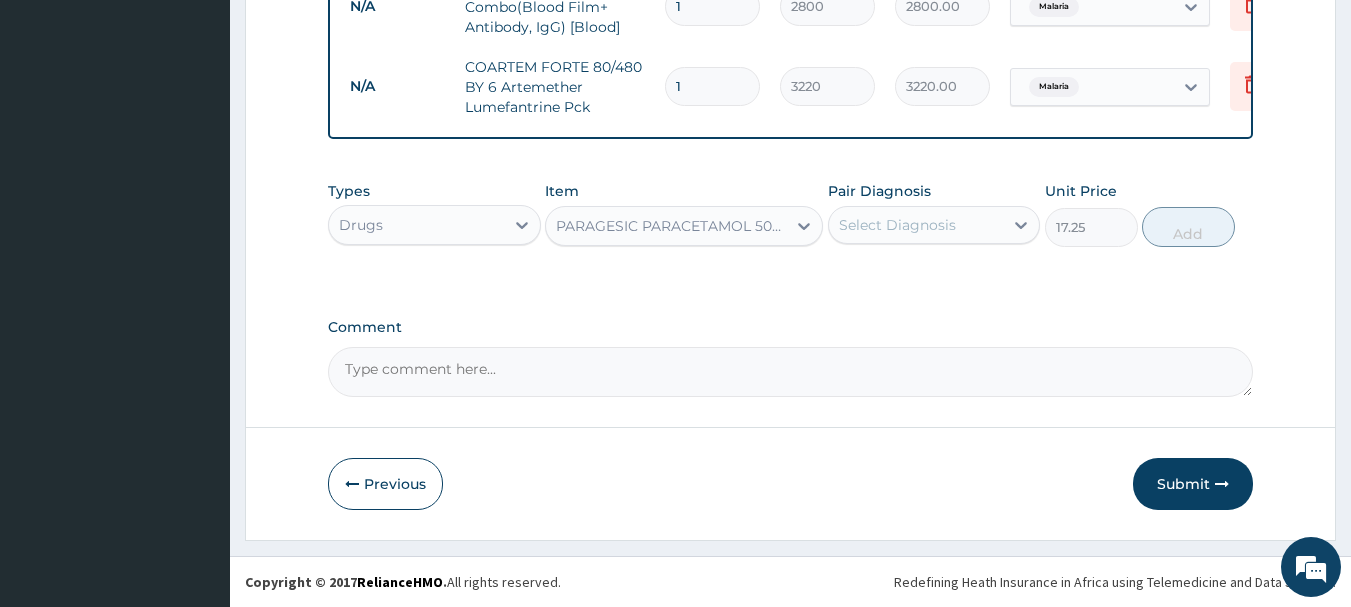 click on "Select Diagnosis" at bounding box center [916, 225] 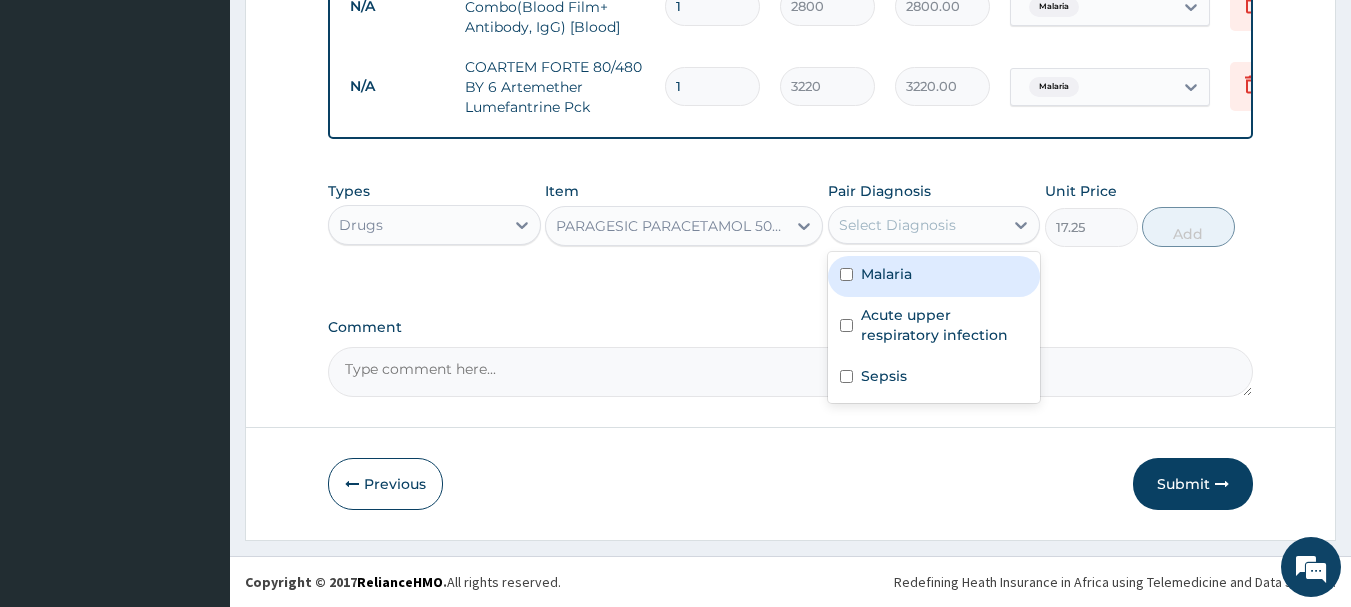 click on "Malaria" at bounding box center [886, 274] 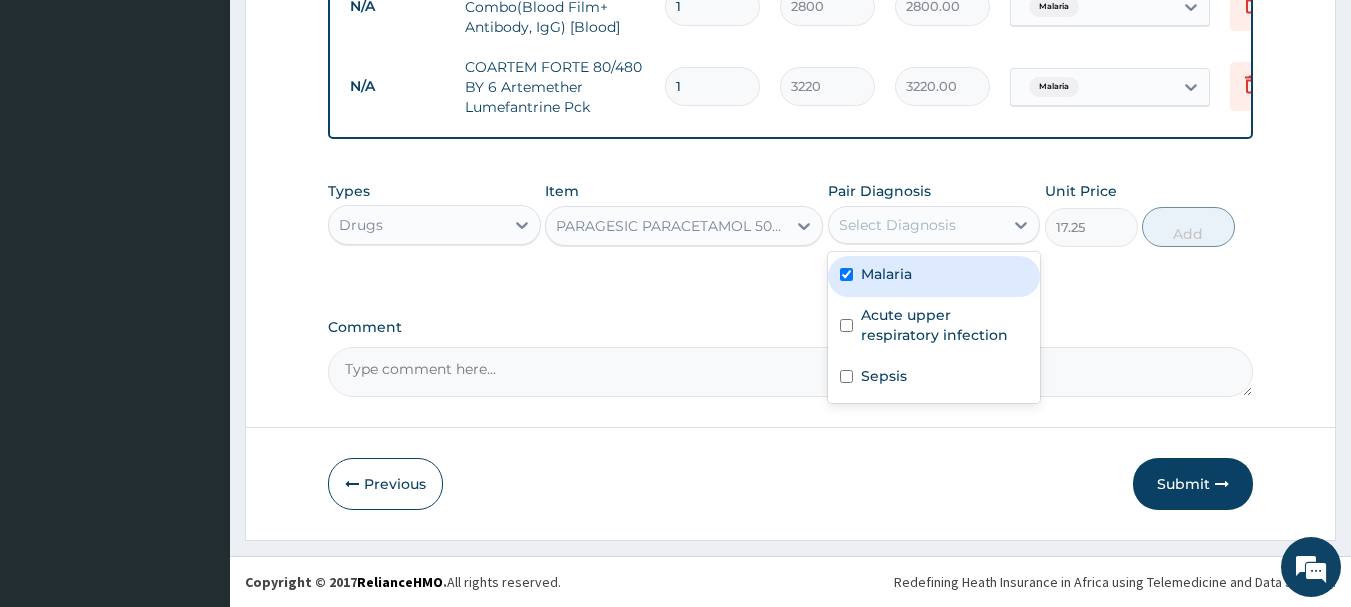 checkbox on "true" 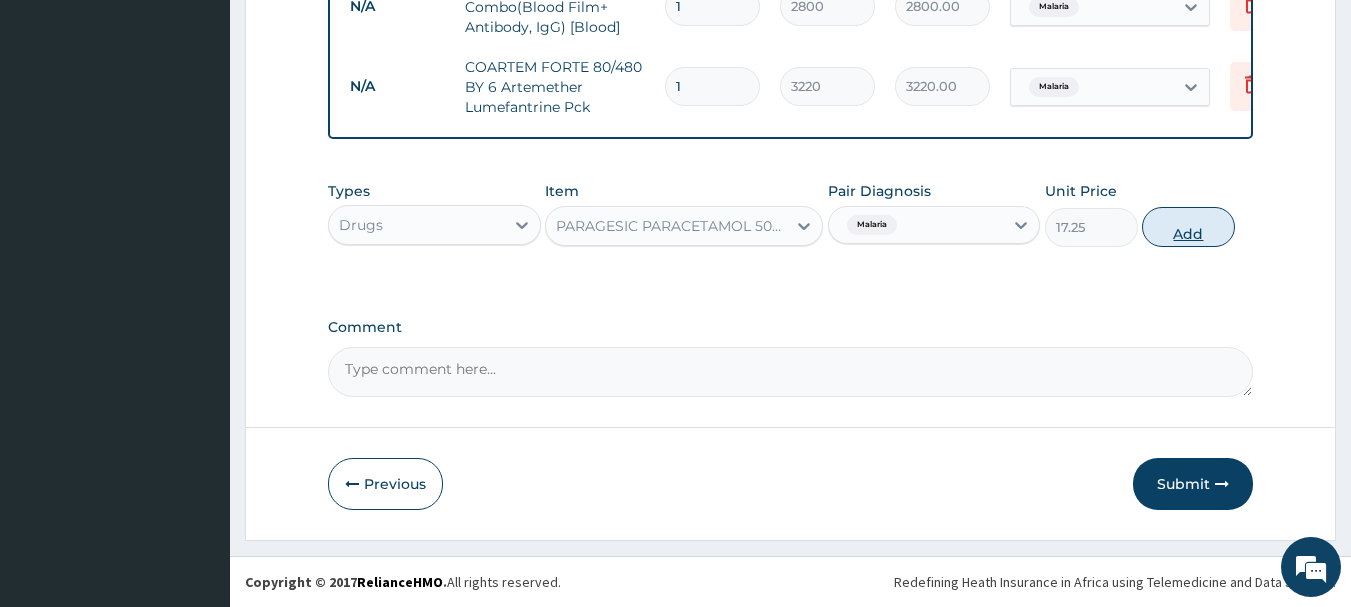 click on "Add" at bounding box center [1188, 227] 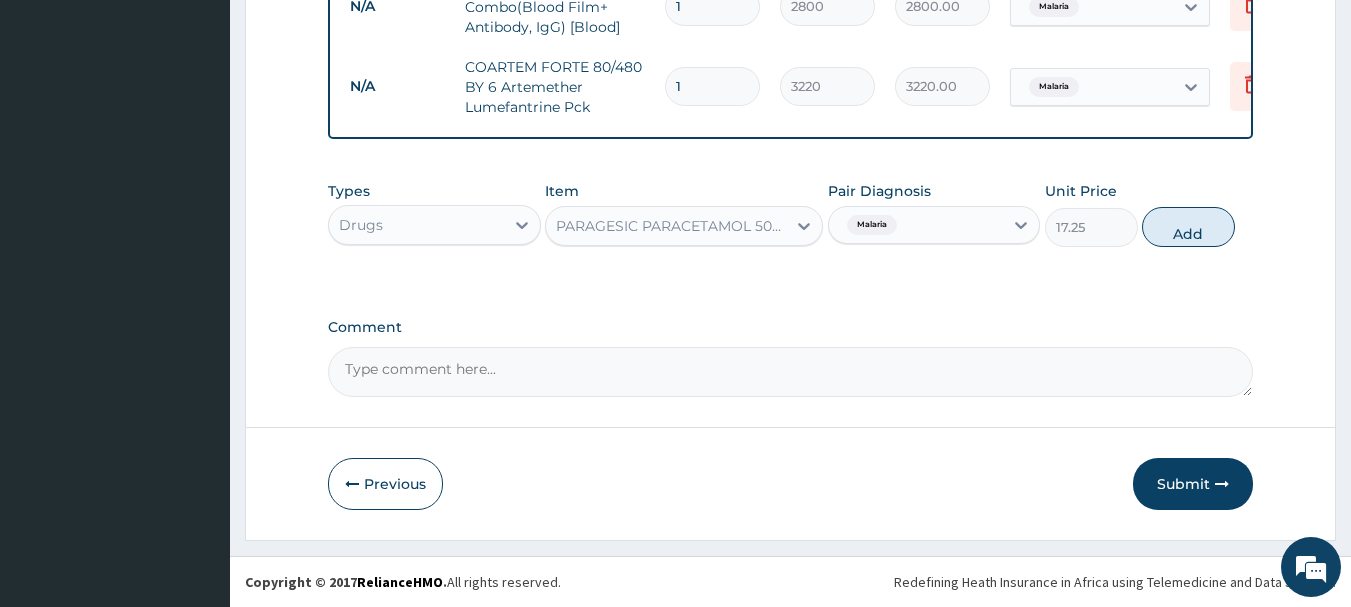 type on "0" 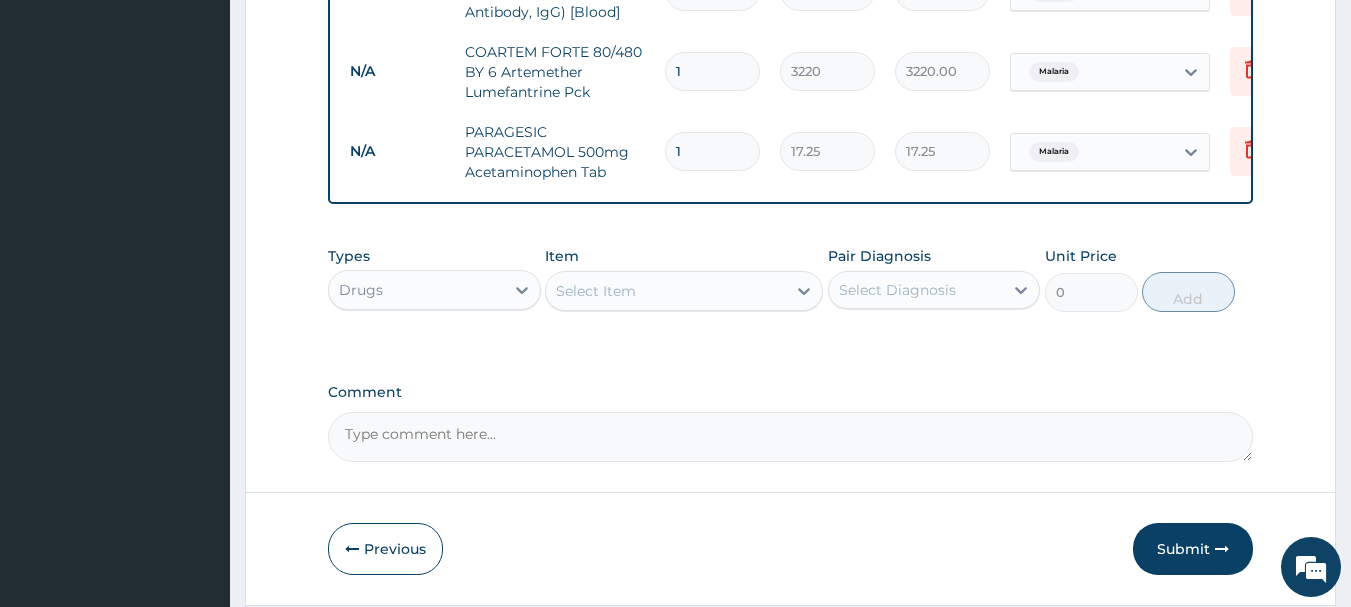 type on "18" 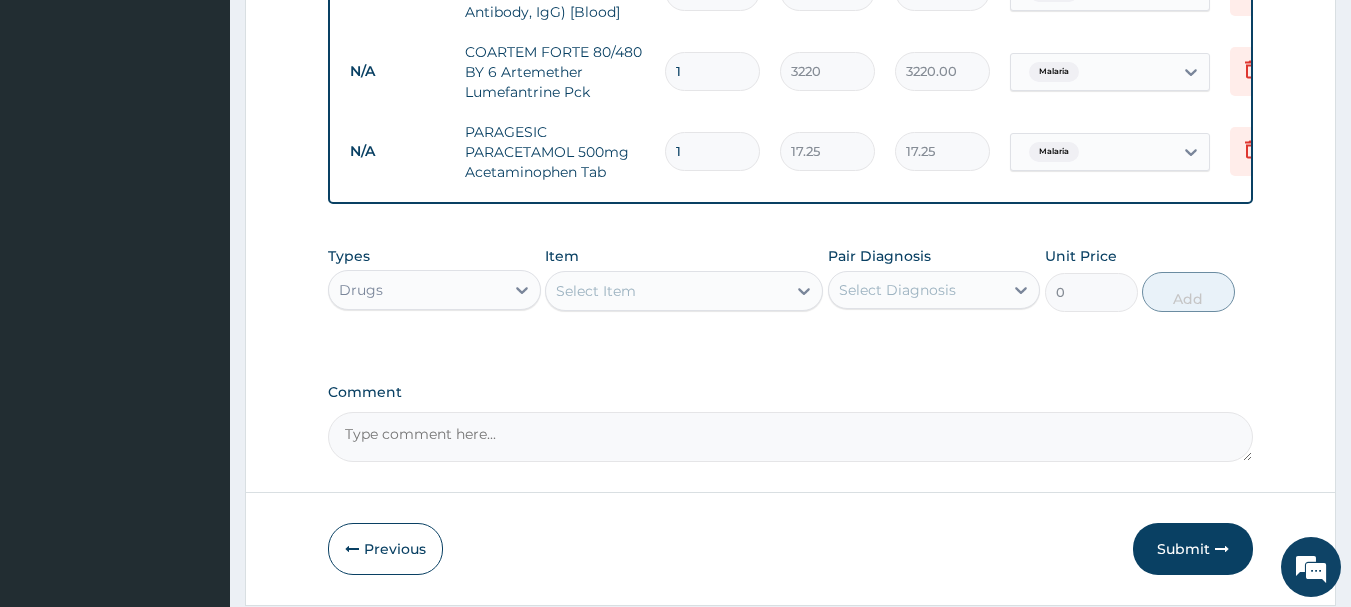 type on "310.50" 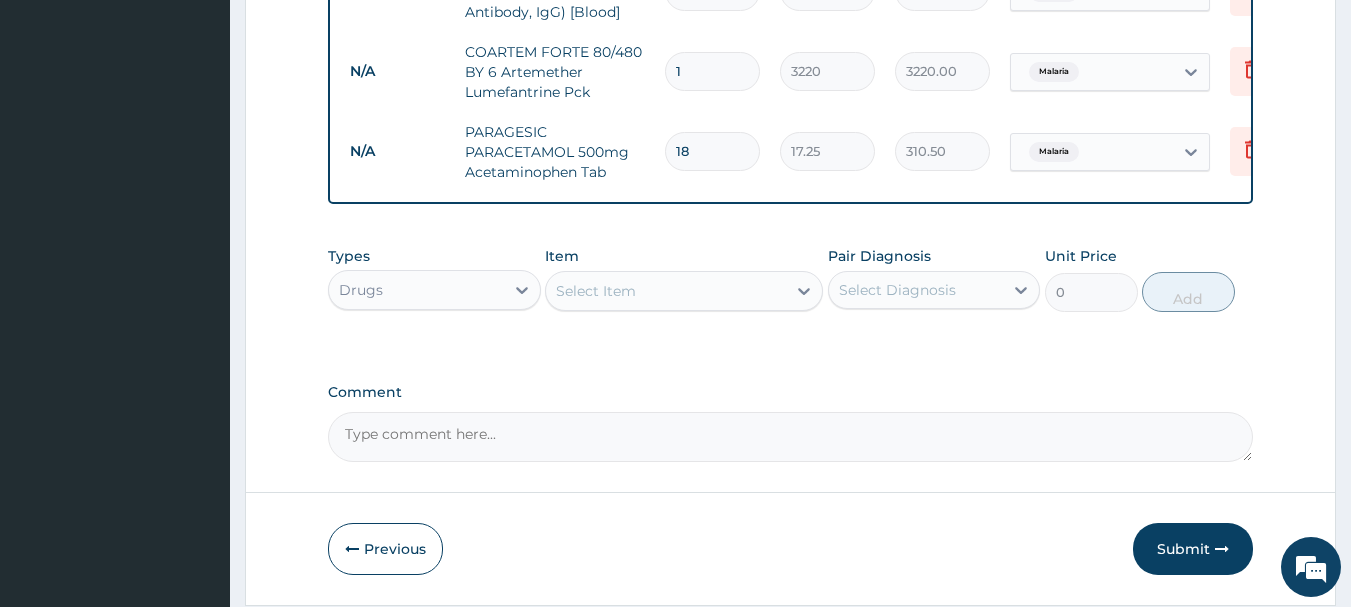 type on "19" 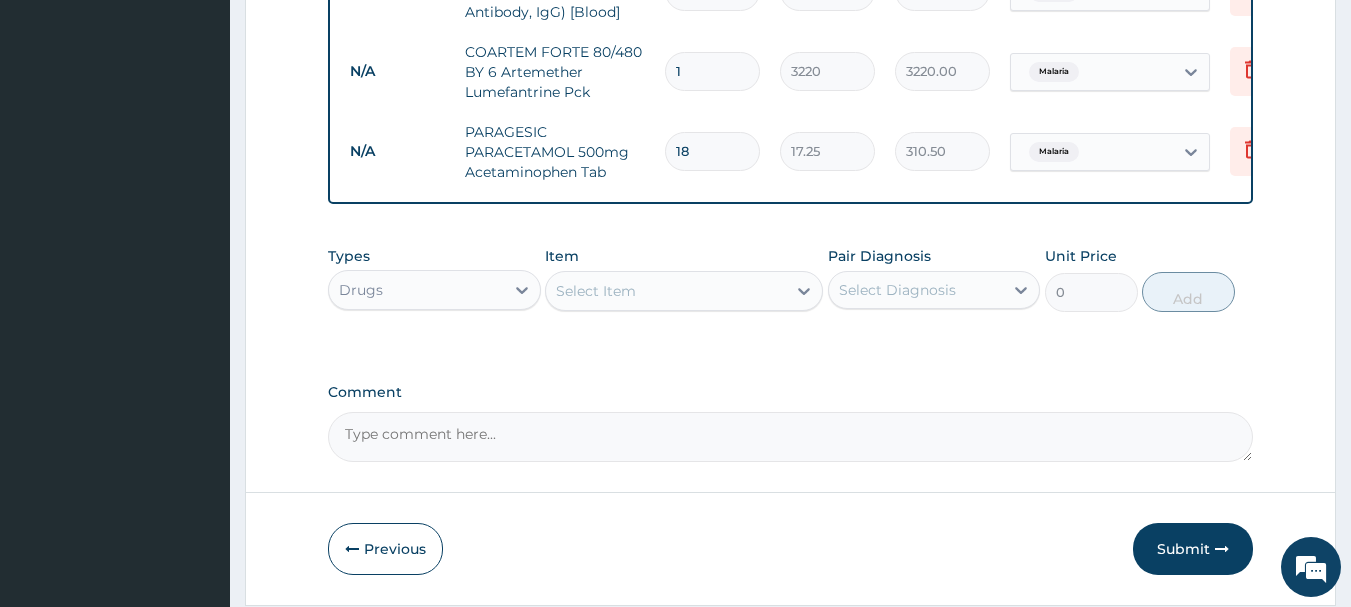 type on "327.75" 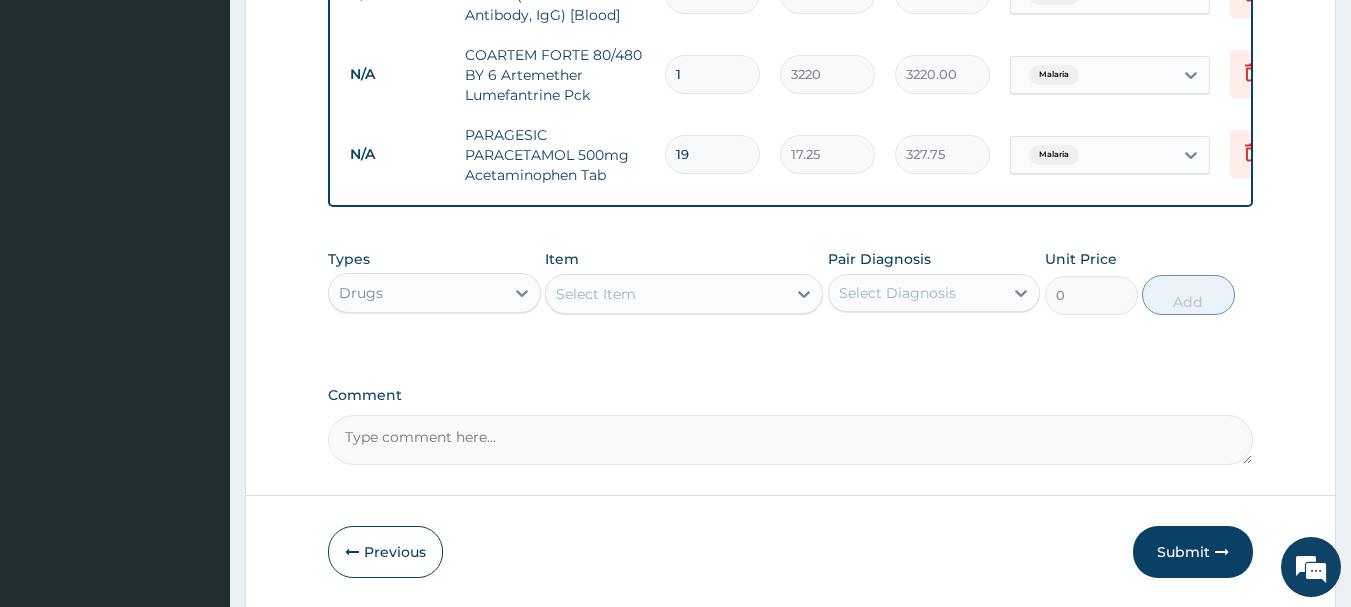 scroll, scrollTop: 1006, scrollLeft: 0, axis: vertical 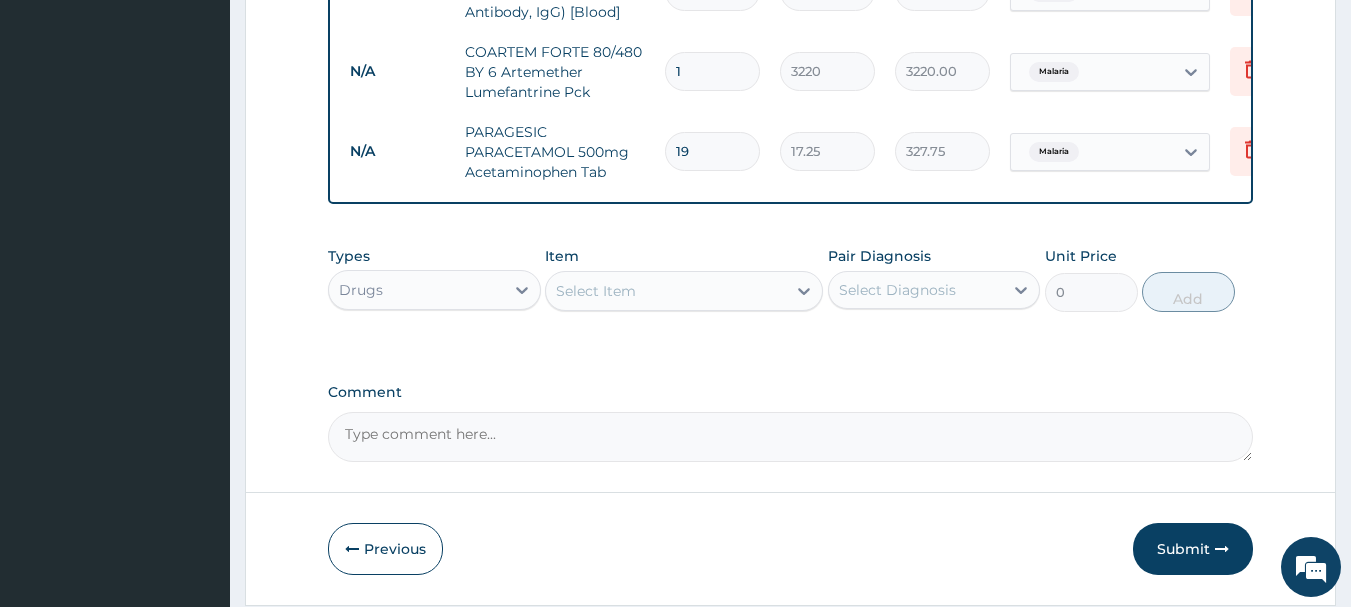 type on "1" 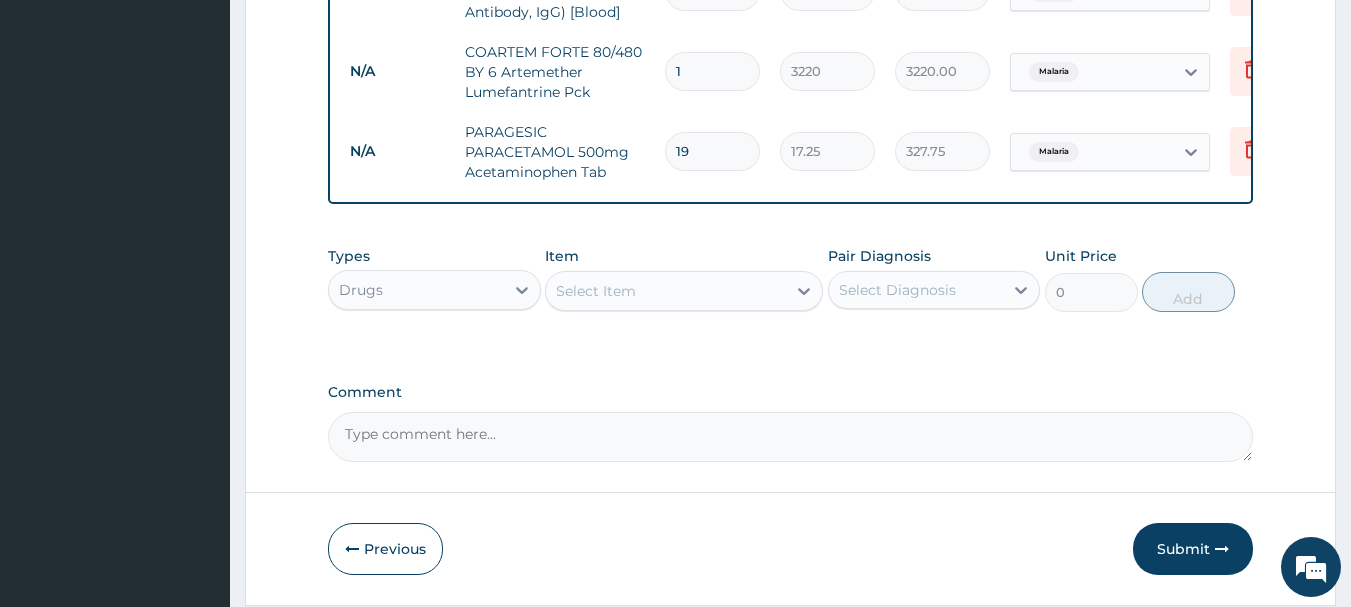type on "17.25" 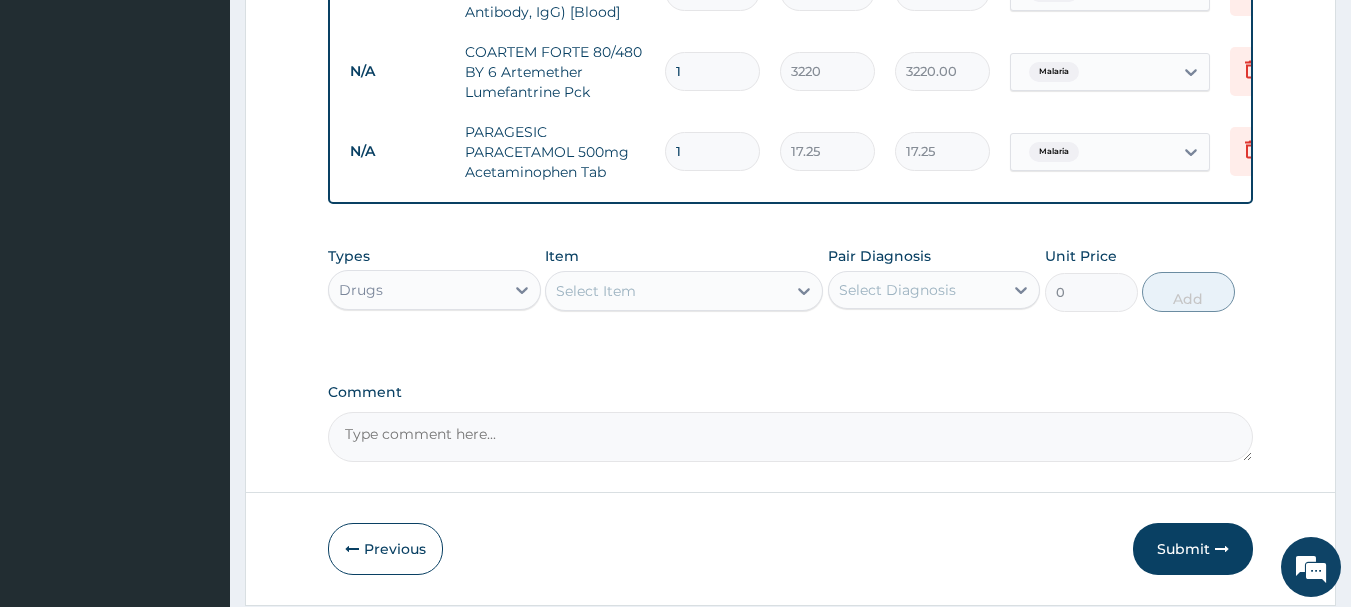type on "18" 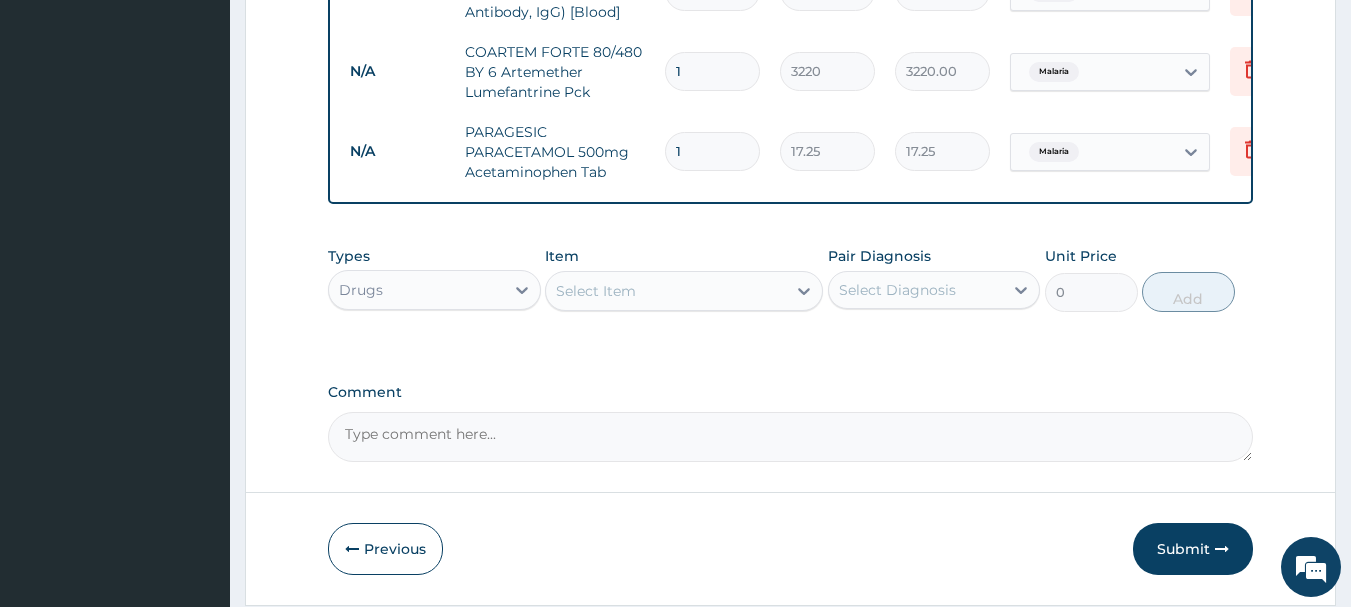 type on "310.50" 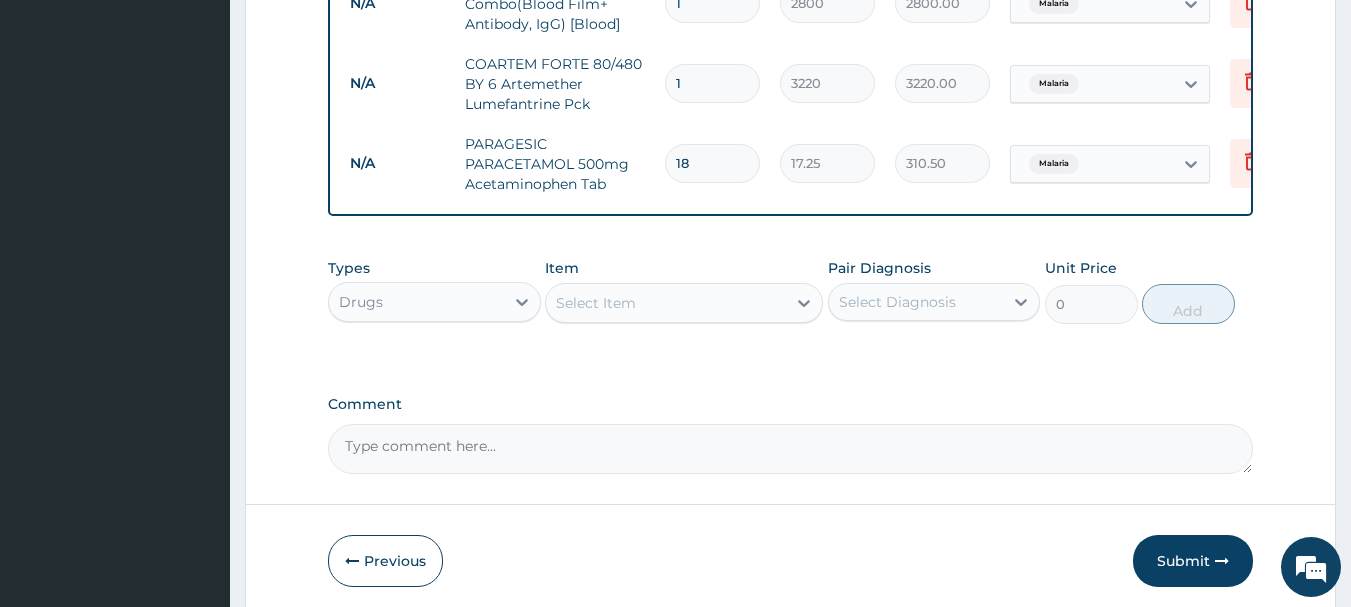 scroll, scrollTop: 1086, scrollLeft: 0, axis: vertical 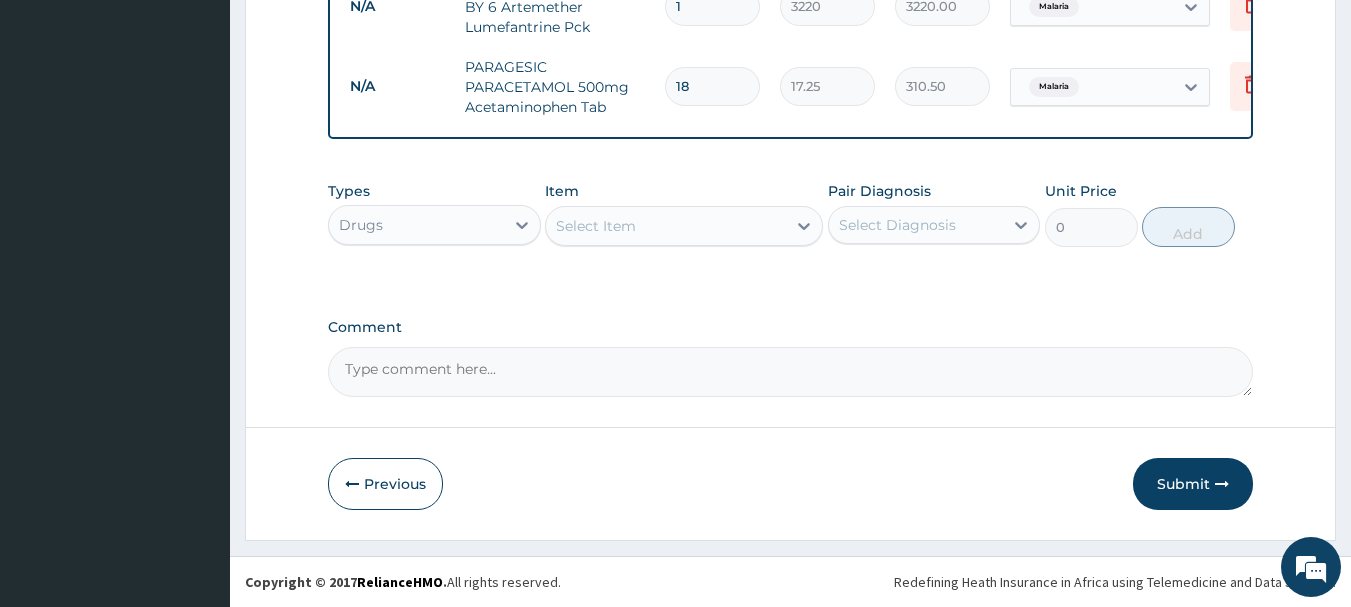 type on "18" 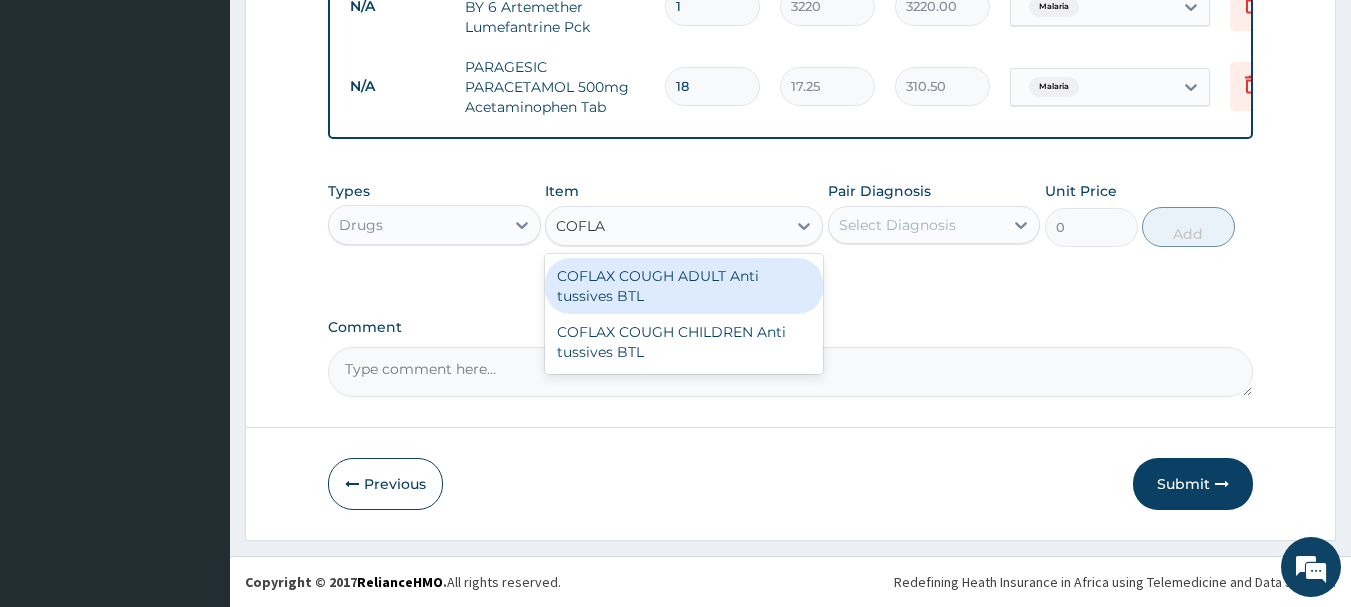 type on "COFLAX" 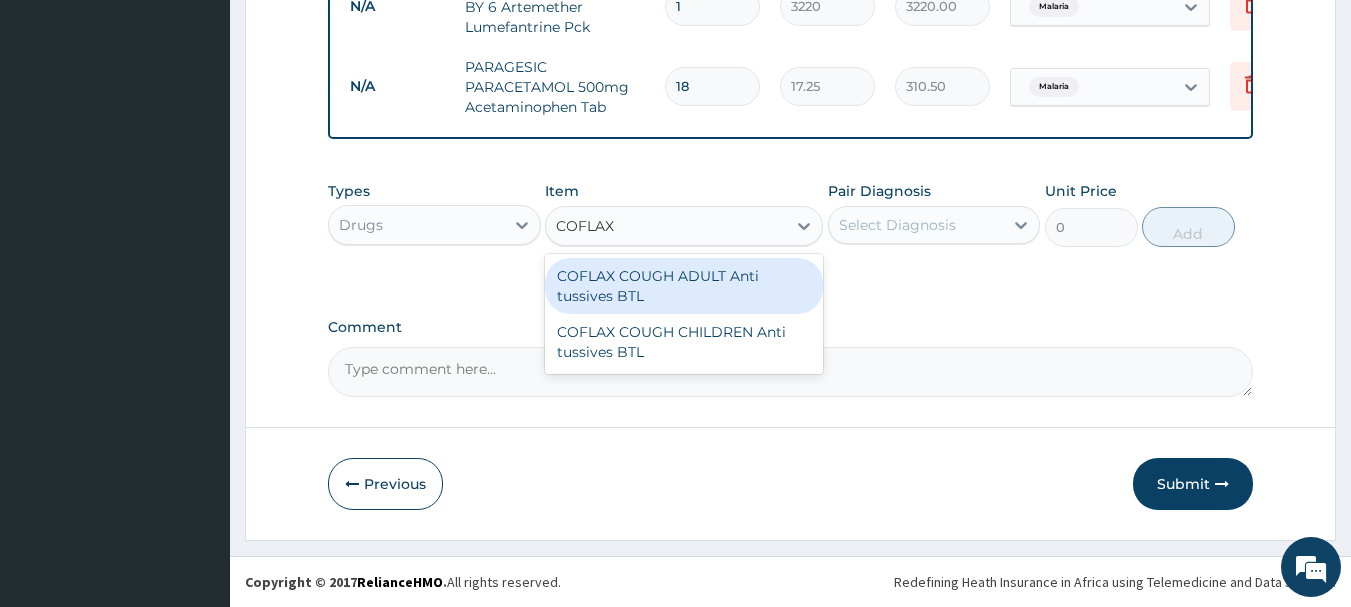 click on "COFLAX COUGH ADULT Anti tussives BTL" at bounding box center (684, 286) 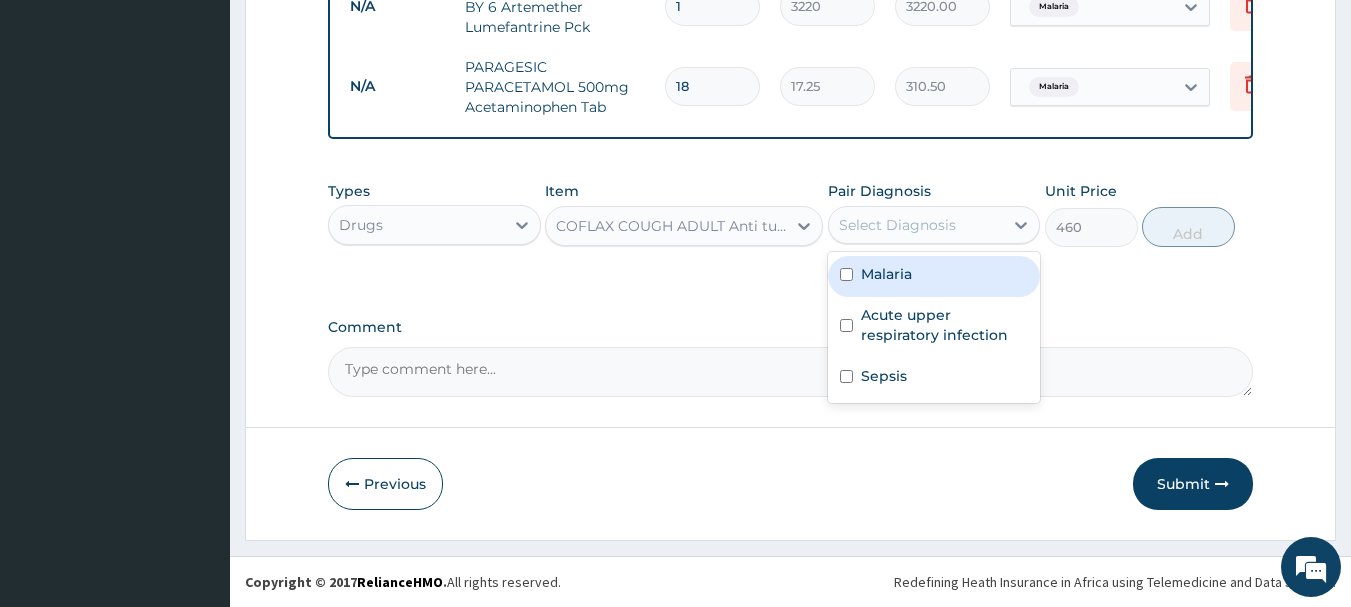 click on "Select Diagnosis" at bounding box center (897, 225) 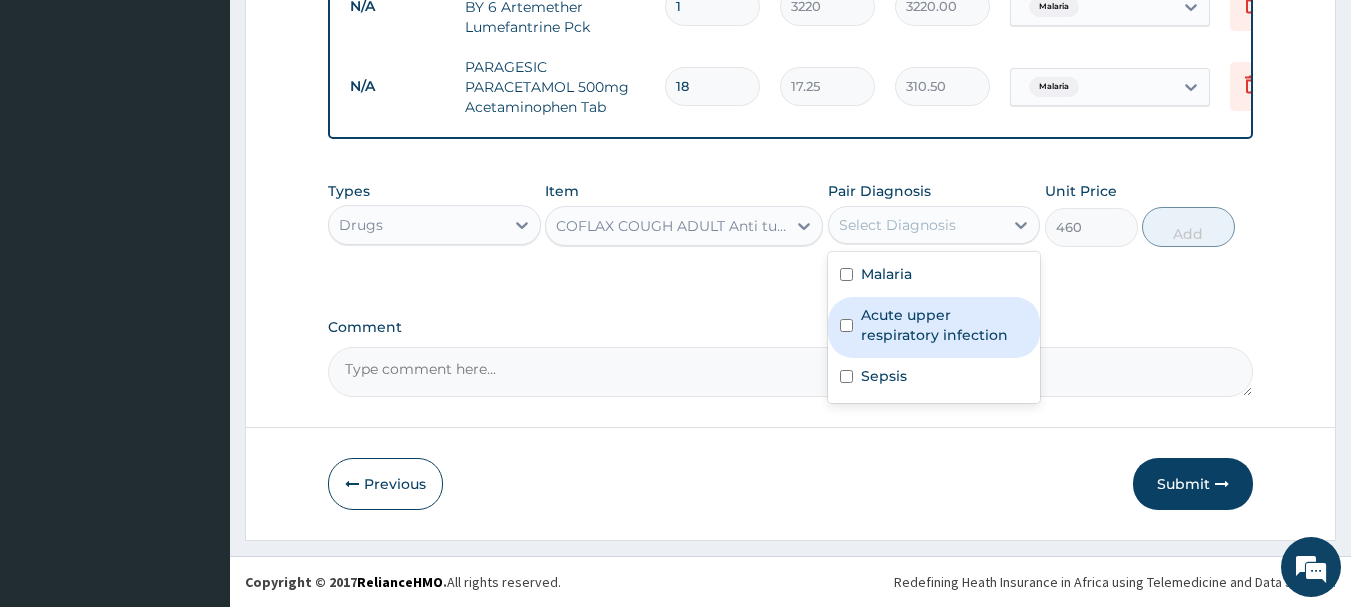 click on "Acute upper respiratory infection" at bounding box center [934, 327] 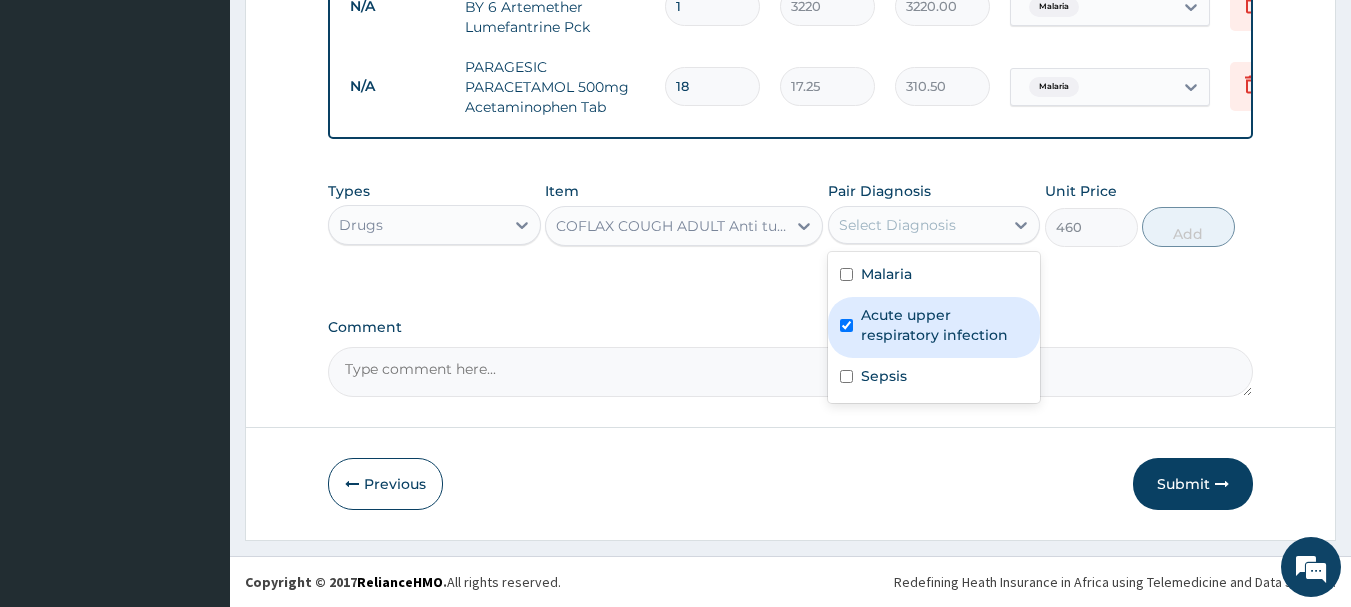 checkbox on "true" 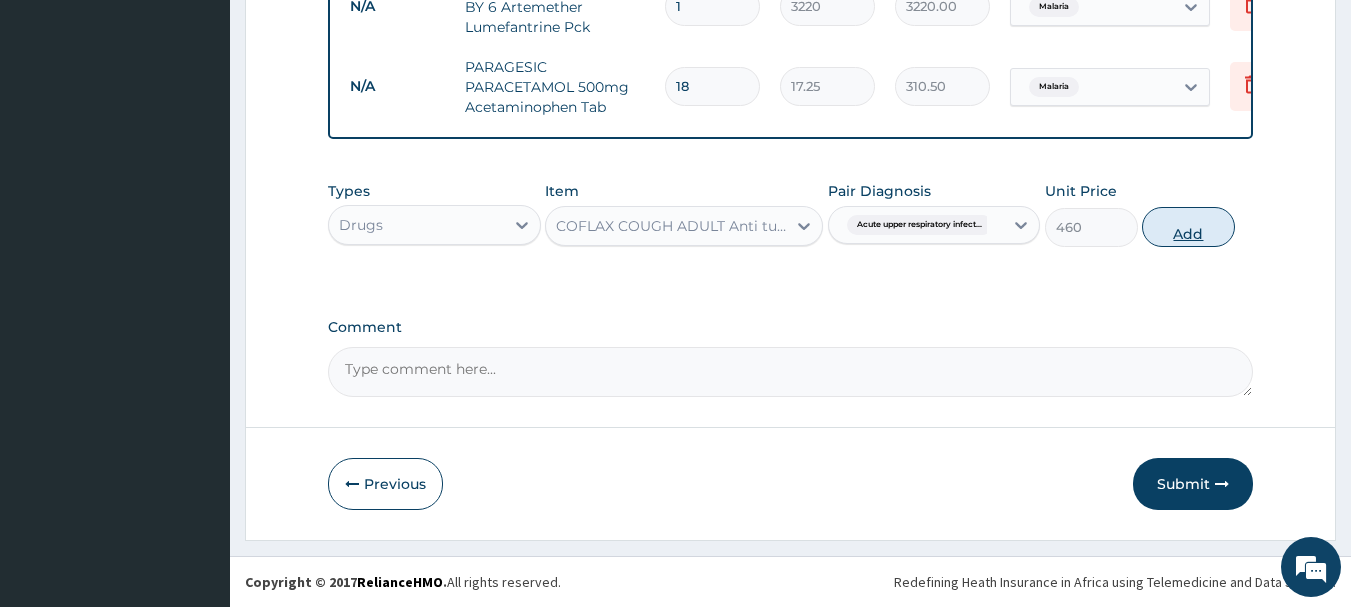 click on "Add" at bounding box center [1188, 227] 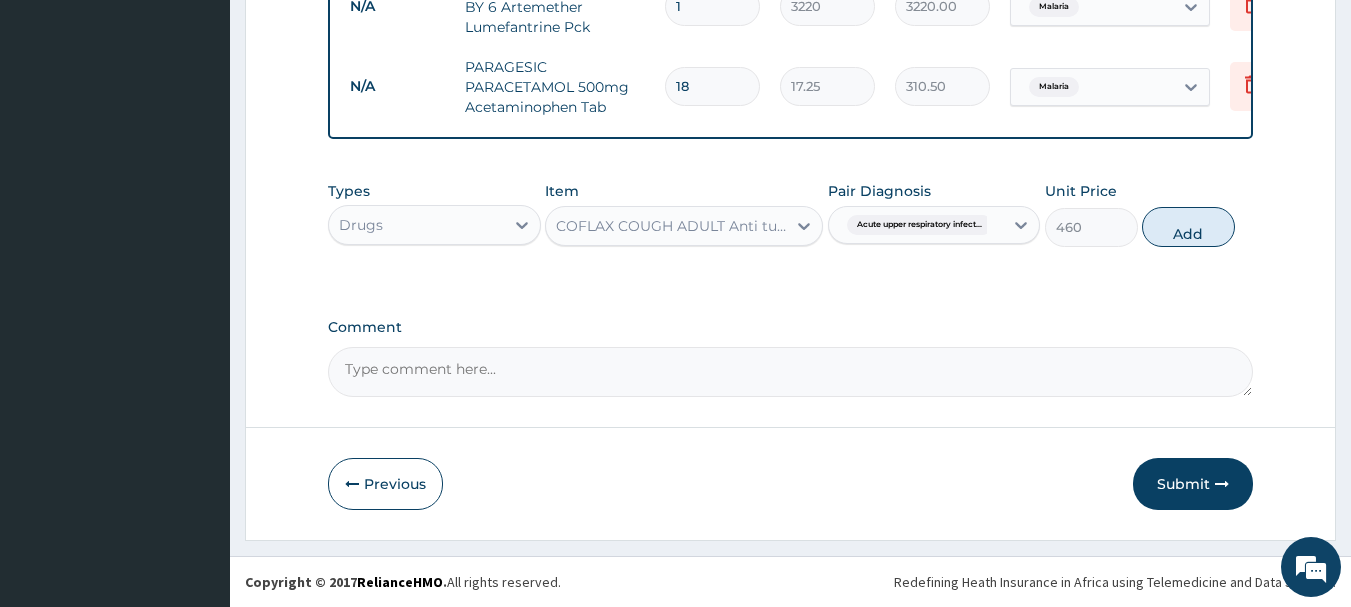 type on "0" 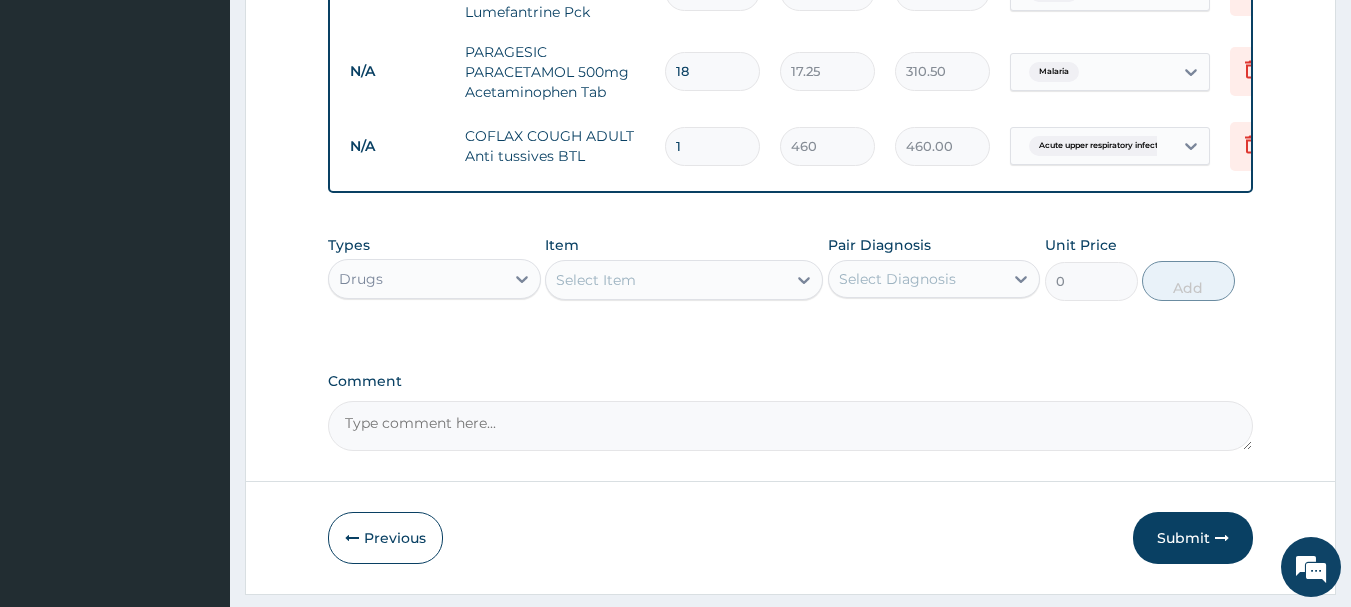 click on "N/A COFLAX COUGH ADULT Anti tussives BTL 1 460 460.00 Acute upper respiratory infect... Delete" at bounding box center [830, 146] 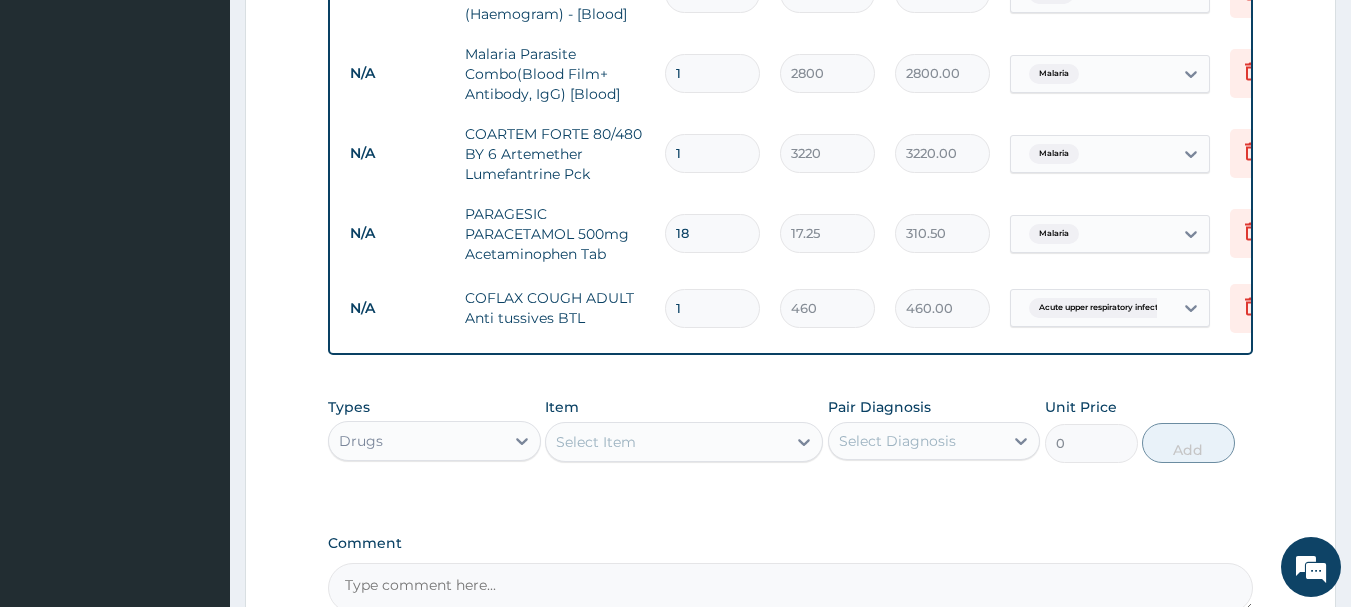 scroll, scrollTop: 1155, scrollLeft: 0, axis: vertical 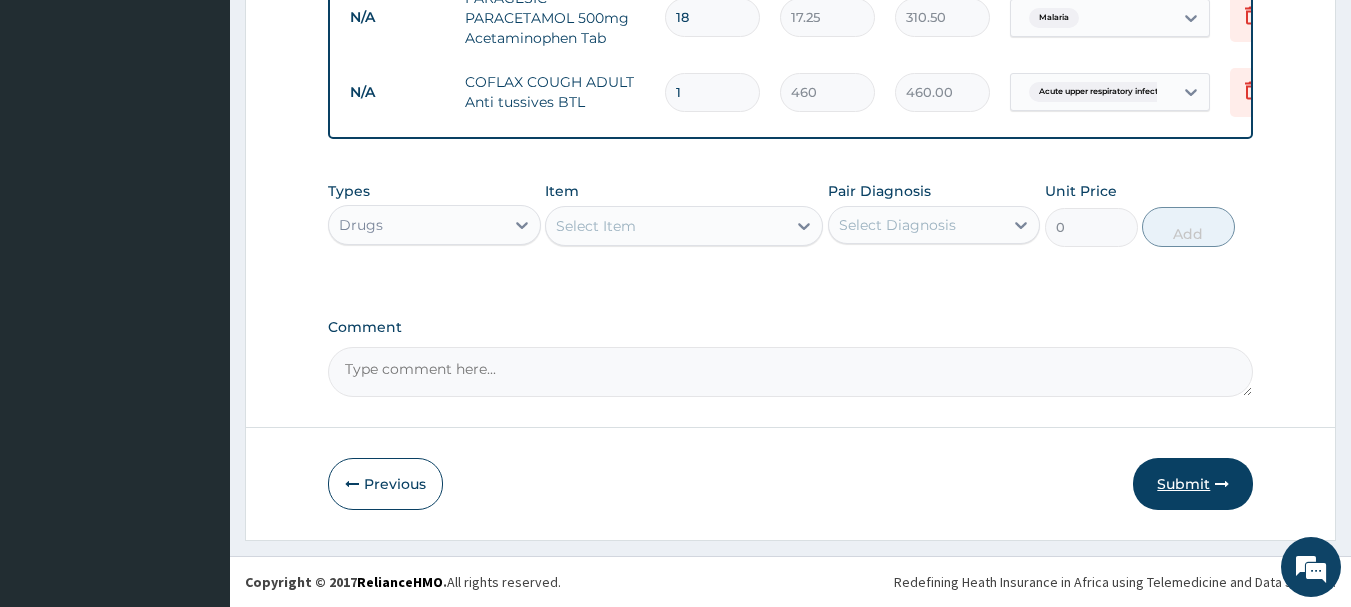 click on "Submit" at bounding box center [1193, 484] 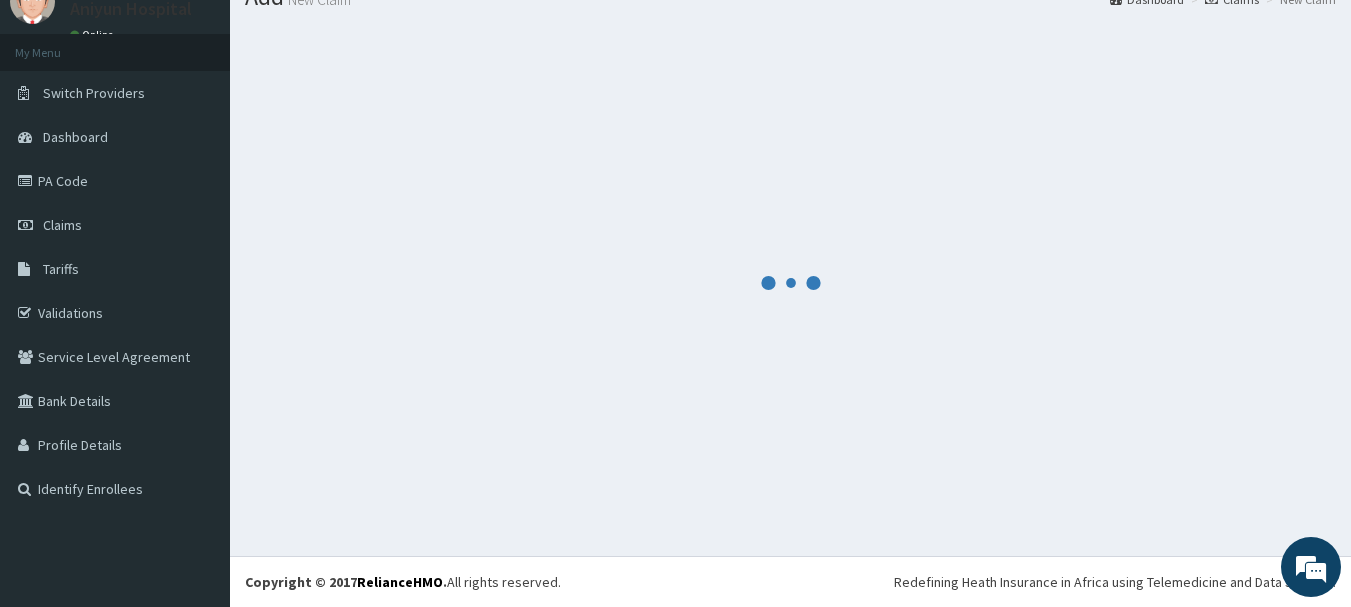 scroll, scrollTop: 1155, scrollLeft: 0, axis: vertical 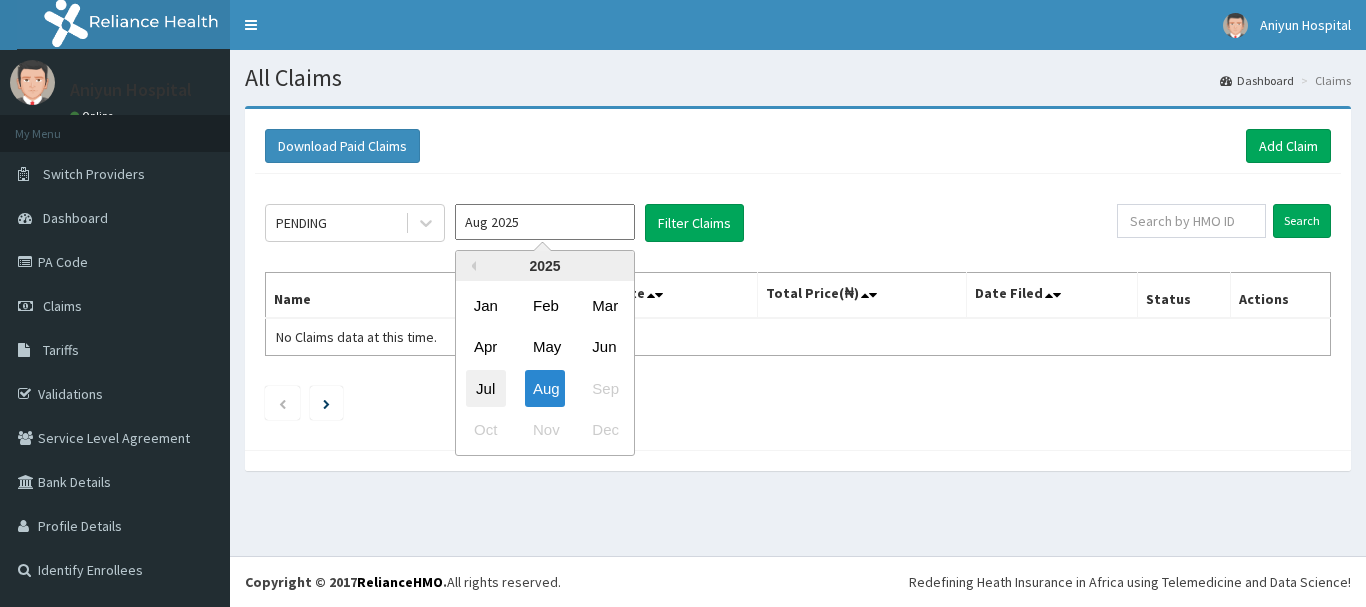 click on "Jul" at bounding box center [486, 388] 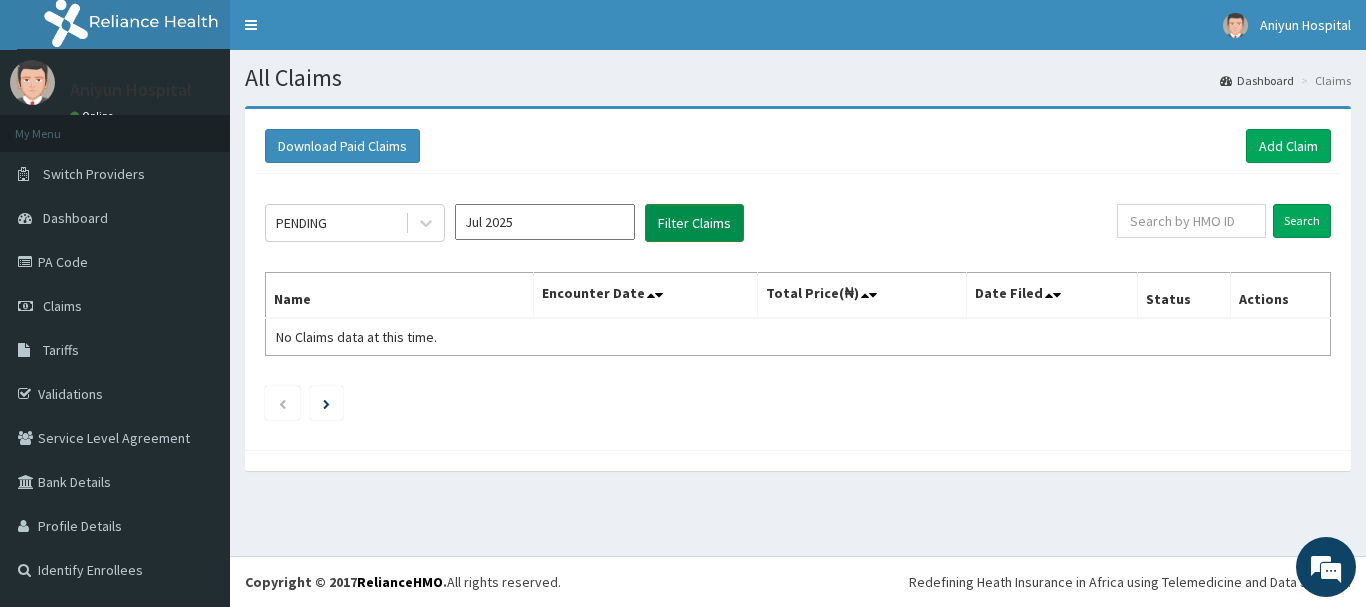 click on "Filter Claims" at bounding box center [694, 223] 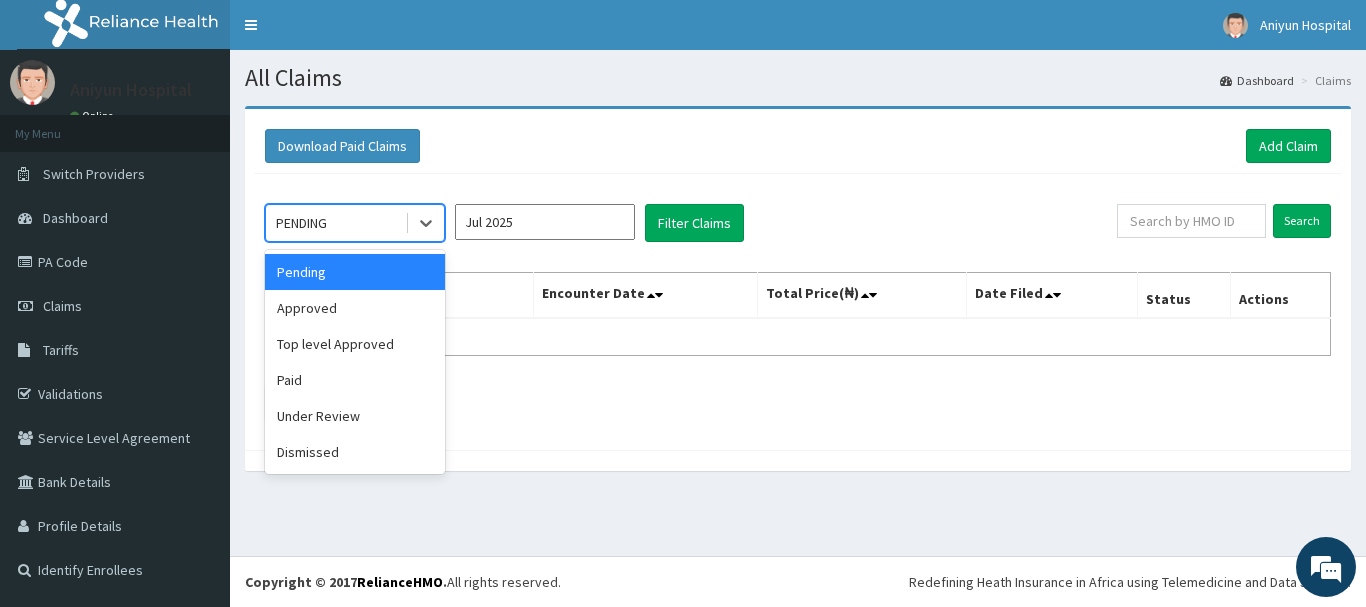 click on "PENDING" at bounding box center [335, 223] 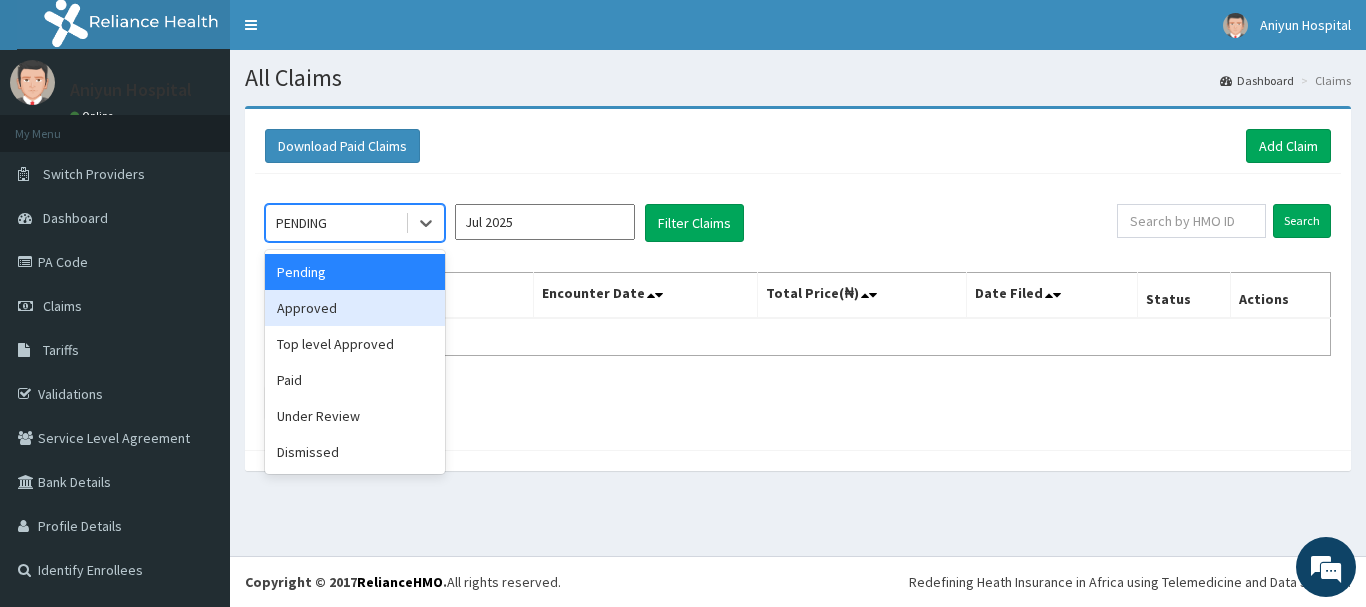 drag, startPoint x: 384, startPoint y: 310, endPoint x: 568, endPoint y: 269, distance: 188.5126 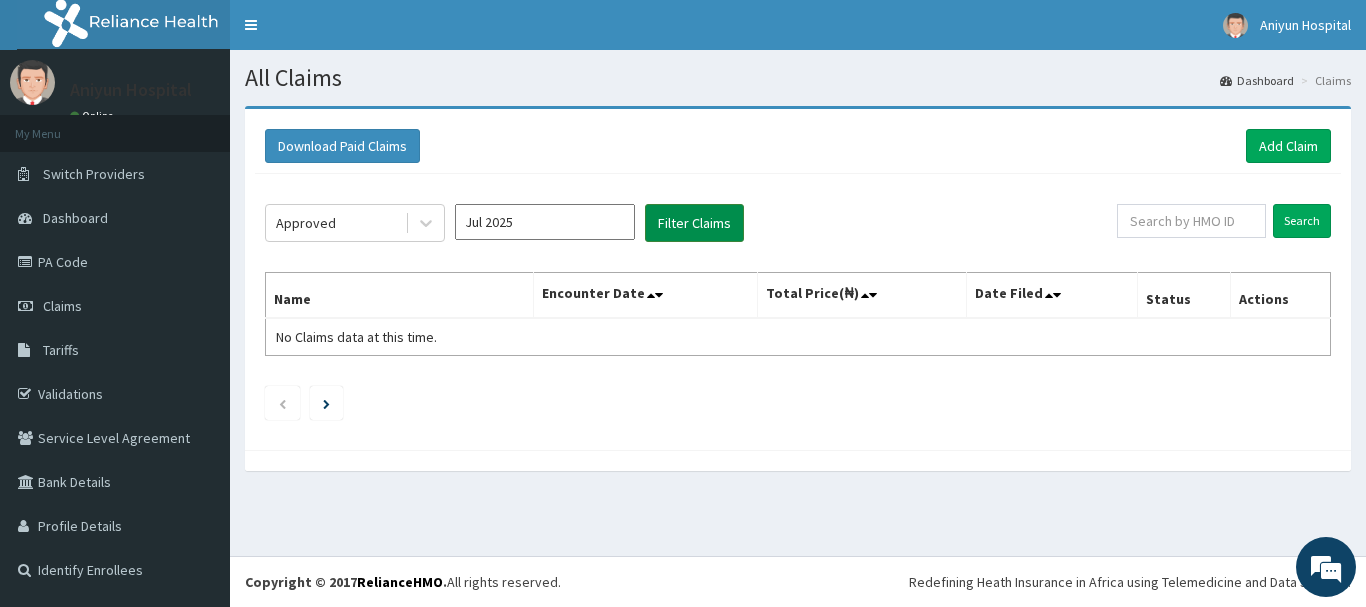 click on "Filter Claims" at bounding box center [694, 223] 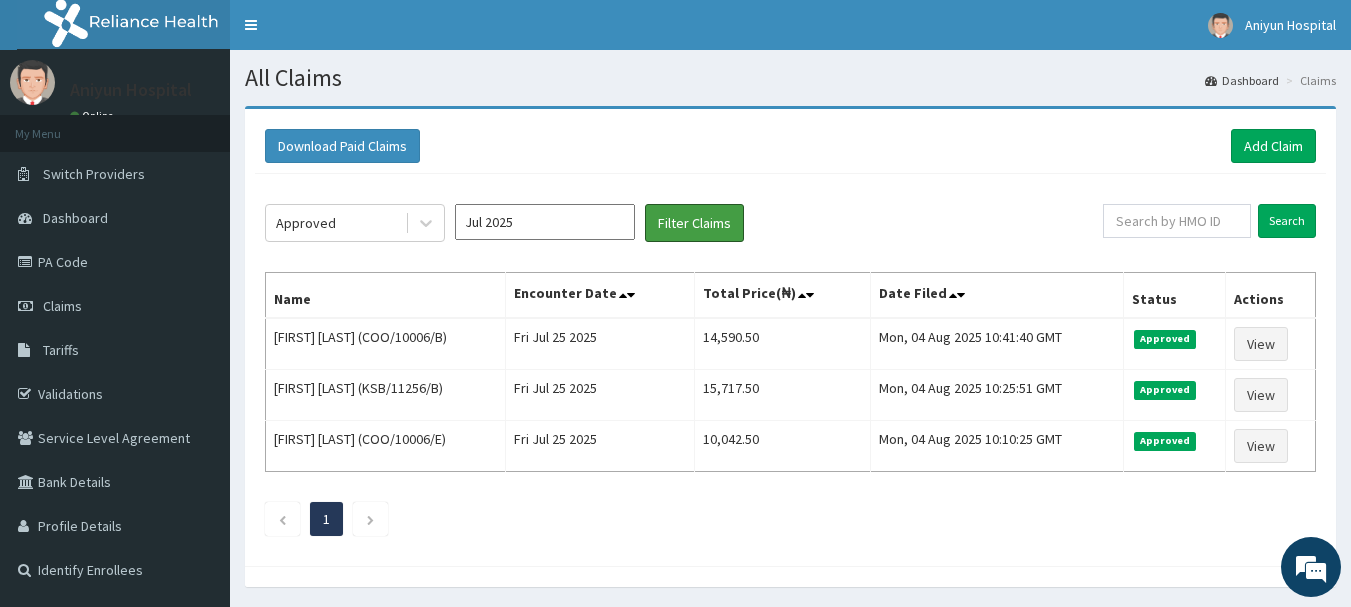 scroll, scrollTop: 0, scrollLeft: 0, axis: both 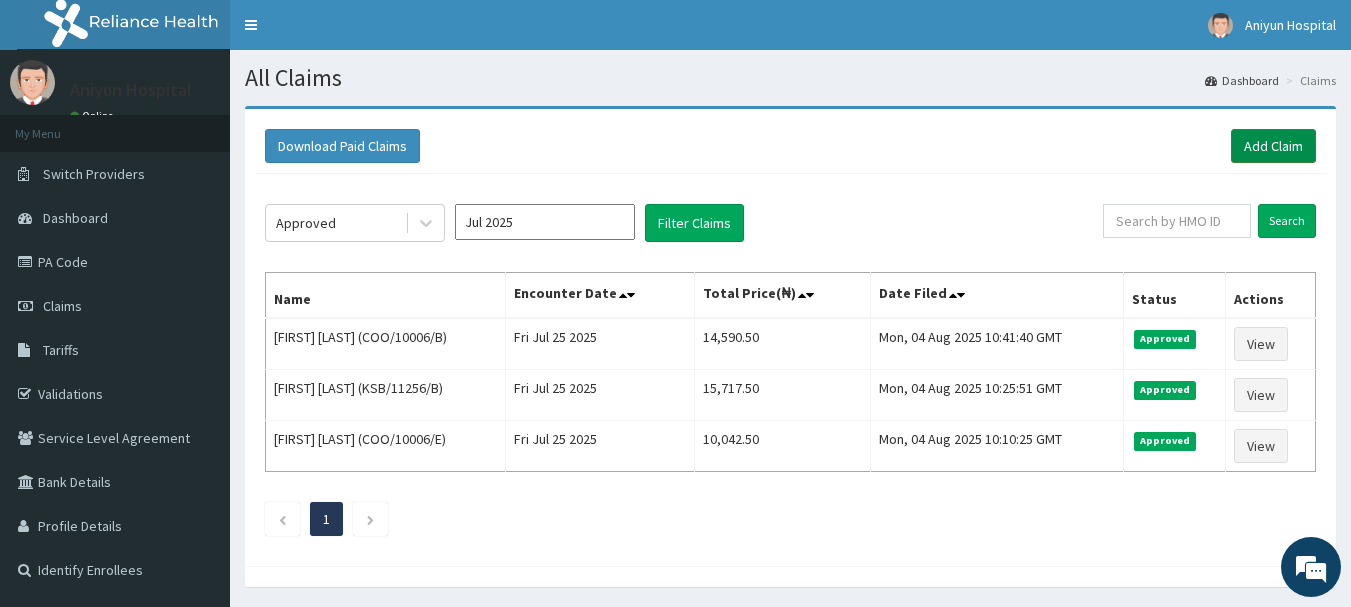 click on "Add Claim" at bounding box center (1273, 146) 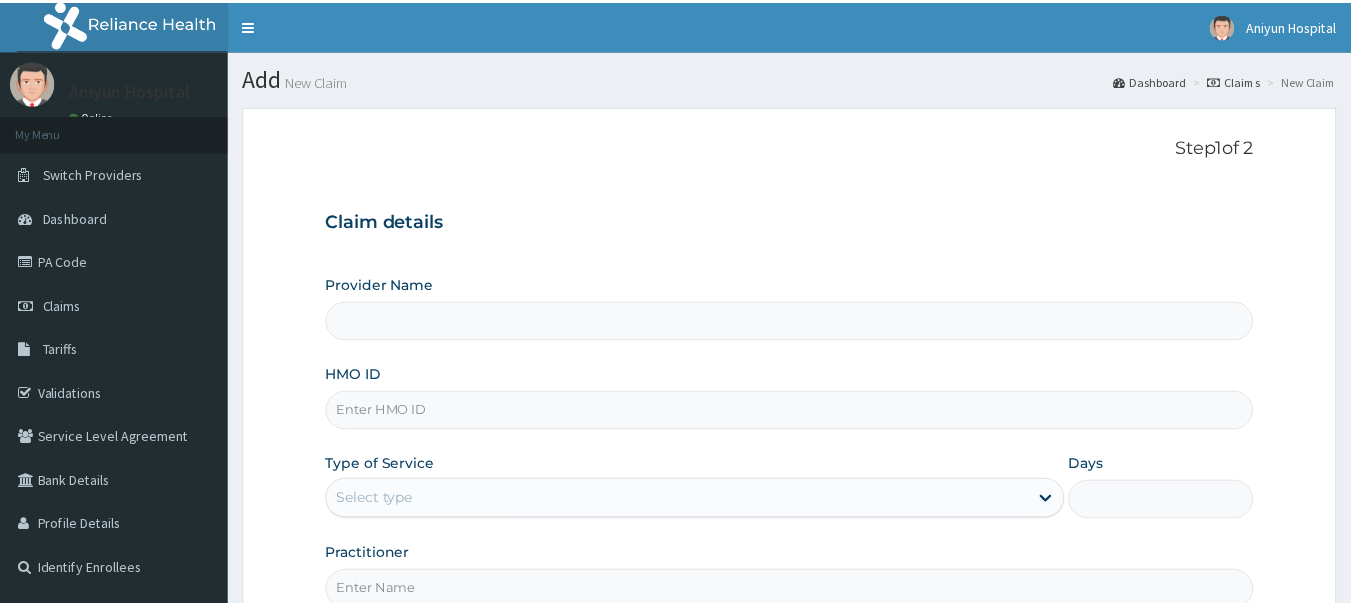 scroll, scrollTop: 0, scrollLeft: 0, axis: both 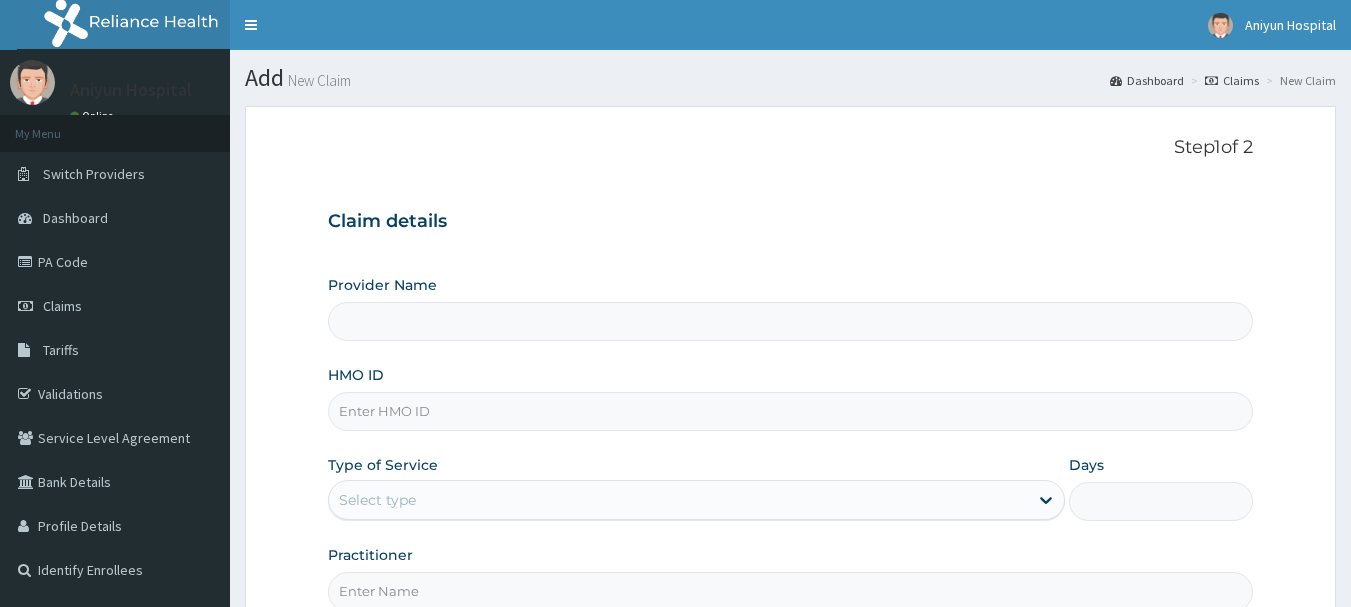 type on "Aniyun Hospital Ltd" 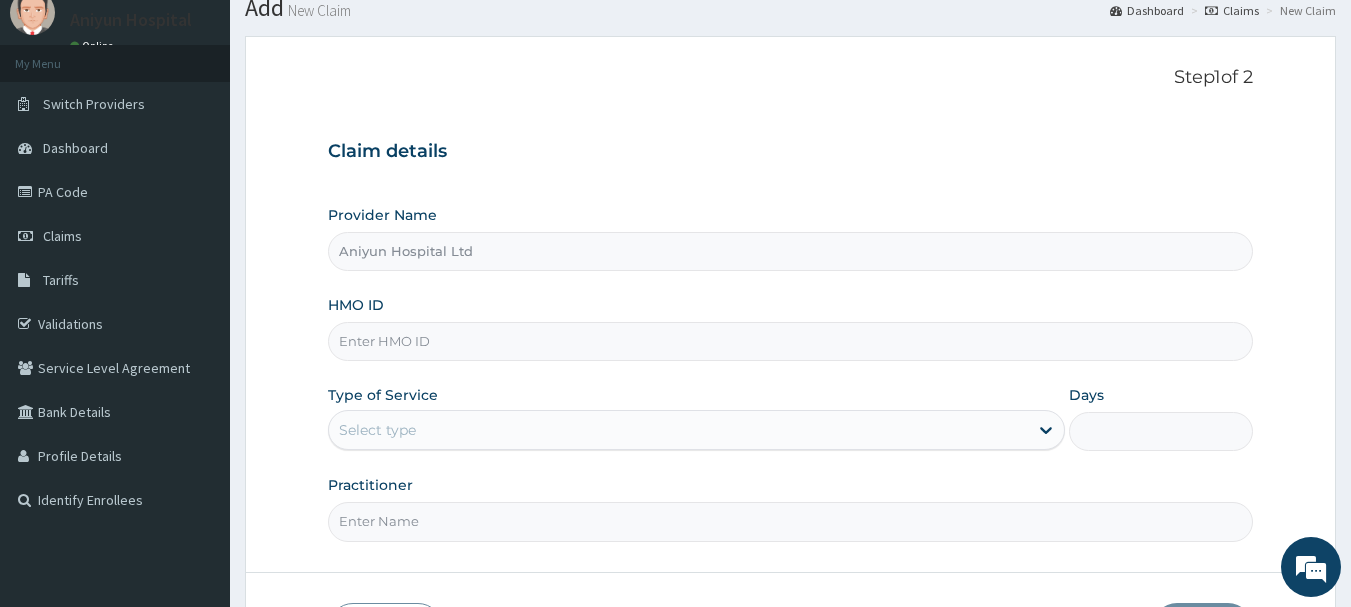 scroll, scrollTop: 100, scrollLeft: 0, axis: vertical 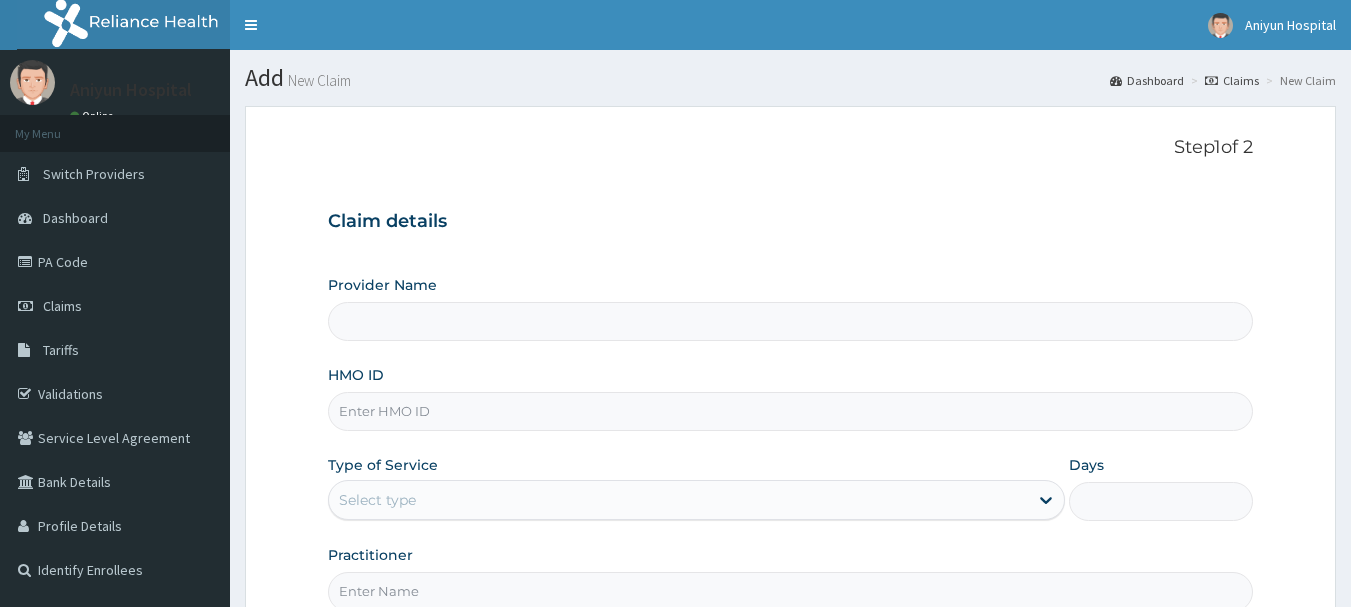 type on "Aniyun Hospital Ltd" 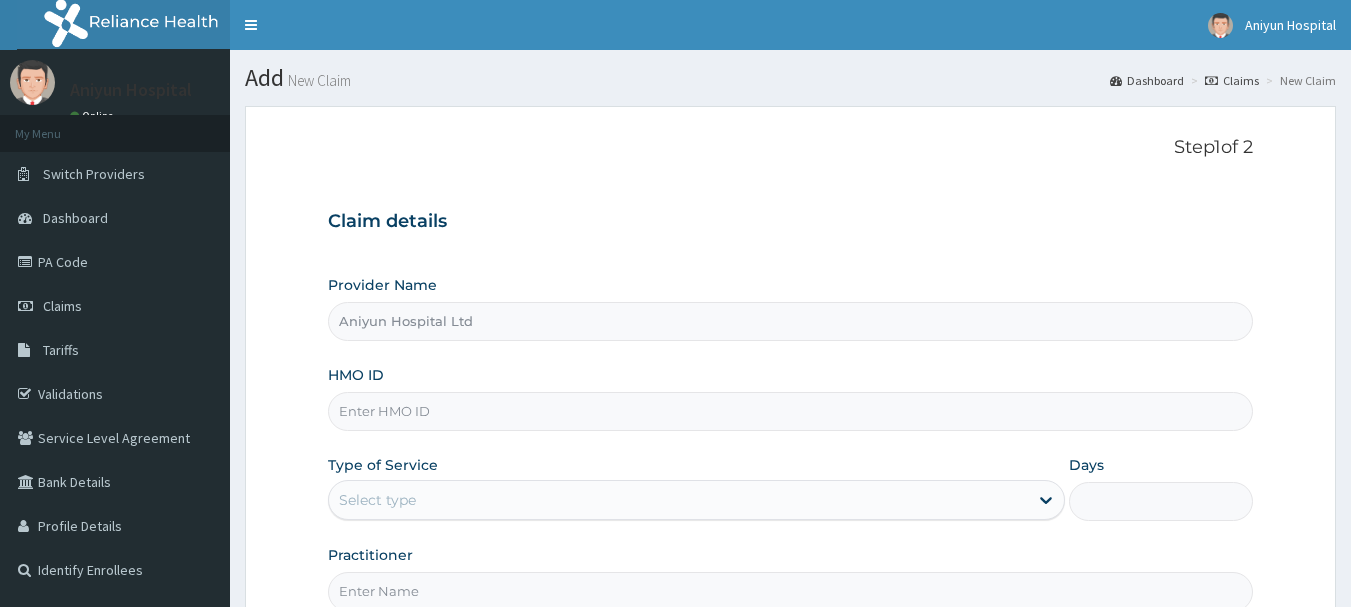 scroll, scrollTop: 100, scrollLeft: 0, axis: vertical 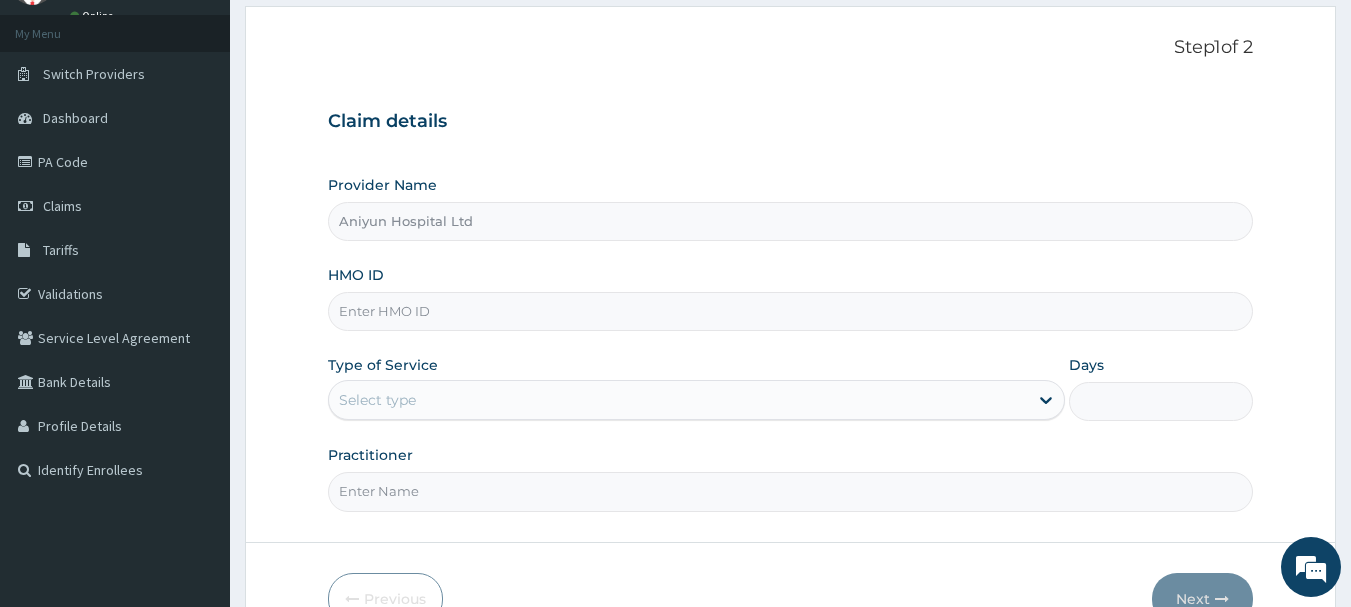 click on "HMO ID" at bounding box center [791, 311] 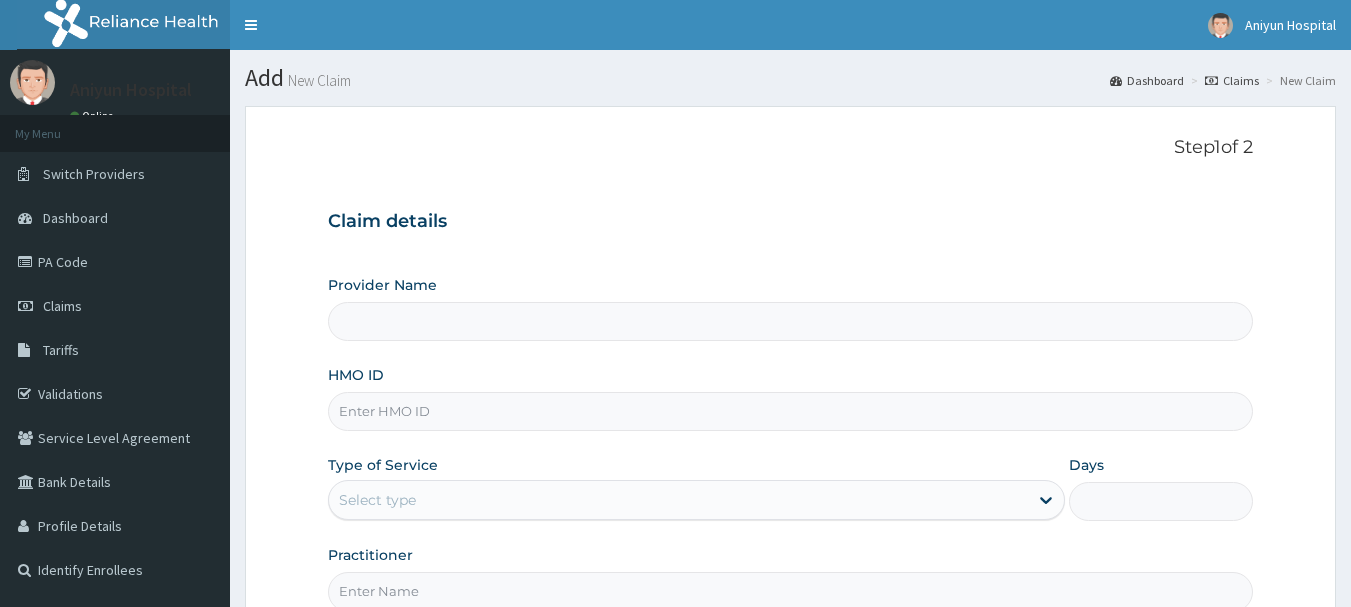 scroll, scrollTop: 100, scrollLeft: 0, axis: vertical 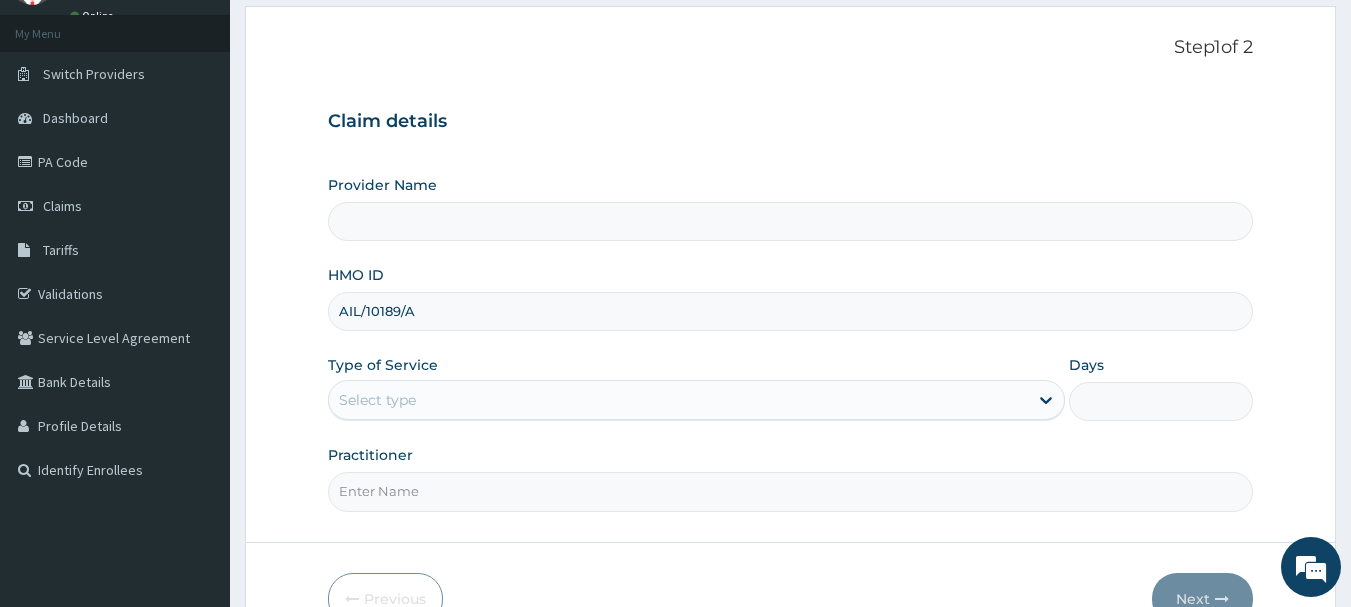 type on "AIL/10189/A" 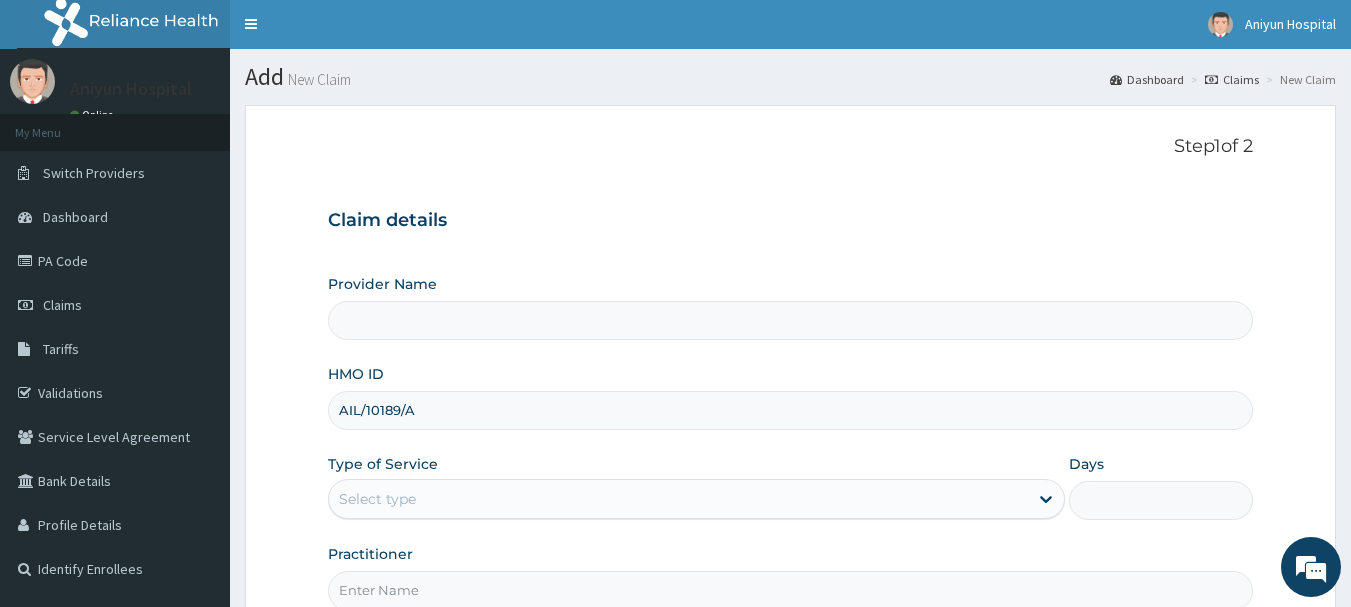 scroll, scrollTop: 0, scrollLeft: 0, axis: both 